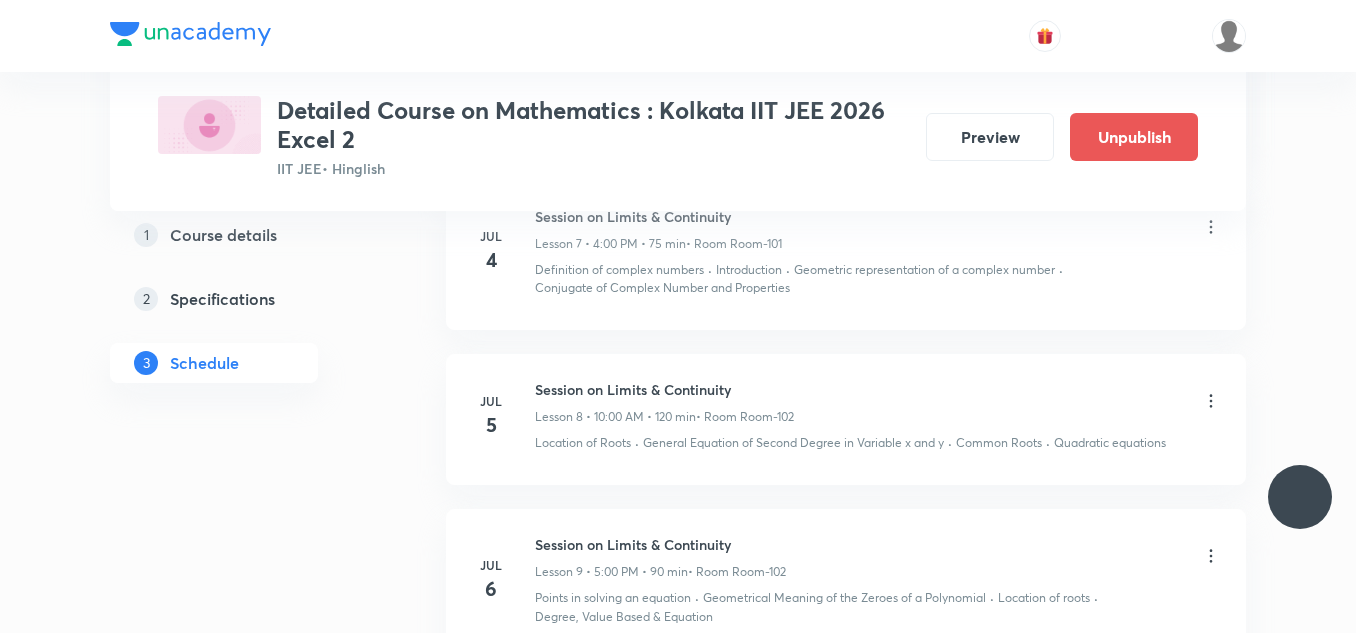 scroll, scrollTop: 0, scrollLeft: 0, axis: both 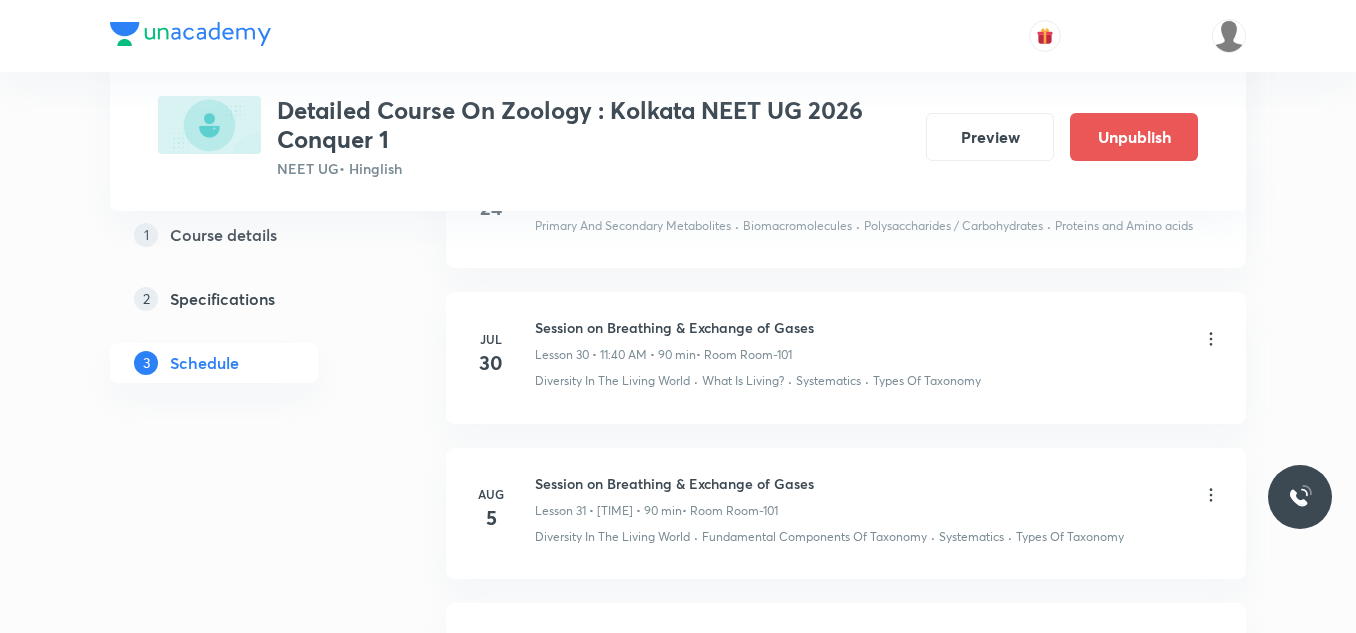 click 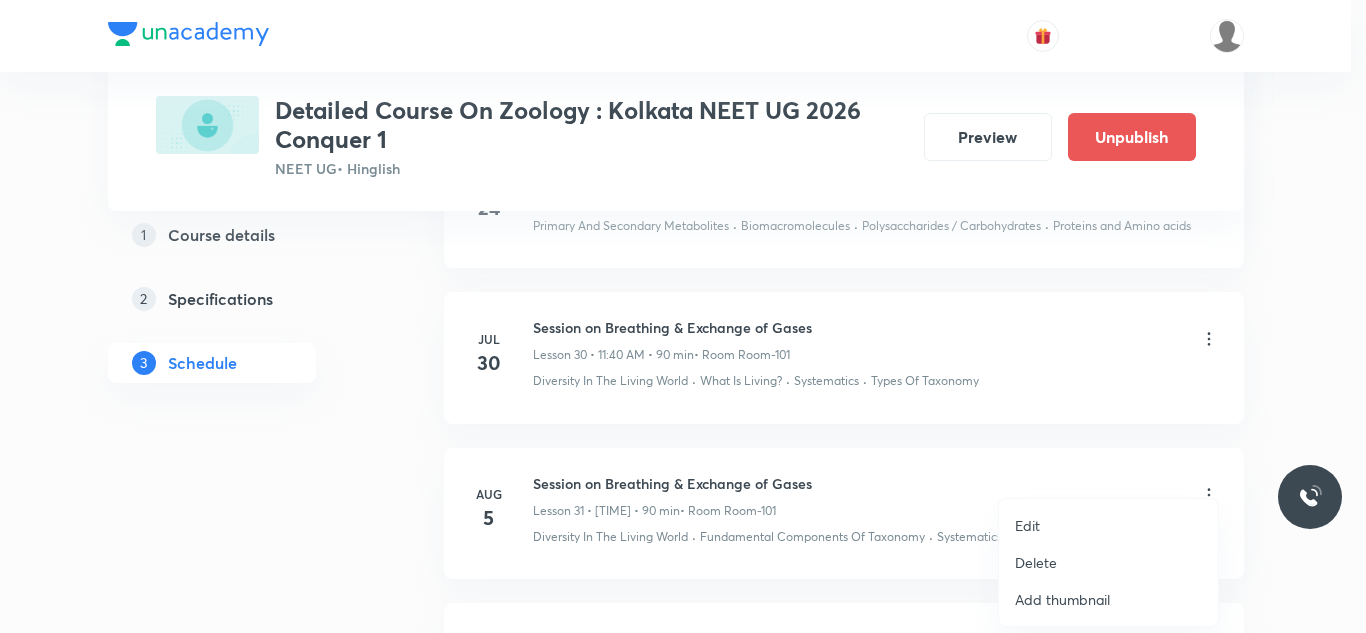 click on "Edit" at bounding box center [1027, 525] 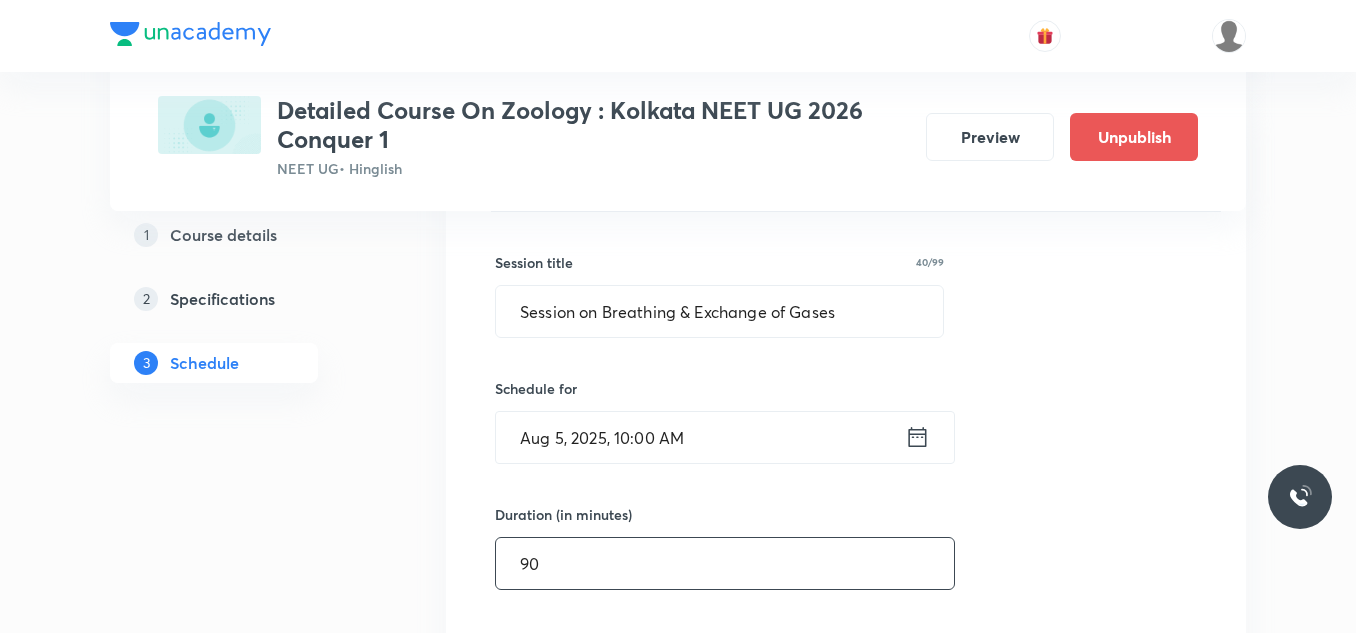 scroll, scrollTop: 5014, scrollLeft: 0, axis: vertical 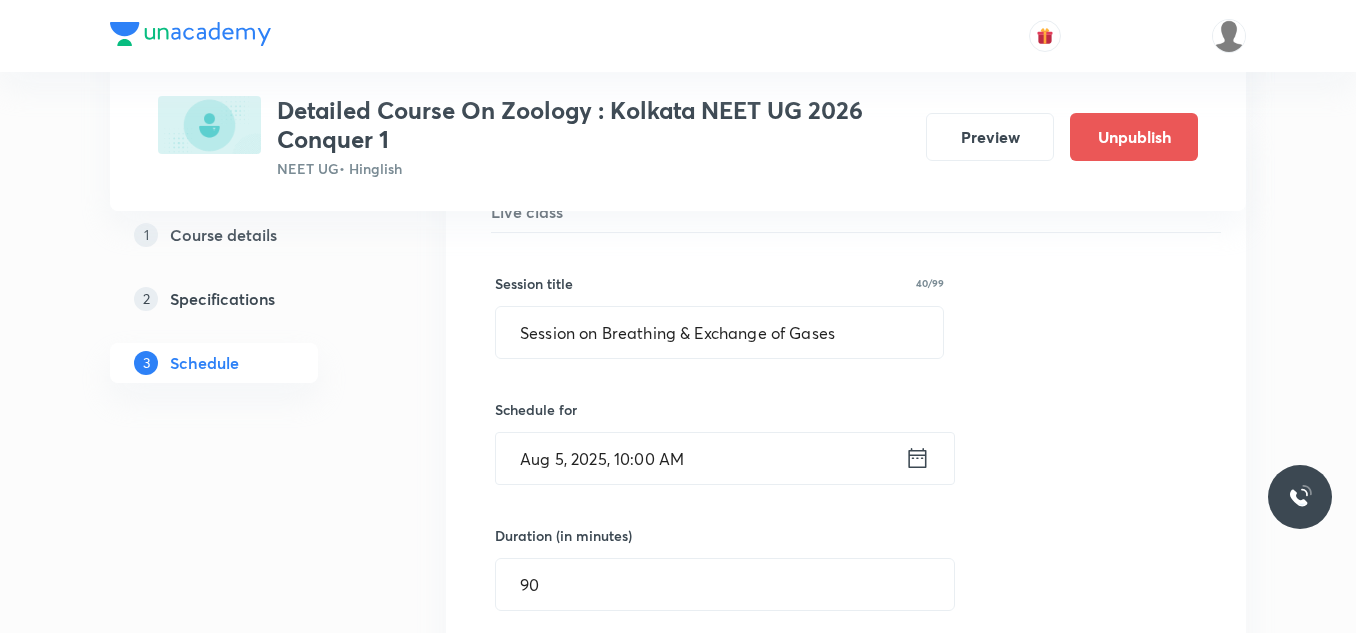 click on "Aug 5, 2025, 10:00 AM" at bounding box center [700, 458] 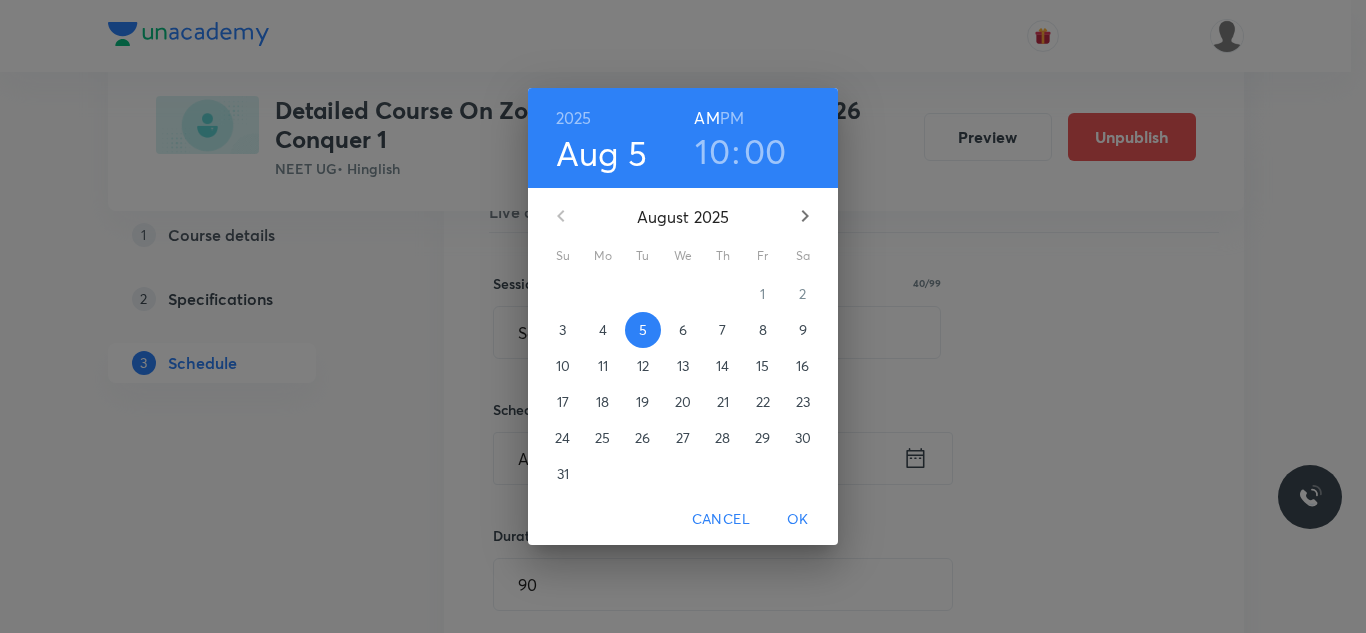 click 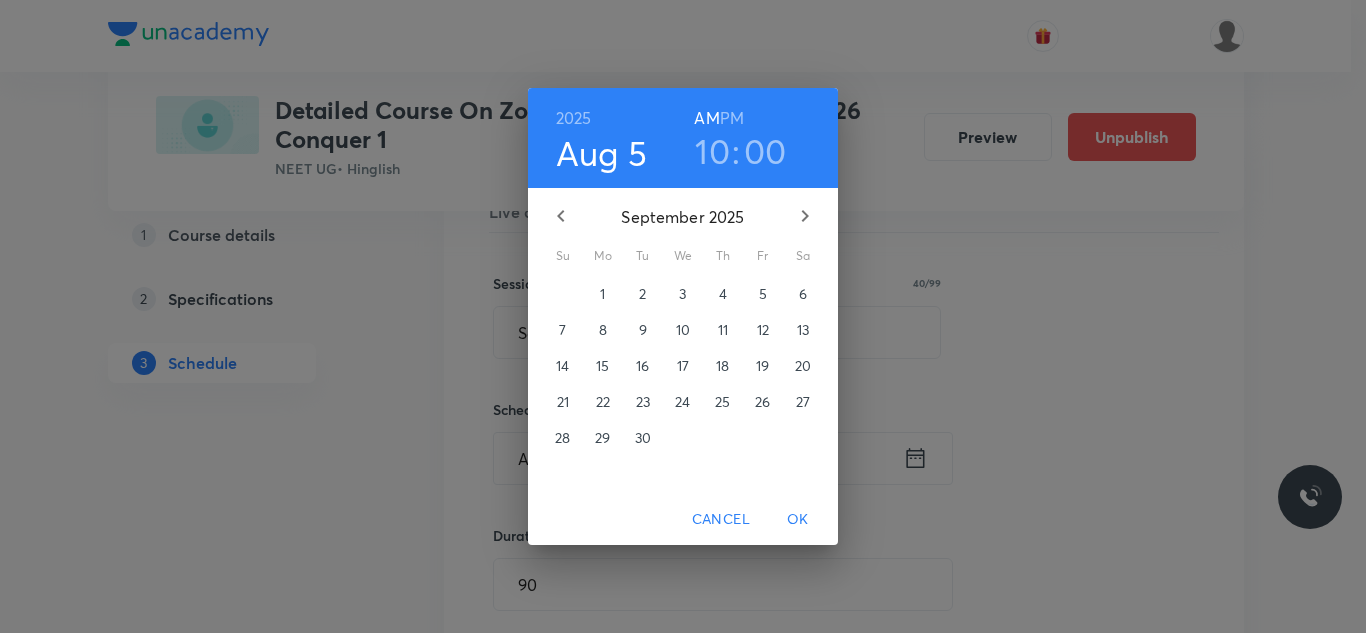click 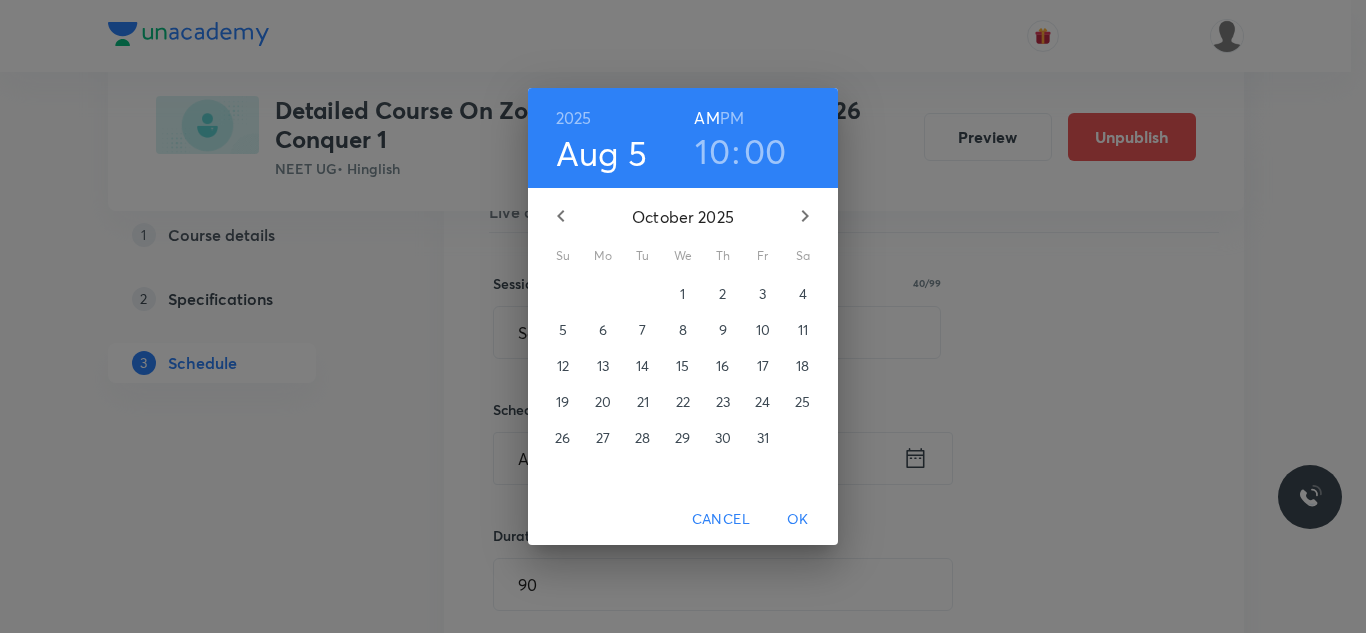 click 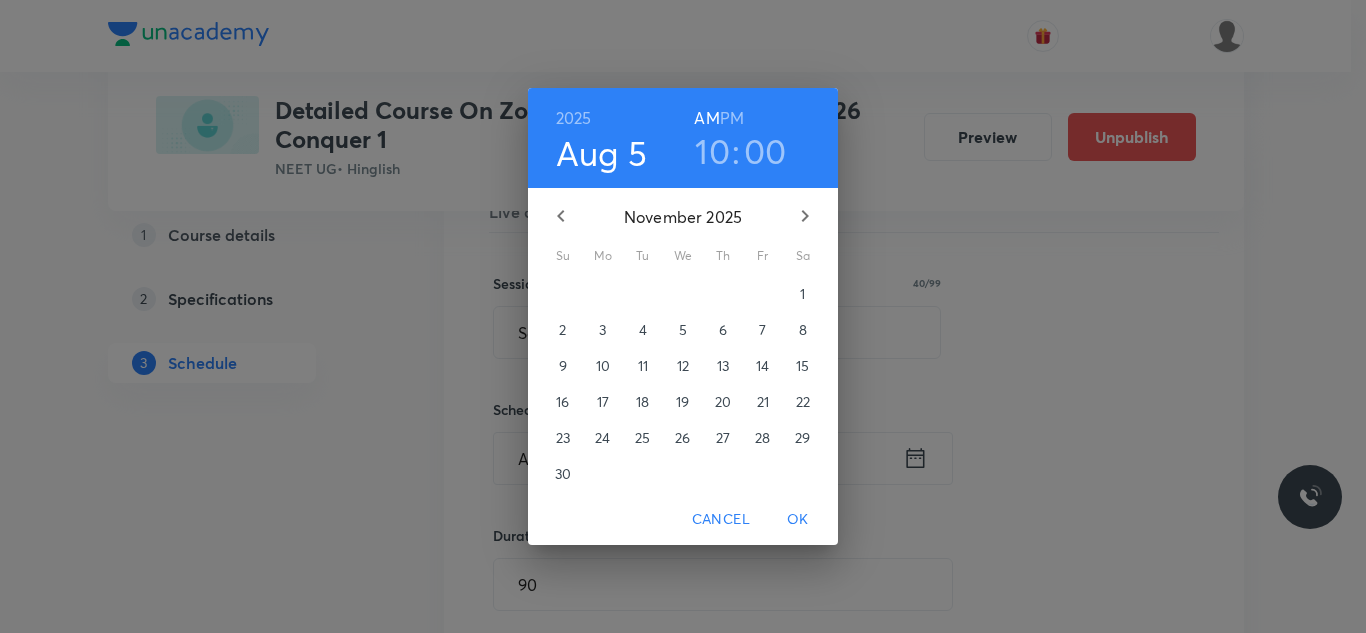 click 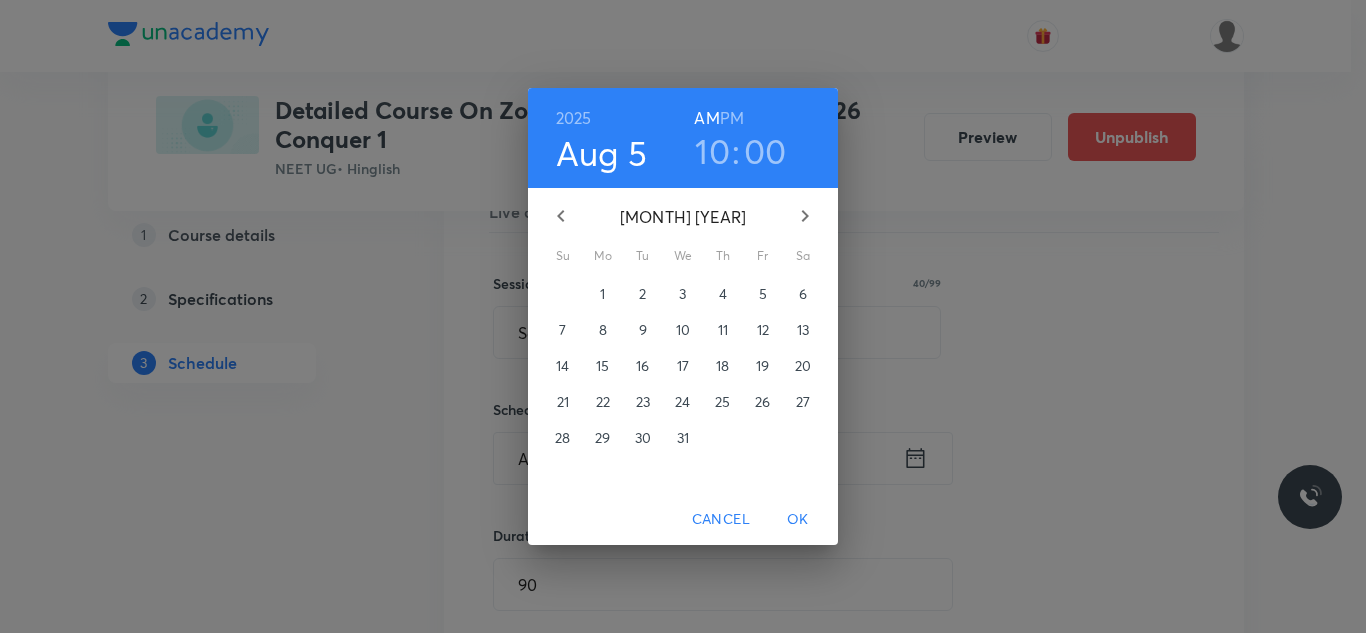 click 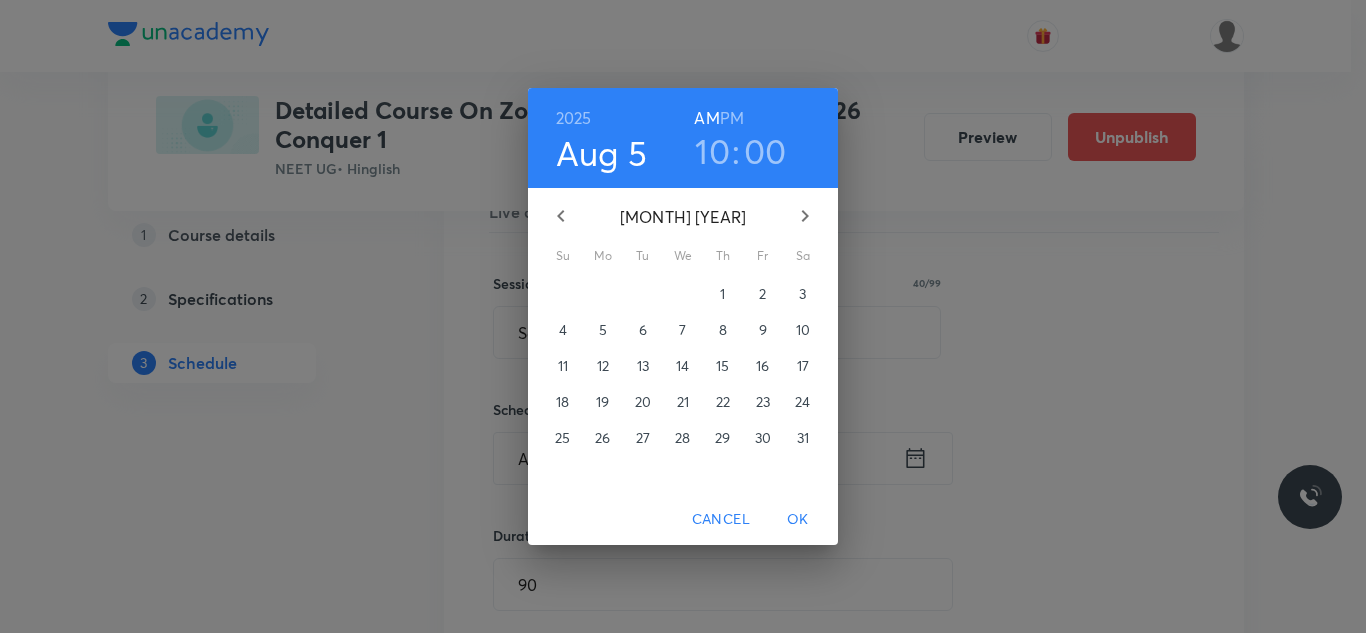 click 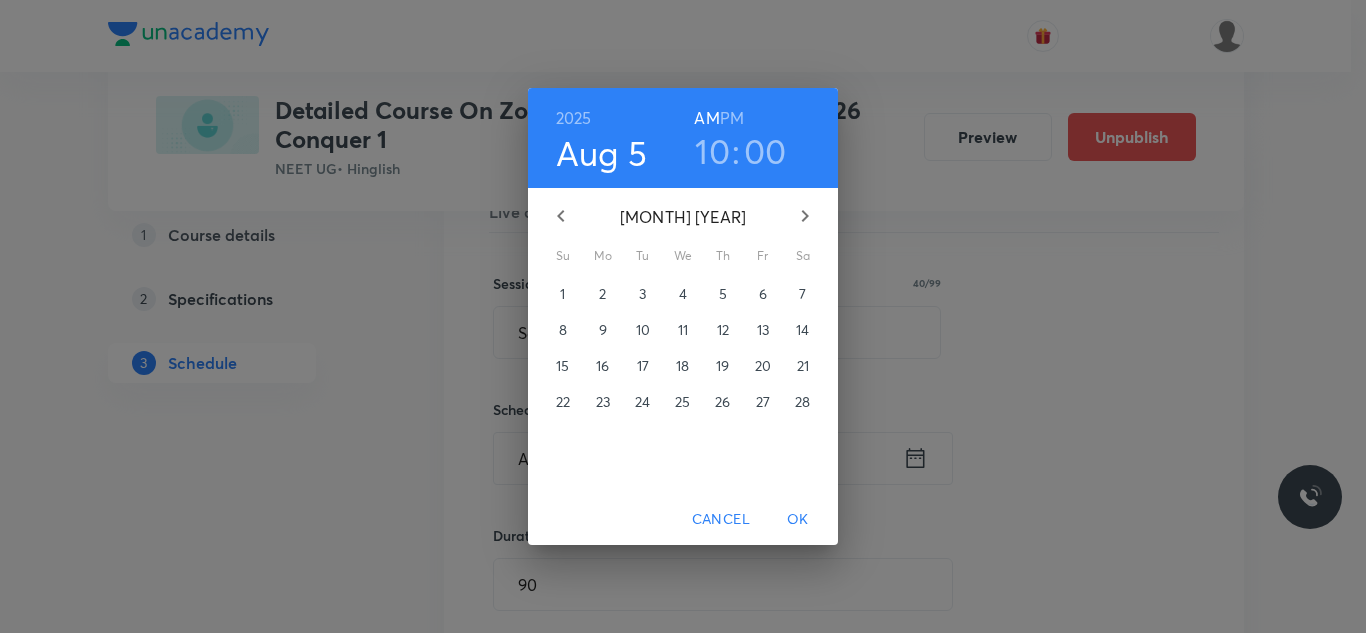 click 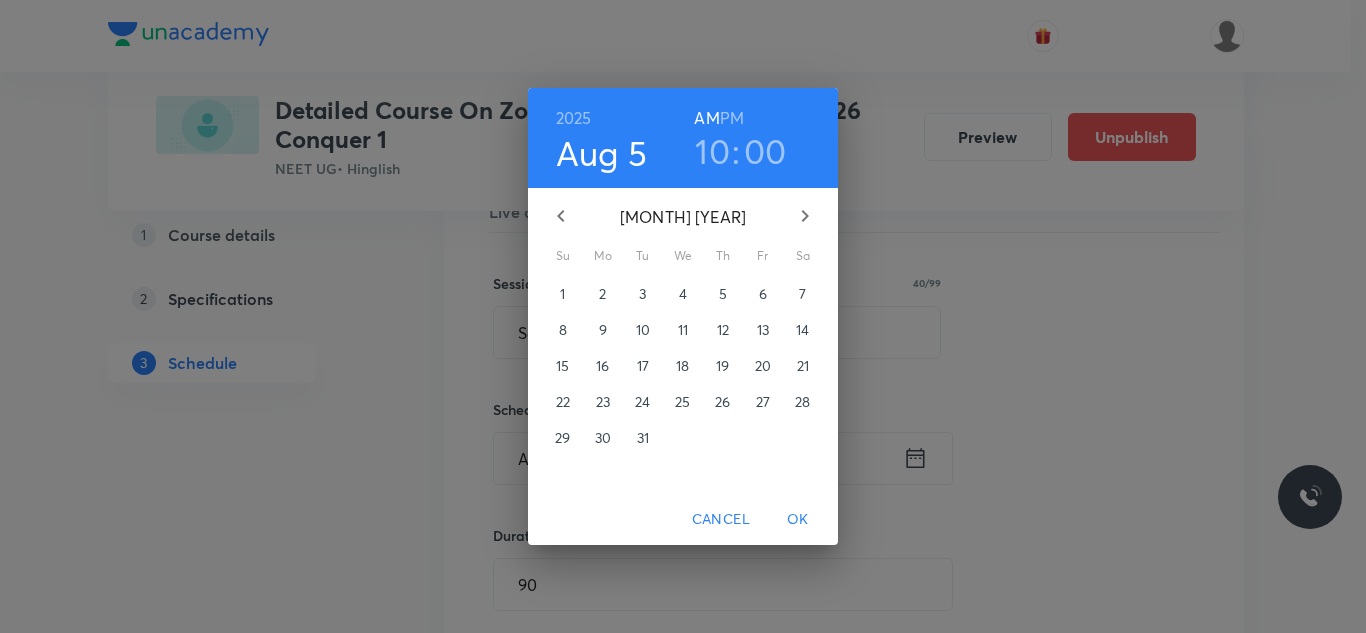 click 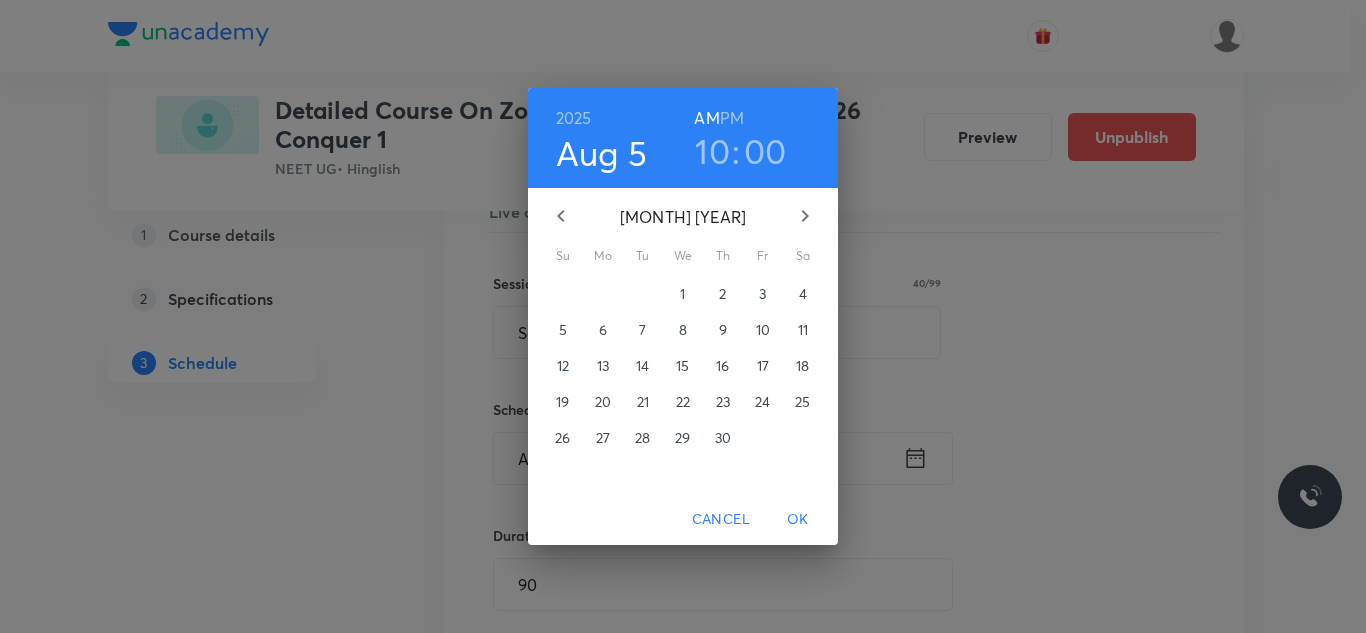 click 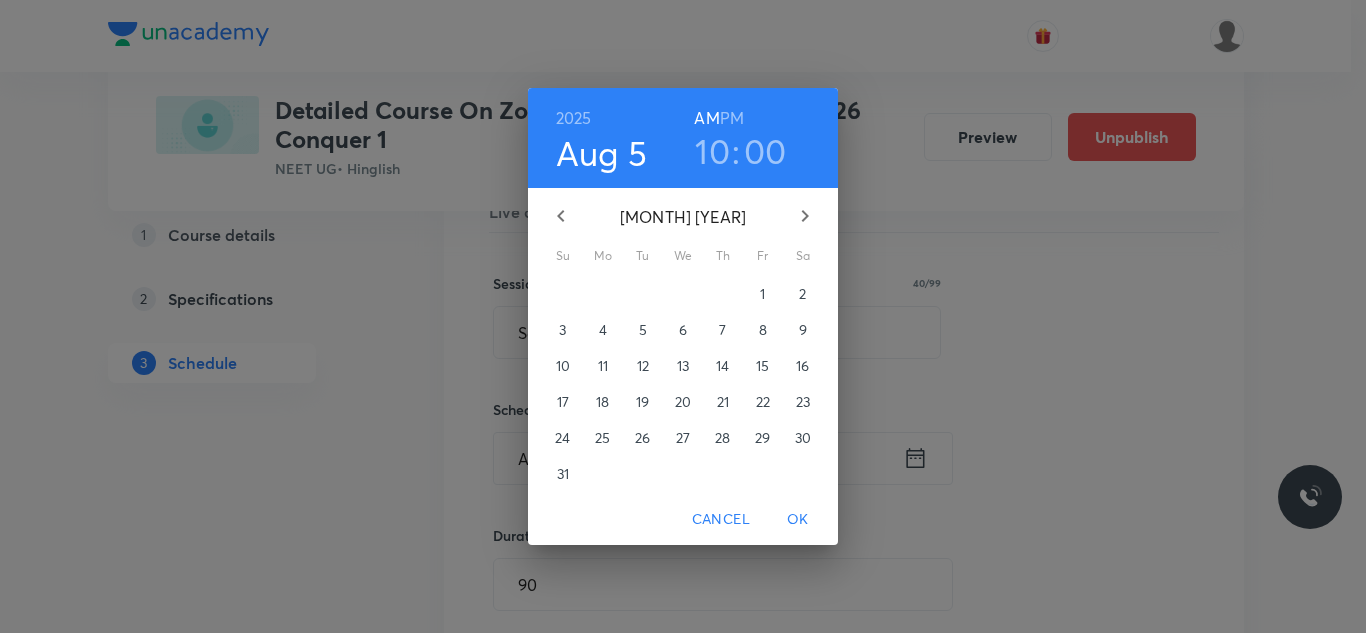 click on "14" at bounding box center (722, 366) 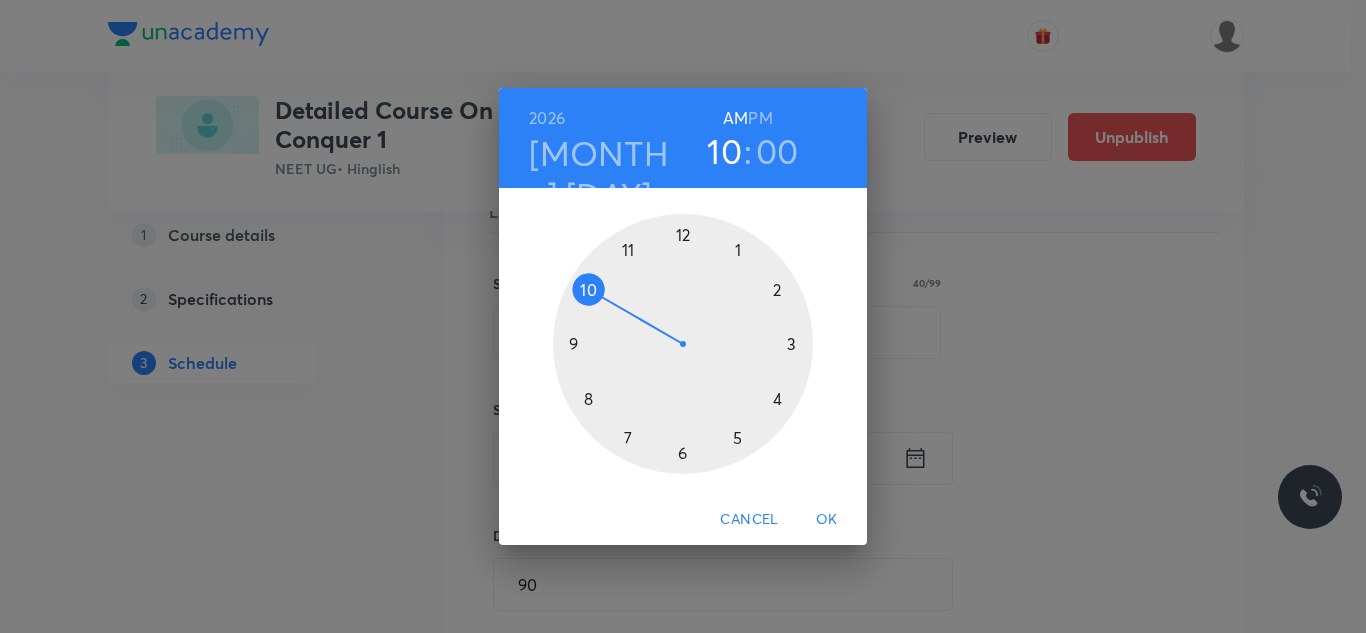 click on "OK" at bounding box center [827, 519] 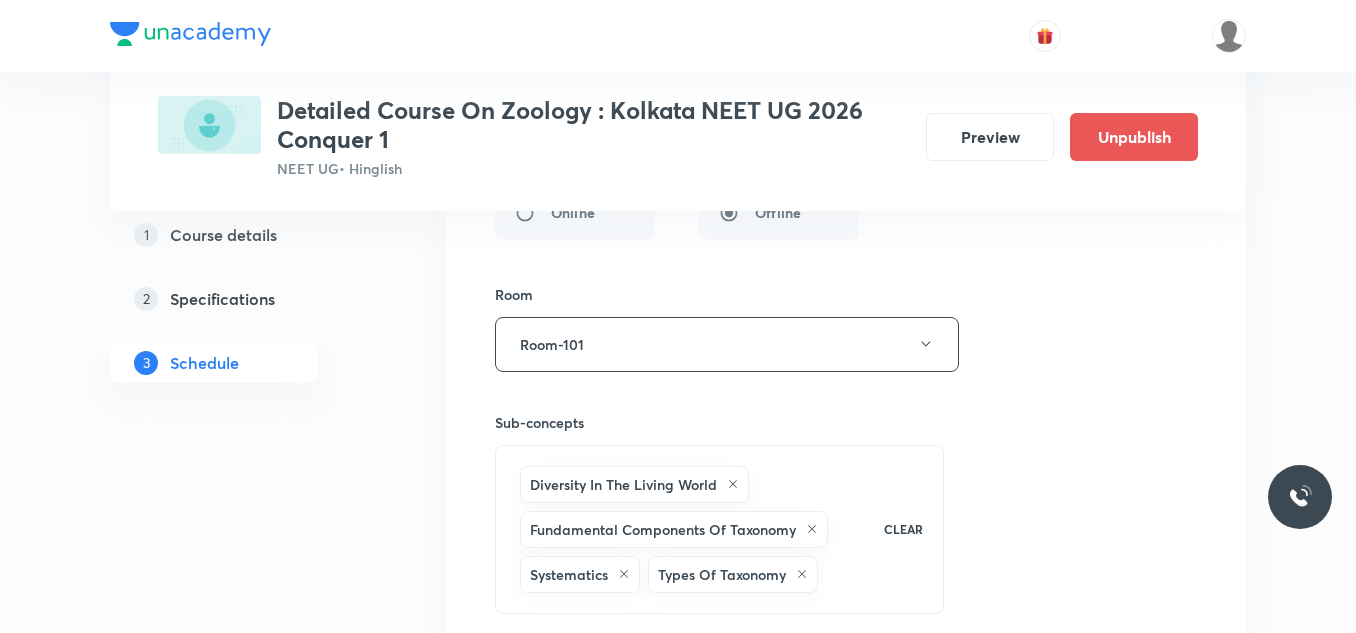 scroll, scrollTop: 5814, scrollLeft: 0, axis: vertical 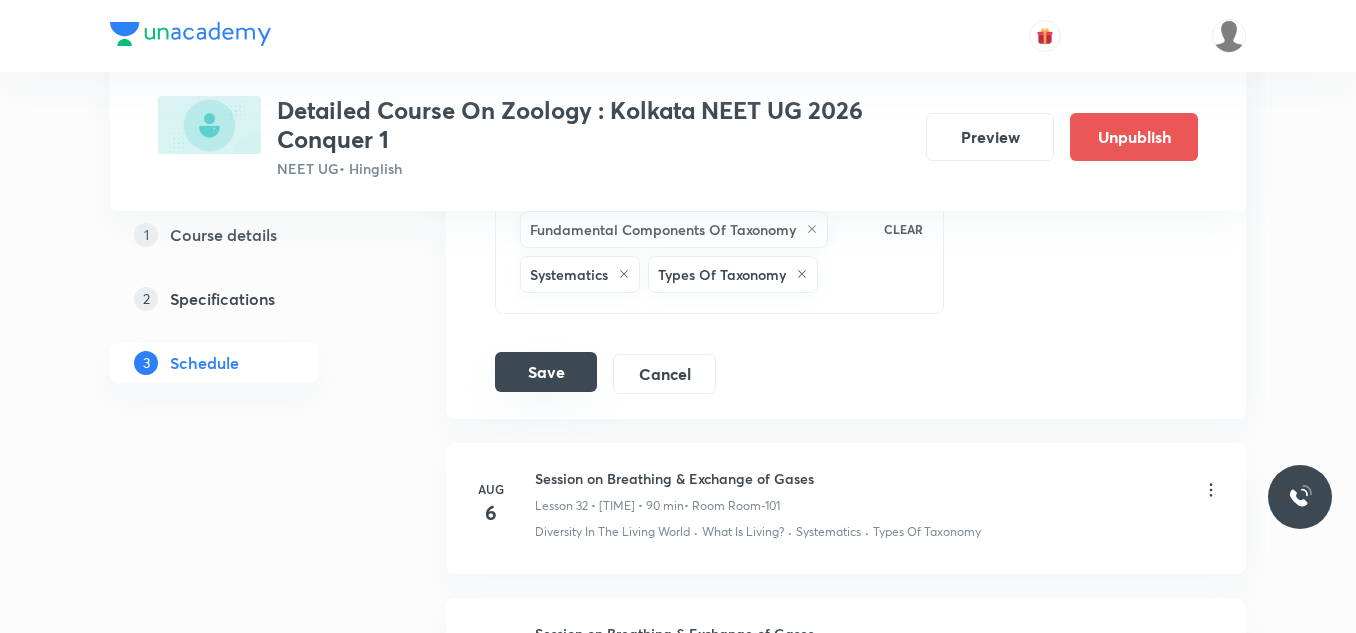 click on "Save" at bounding box center (546, 372) 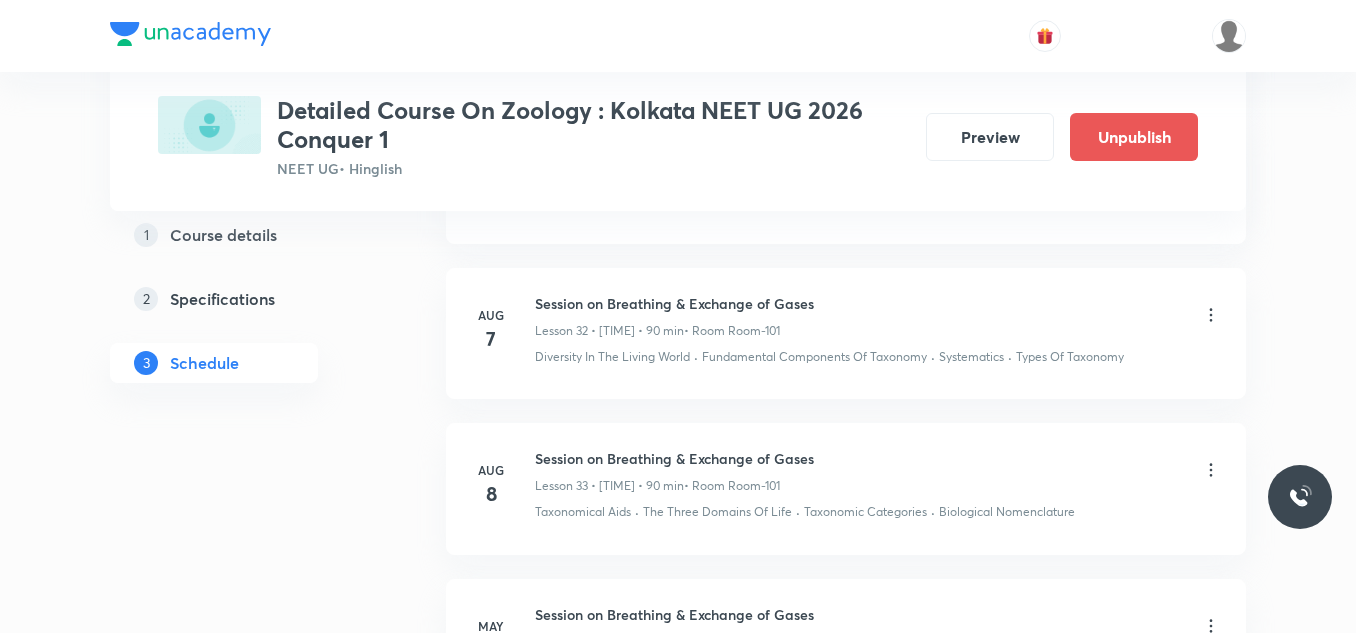 scroll, scrollTop: 5095, scrollLeft: 0, axis: vertical 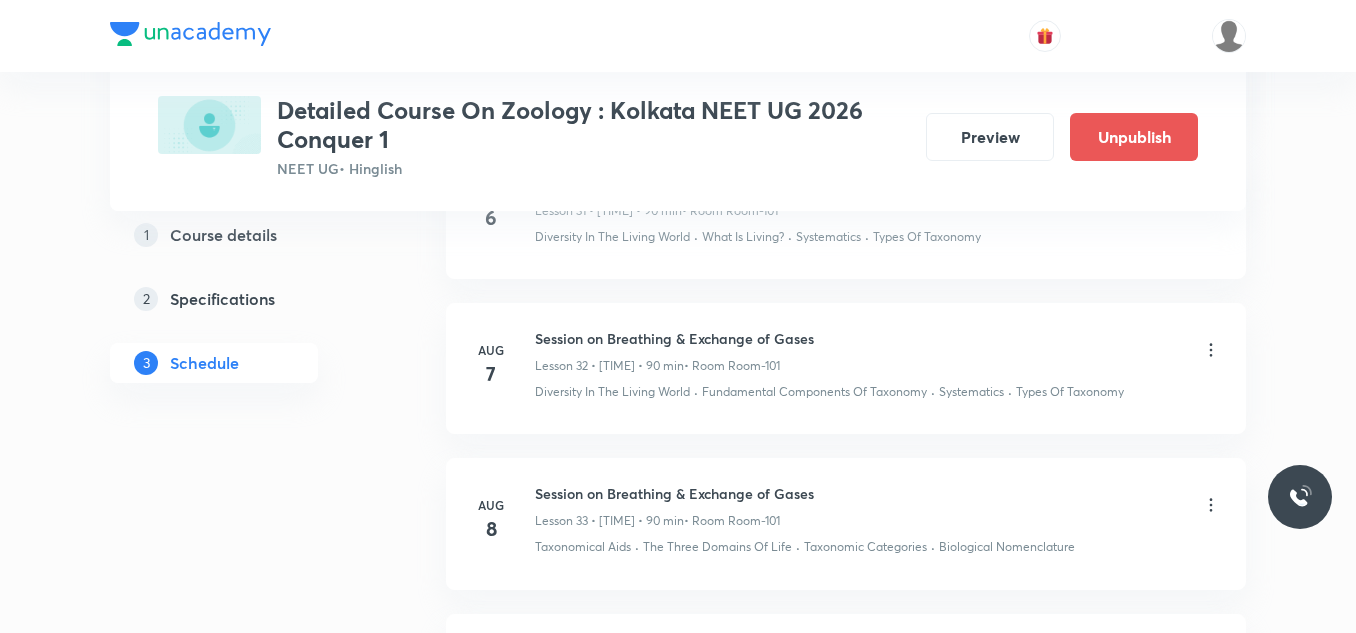 click 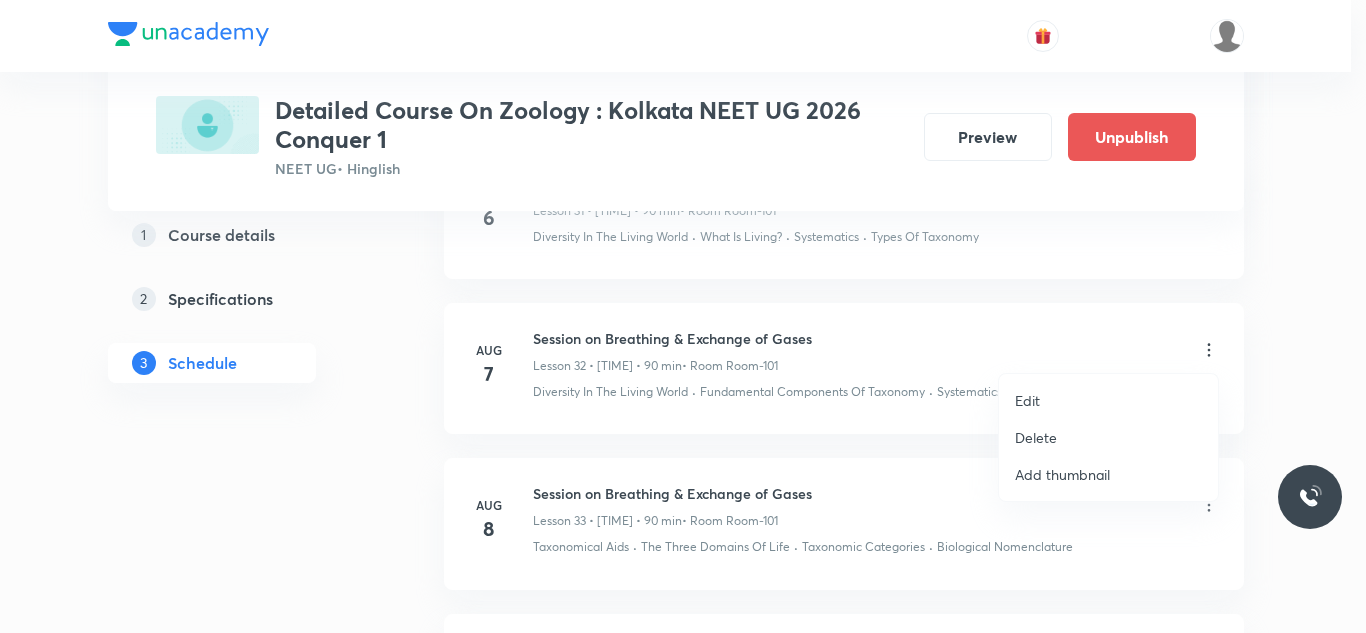 click on "Edit" at bounding box center (1027, 400) 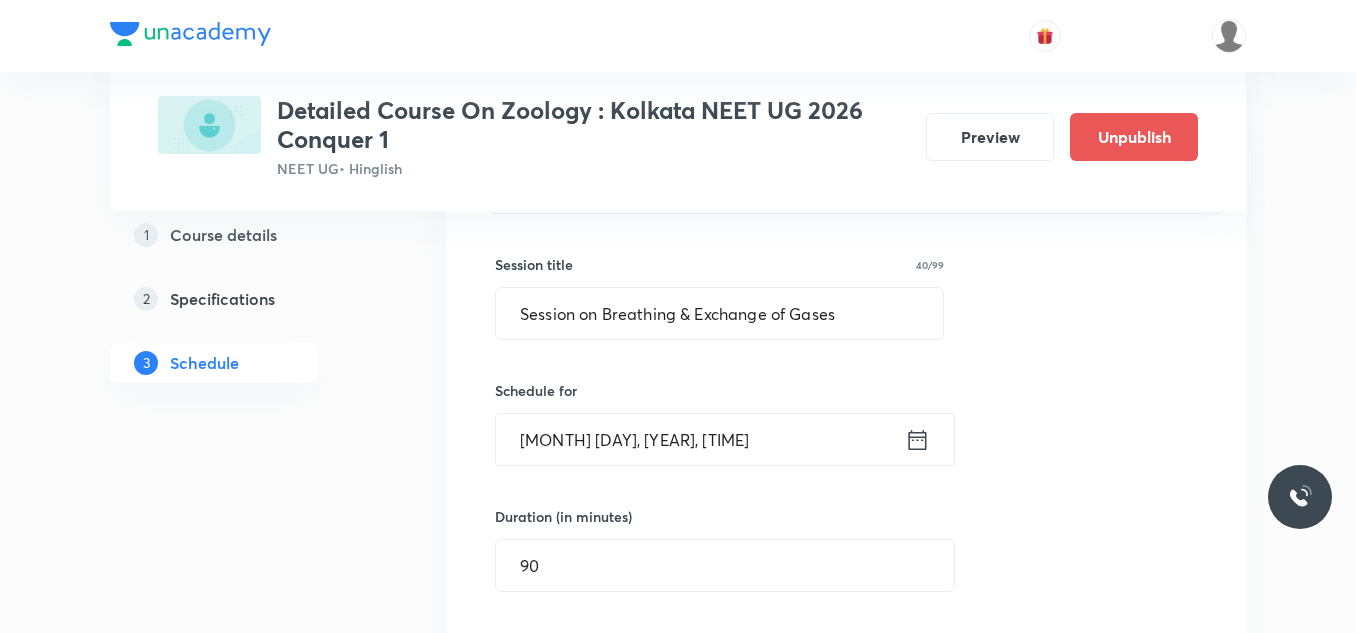 scroll, scrollTop: 5195, scrollLeft: 0, axis: vertical 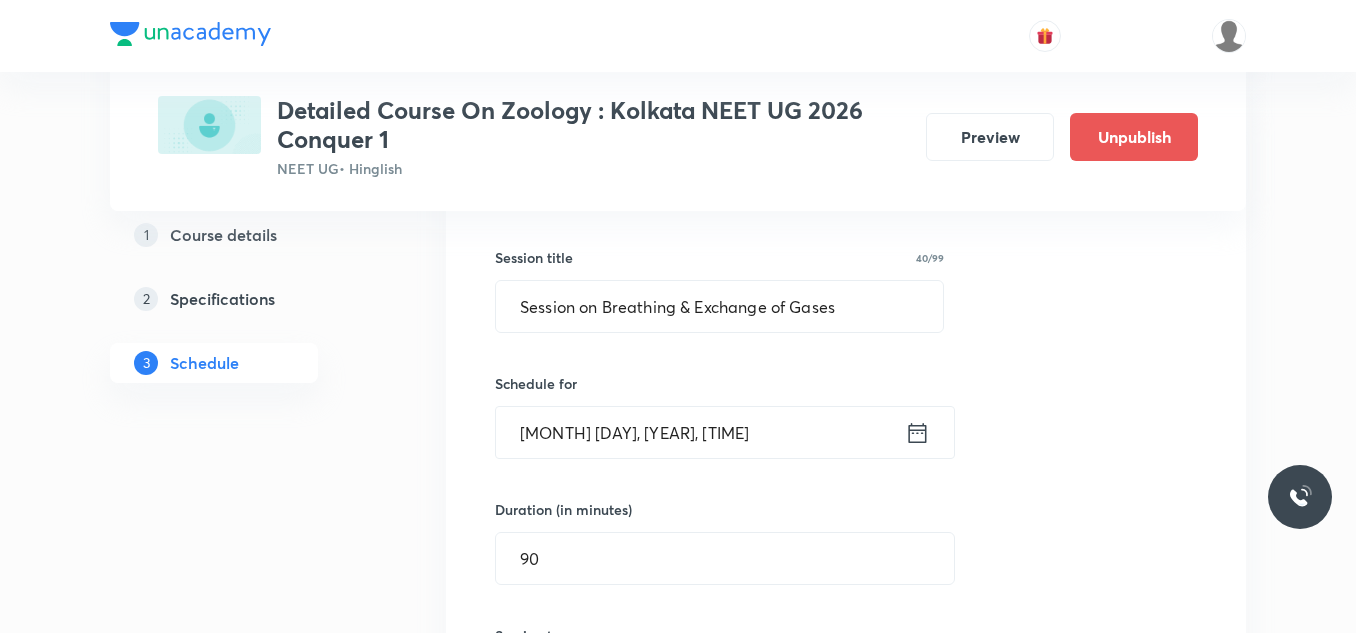 click on "Aug 7, 2025, 1:40 PM" at bounding box center [700, 432] 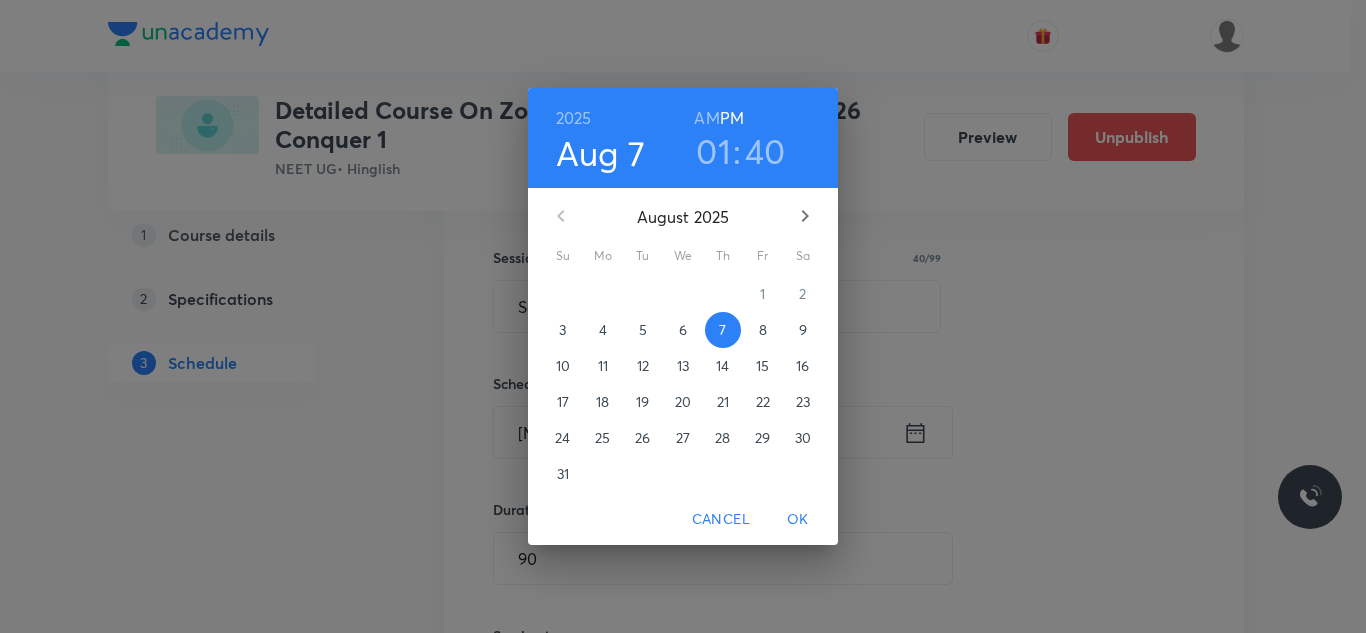 click 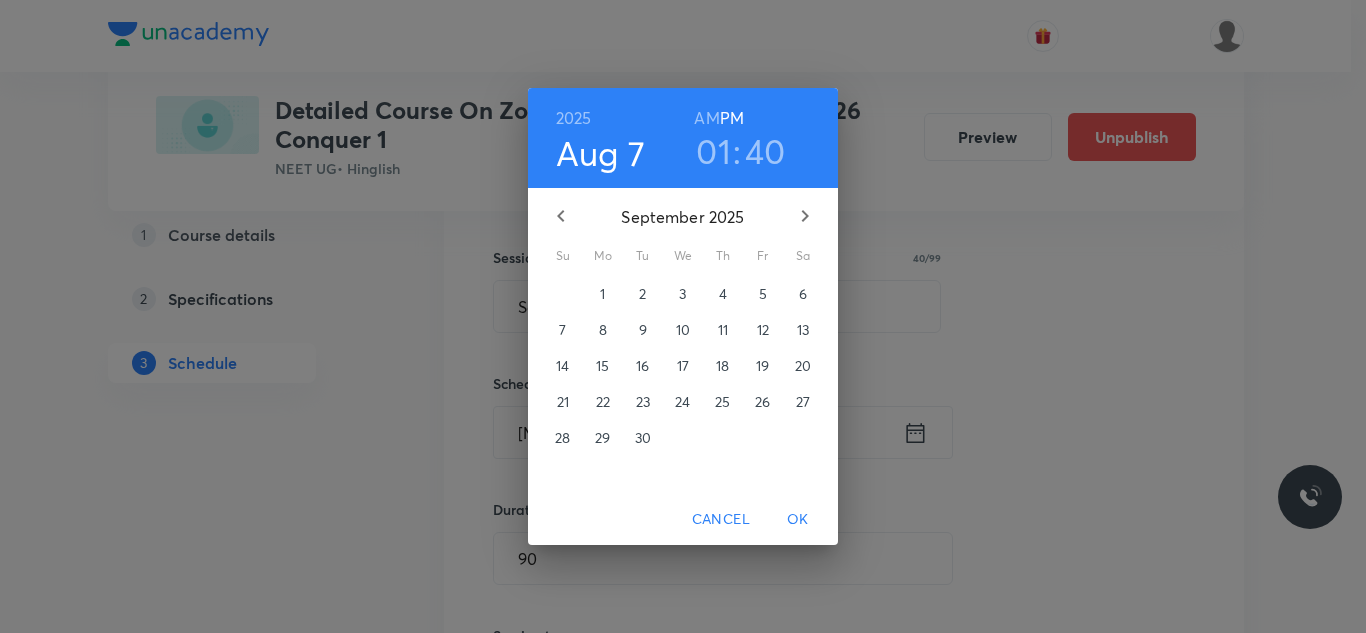 click 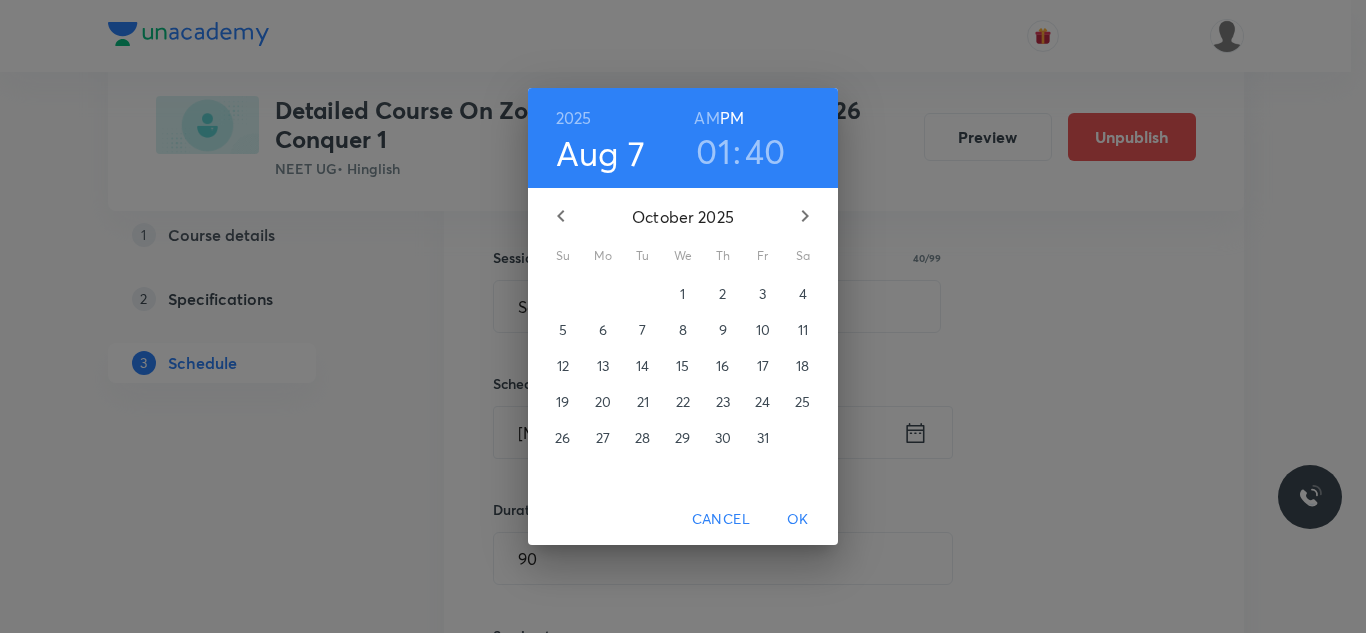 click 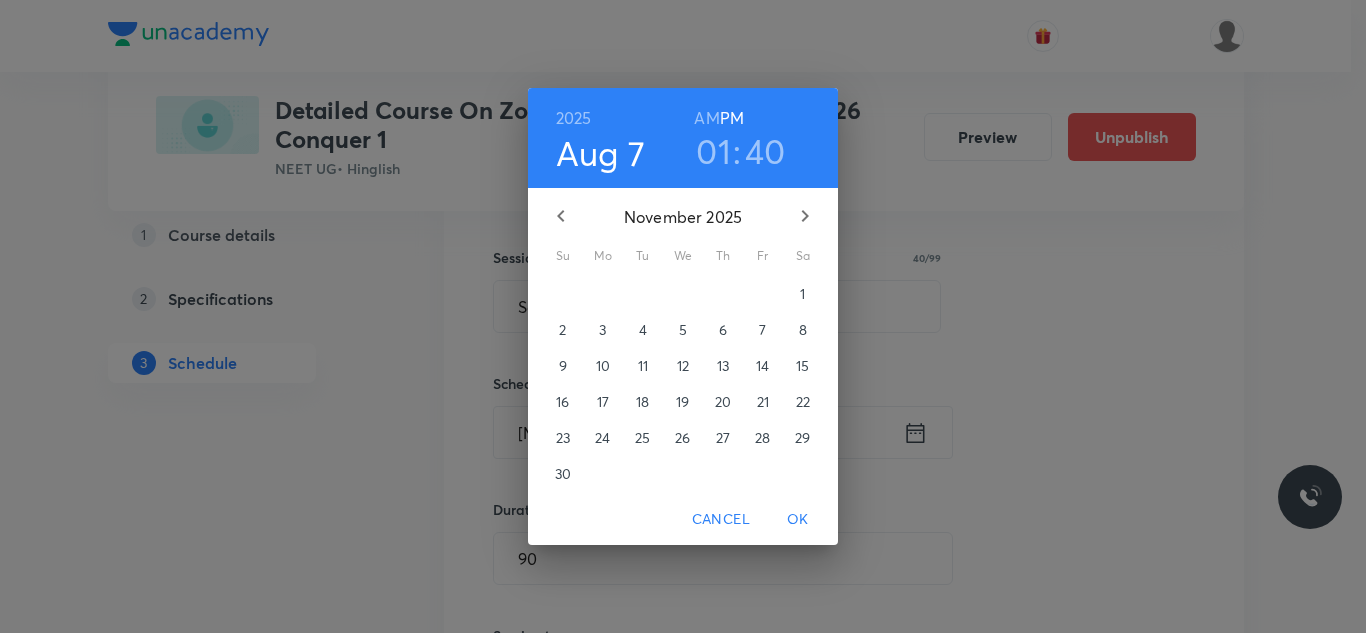 click 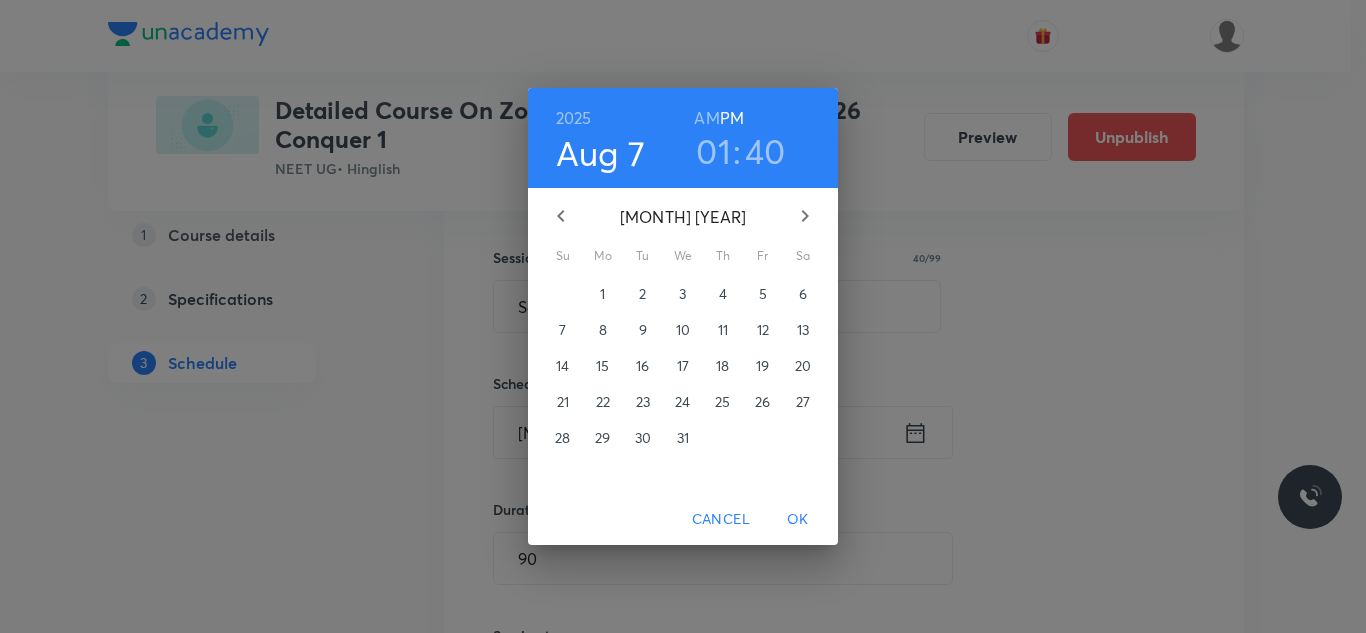 click 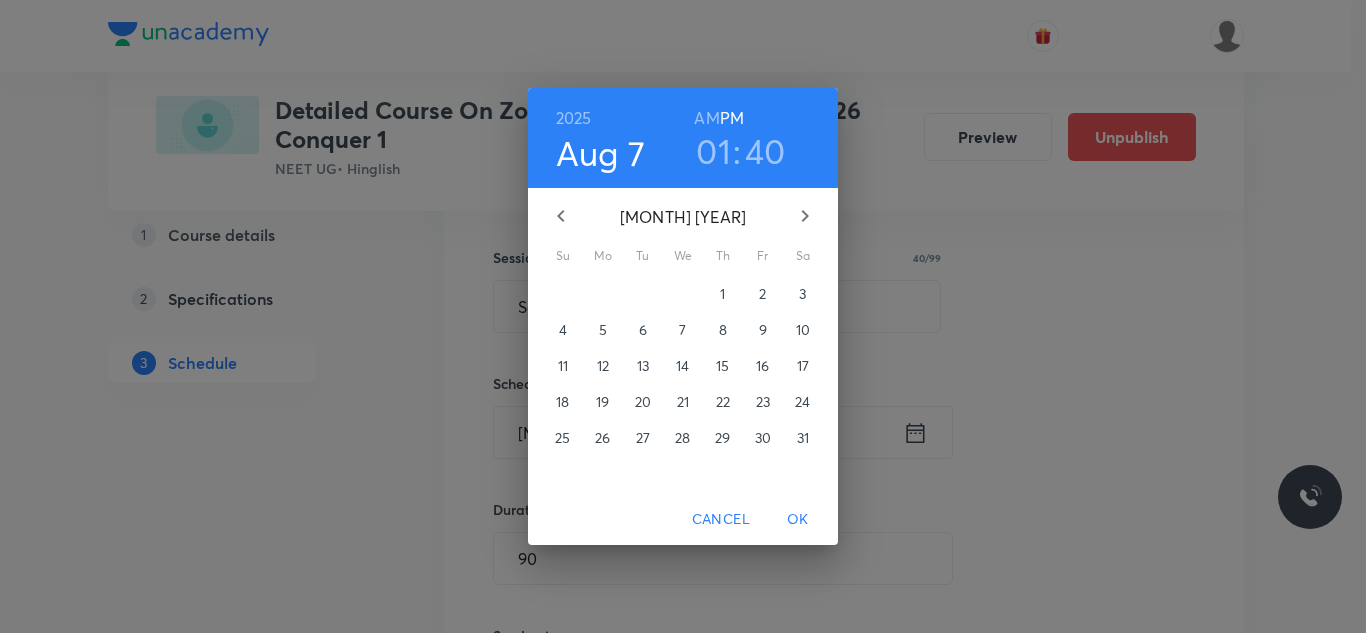 click on "8" at bounding box center [723, 330] 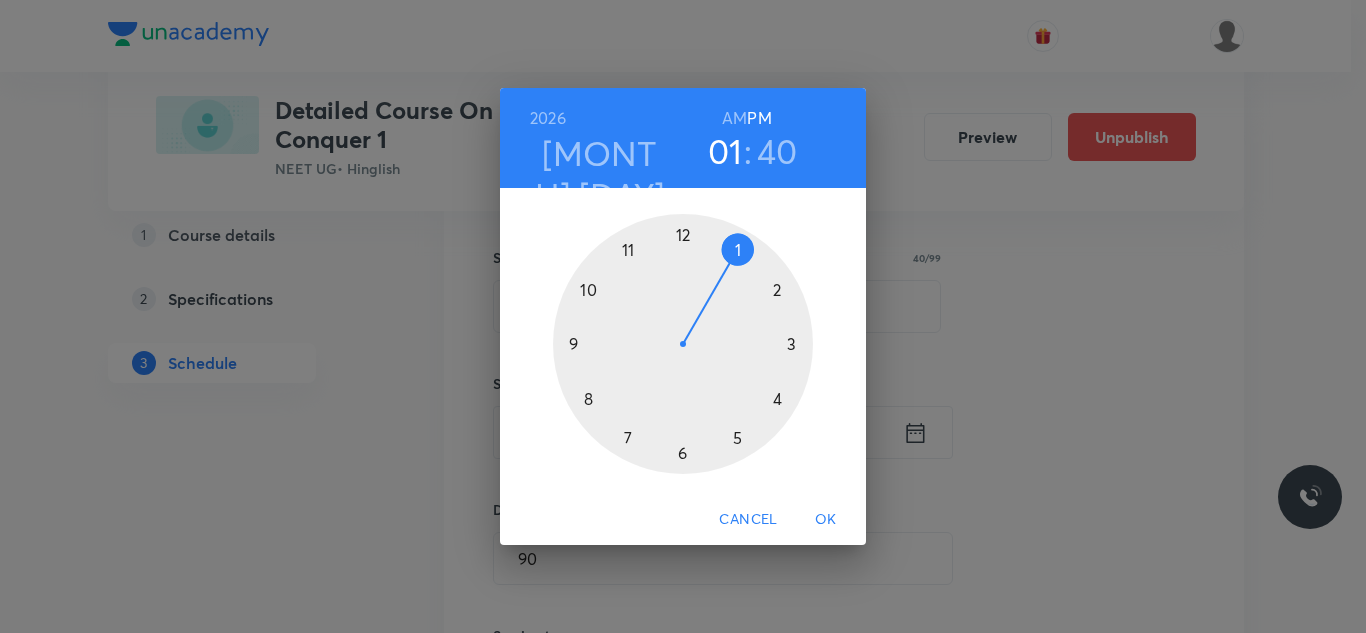 click on "OK" at bounding box center (826, 519) 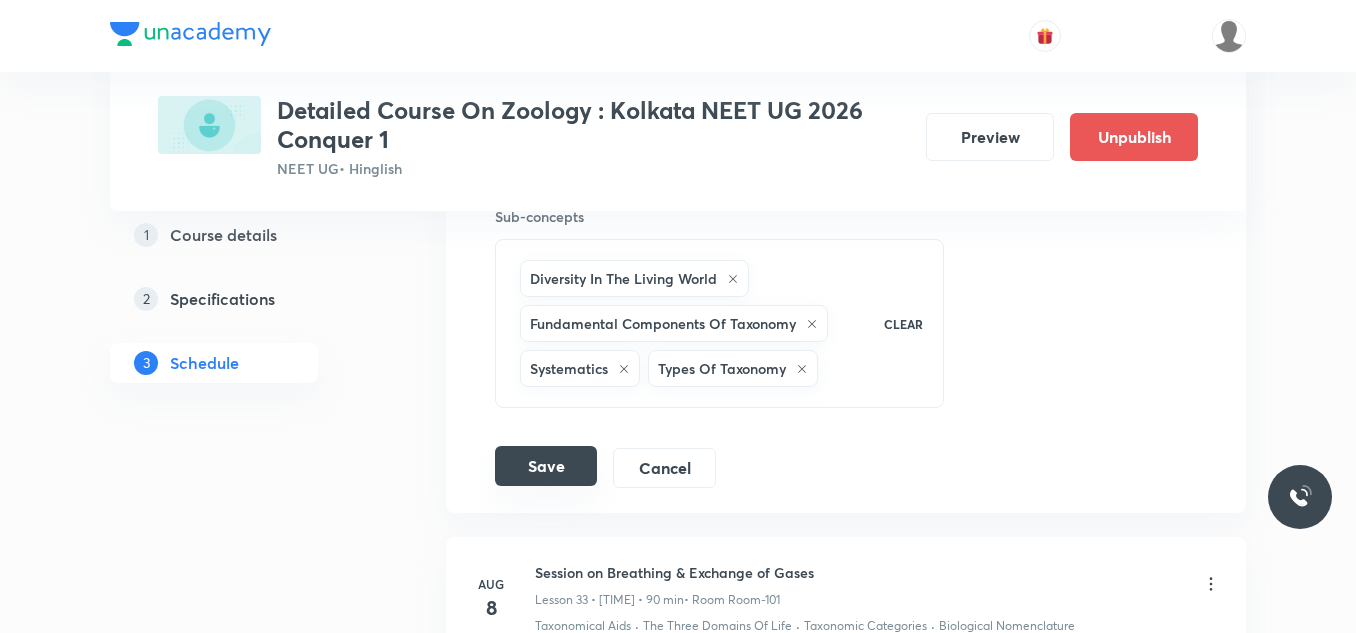 scroll, scrollTop: 5895, scrollLeft: 0, axis: vertical 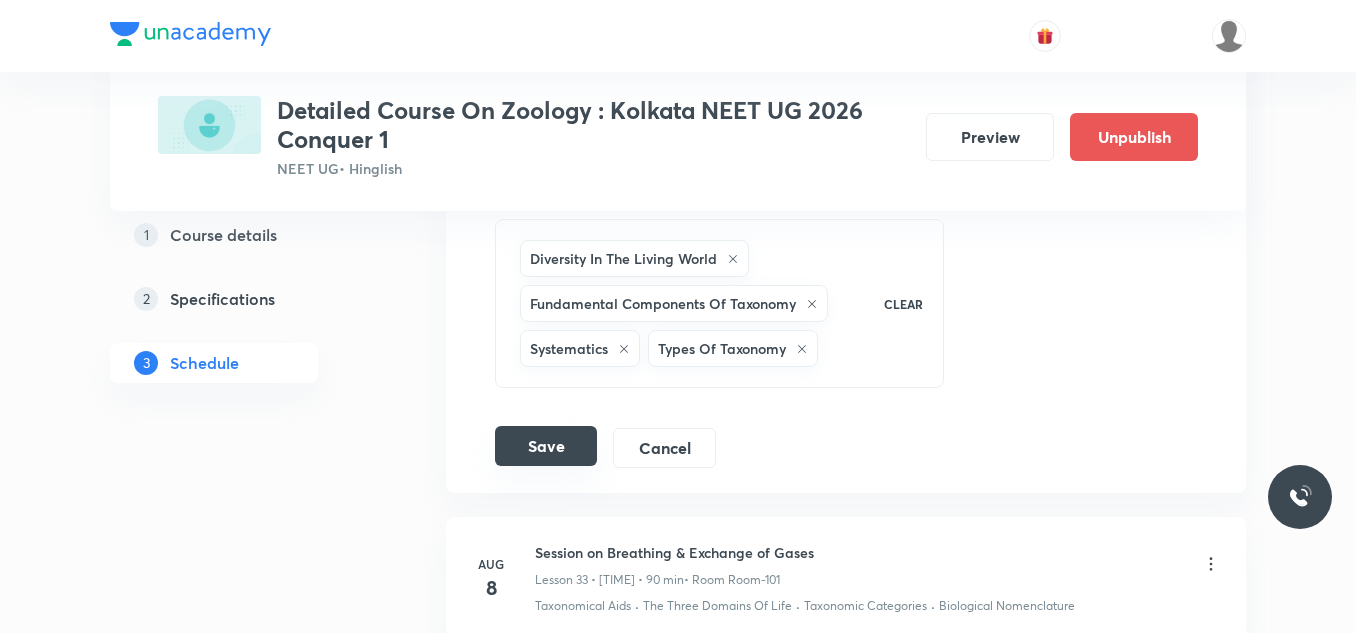 click on "Save" at bounding box center (546, 446) 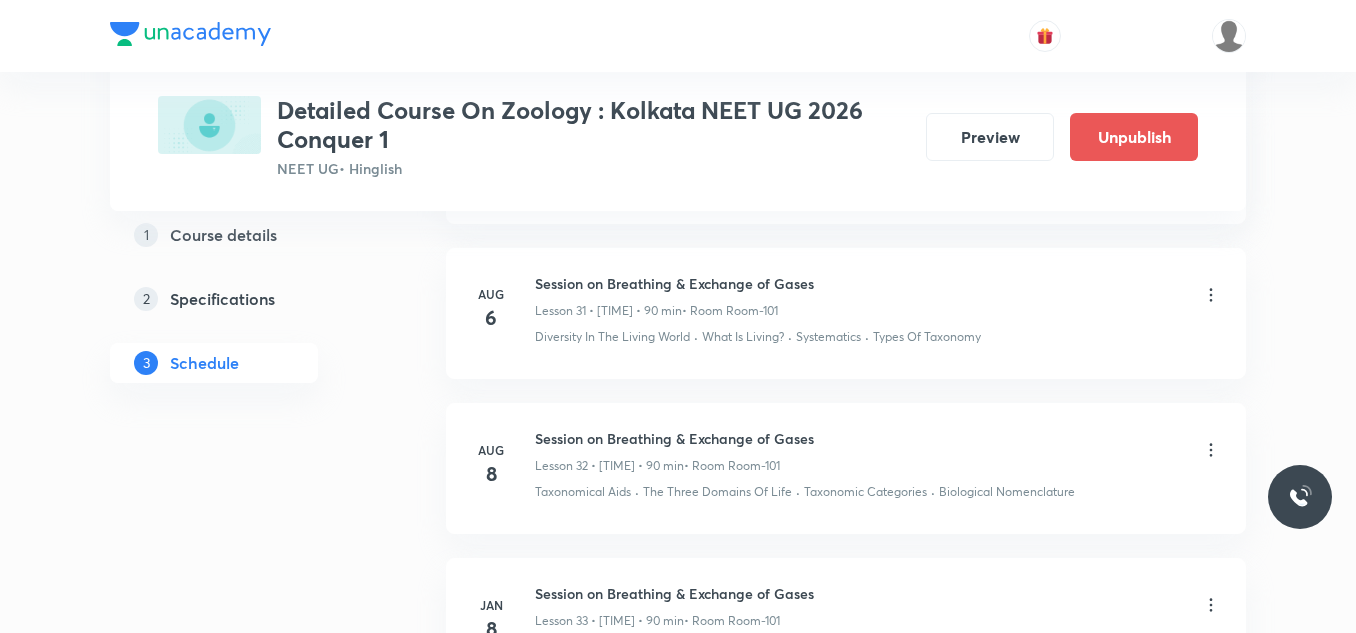 scroll, scrollTop: 4895, scrollLeft: 0, axis: vertical 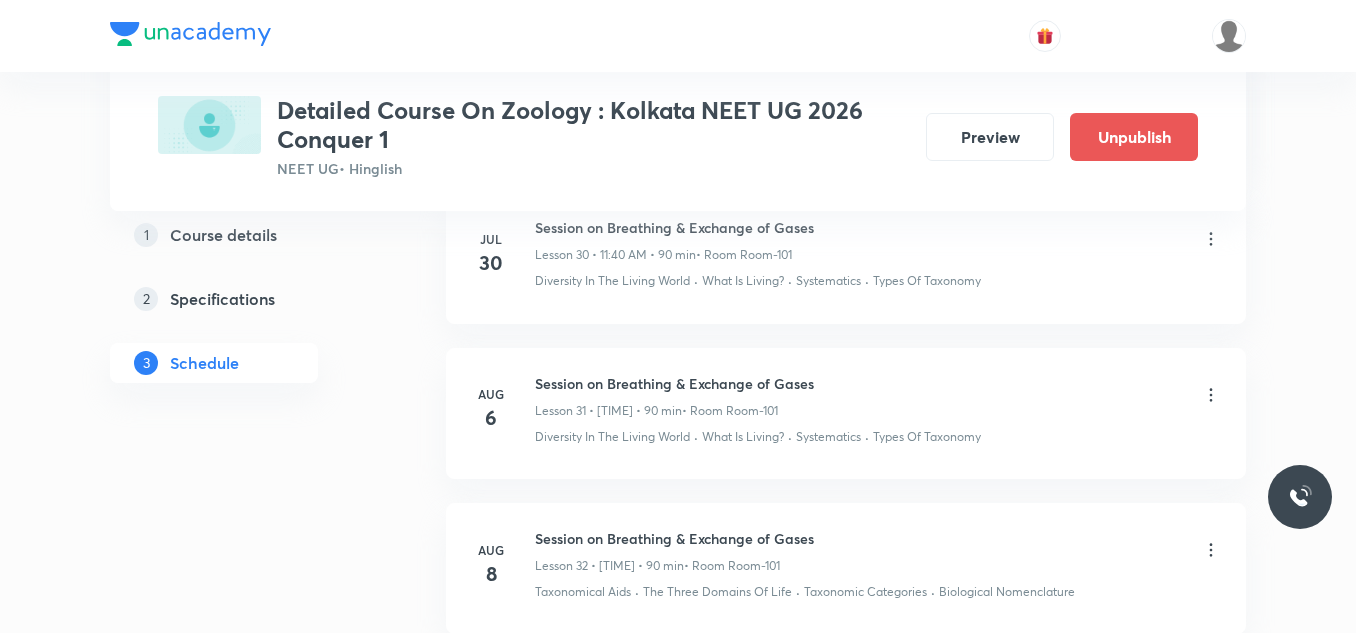 click 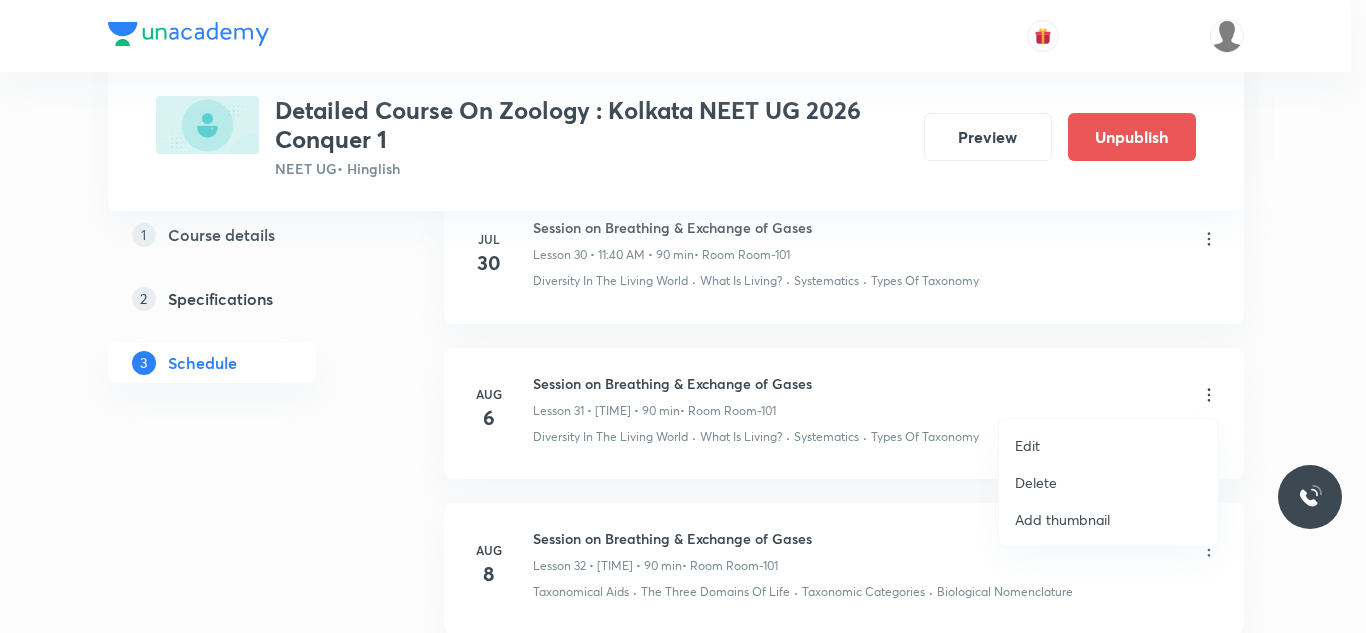 click on "Edit" at bounding box center [1027, 445] 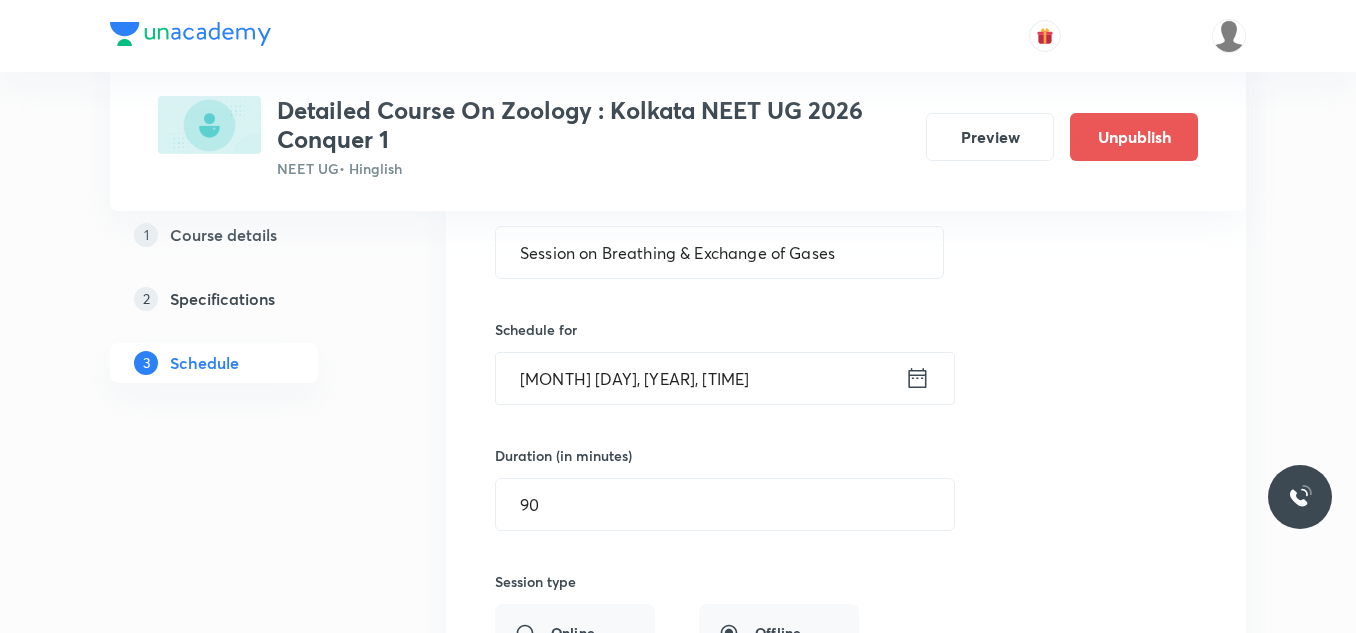 scroll, scrollTop: 5095, scrollLeft: 0, axis: vertical 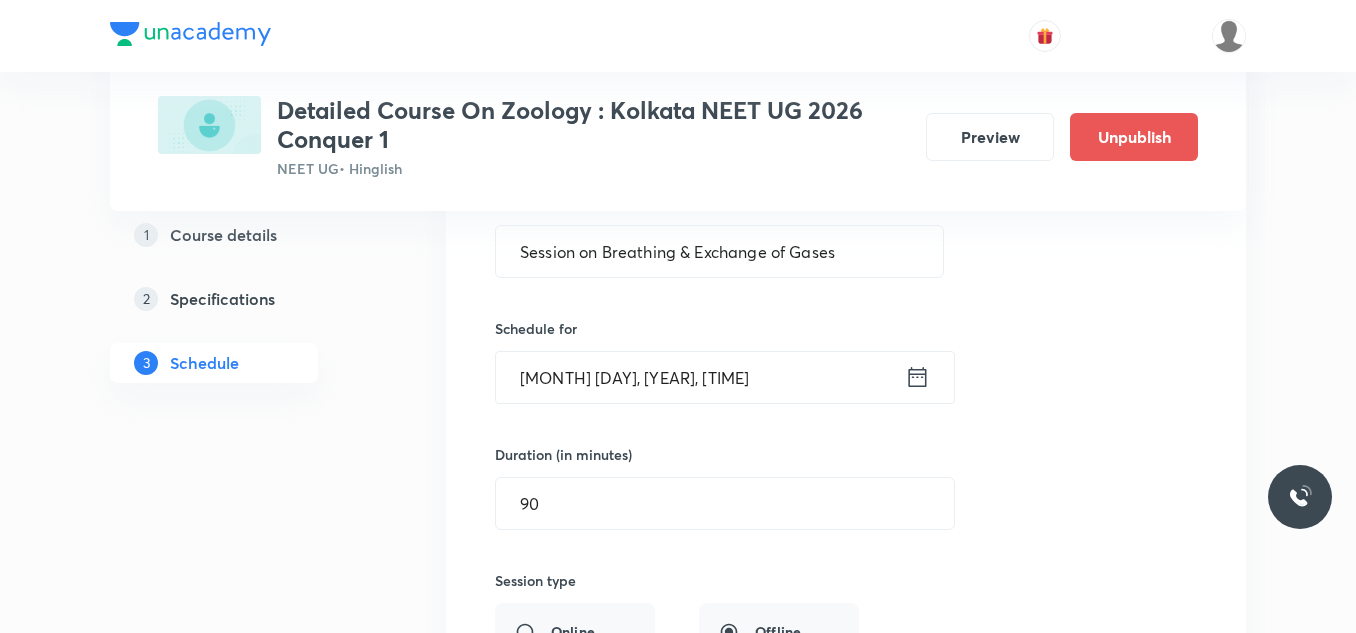 click on "Aug 6, 2025, 1:40 PM" at bounding box center (700, 377) 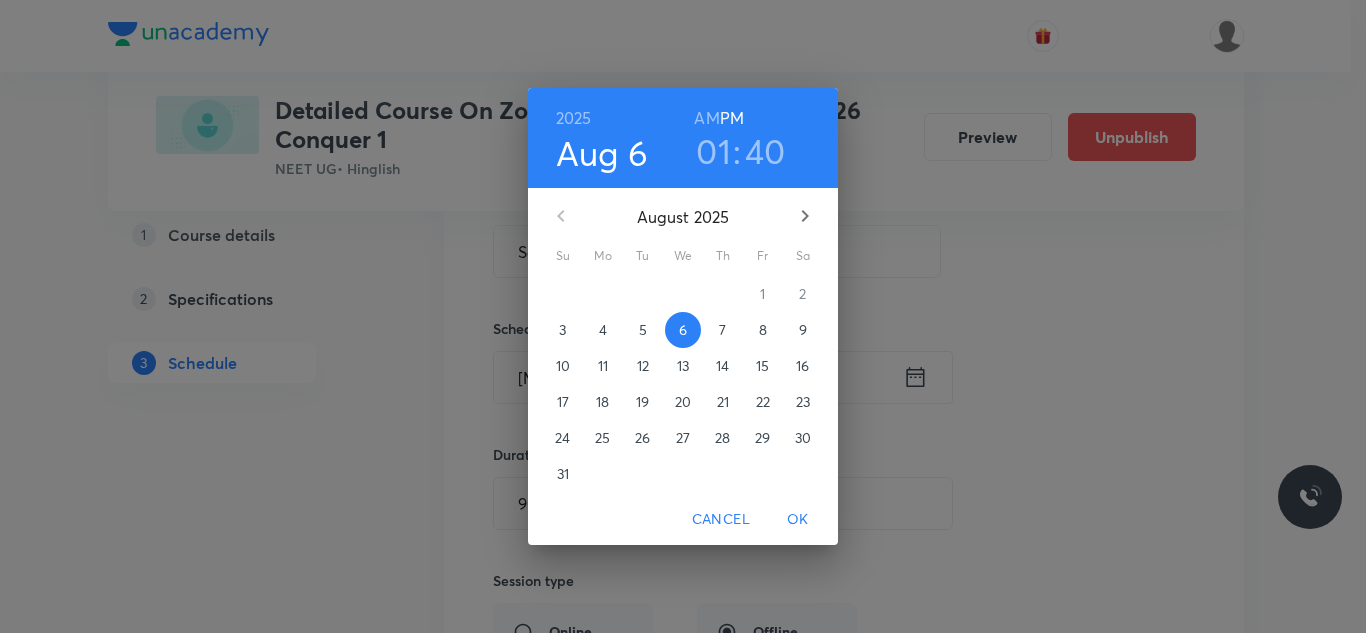 click 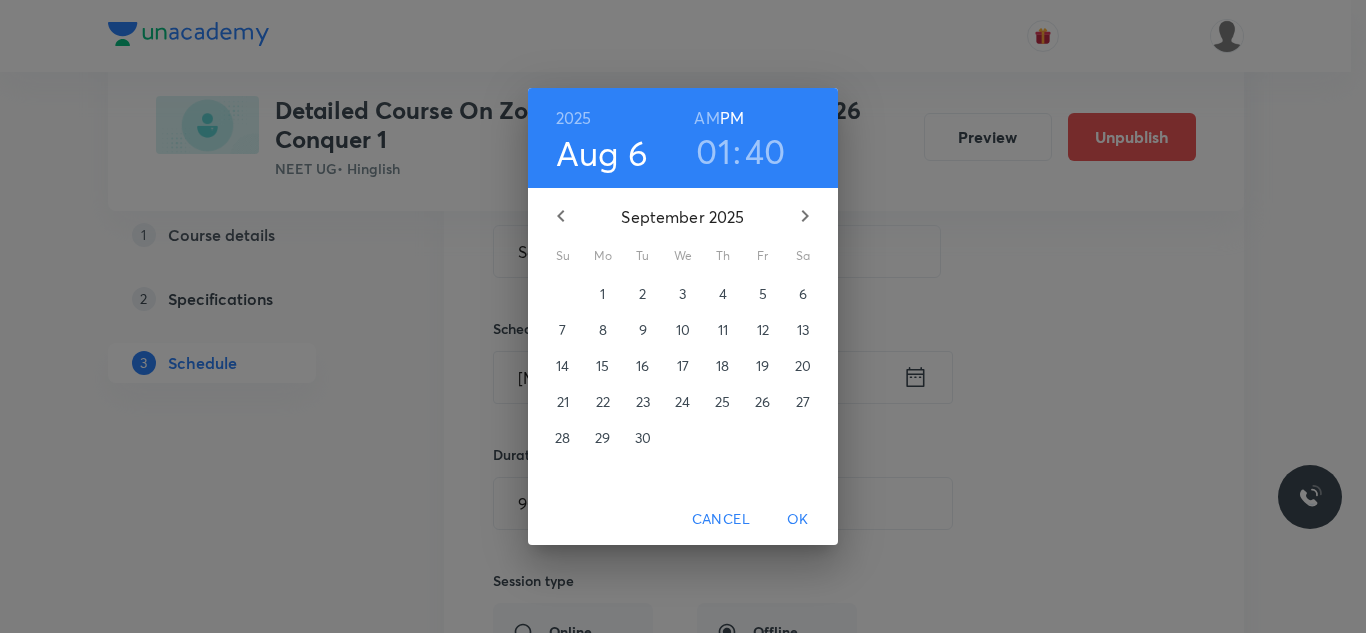 click 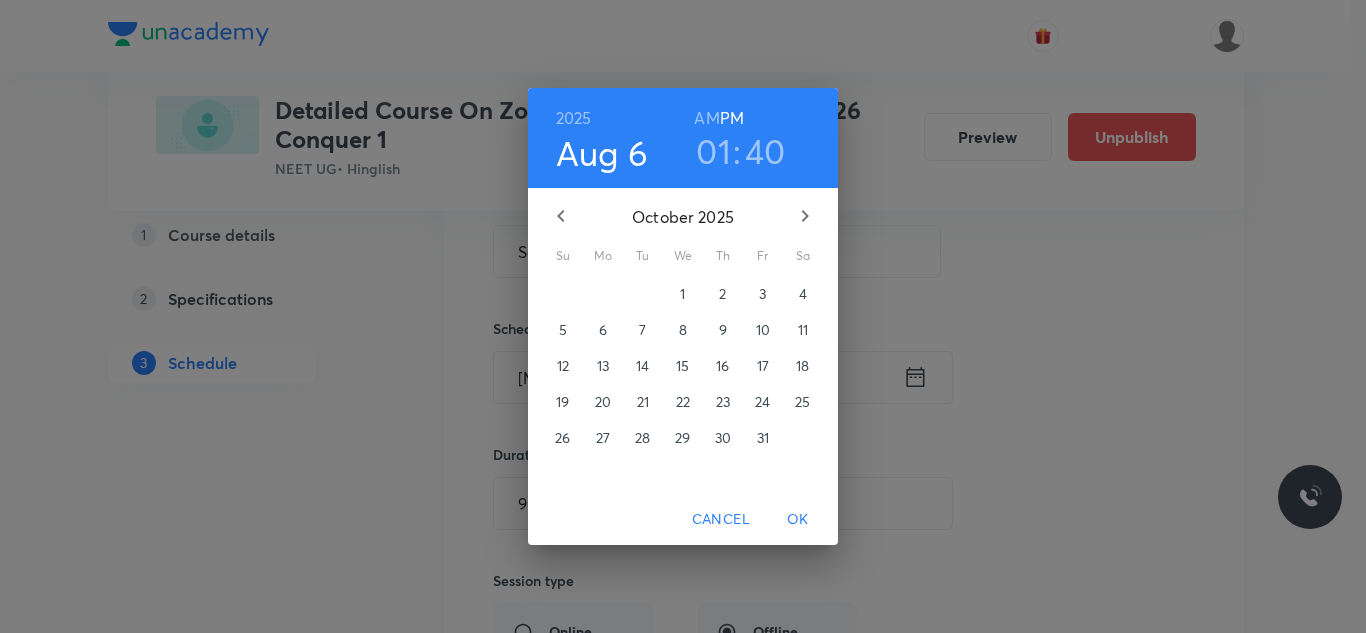 click 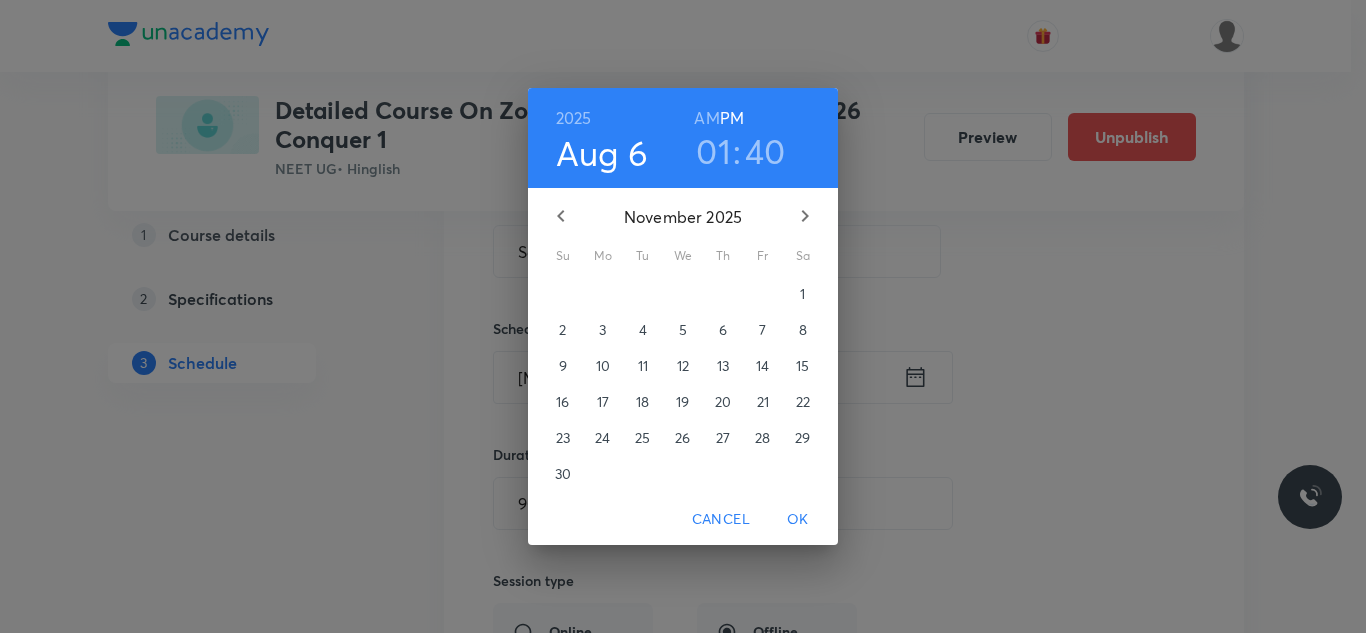 click 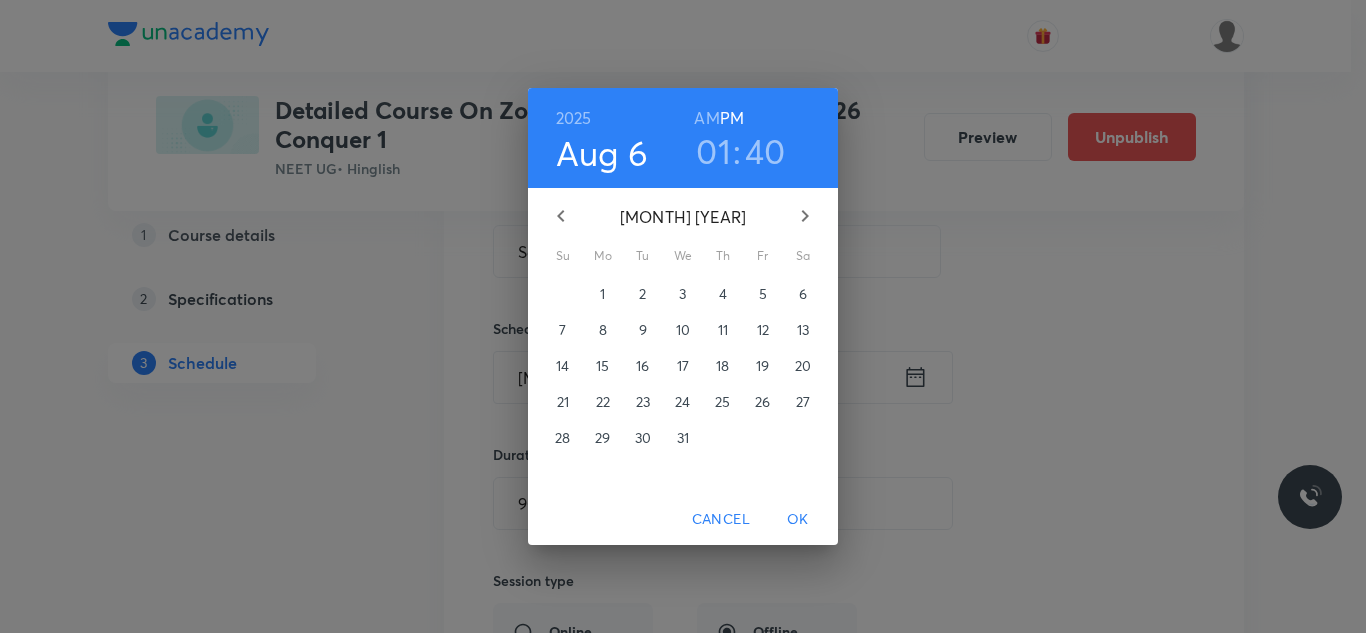 click on "11" at bounding box center (723, 330) 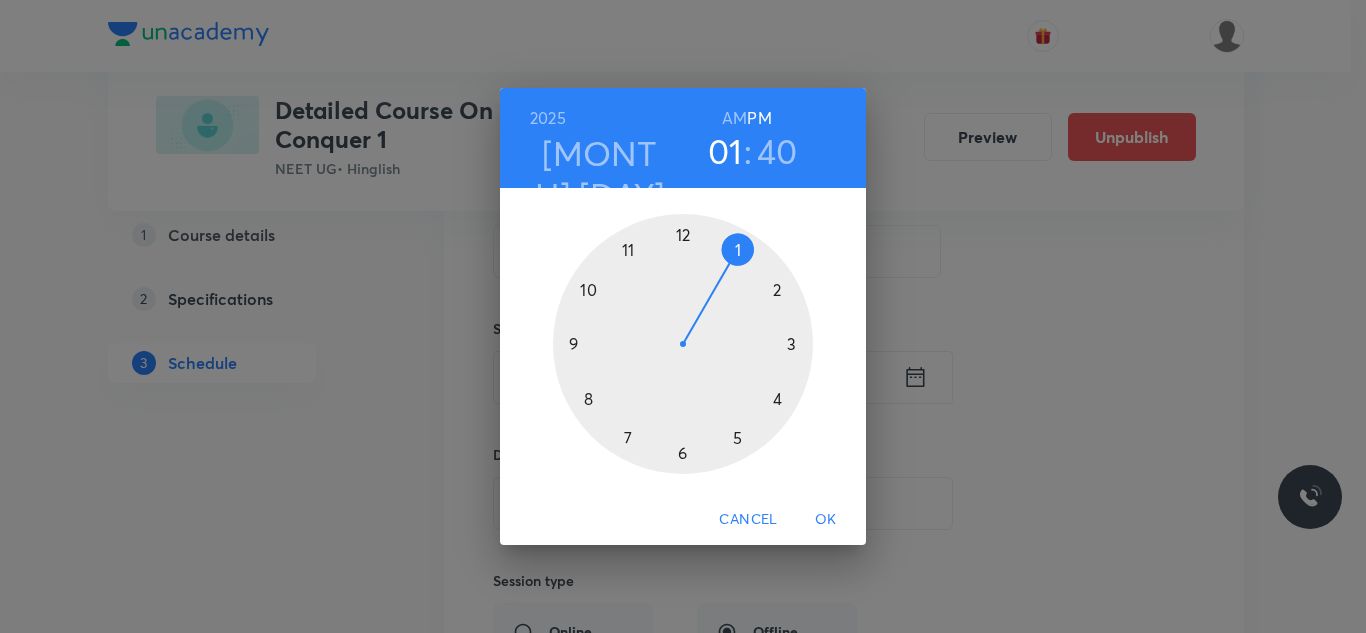 click on "OK" at bounding box center (826, 519) 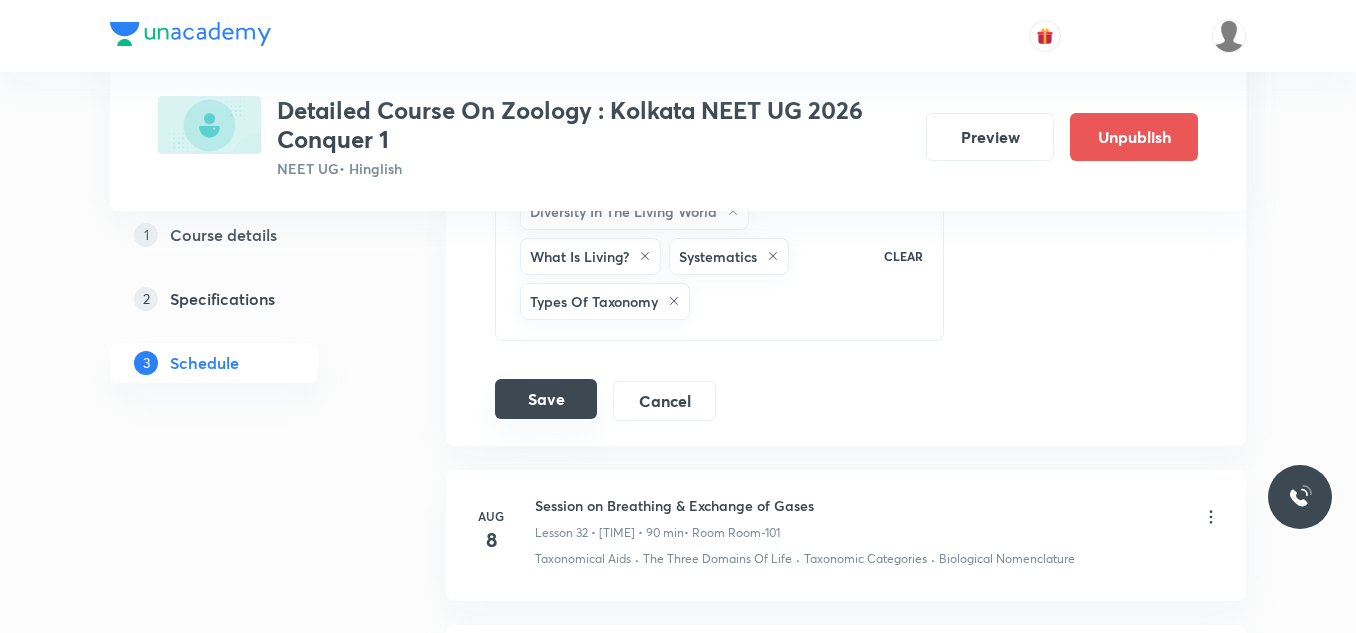 scroll, scrollTop: 5795, scrollLeft: 0, axis: vertical 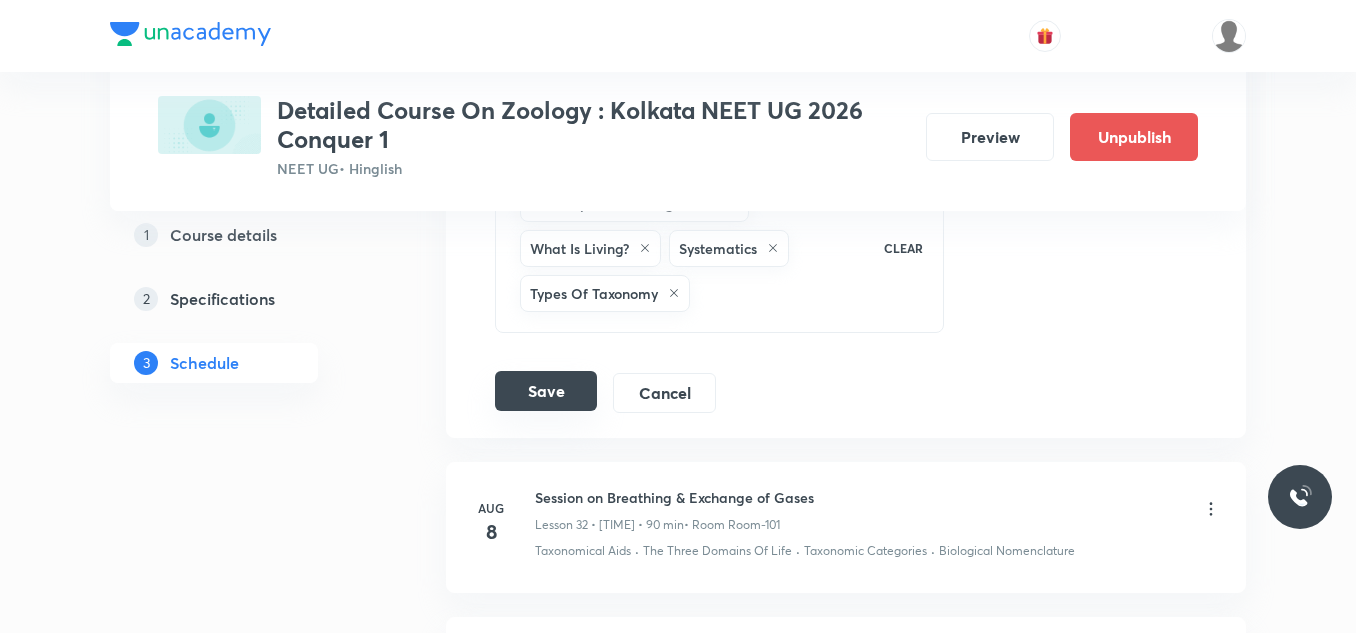 click on "Save" at bounding box center (546, 391) 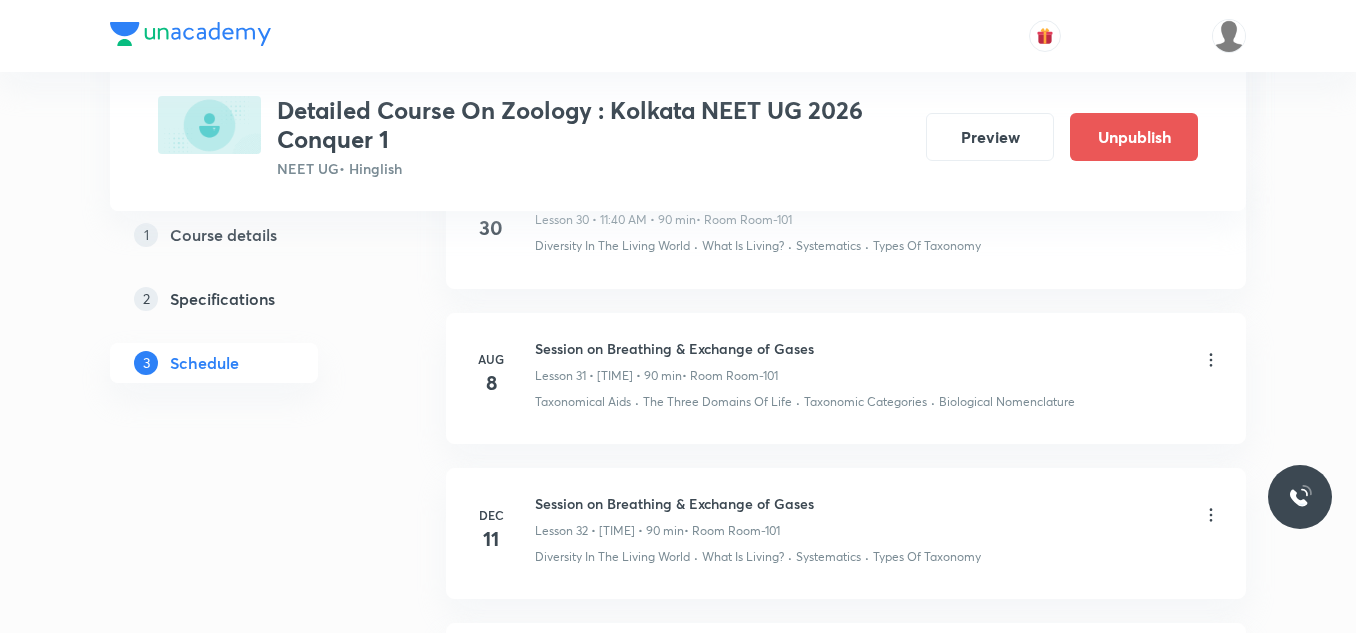 scroll, scrollTop: 4895, scrollLeft: 0, axis: vertical 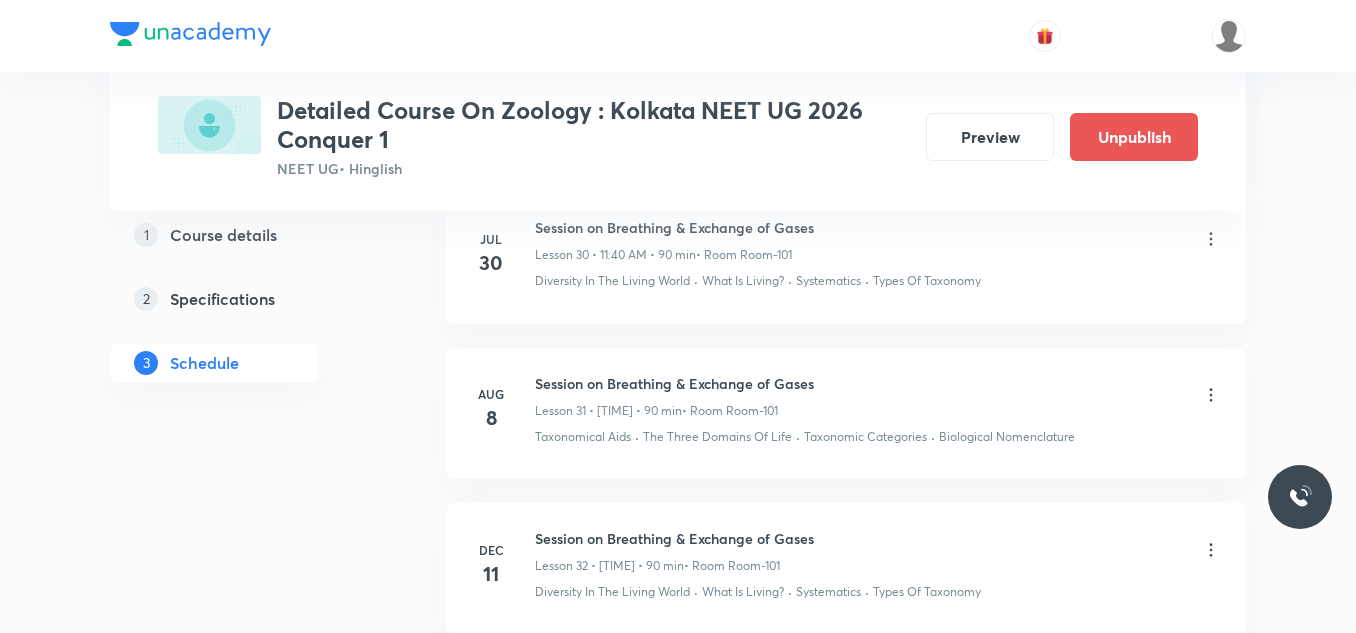 click 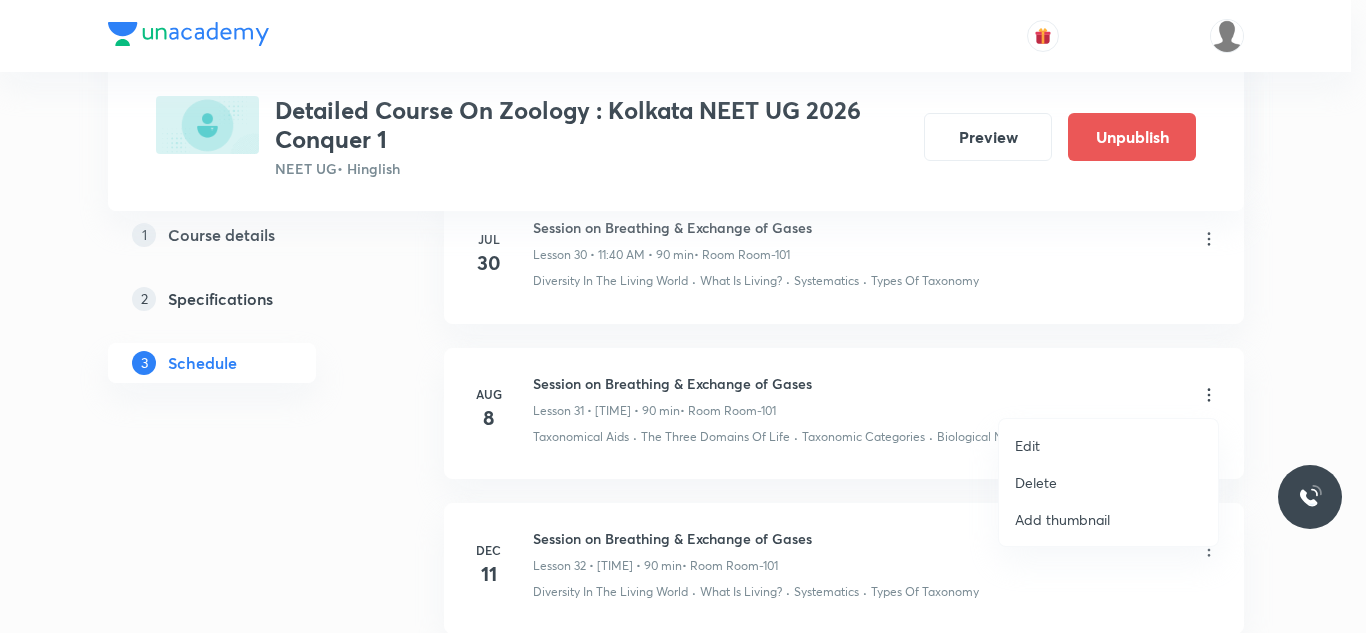 click on "Edit" at bounding box center [1108, 445] 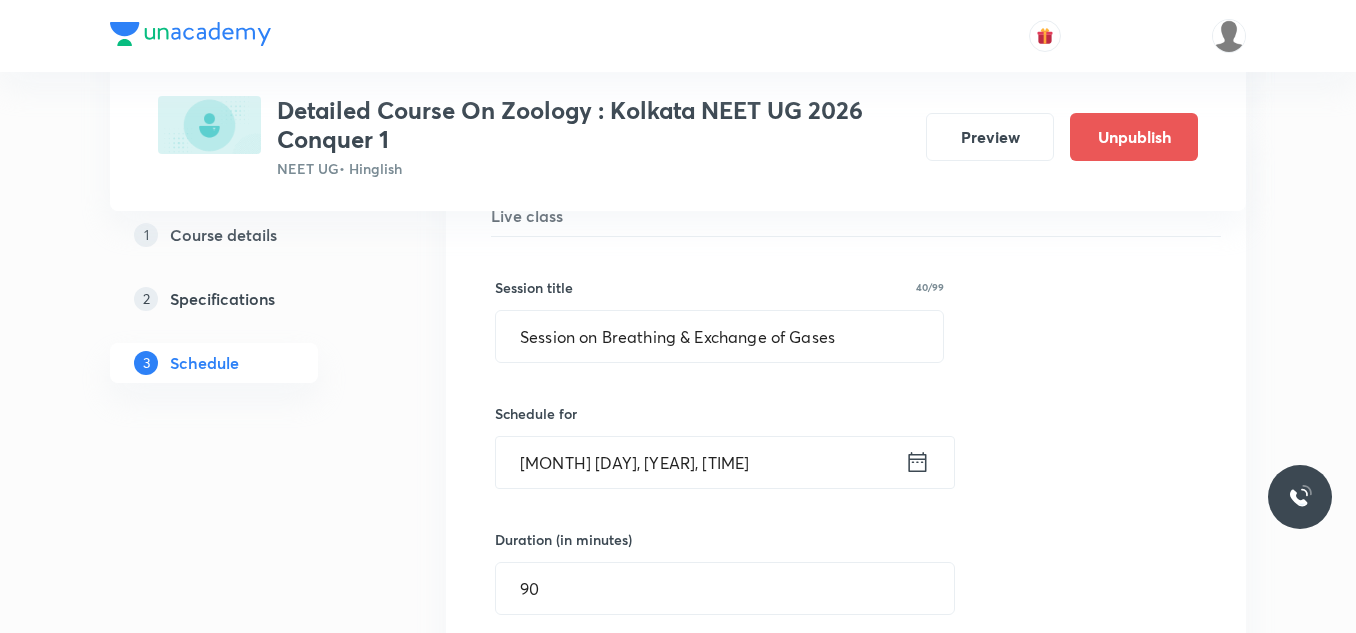 scroll, scrollTop: 5095, scrollLeft: 0, axis: vertical 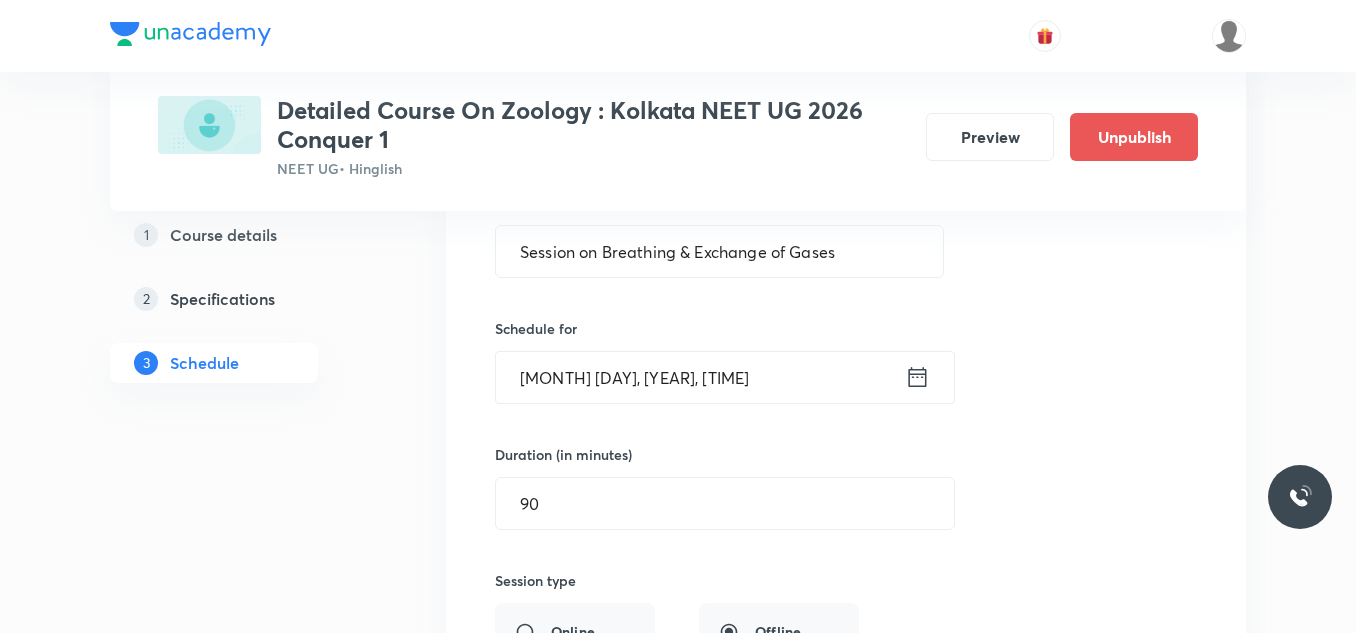 click on "[MONTH] [DAY], [YEAR], [TIME]" at bounding box center (700, 377) 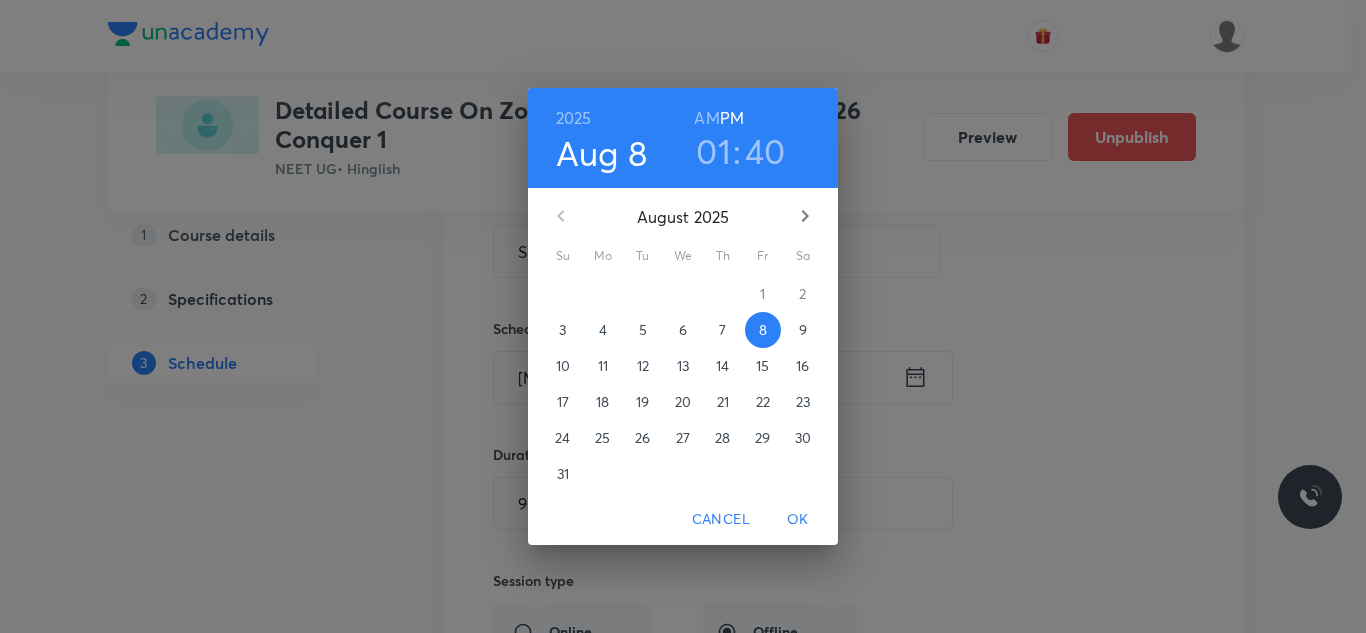 click 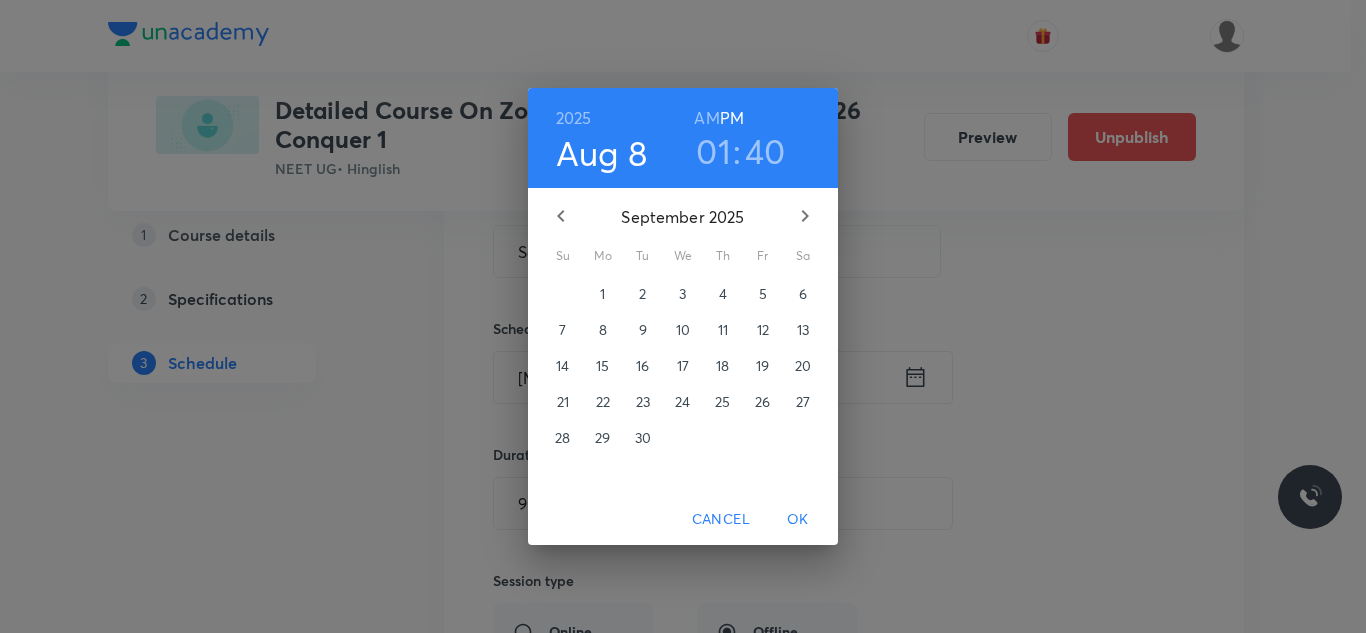 click 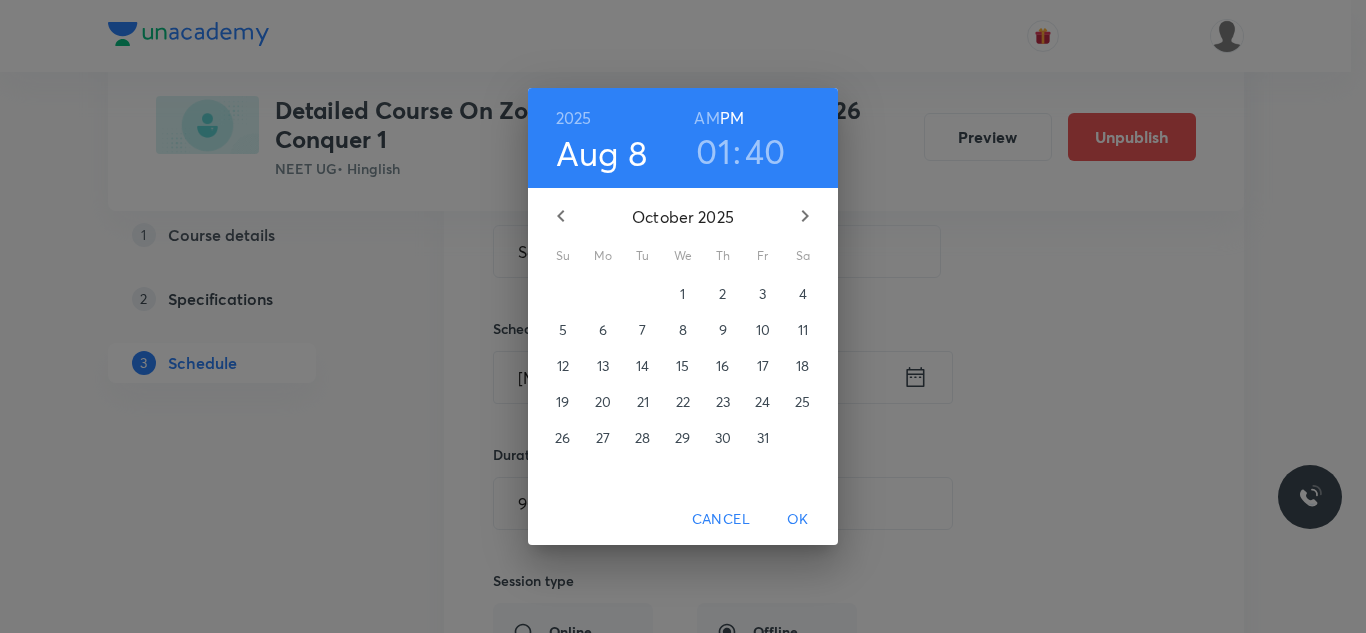 click 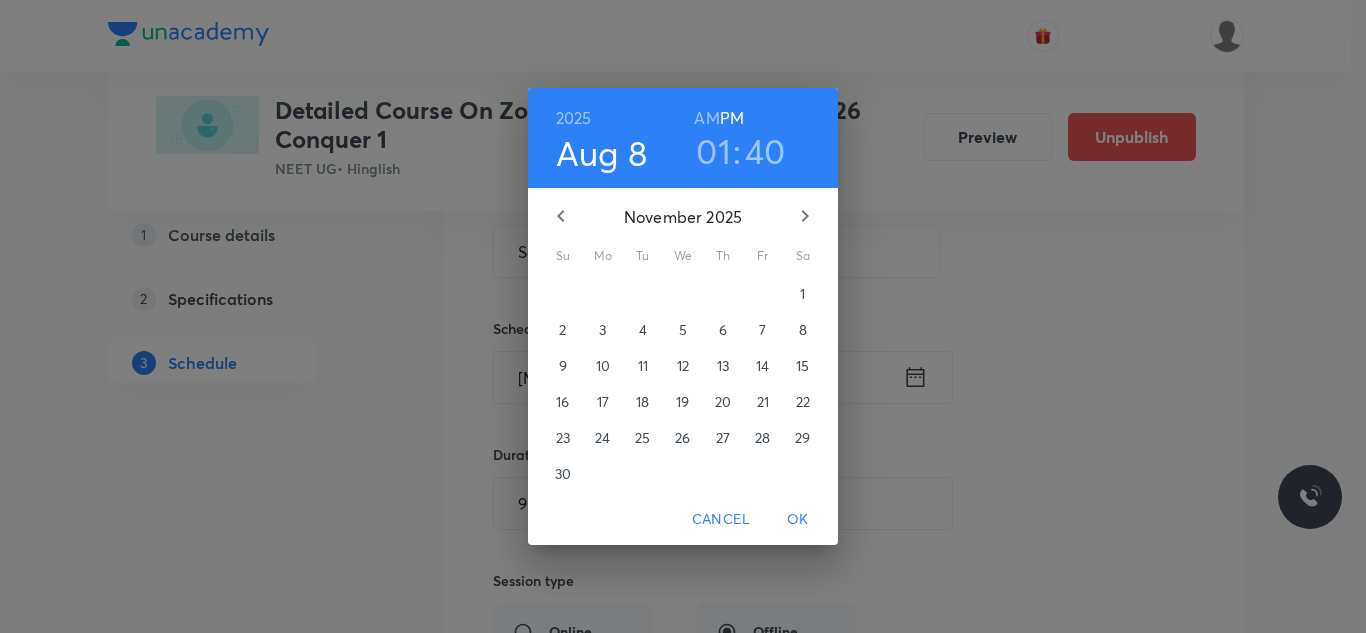 click 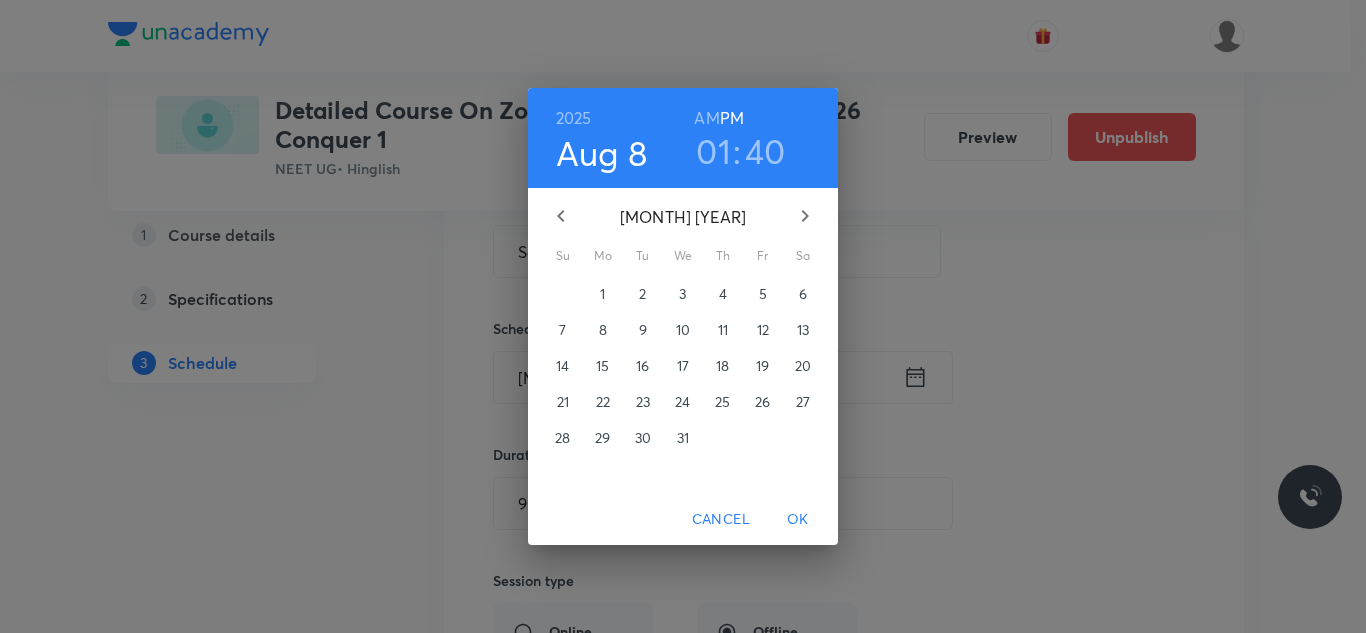click on "11" at bounding box center [723, 330] 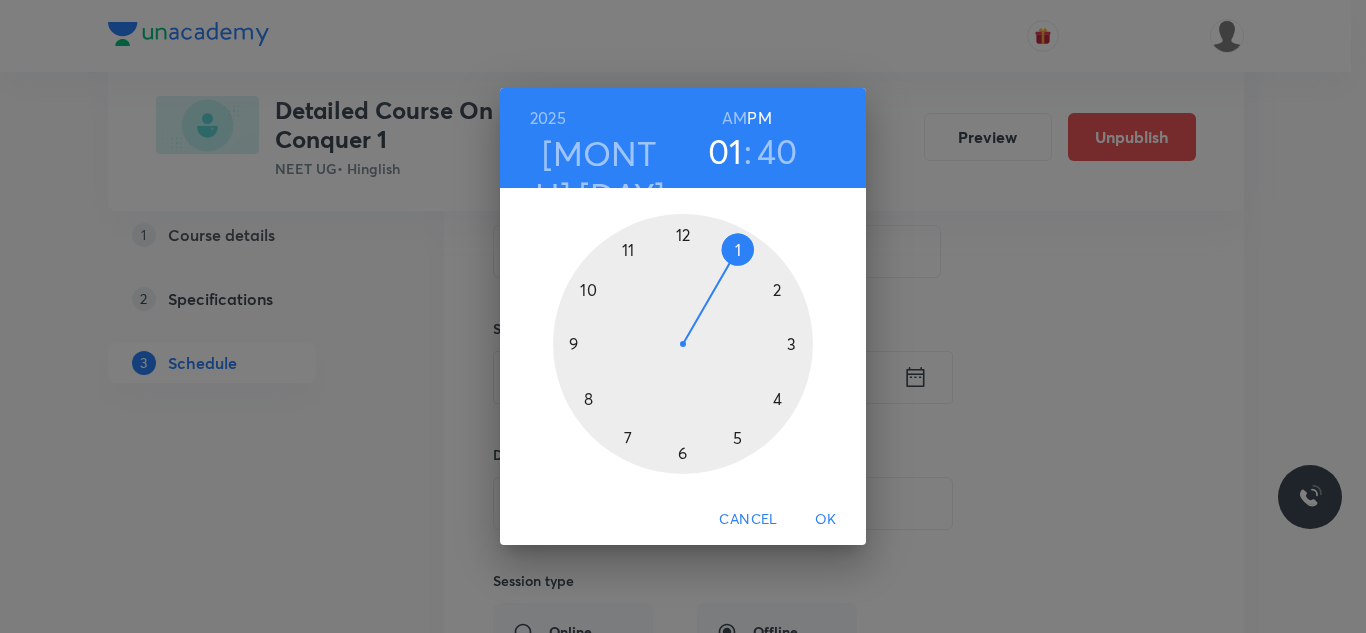 click on "OK" at bounding box center (826, 519) 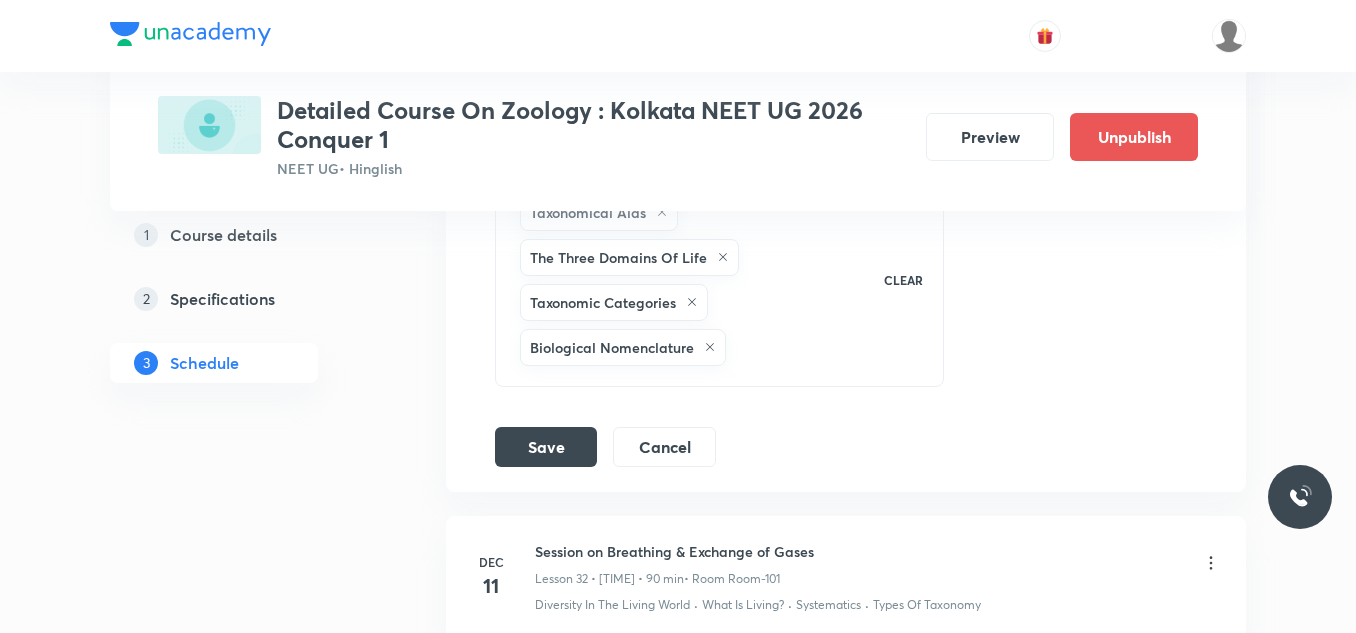 scroll, scrollTop: 5795, scrollLeft: 0, axis: vertical 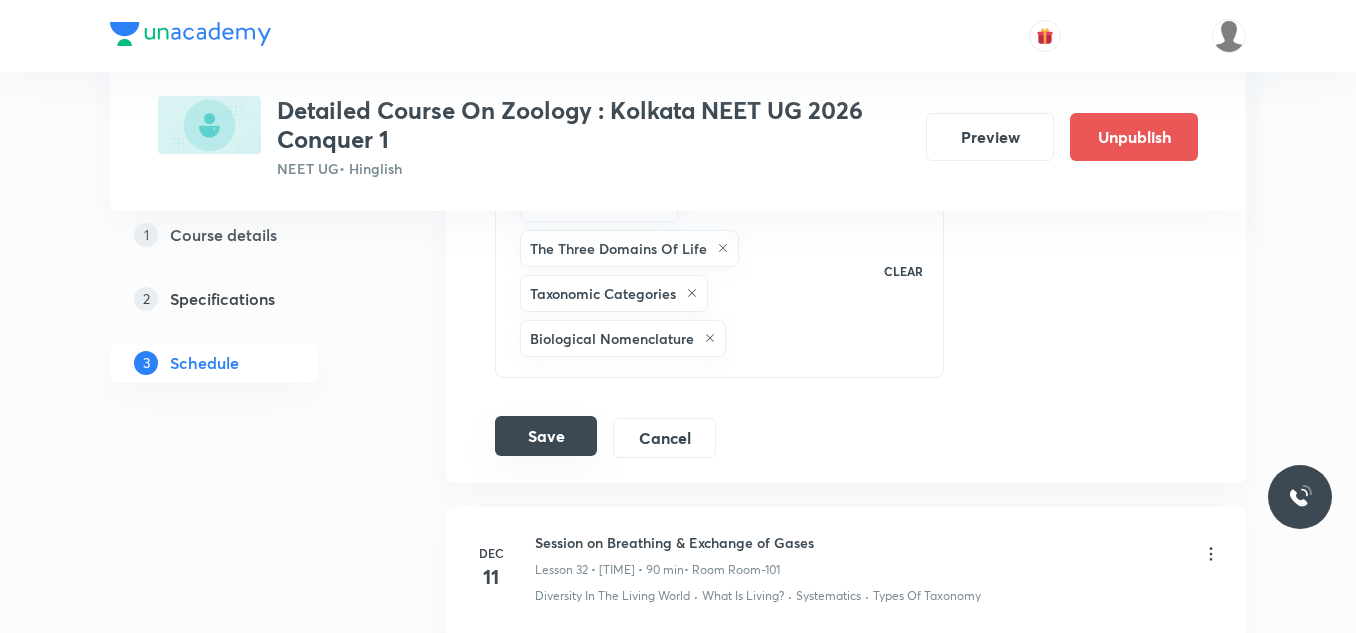 click on "Save" at bounding box center (546, 436) 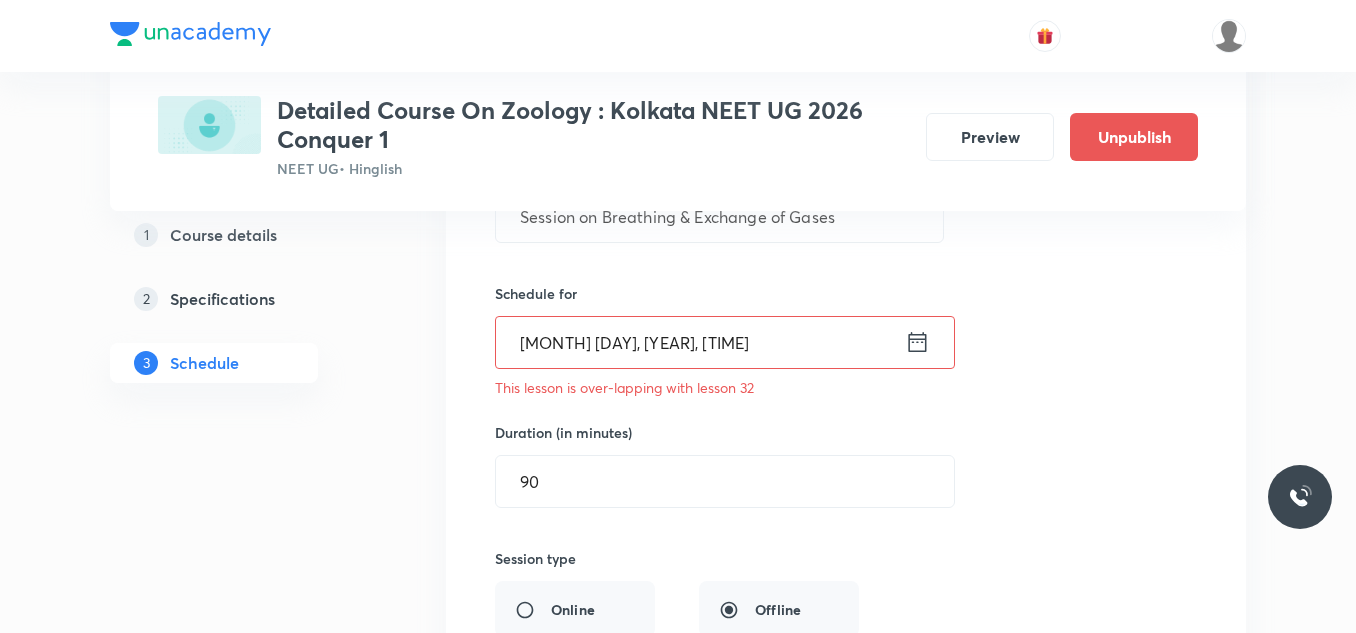 scroll, scrollTop: 5095, scrollLeft: 0, axis: vertical 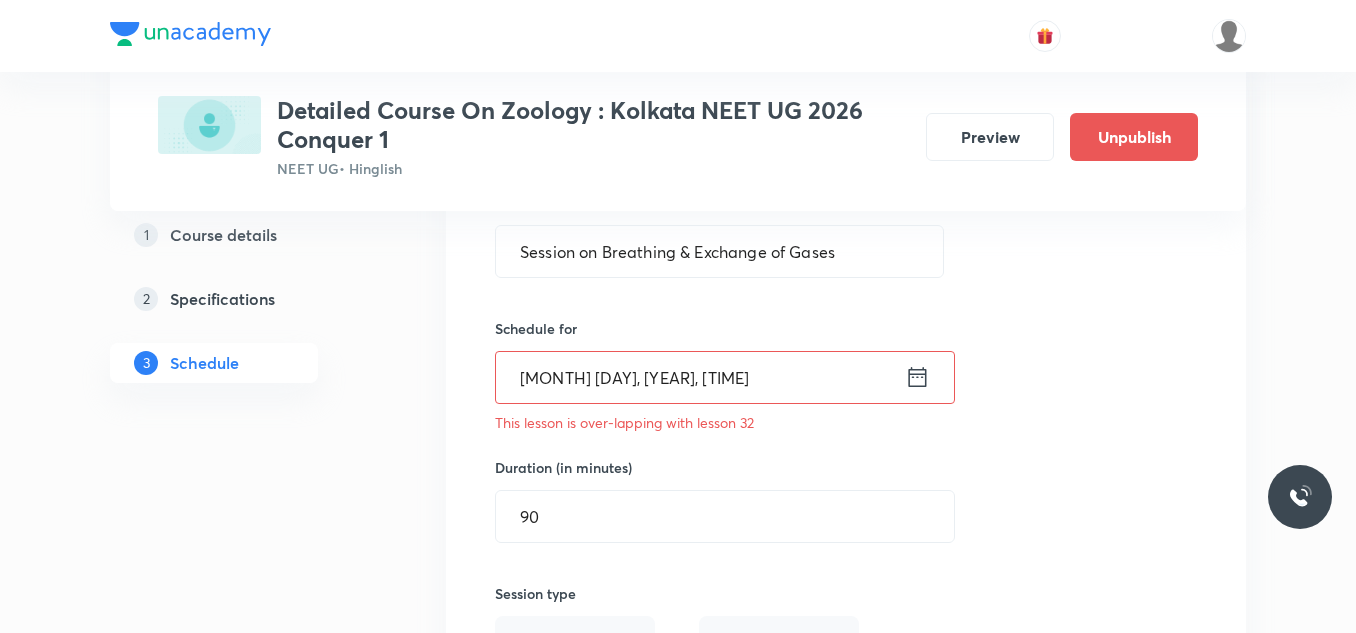 click on "Dec 11, 2025, 1:40 PM" at bounding box center (700, 377) 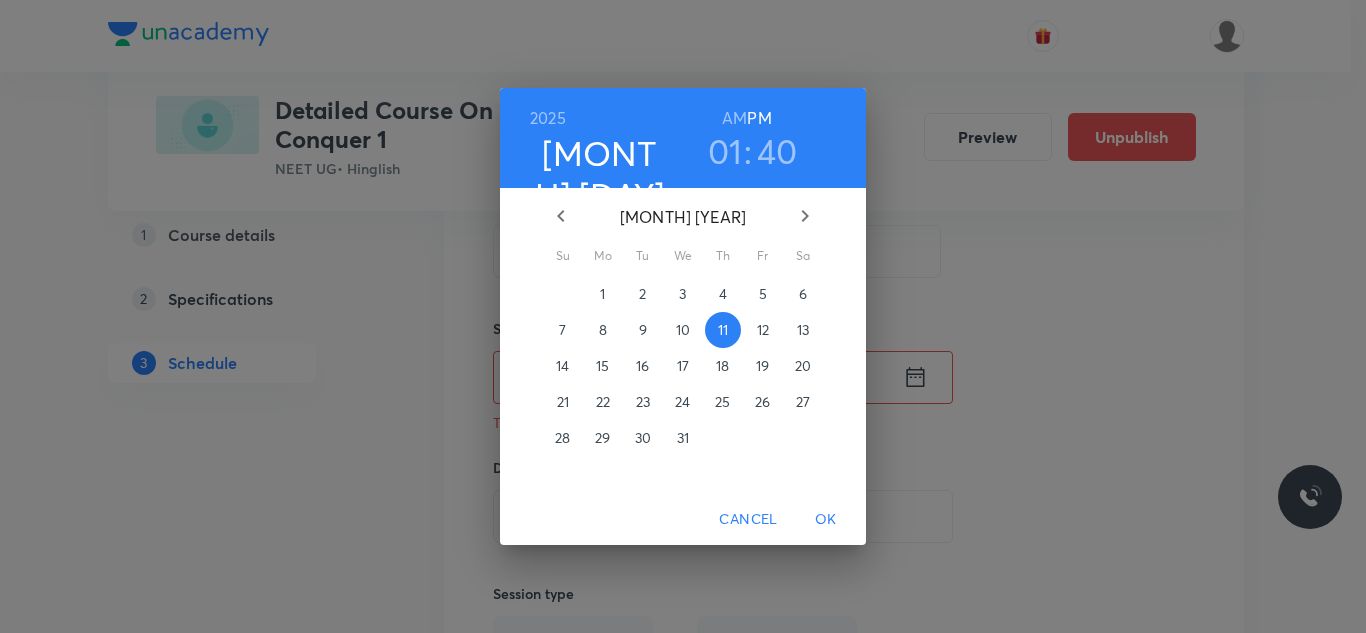 click 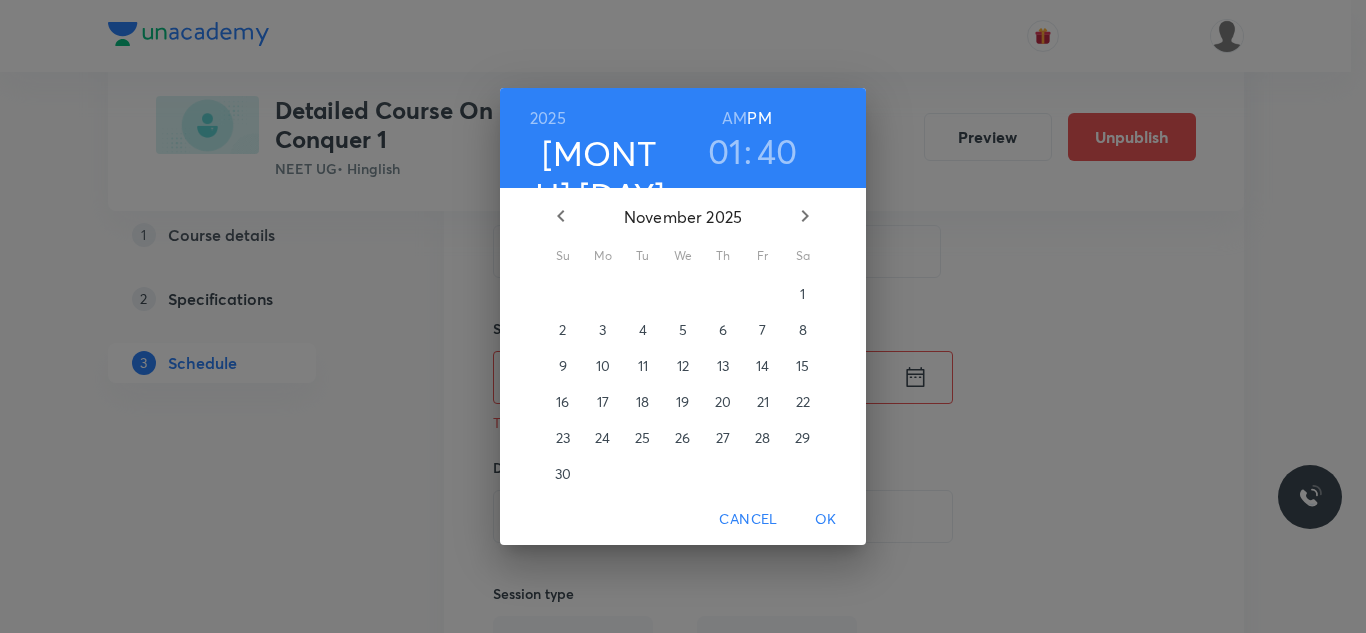 click 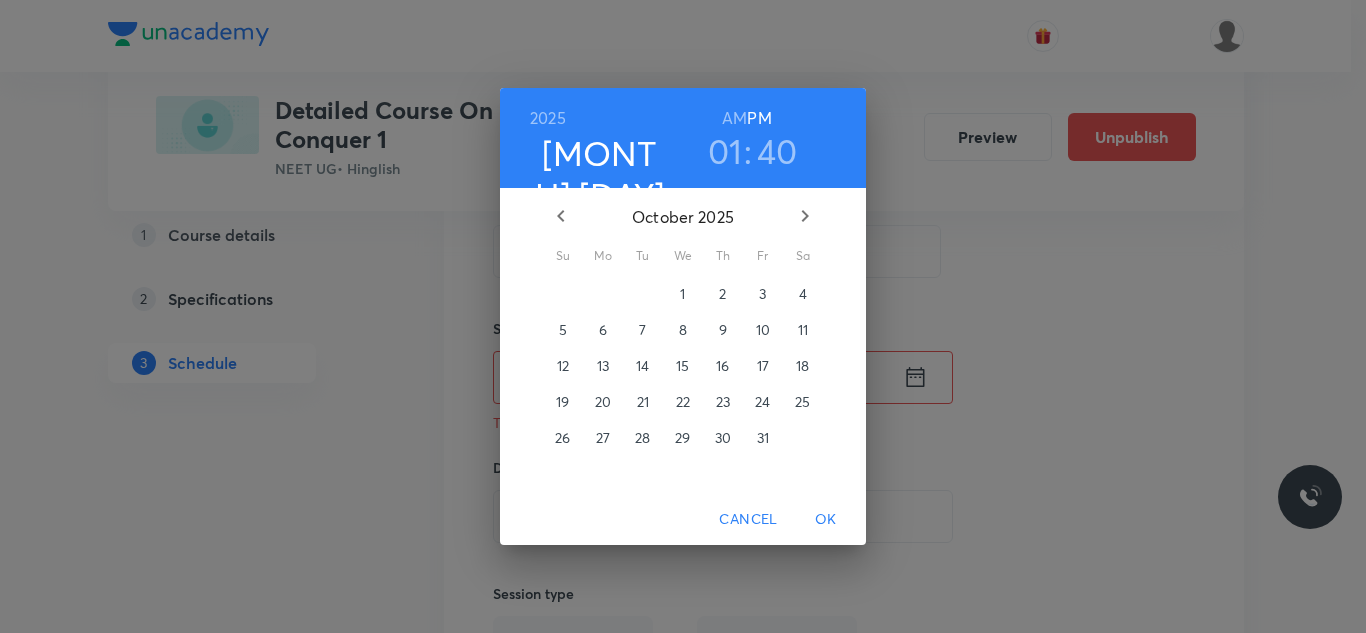 click on "17" at bounding box center [763, 366] 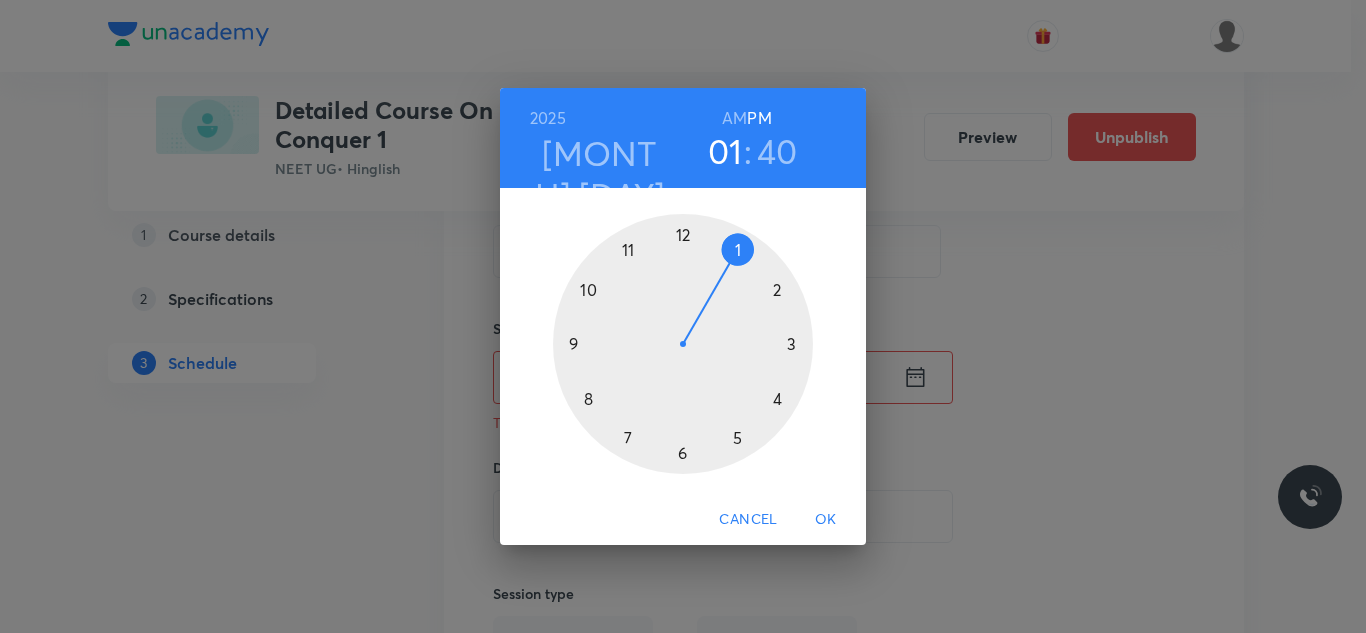 click on "OK" at bounding box center (826, 519) 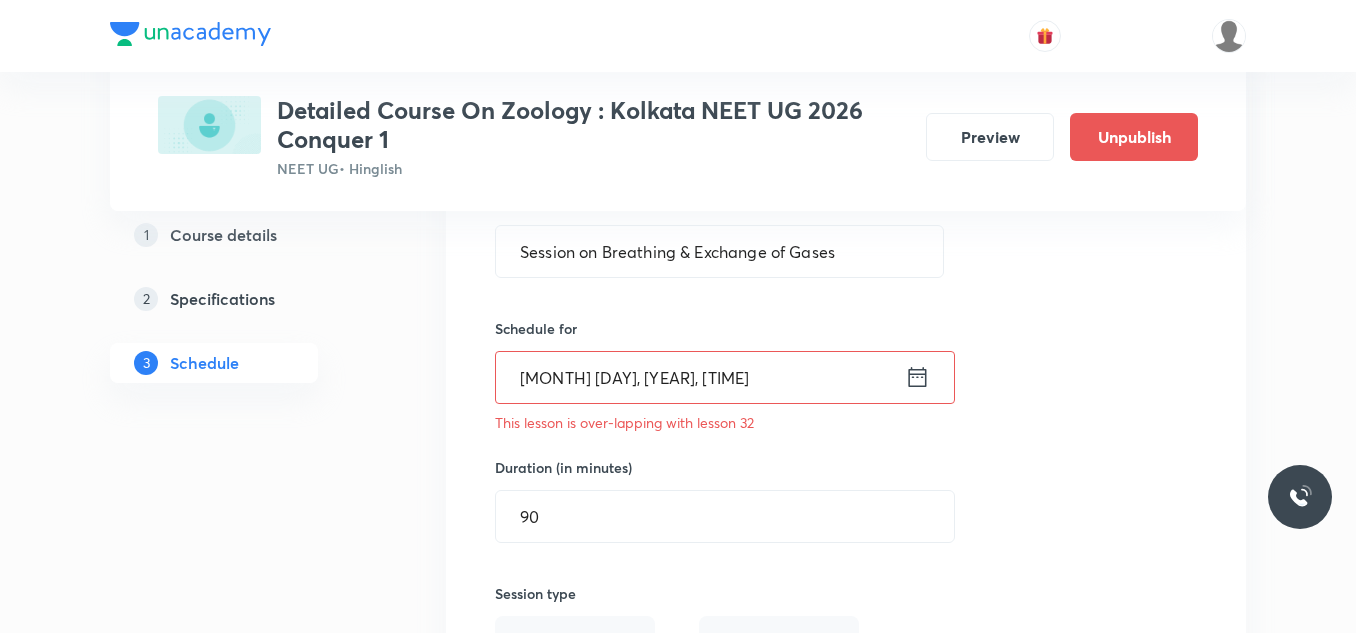 click on "Oct 17, 2025, 1:40 PM" at bounding box center [700, 377] 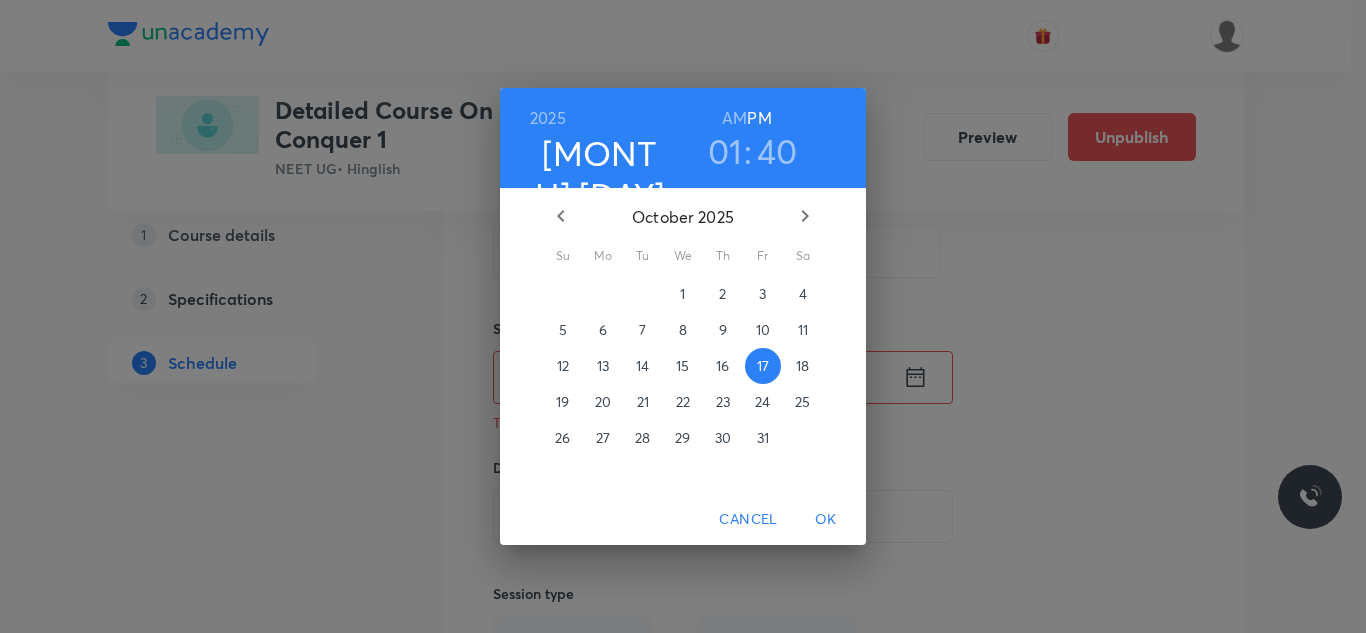 click 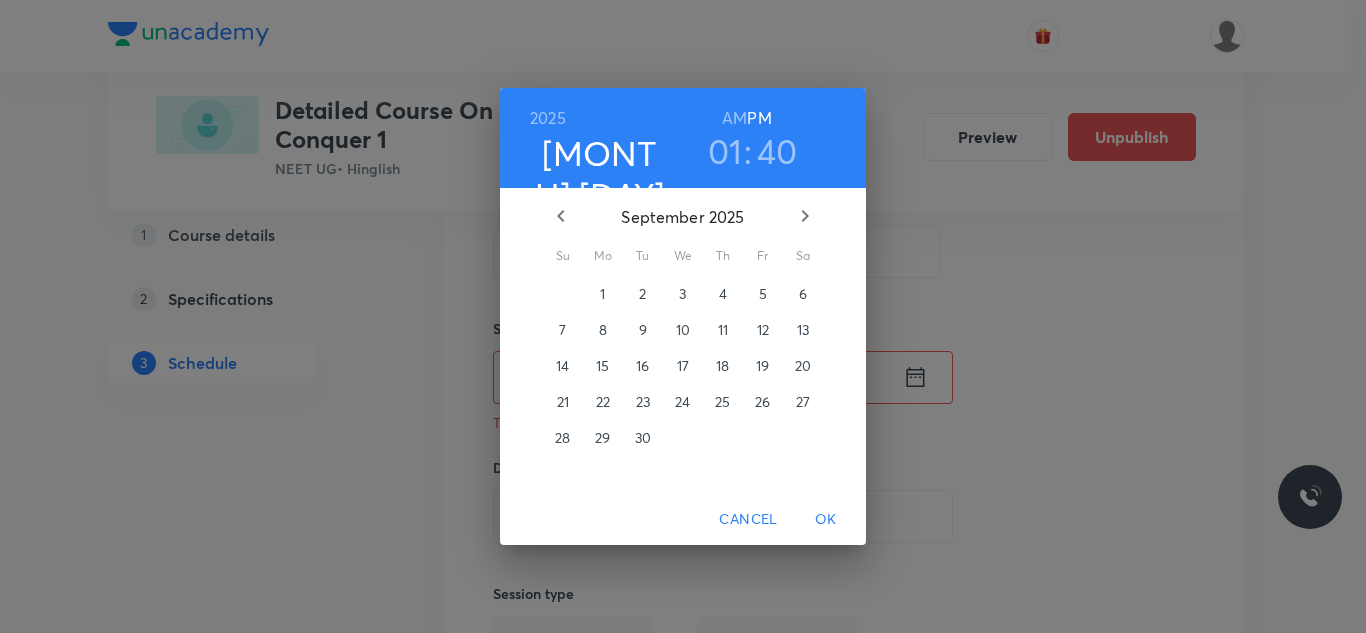 click on "18" at bounding box center [723, 366] 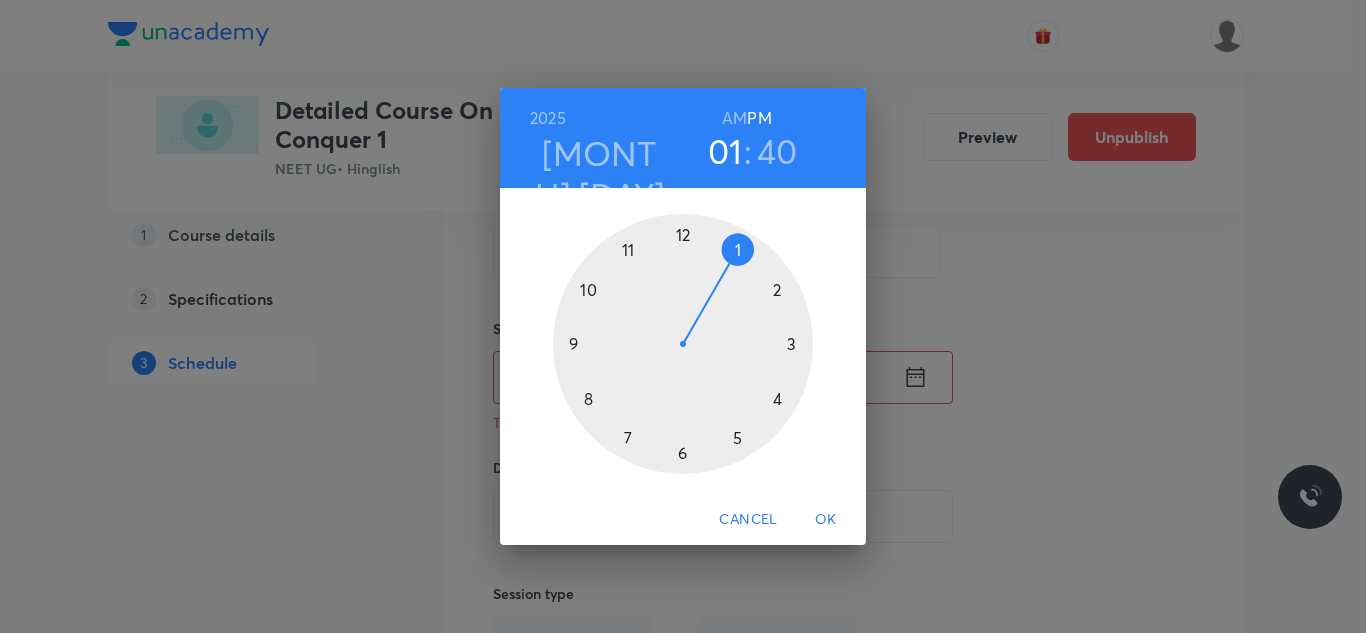 click on "OK" at bounding box center (826, 519) 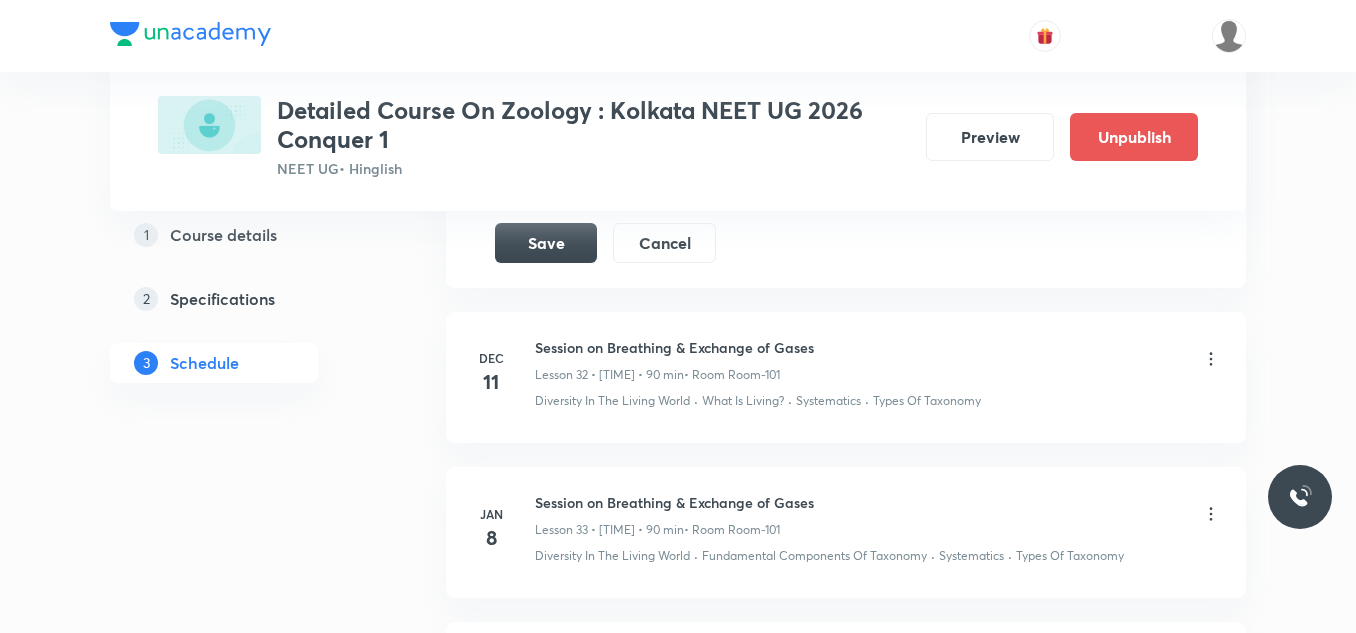 scroll, scrollTop: 5795, scrollLeft: 0, axis: vertical 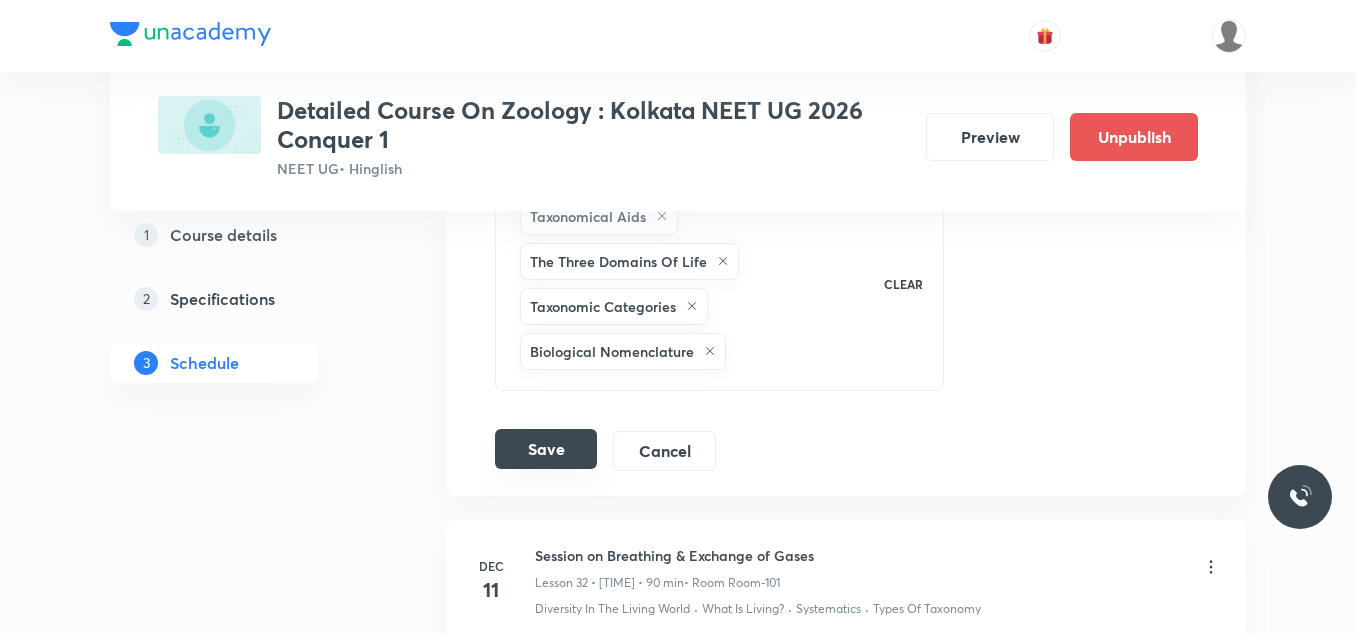 click on "Save" at bounding box center (546, 449) 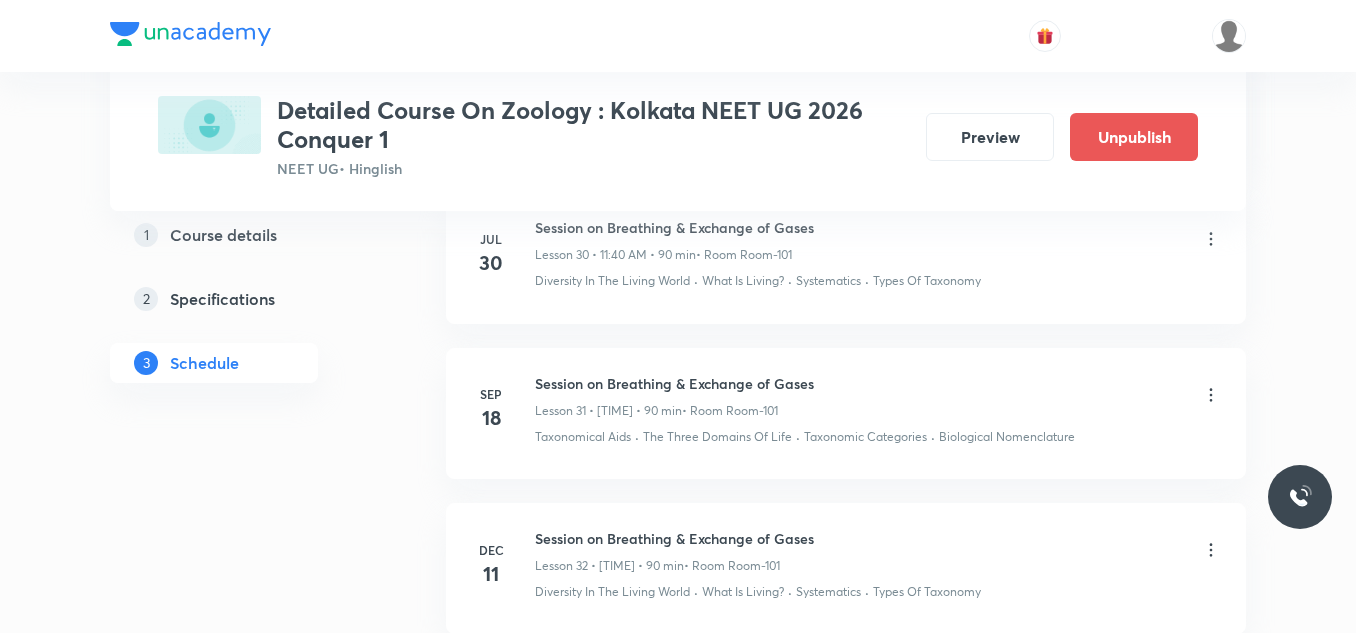 scroll, scrollTop: 4795, scrollLeft: 0, axis: vertical 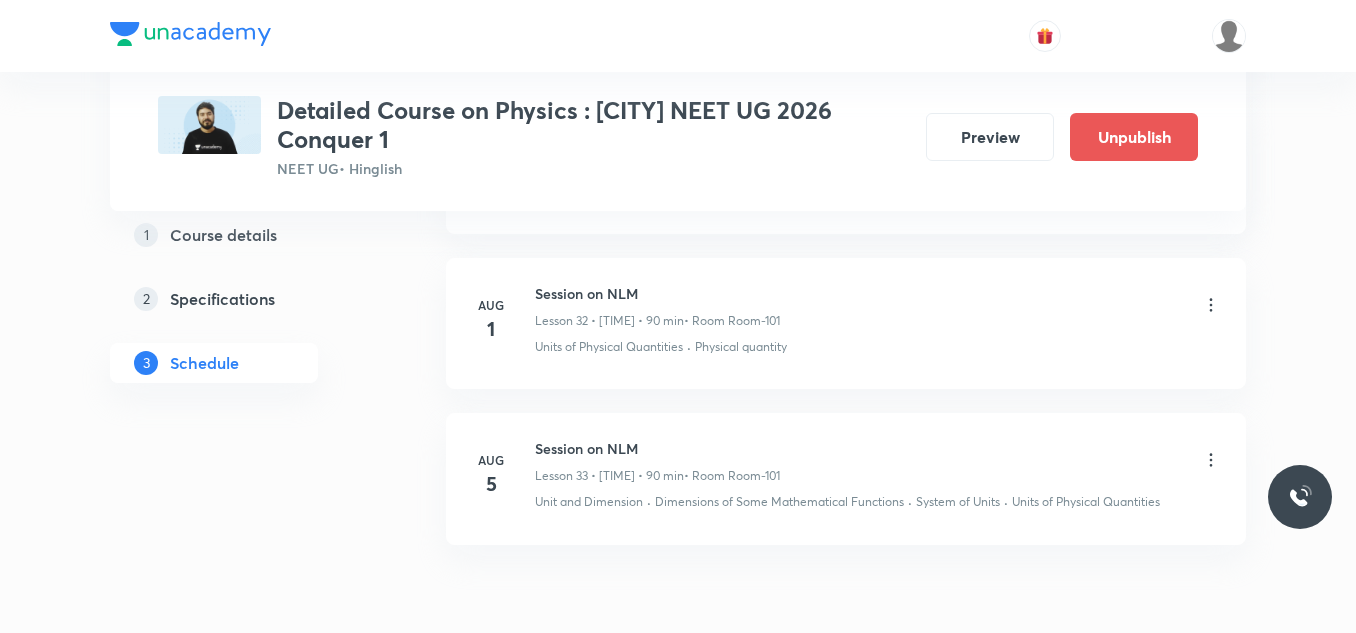 click 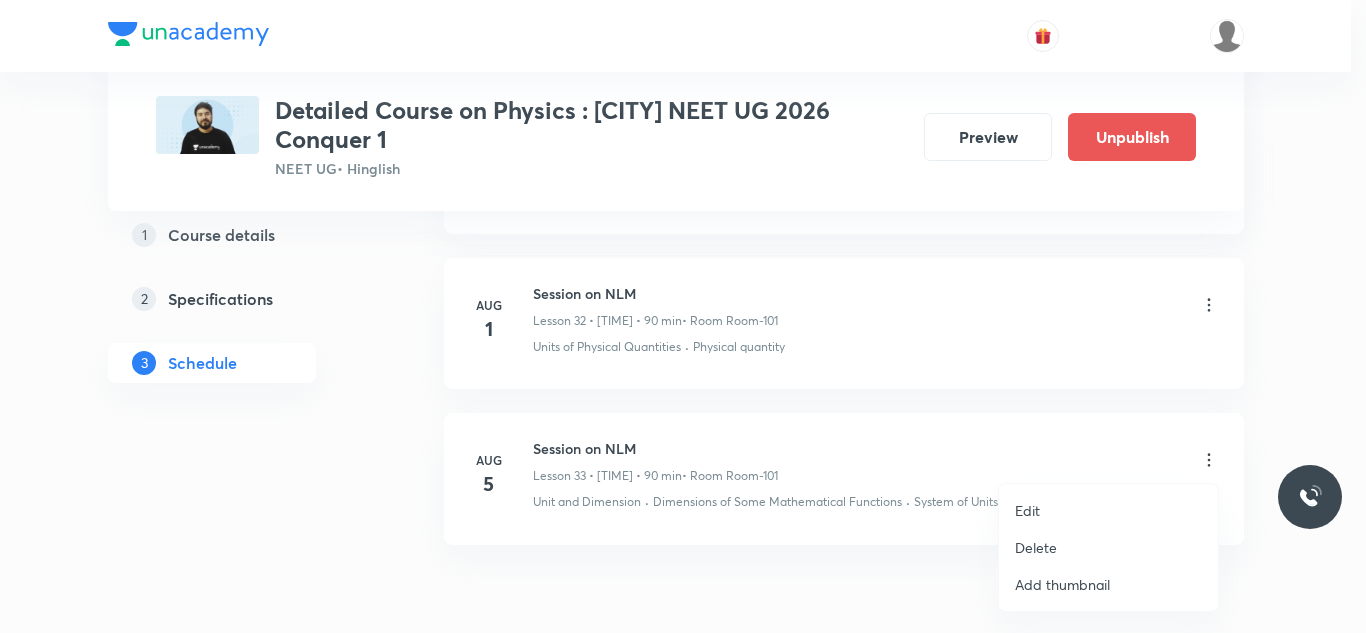 click on "Edit" at bounding box center (1027, 510) 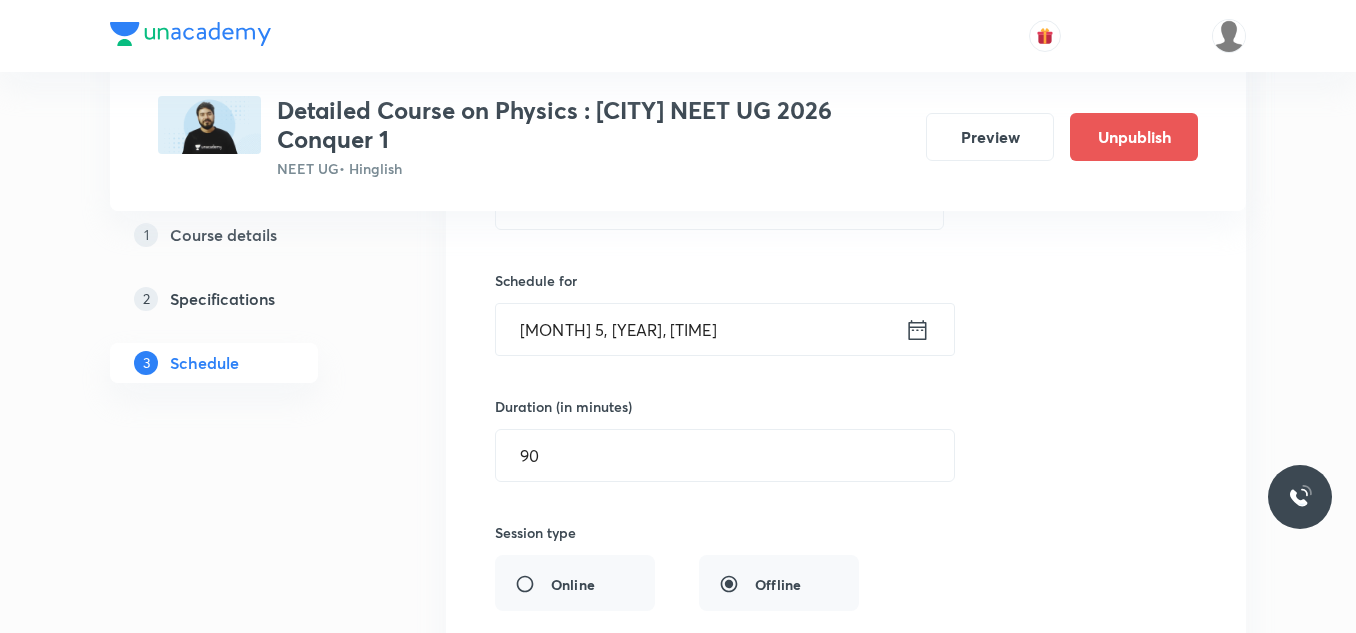 scroll, scrollTop: 5450, scrollLeft: 0, axis: vertical 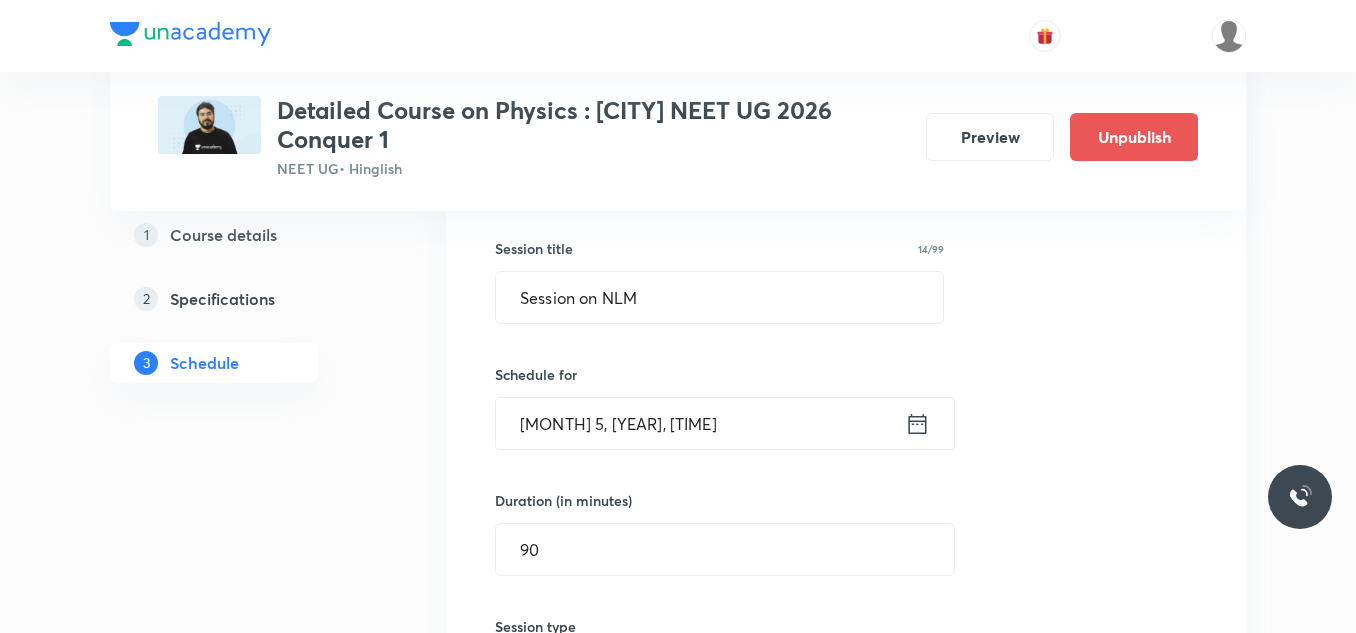 click on "Aug 5, 2025, 11:40 AM" at bounding box center (700, 423) 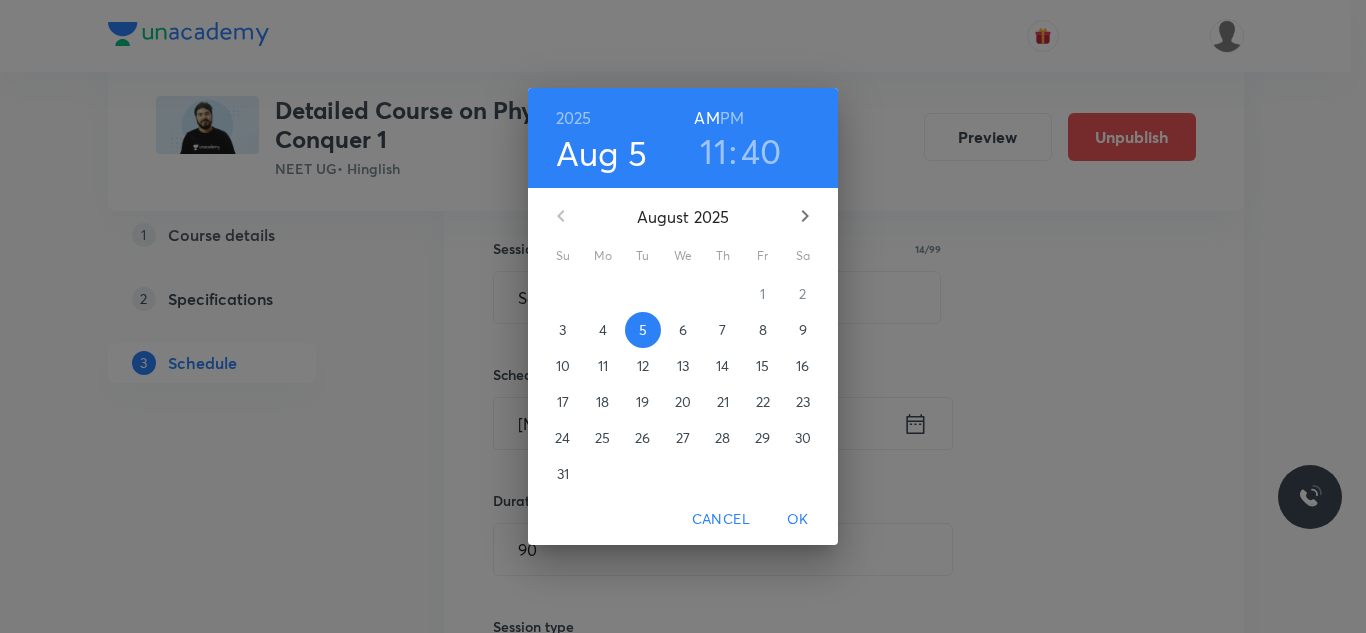 click 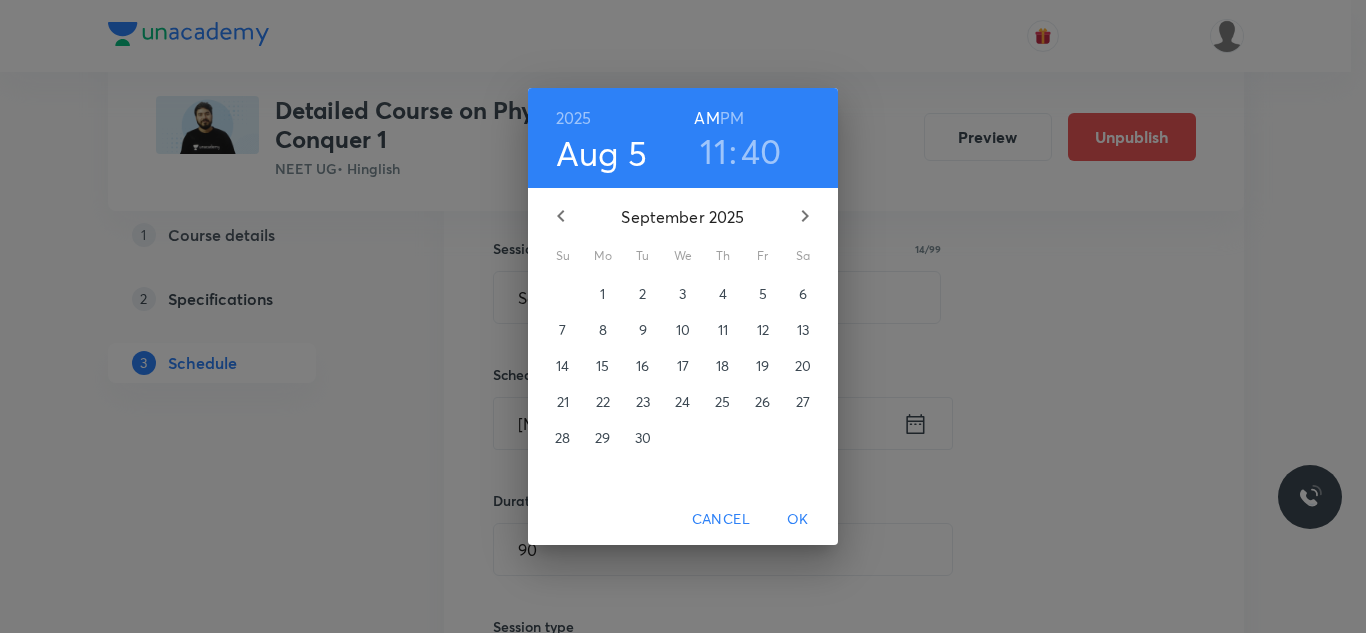 click 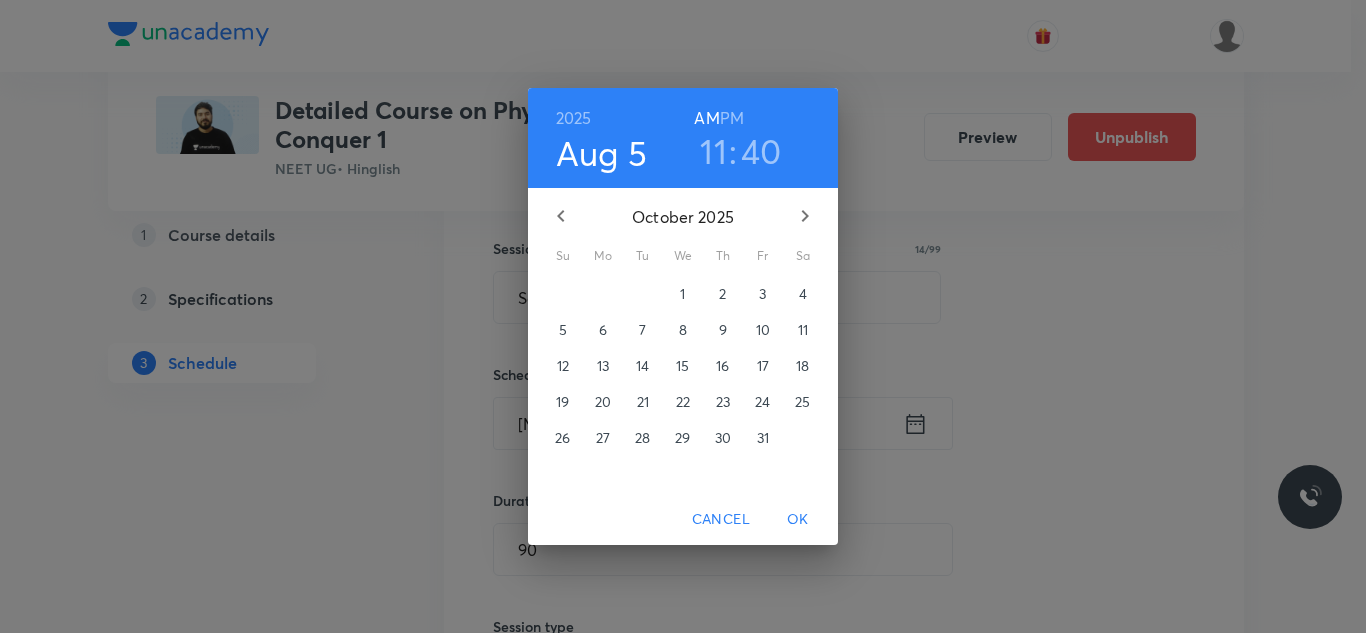 click on "17" at bounding box center (763, 366) 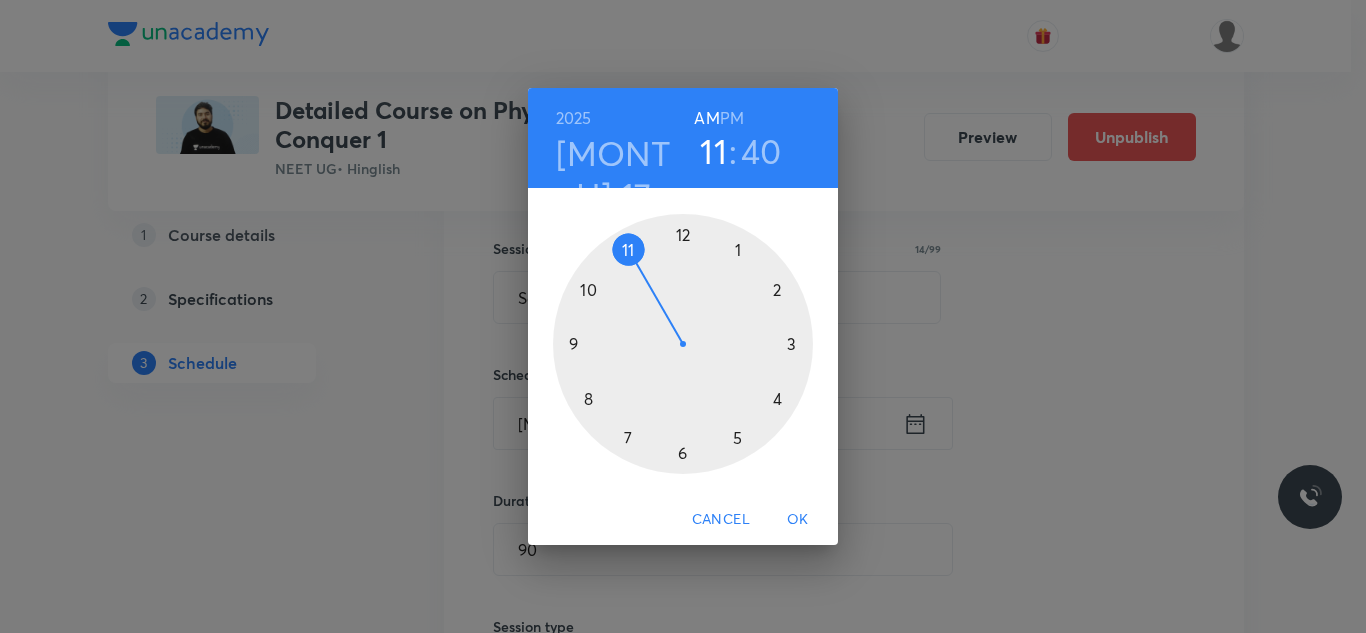 click on "OK" at bounding box center (798, 519) 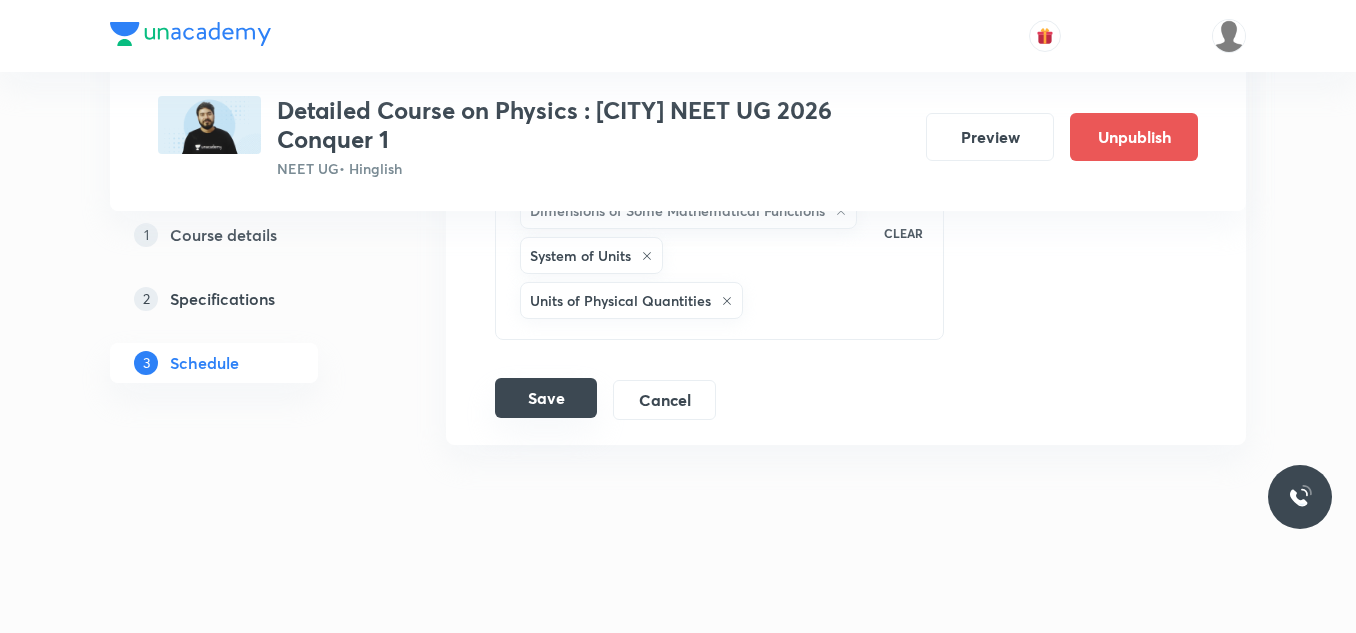 scroll, scrollTop: 6255, scrollLeft: 0, axis: vertical 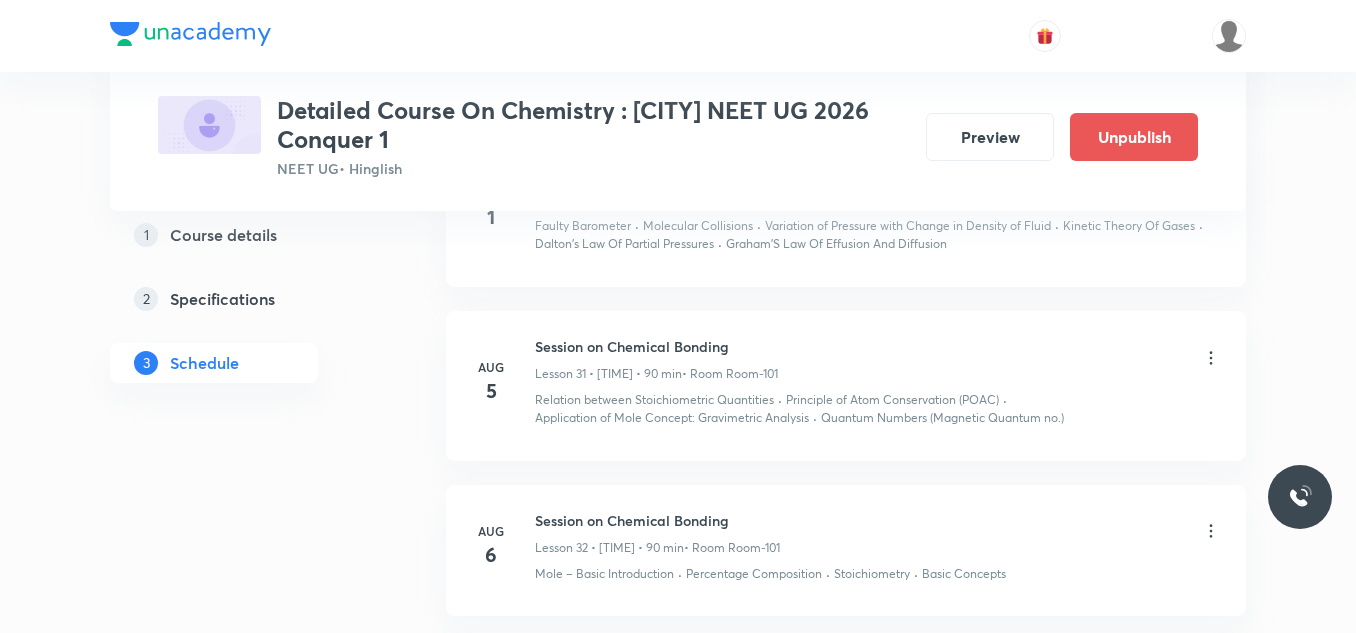 click 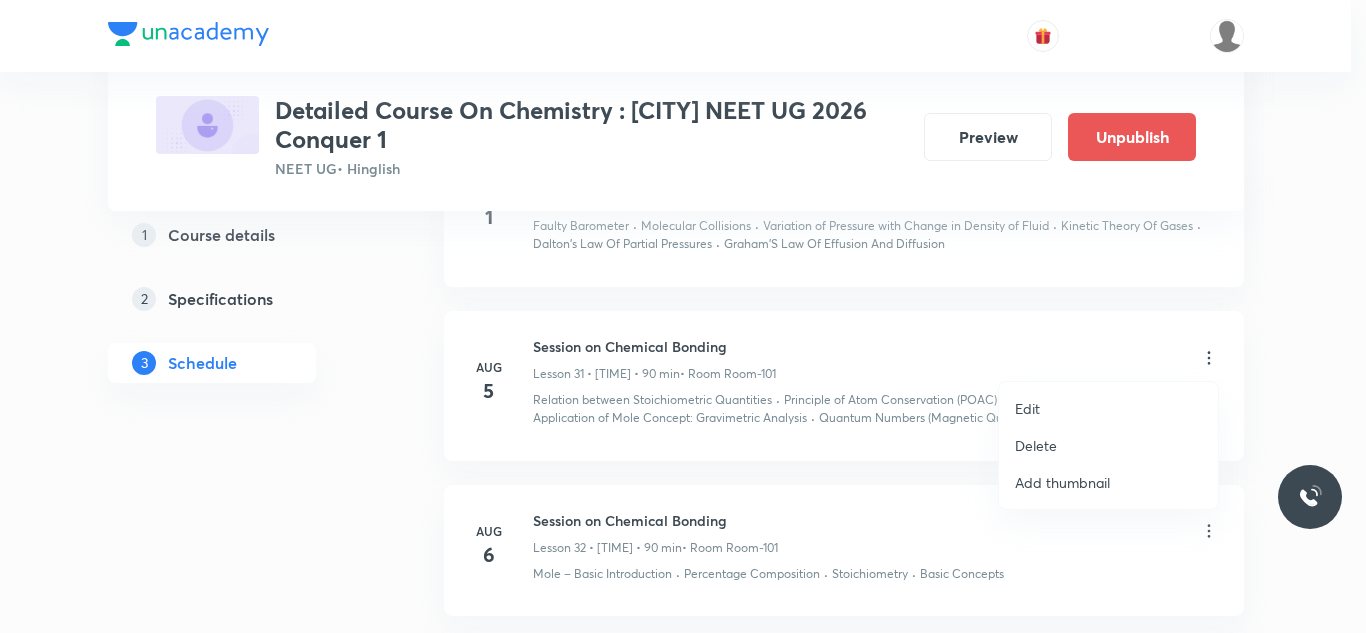 click on "Edit" at bounding box center (1027, 408) 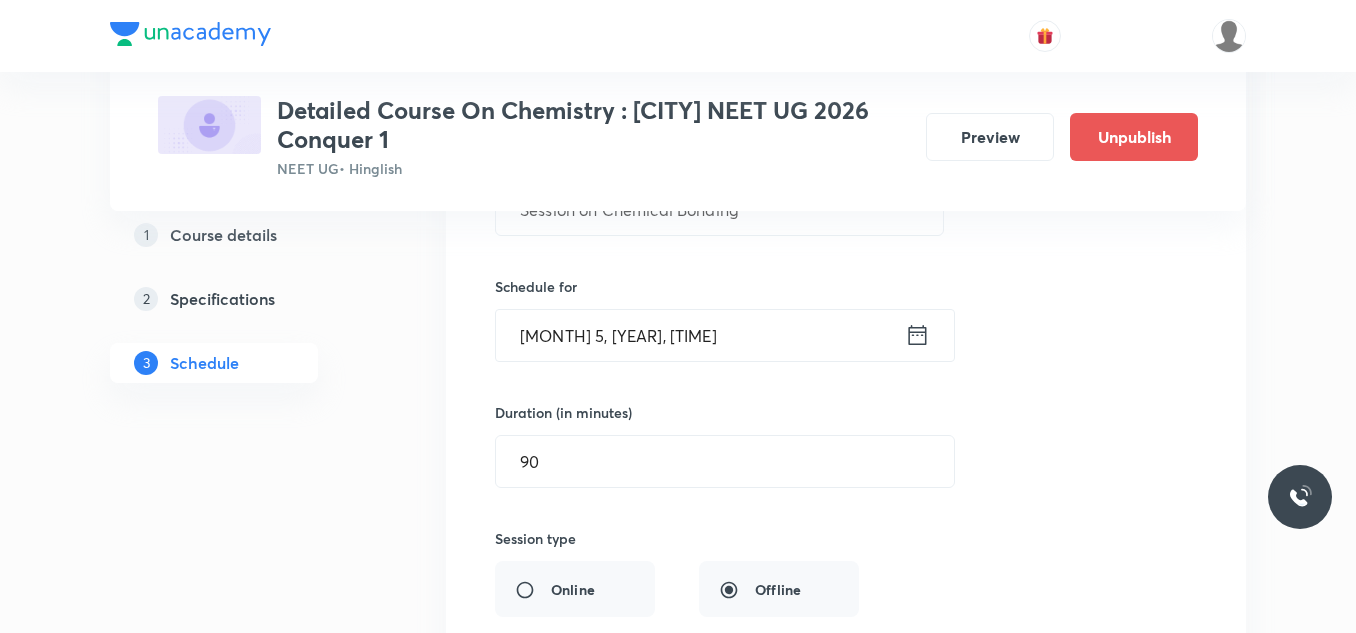 scroll, scrollTop: 5216, scrollLeft: 0, axis: vertical 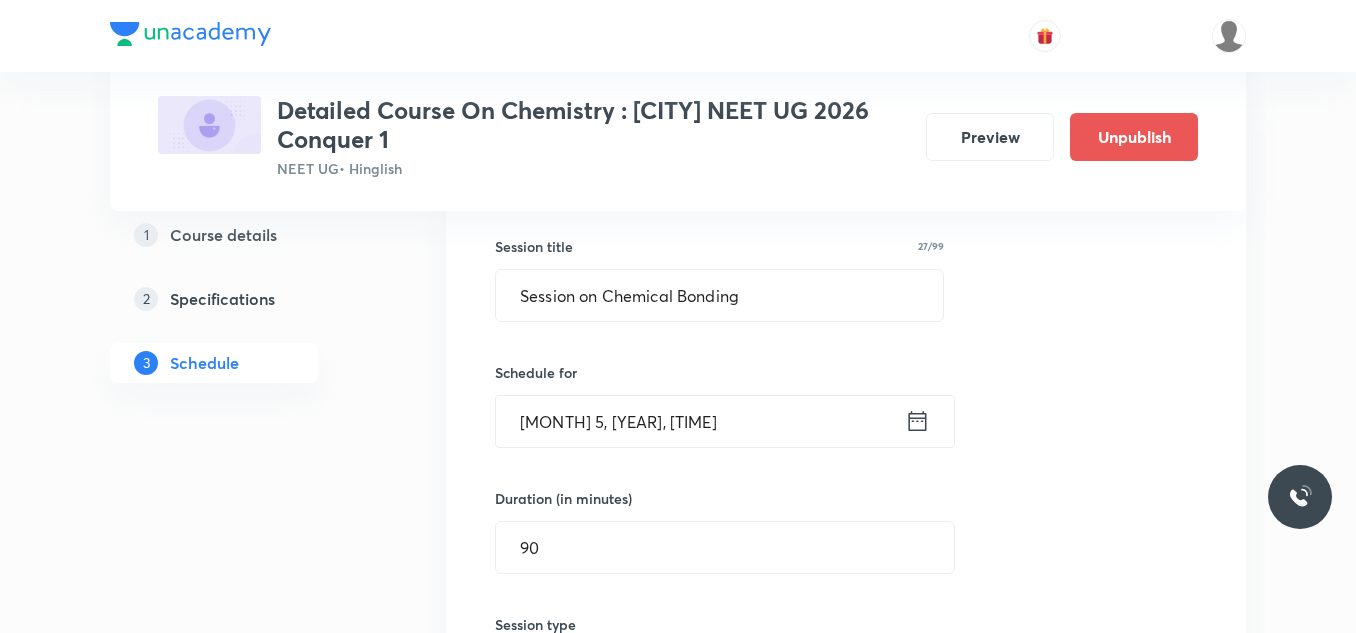 click on "Aug 5, 2025, 1:40 PM" at bounding box center [700, 421] 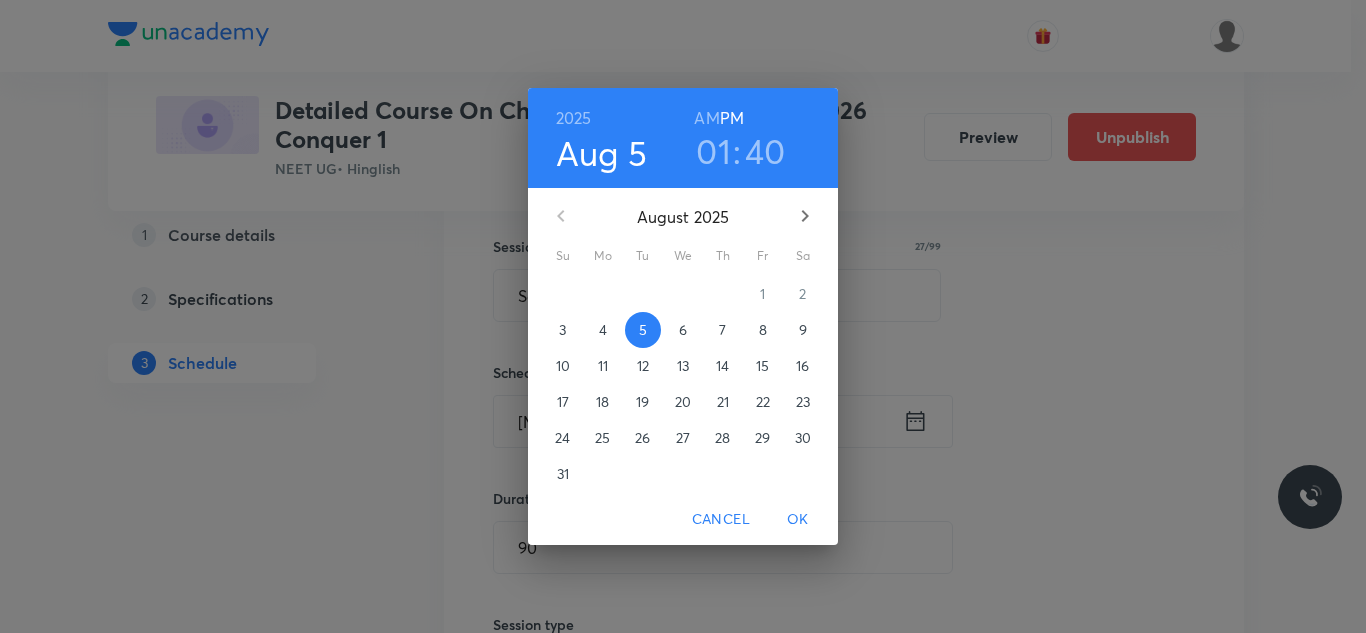 click 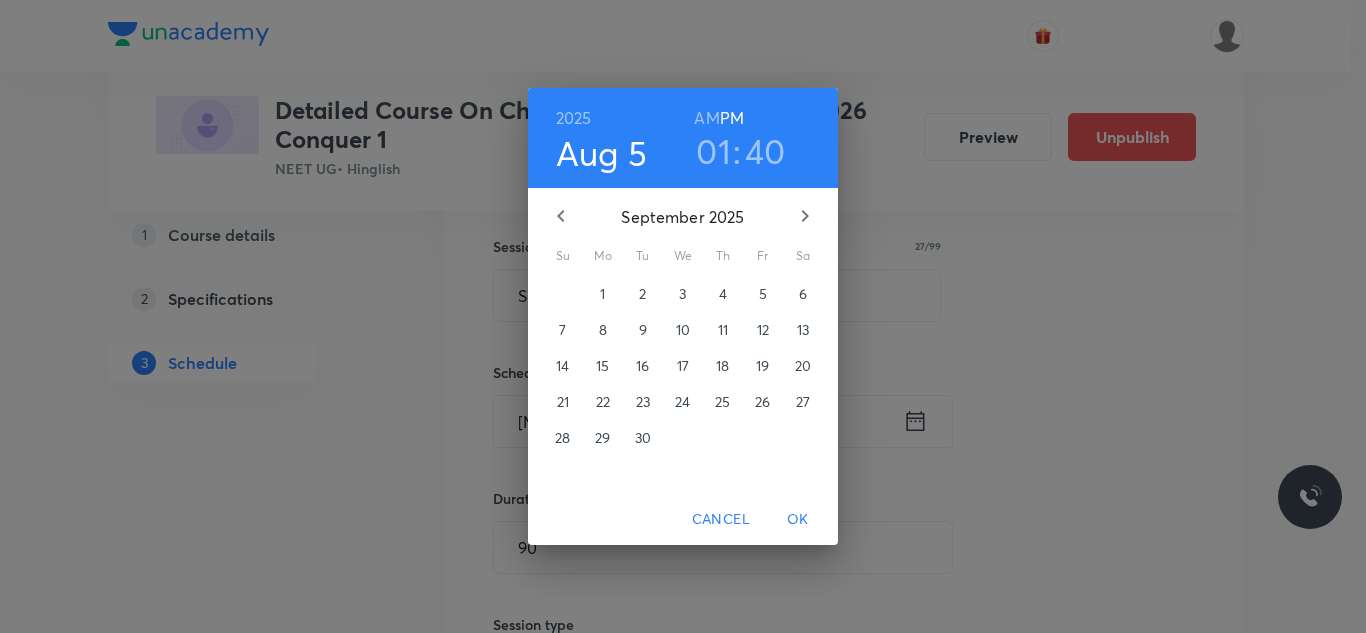 click 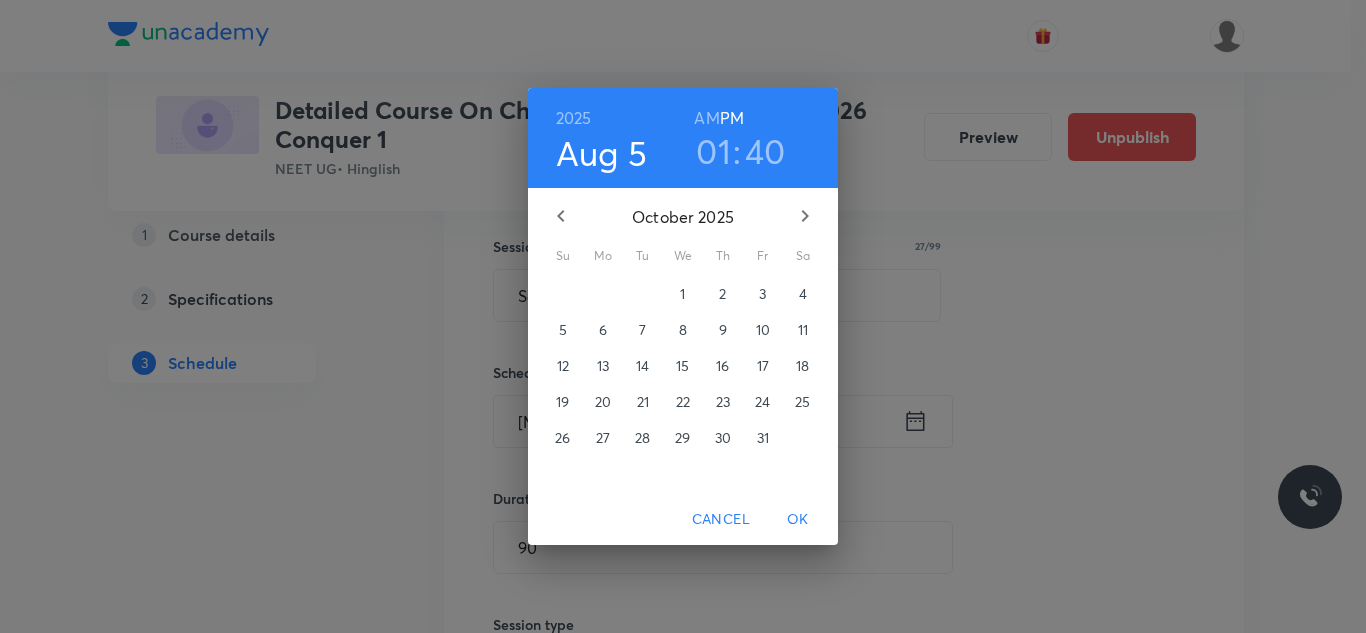 click 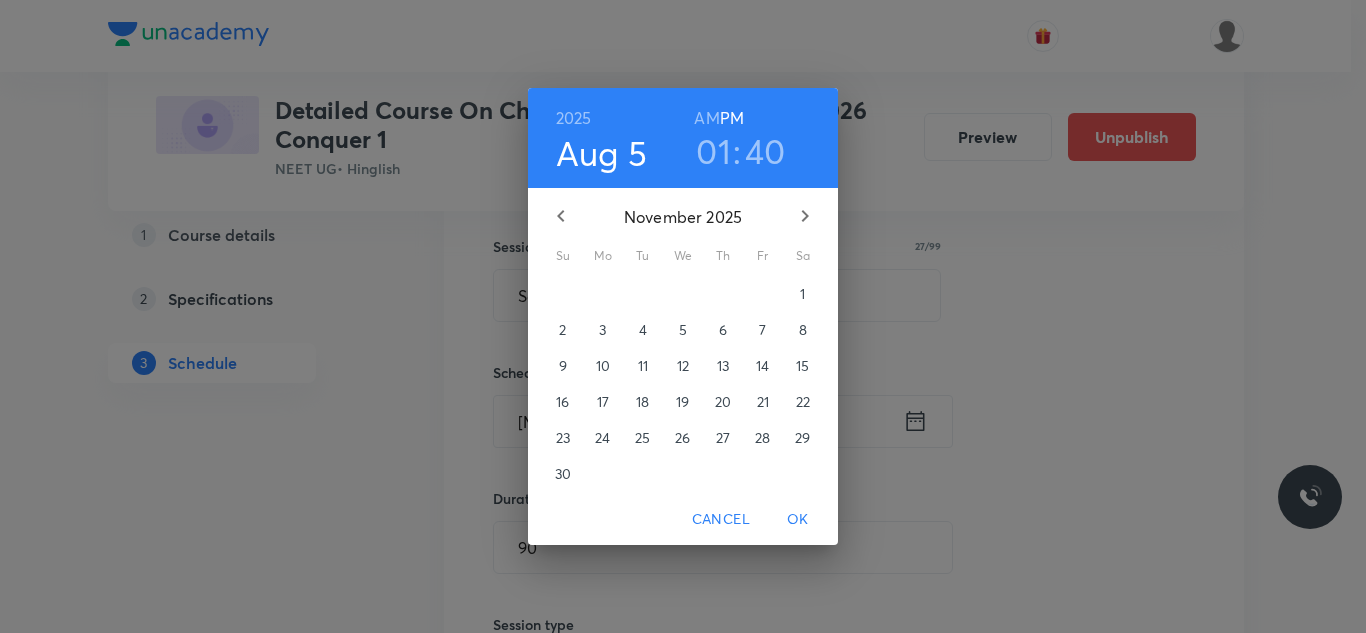 click on "14" at bounding box center [762, 366] 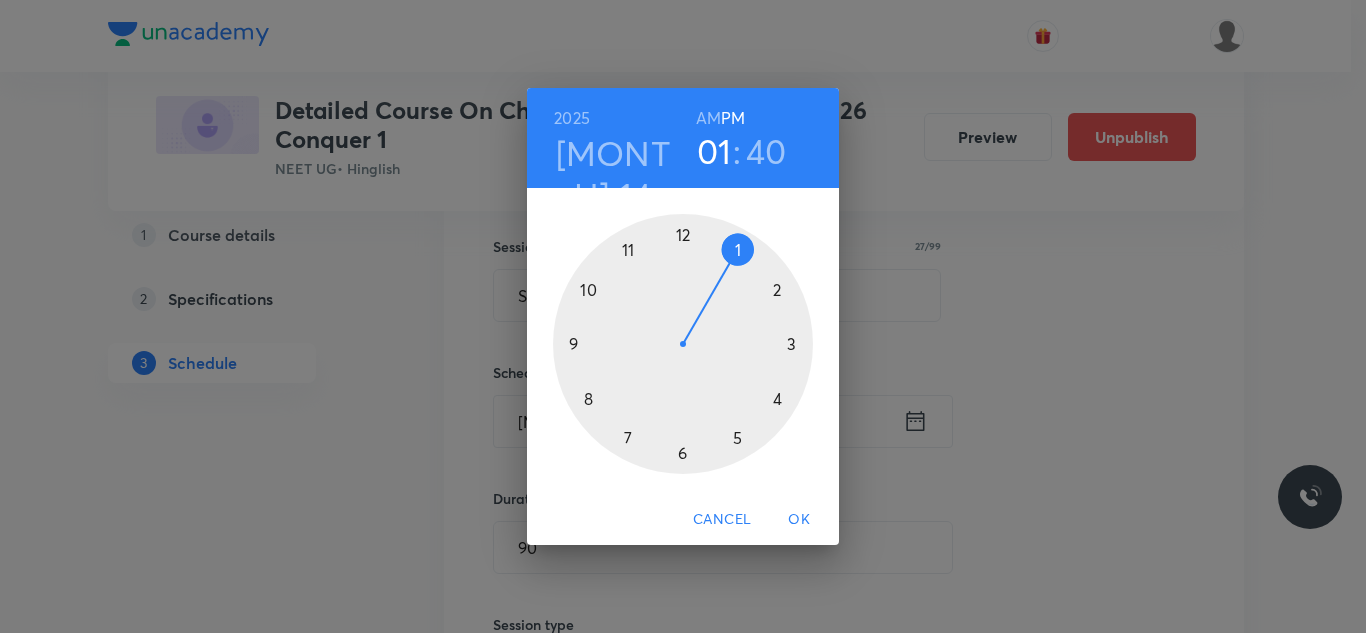 click on "OK" at bounding box center [799, 519] 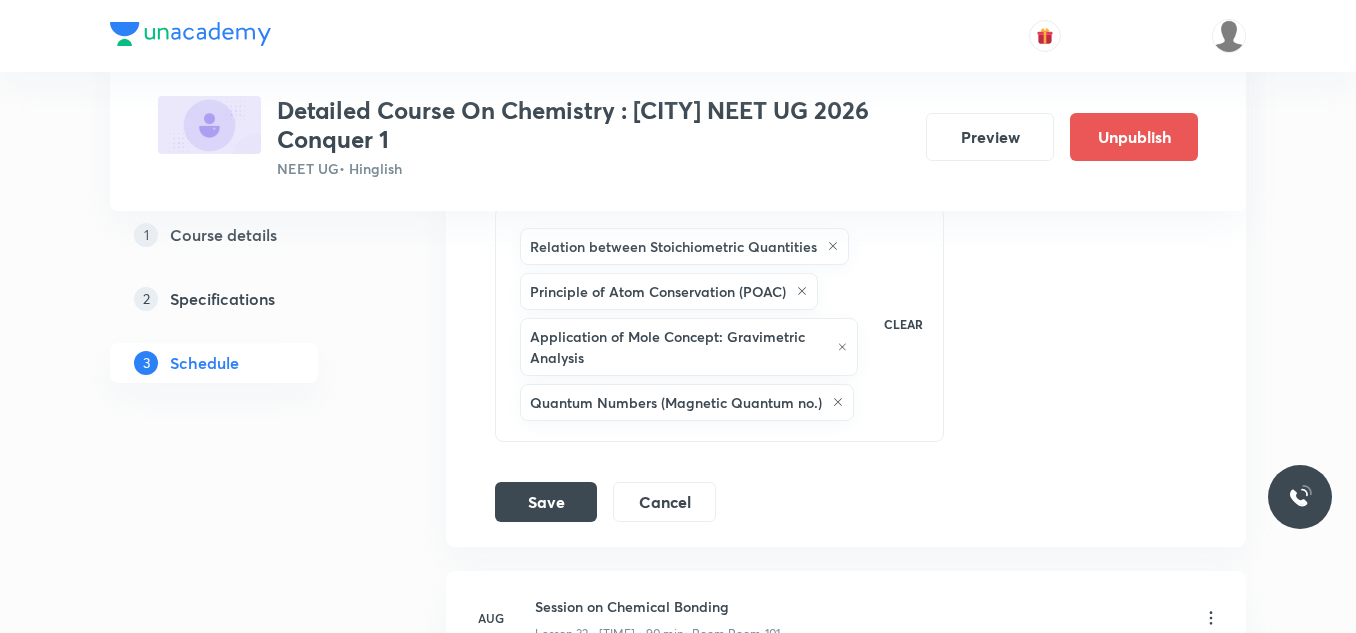 scroll, scrollTop: 6016, scrollLeft: 0, axis: vertical 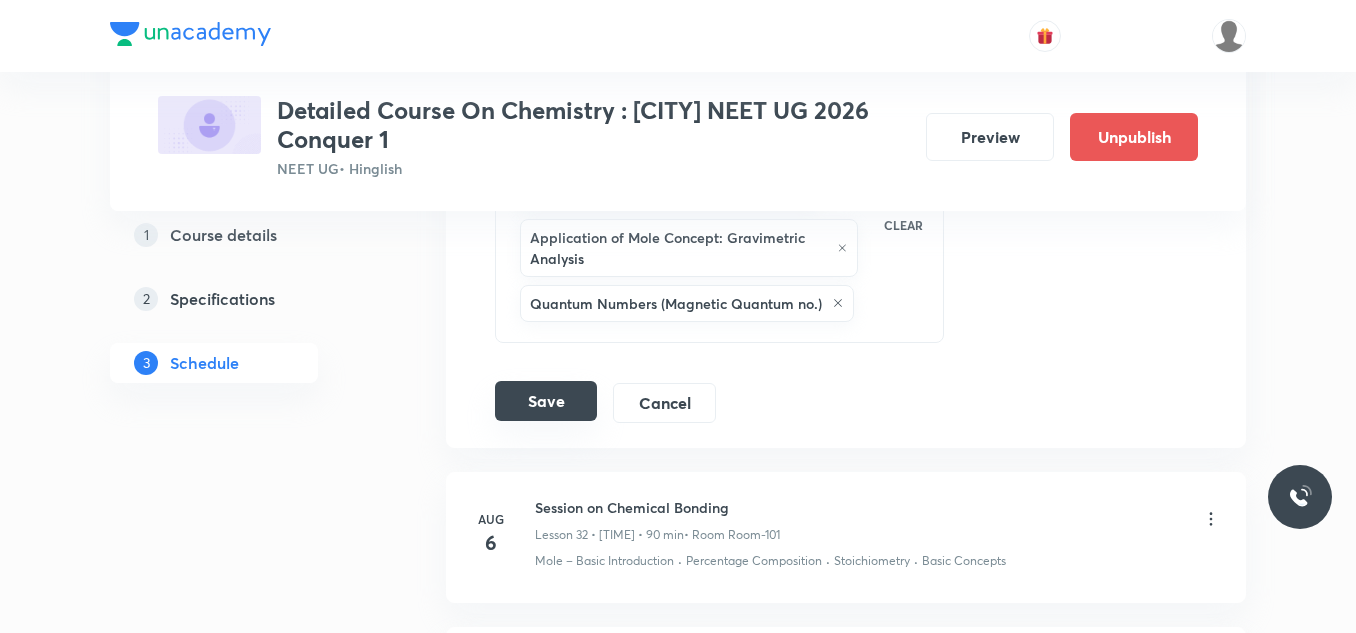 click on "Save" at bounding box center (546, 401) 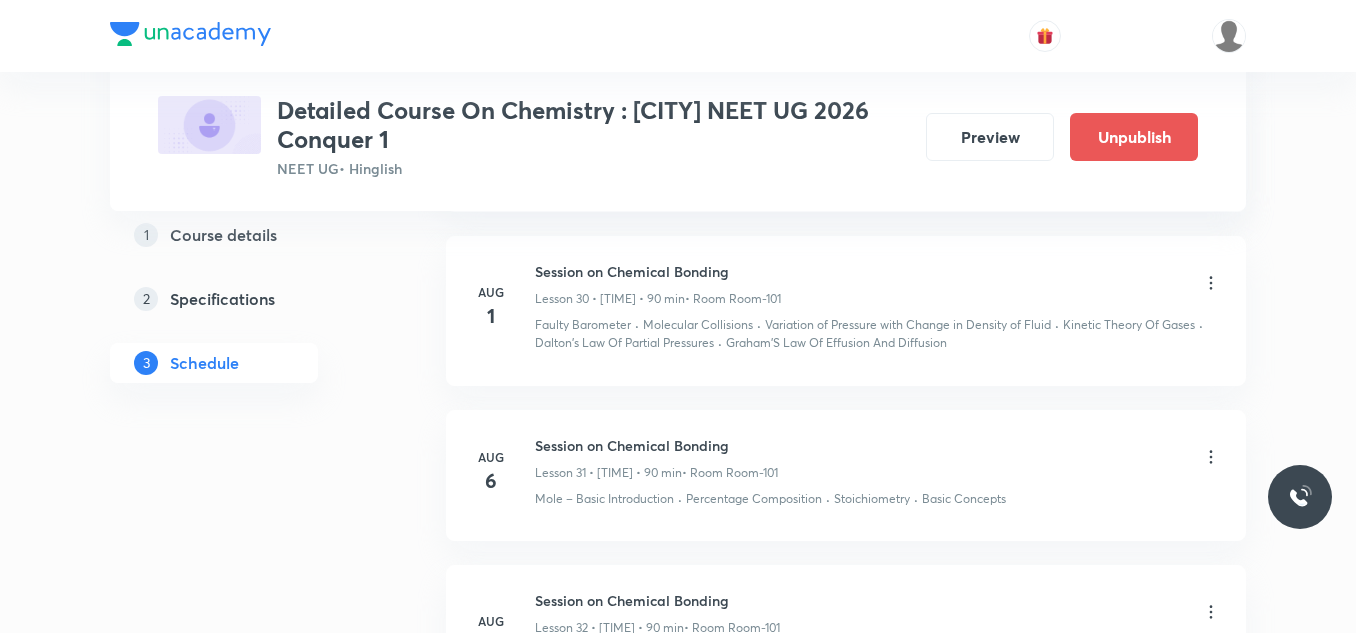 scroll, scrollTop: 4997, scrollLeft: 0, axis: vertical 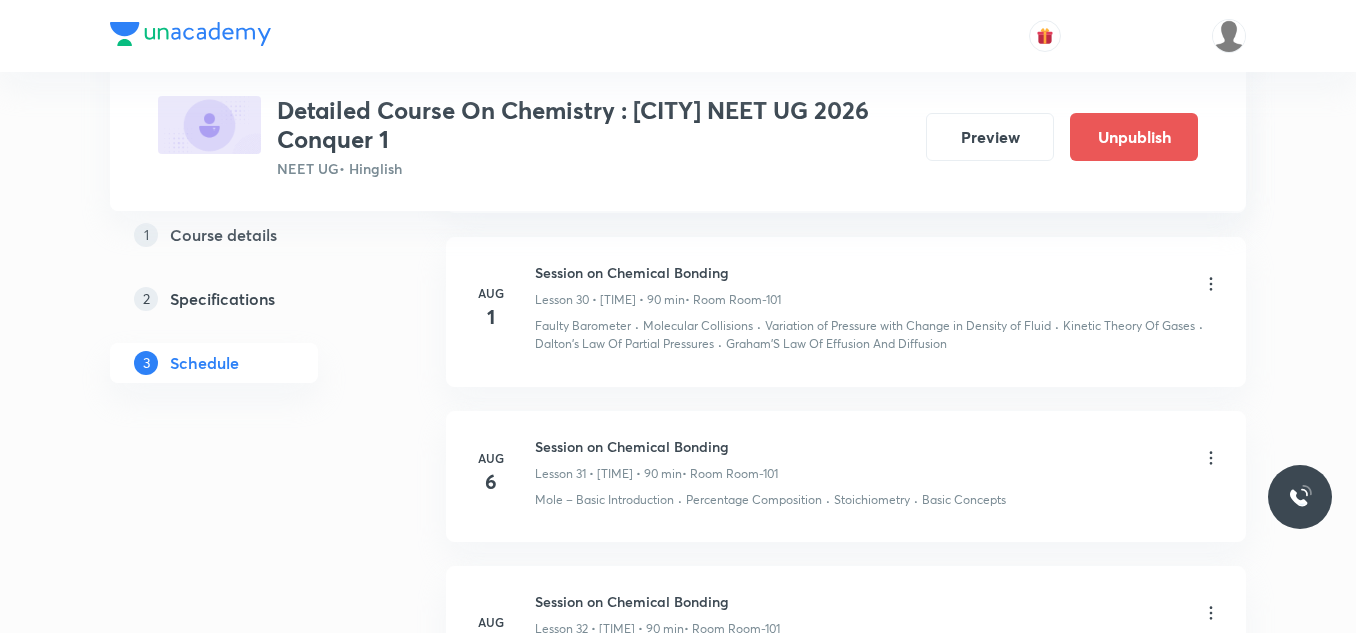 click 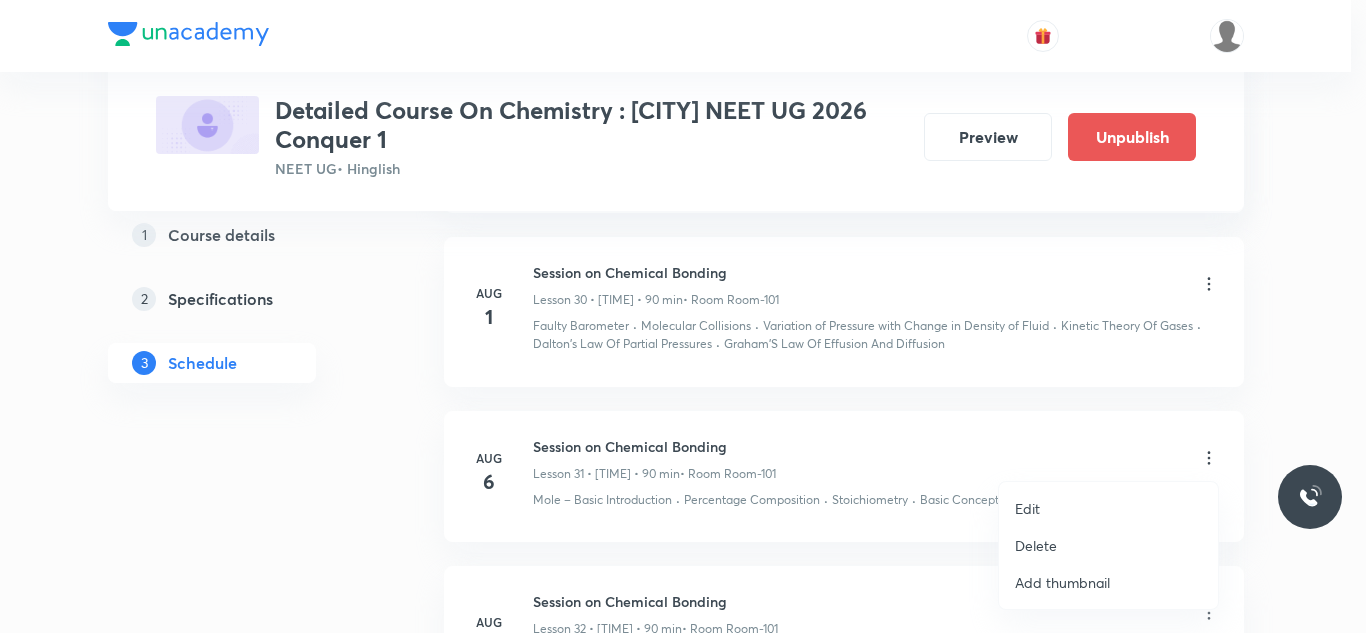 click on "Edit" at bounding box center (1027, 508) 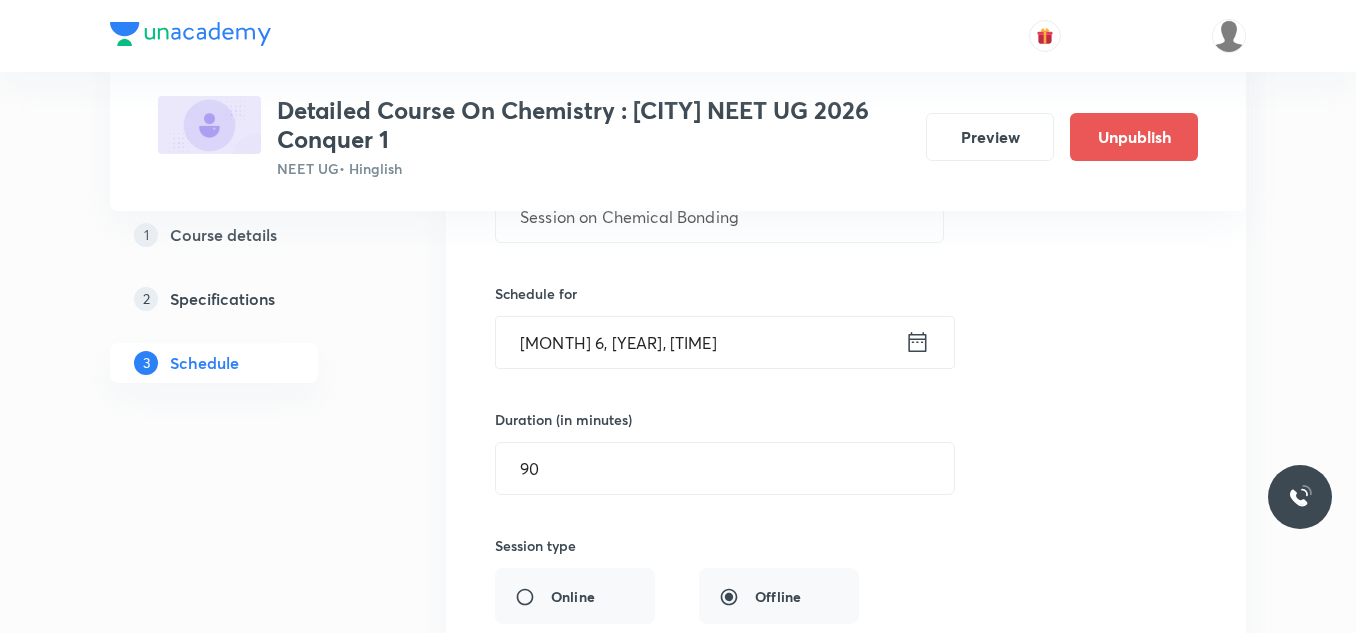 scroll, scrollTop: 5297, scrollLeft: 0, axis: vertical 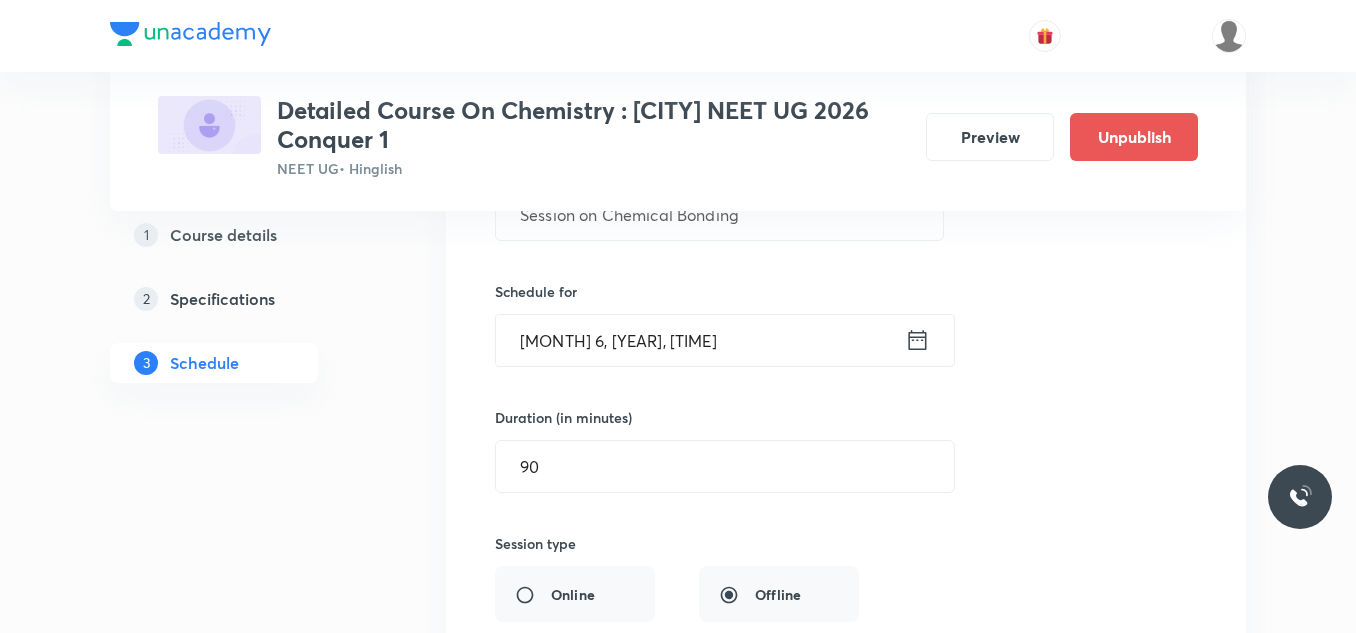 click on "[MONTH] [DAY], [YEAR], [TIME]" at bounding box center (700, 340) 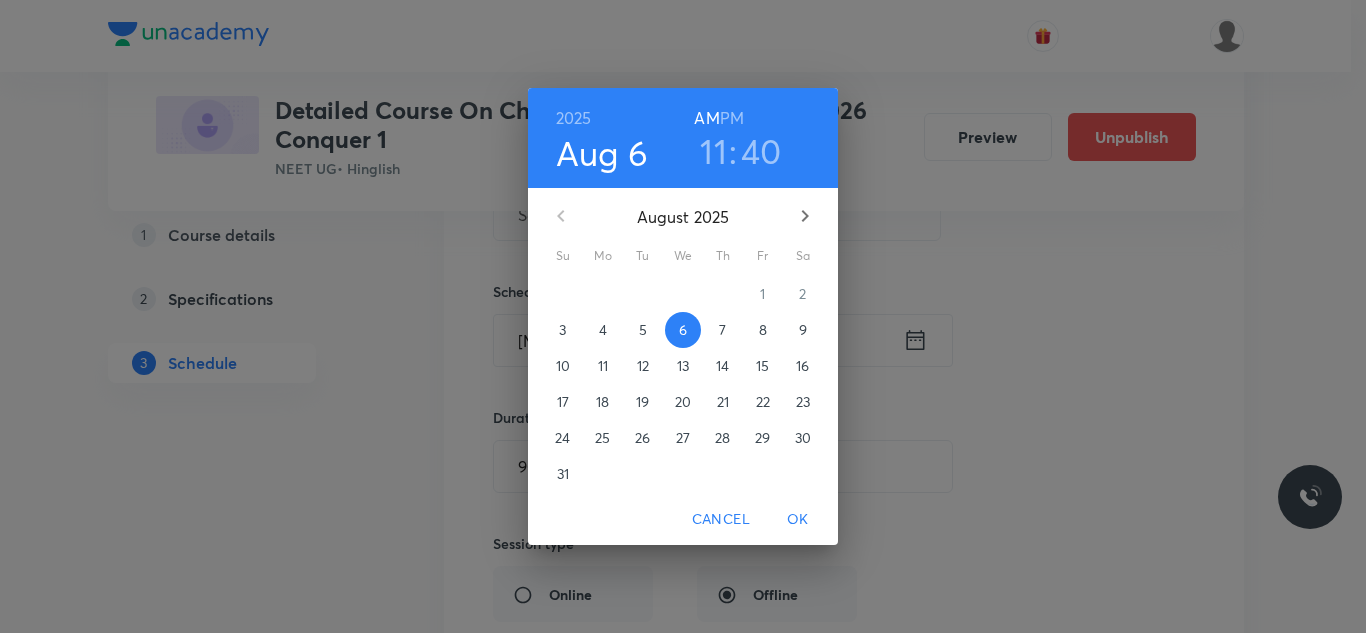 click 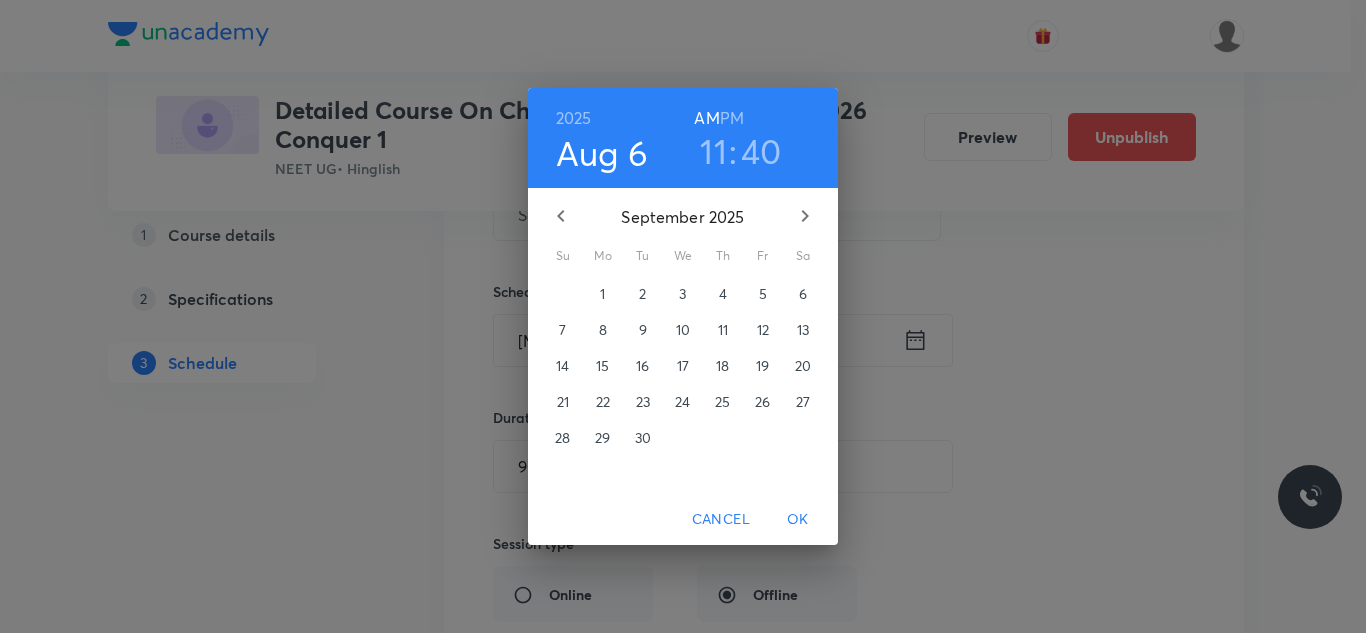 click 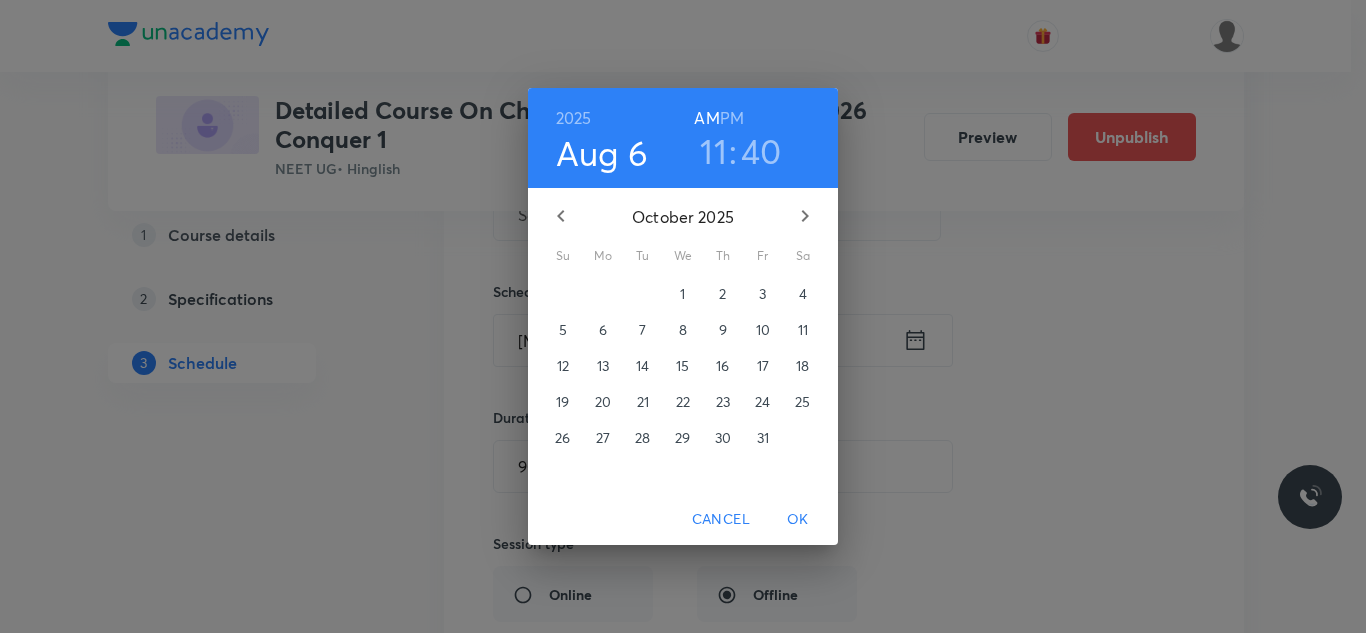click 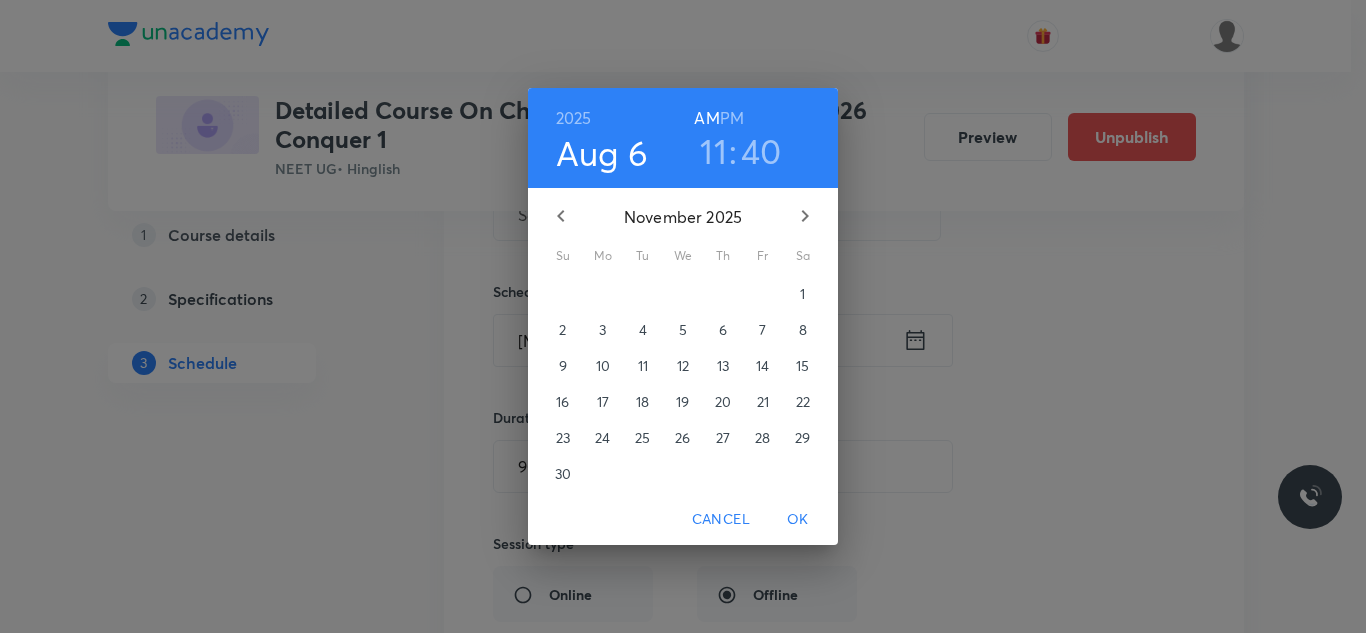 click on "7" at bounding box center (763, 330) 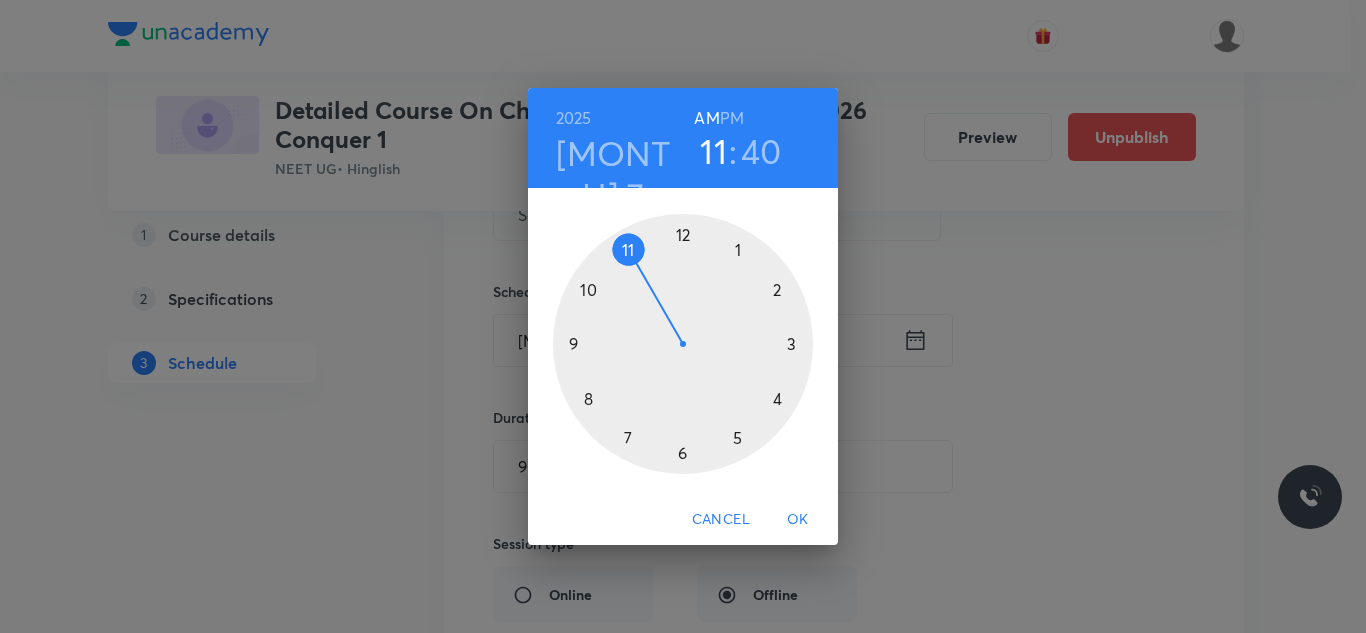 click on "OK" at bounding box center (798, 519) 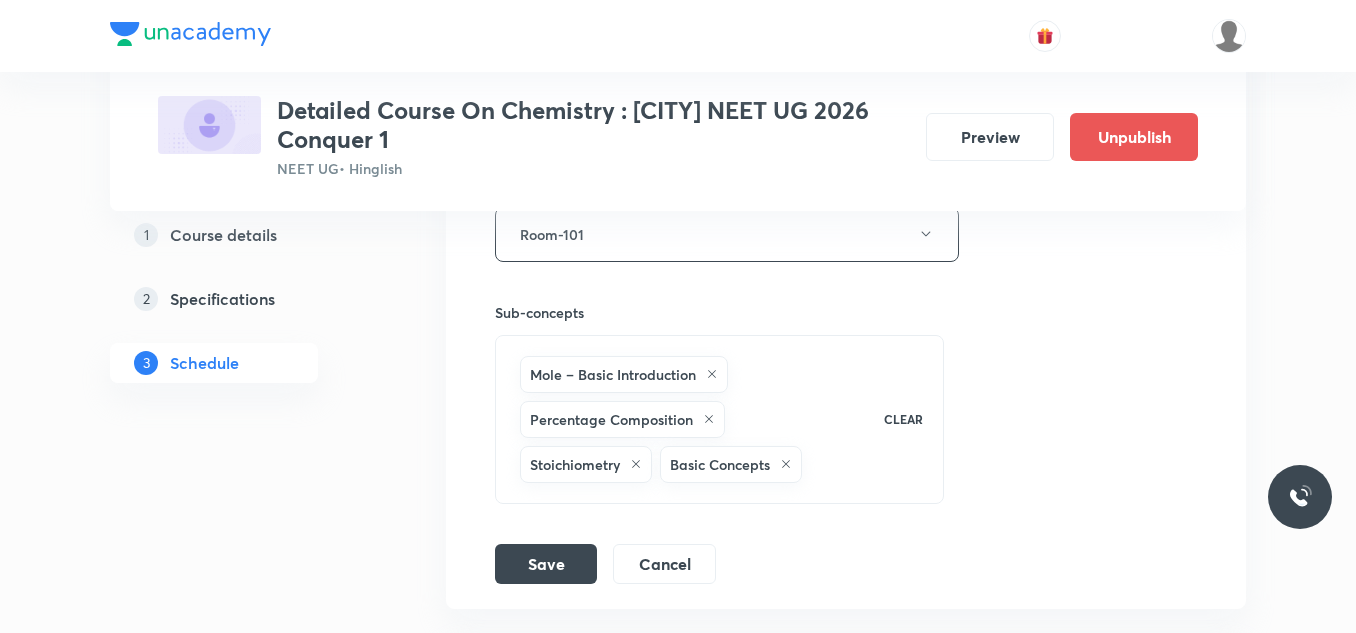 scroll, scrollTop: 5997, scrollLeft: 0, axis: vertical 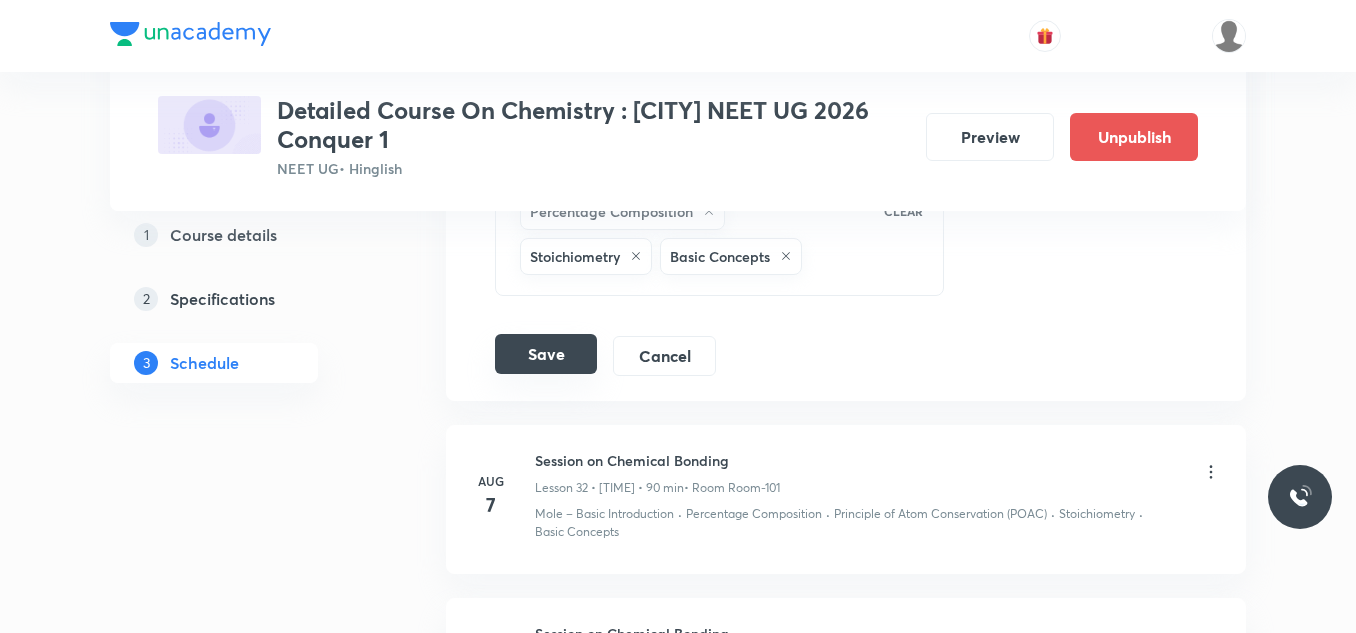 click on "Save" at bounding box center [546, 354] 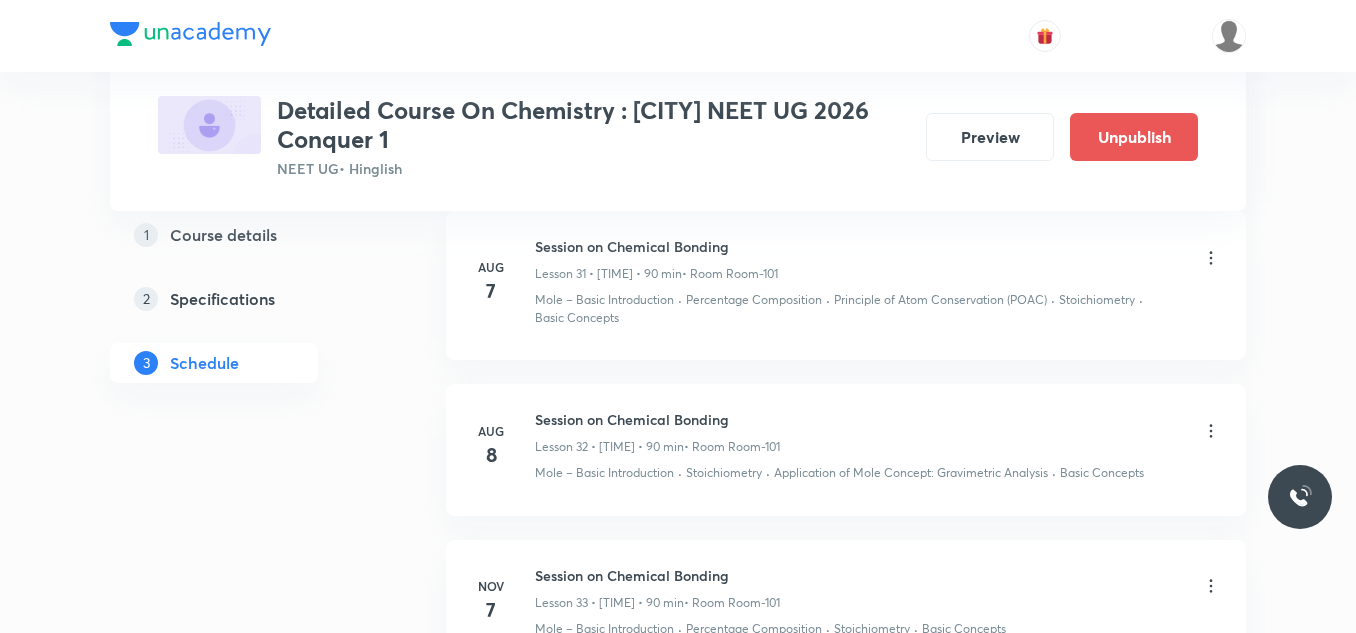 scroll, scrollTop: 5097, scrollLeft: 0, axis: vertical 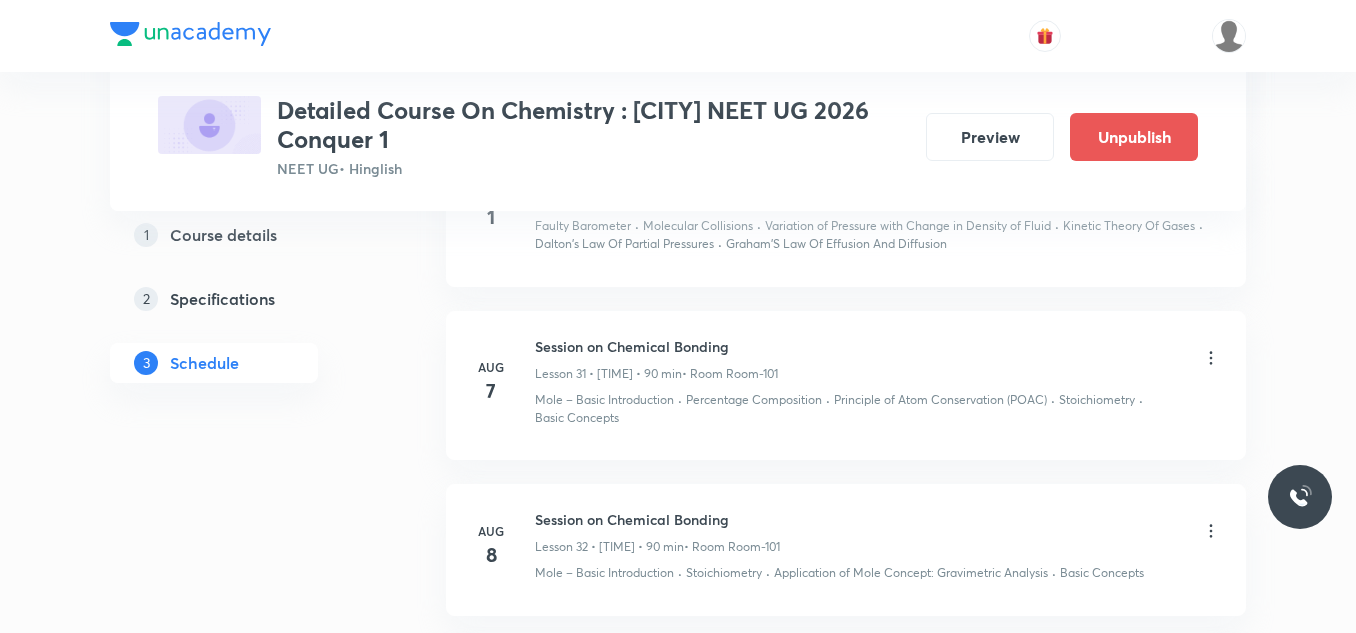 click 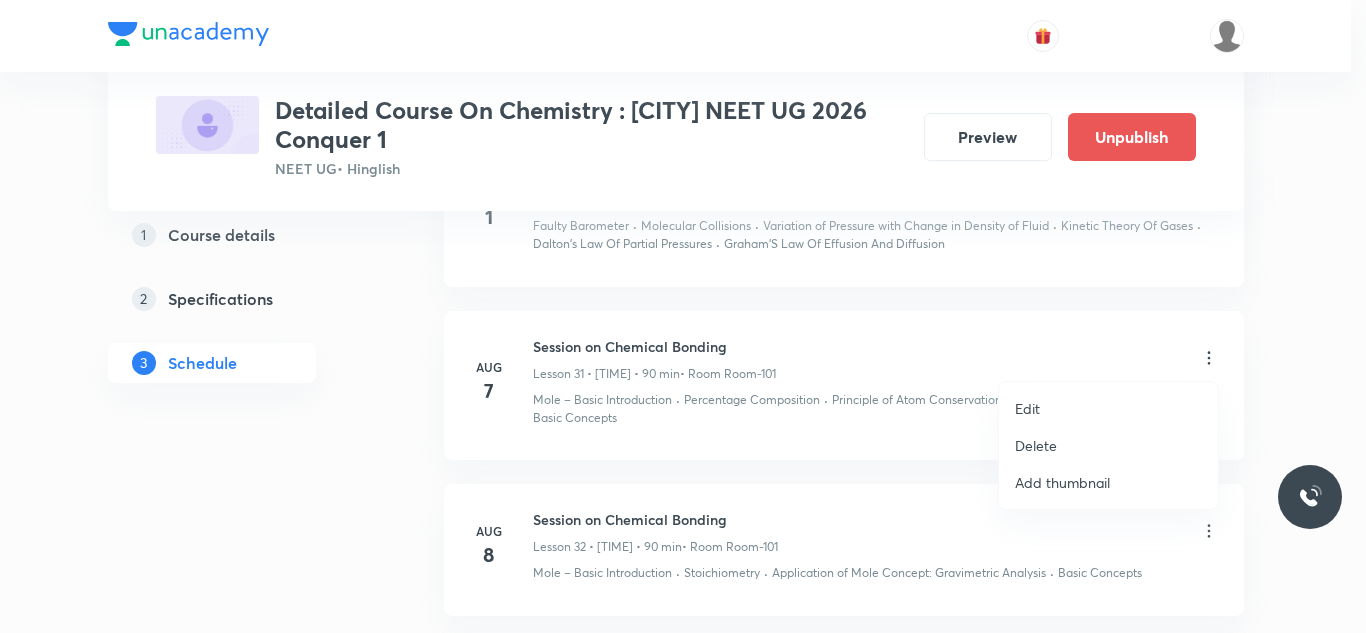click on "Edit" at bounding box center (1108, 408) 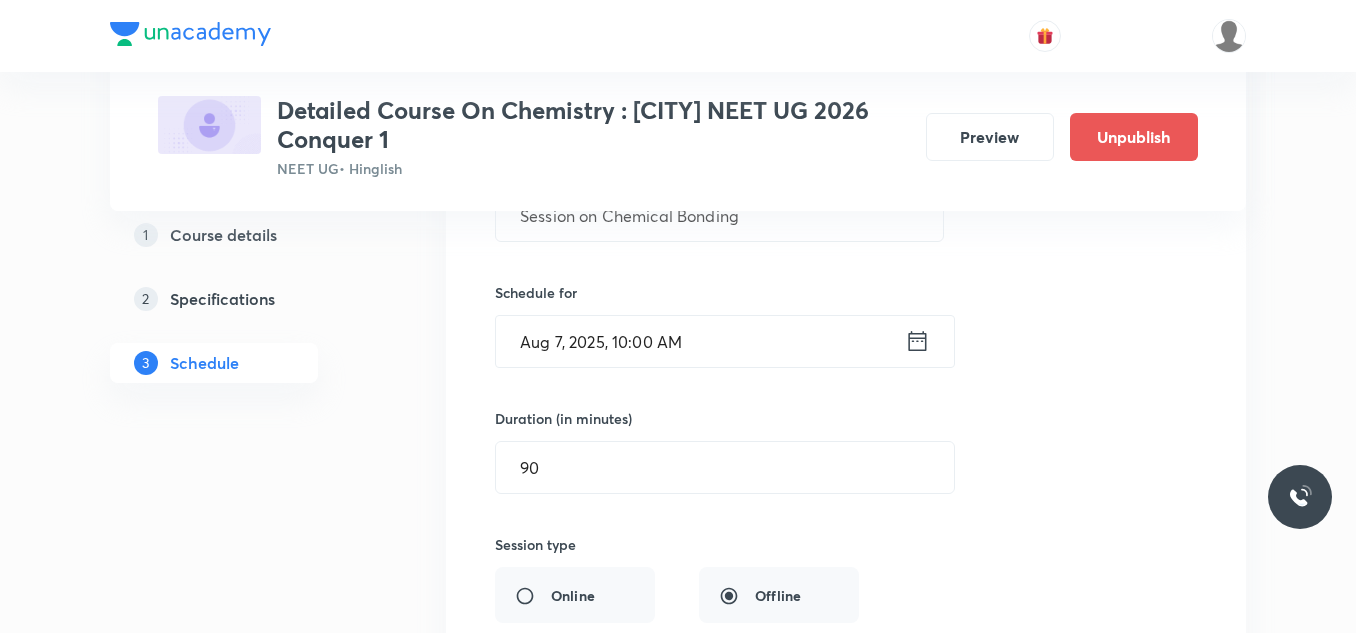 scroll, scrollTop: 5297, scrollLeft: 0, axis: vertical 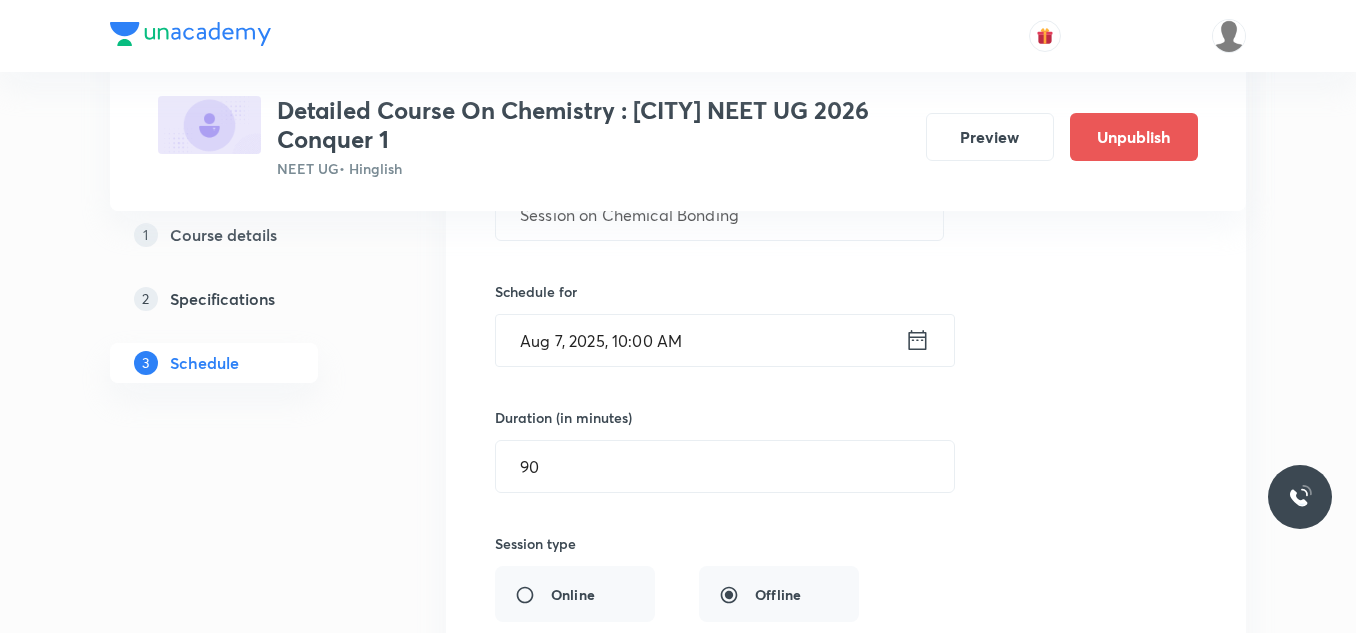 click on "Aug 7, 2025, 10:00 AM" at bounding box center [700, 340] 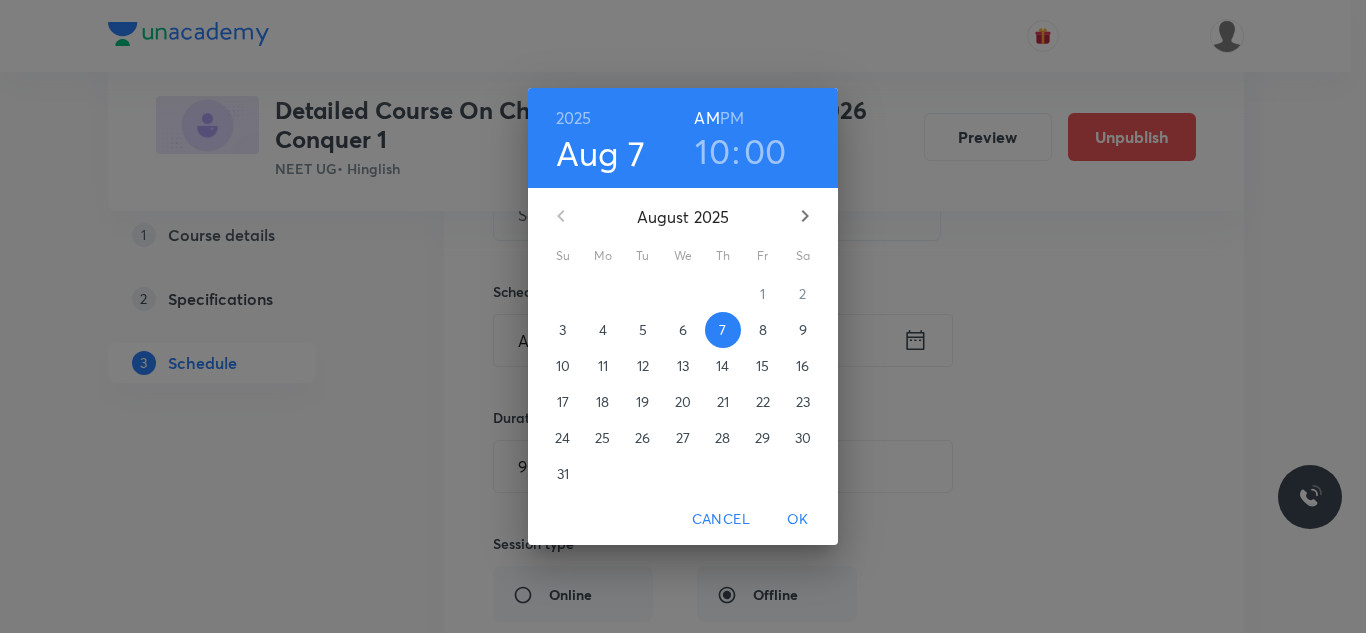 click 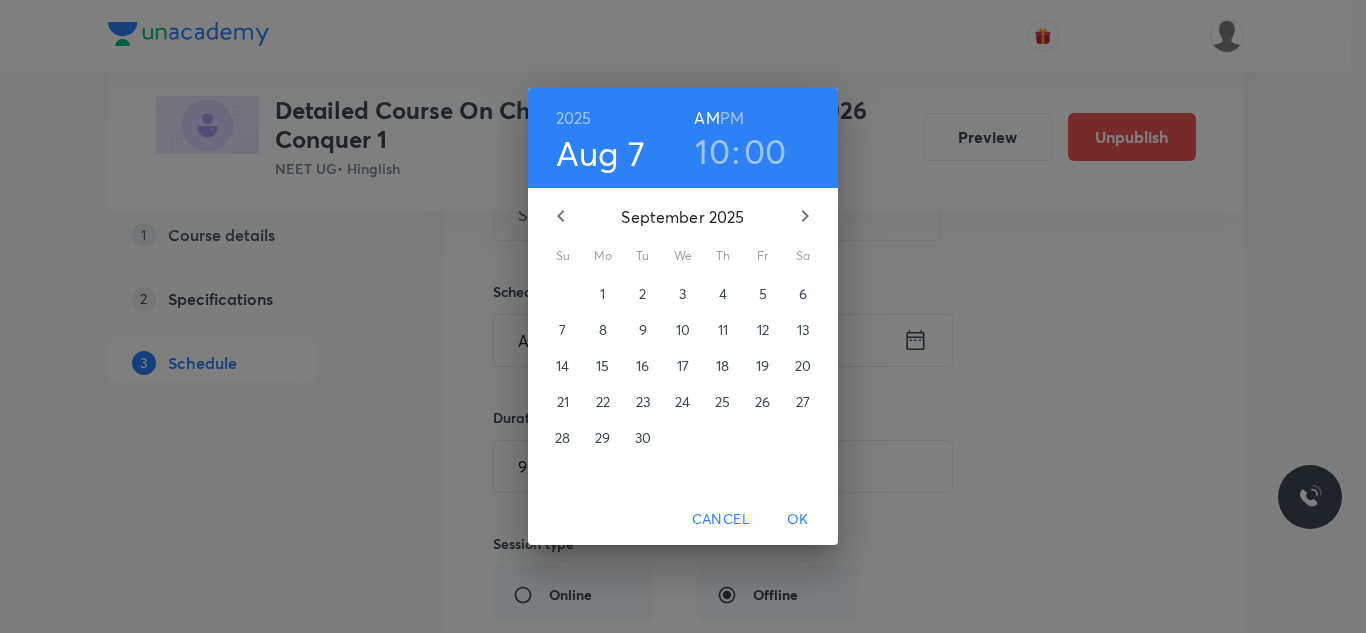 click 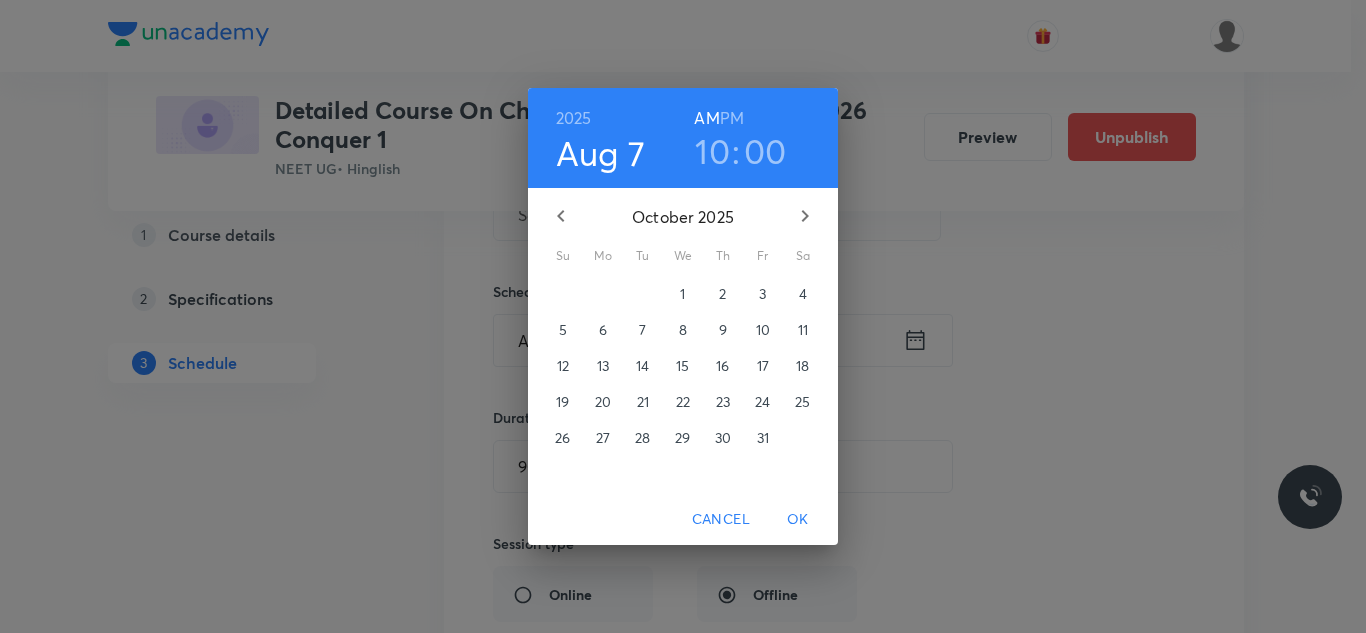click on "16" at bounding box center [722, 366] 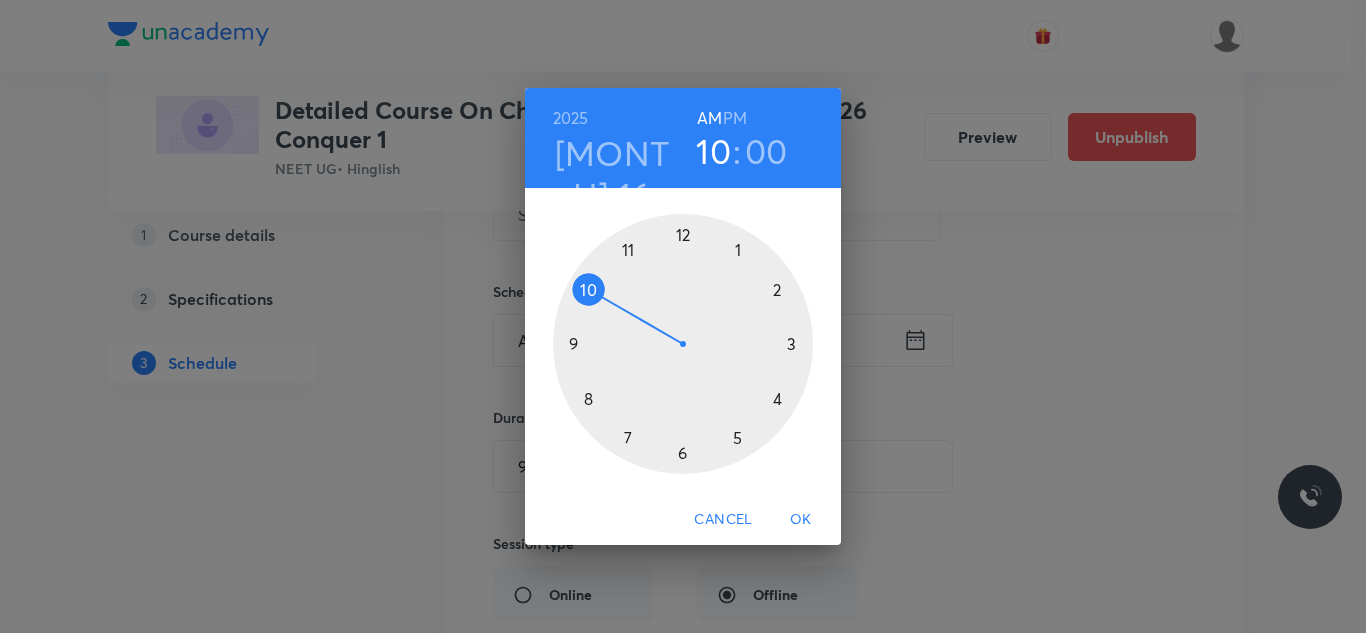 click on "OK" at bounding box center [801, 519] 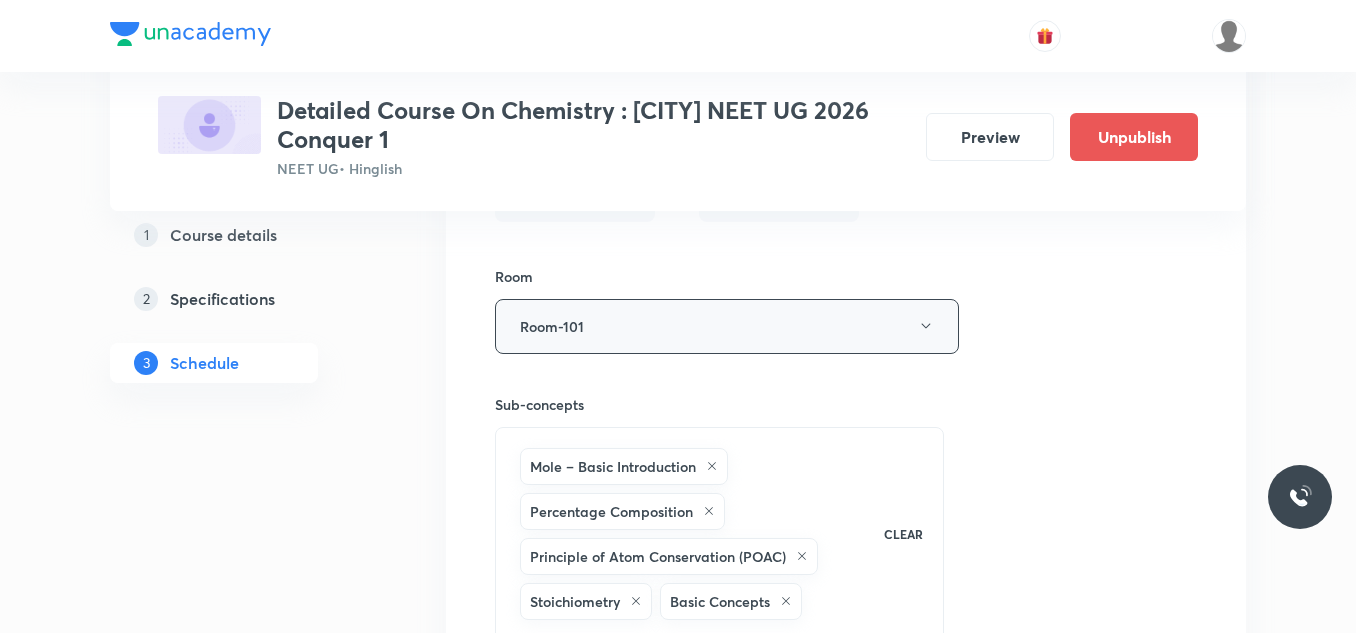 scroll, scrollTop: 5997, scrollLeft: 0, axis: vertical 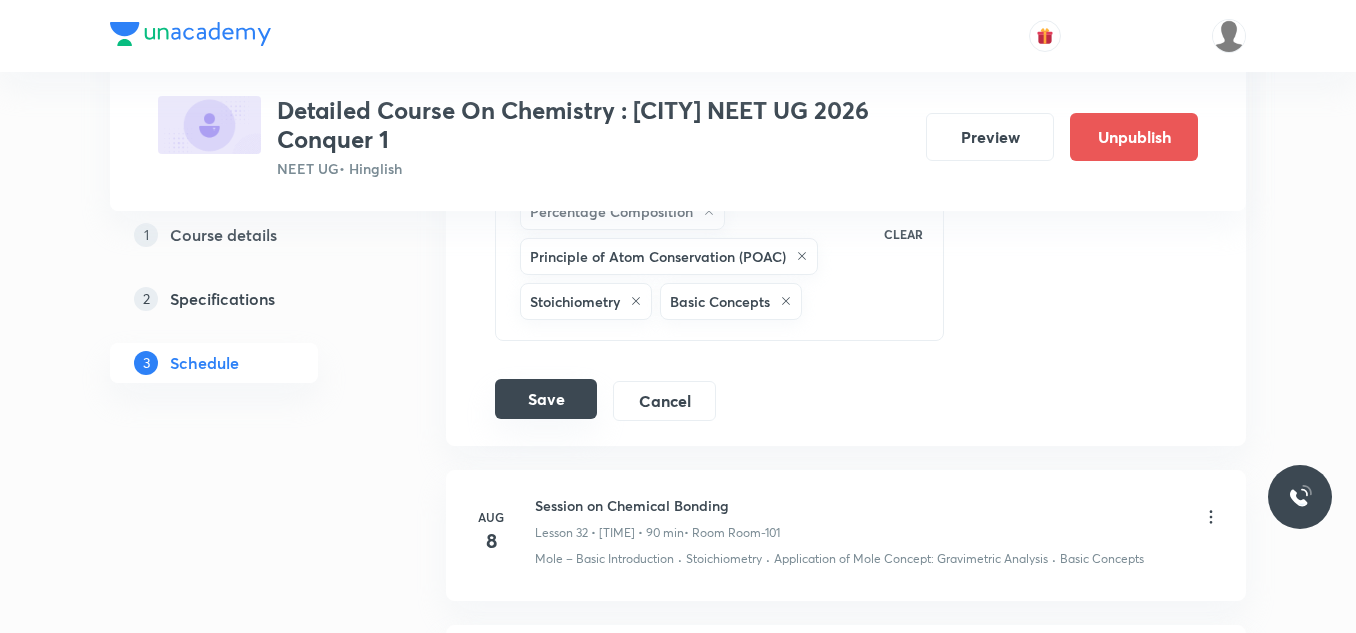 click on "Save" at bounding box center [546, 399] 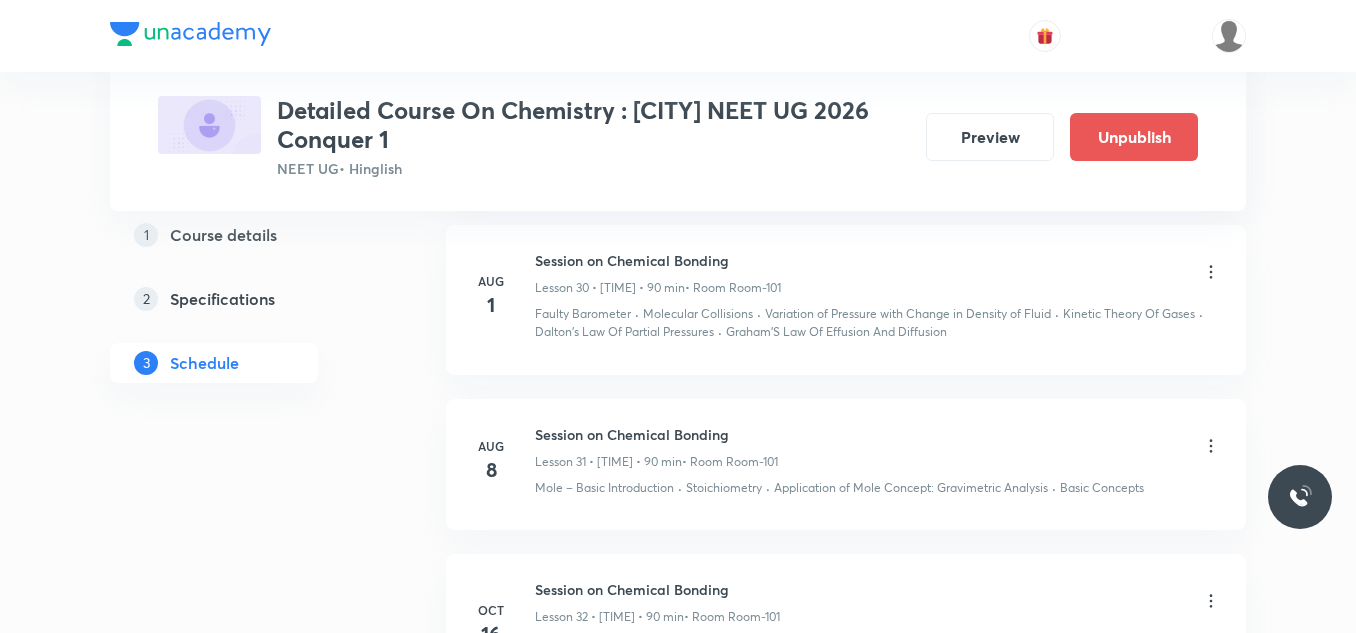 scroll, scrollTop: 4997, scrollLeft: 0, axis: vertical 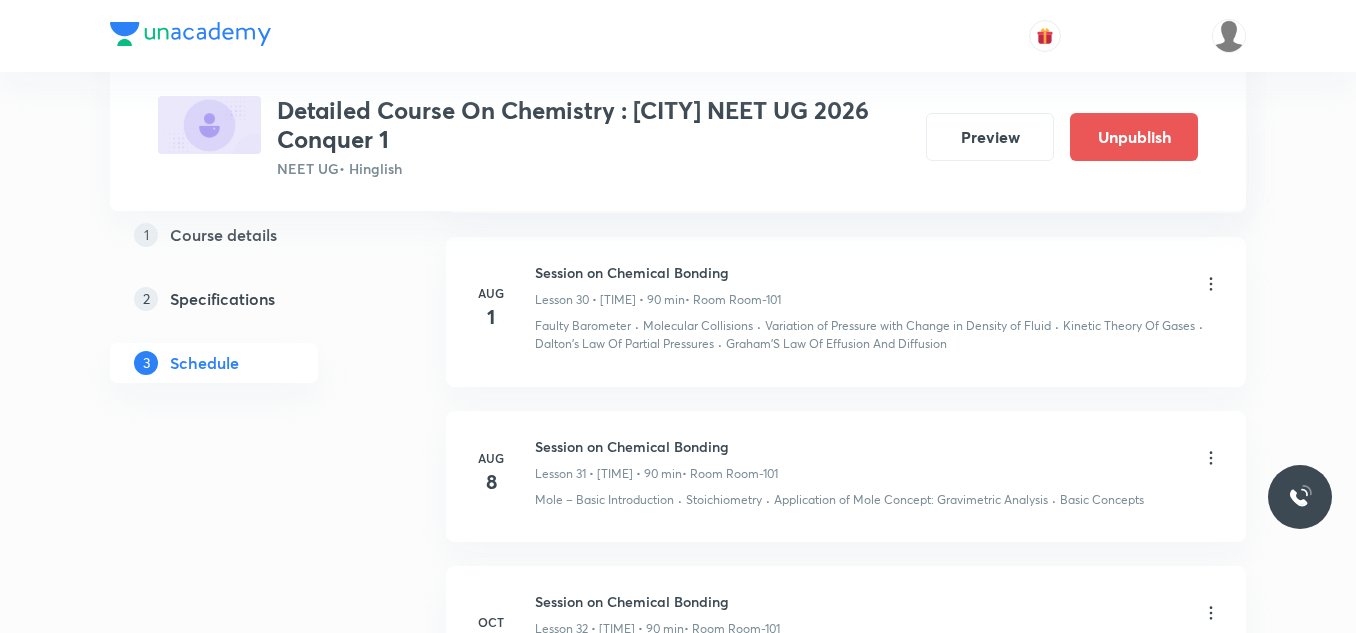 click 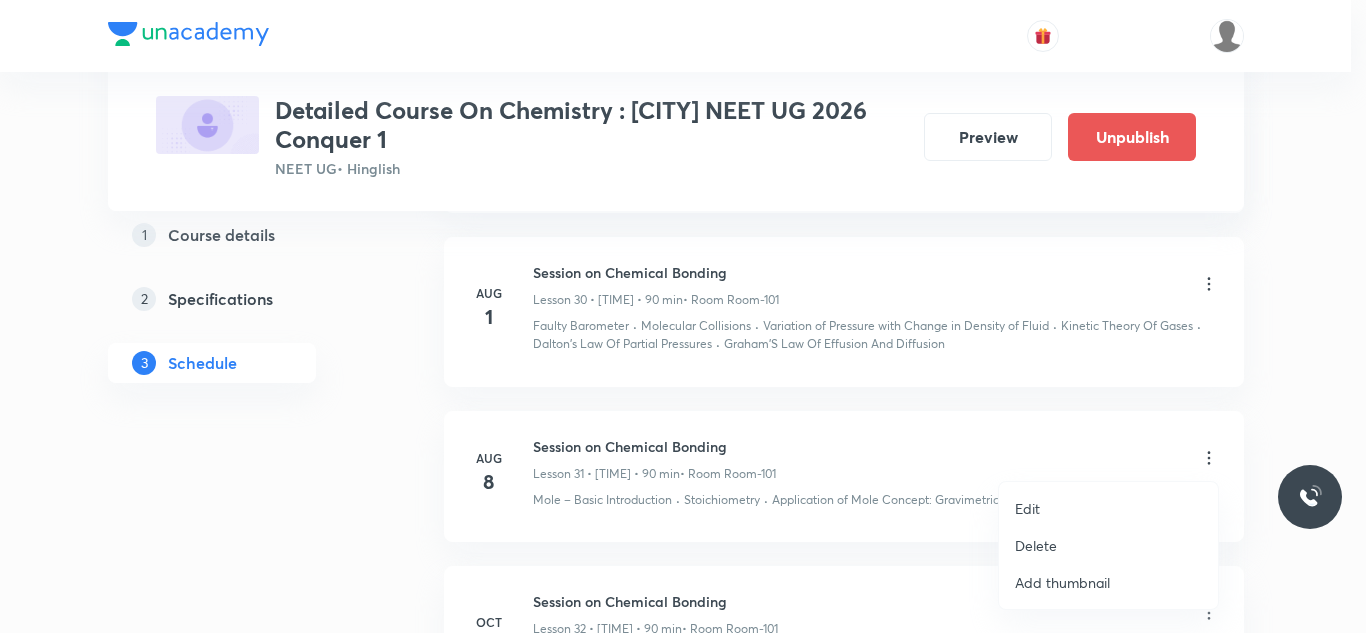 click on "Edit" at bounding box center (1108, 508) 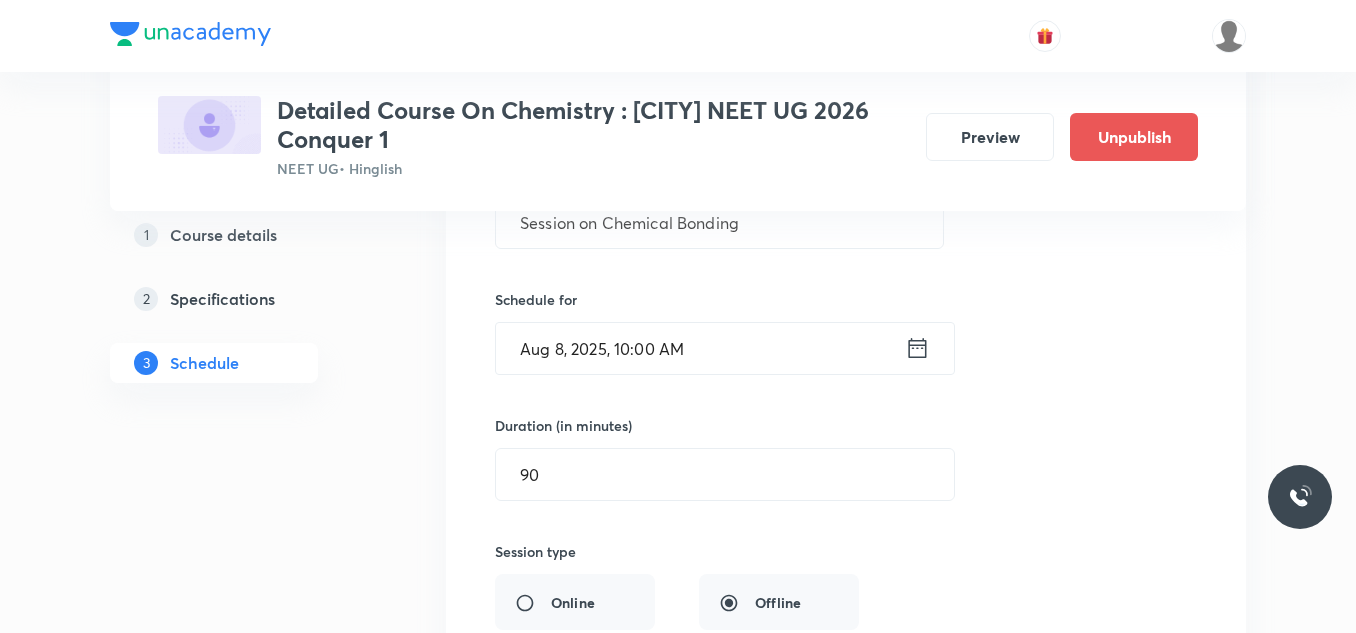 scroll, scrollTop: 5297, scrollLeft: 0, axis: vertical 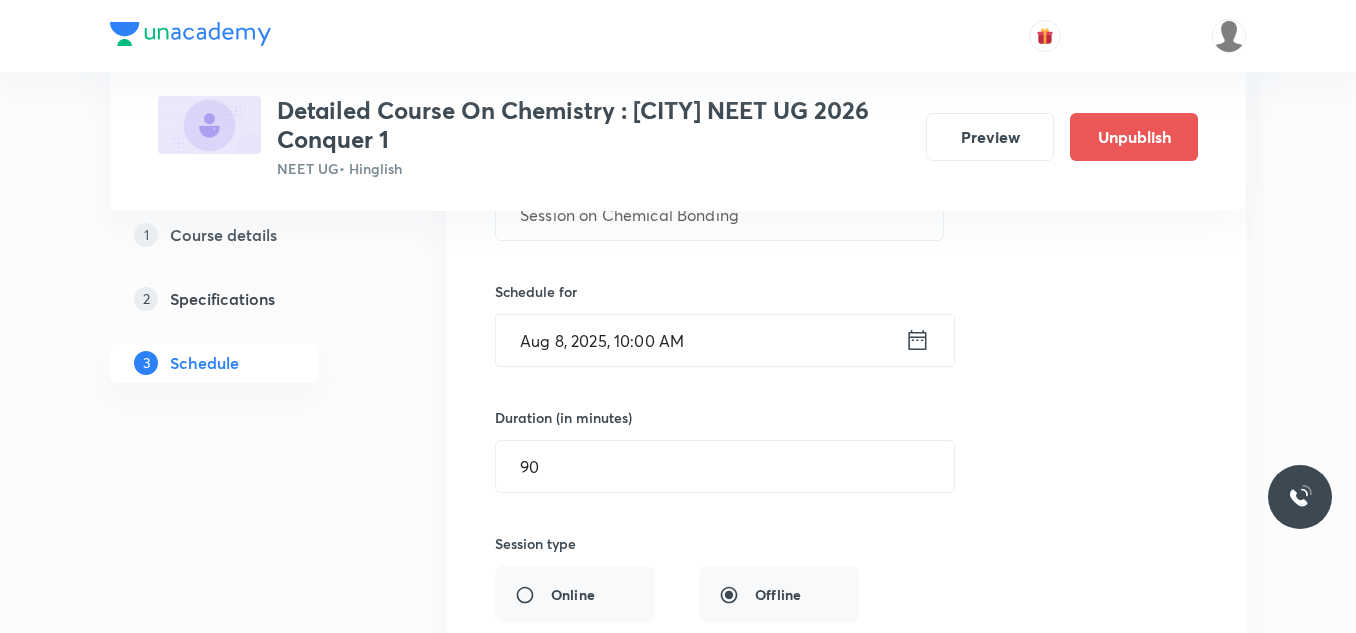 click on "Aug 8, 2025, 10:00 AM" at bounding box center (700, 340) 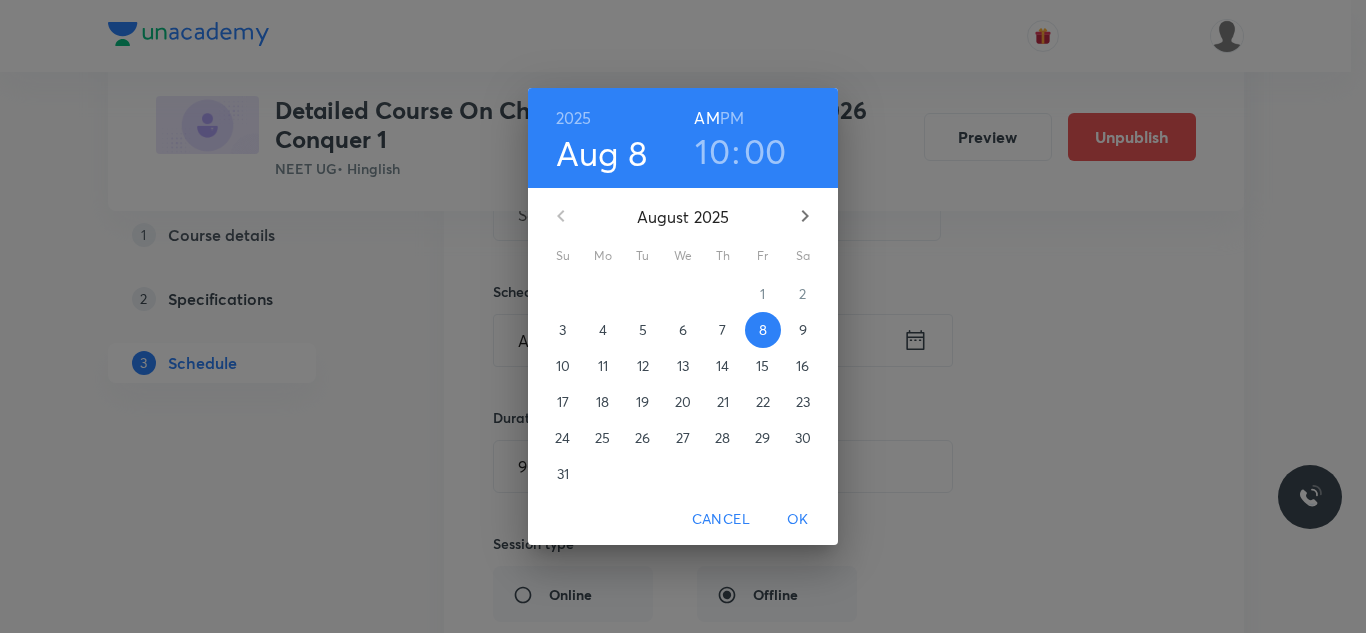 click 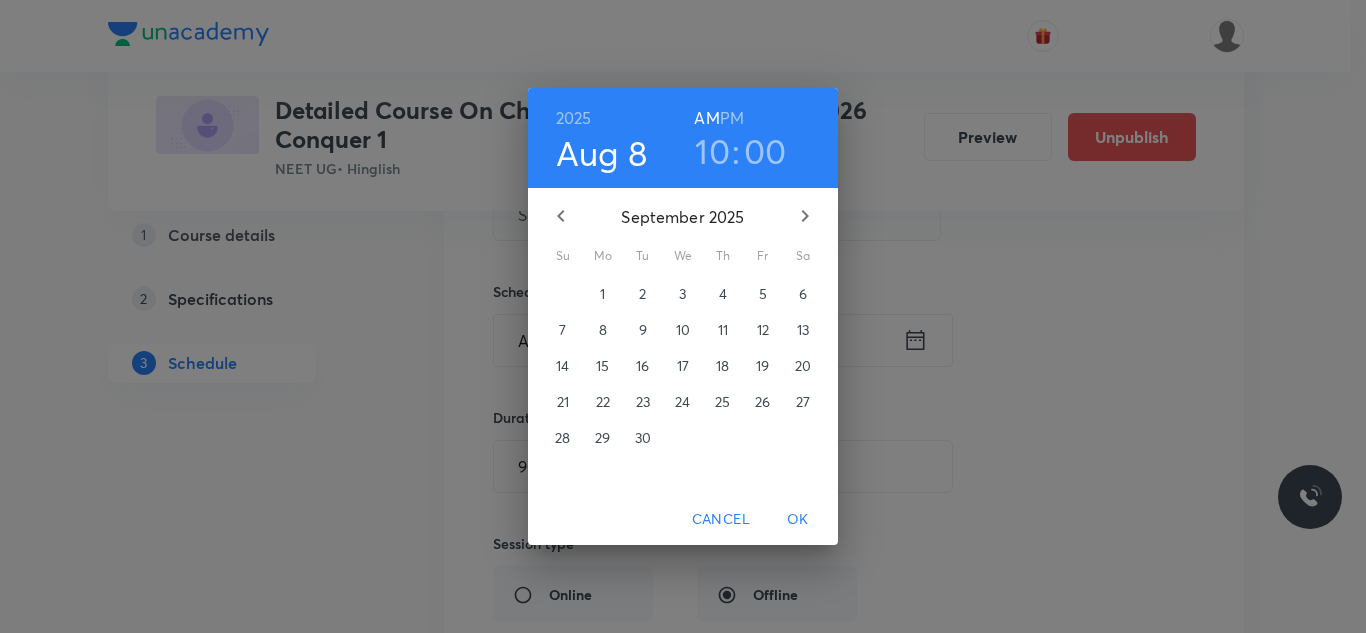 click on "13" at bounding box center [803, 330] 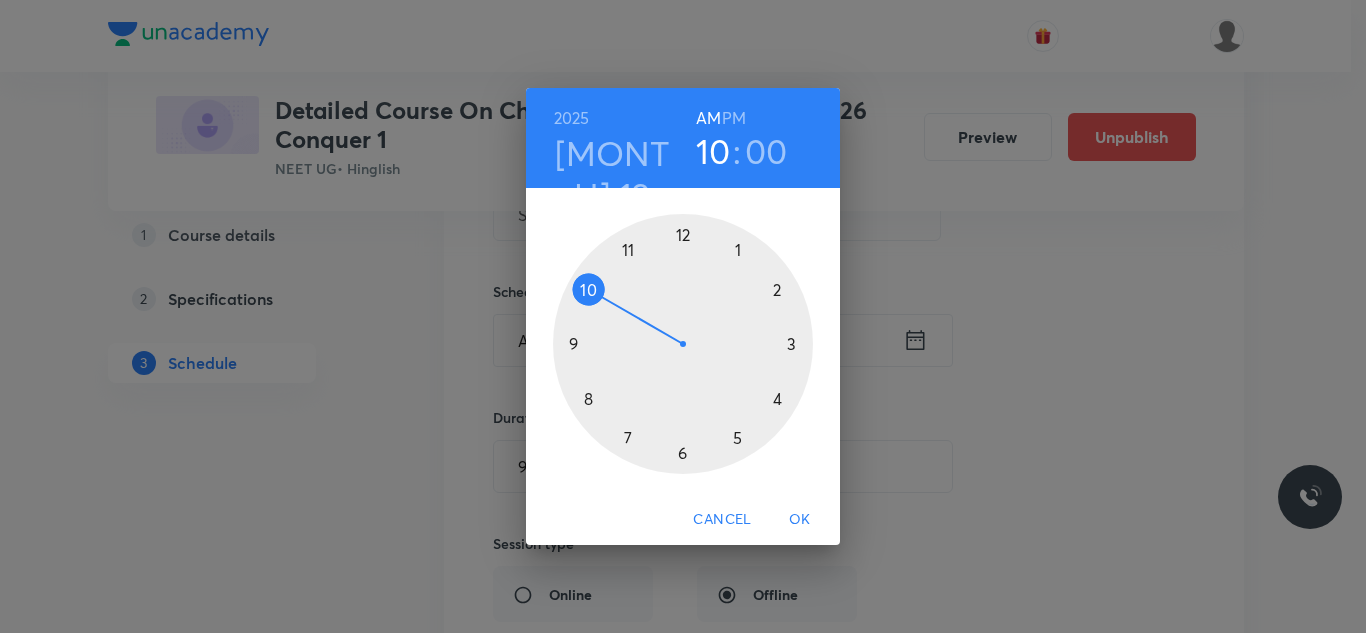 click on "OK" at bounding box center [800, 519] 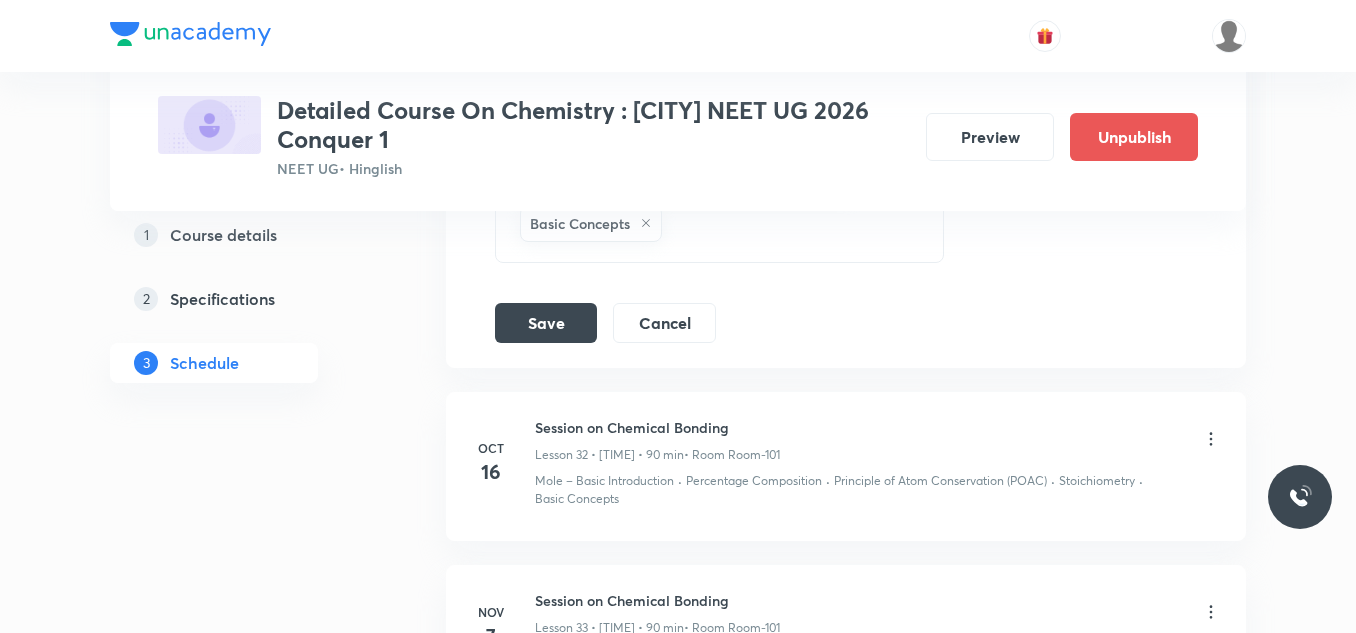 scroll, scrollTop: 6097, scrollLeft: 0, axis: vertical 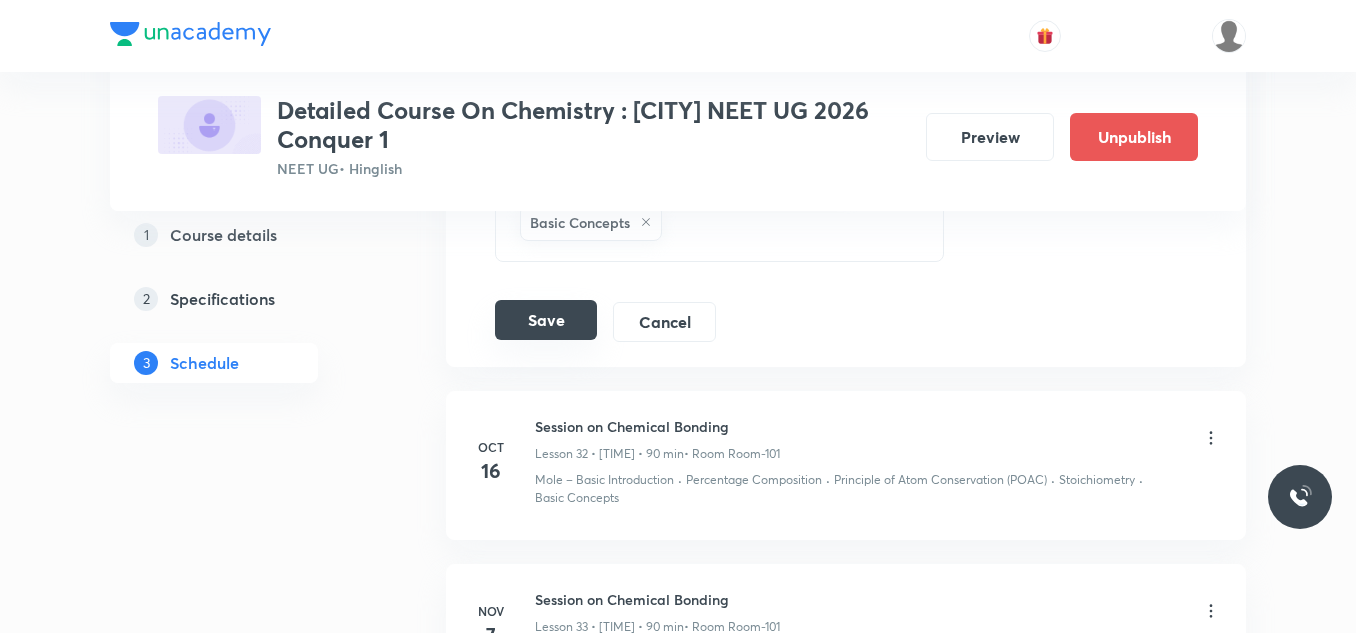 click on "Save" at bounding box center (546, 320) 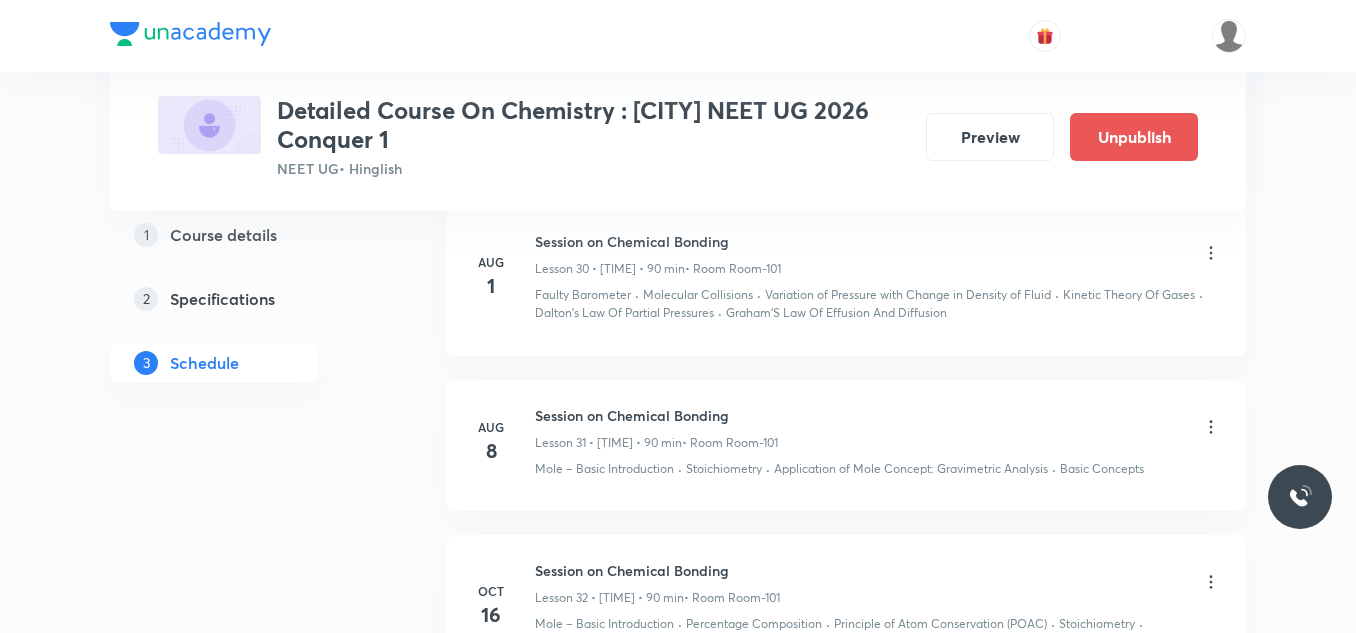 scroll, scrollTop: 4997, scrollLeft: 0, axis: vertical 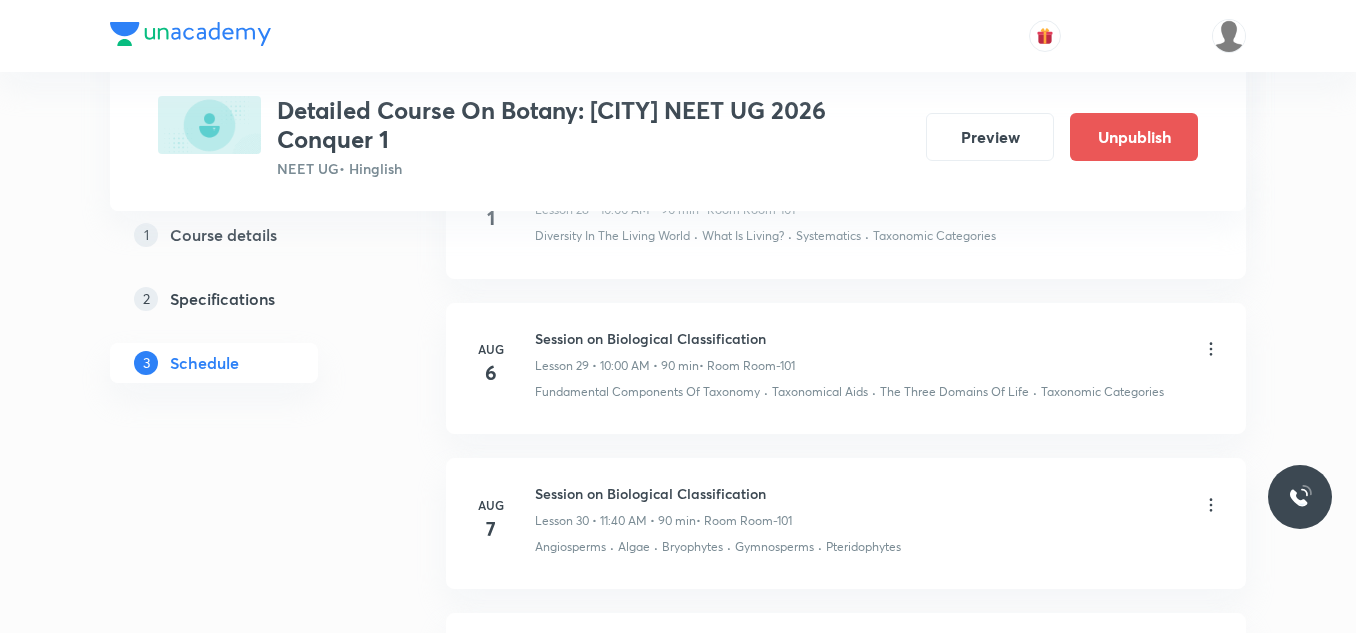 click 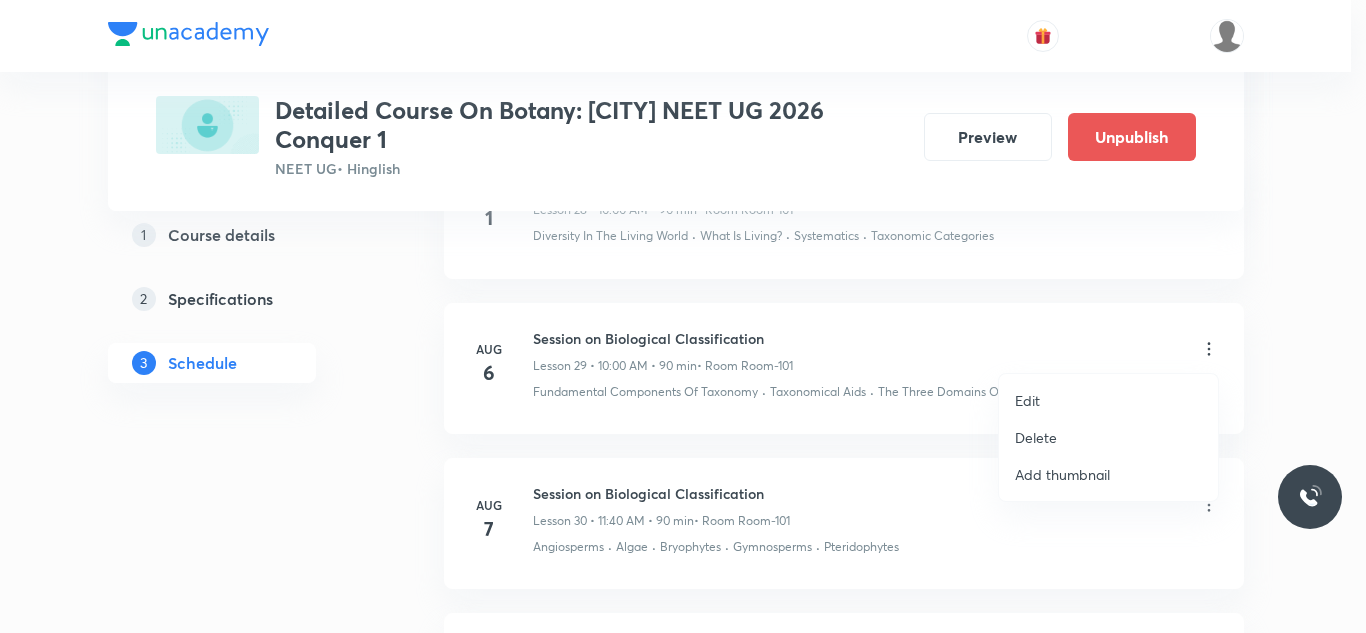 click on "Edit" at bounding box center [1027, 400] 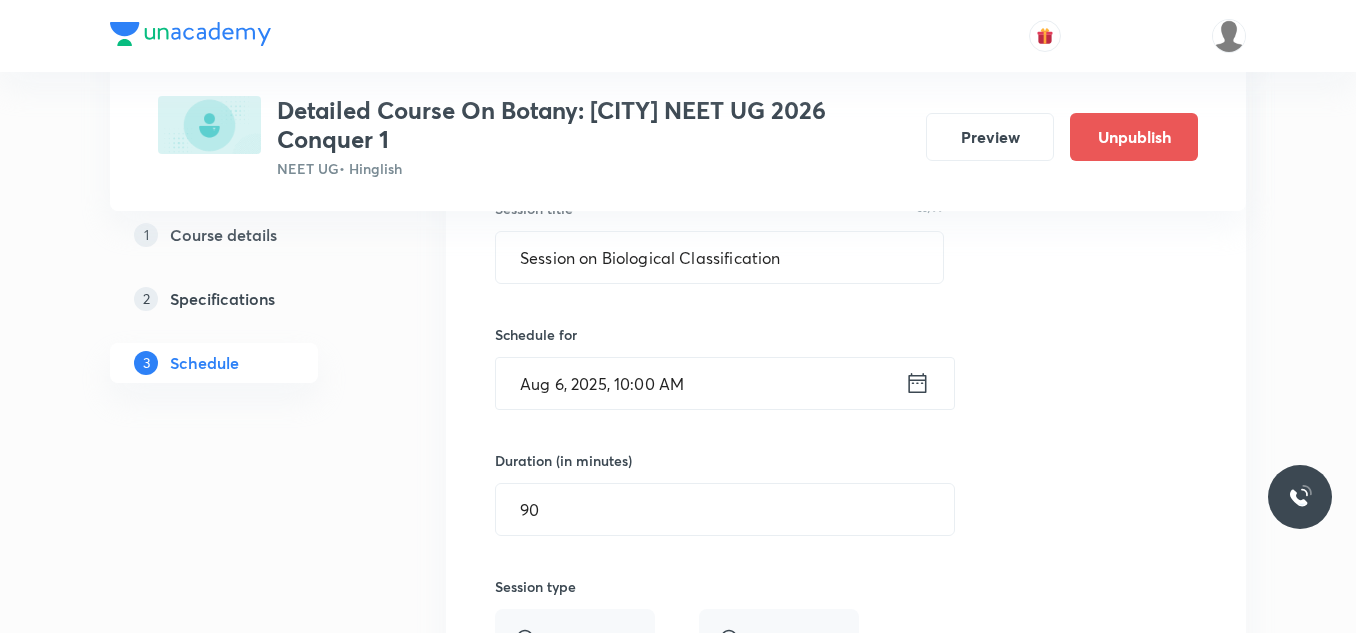 scroll, scrollTop: 4712, scrollLeft: 0, axis: vertical 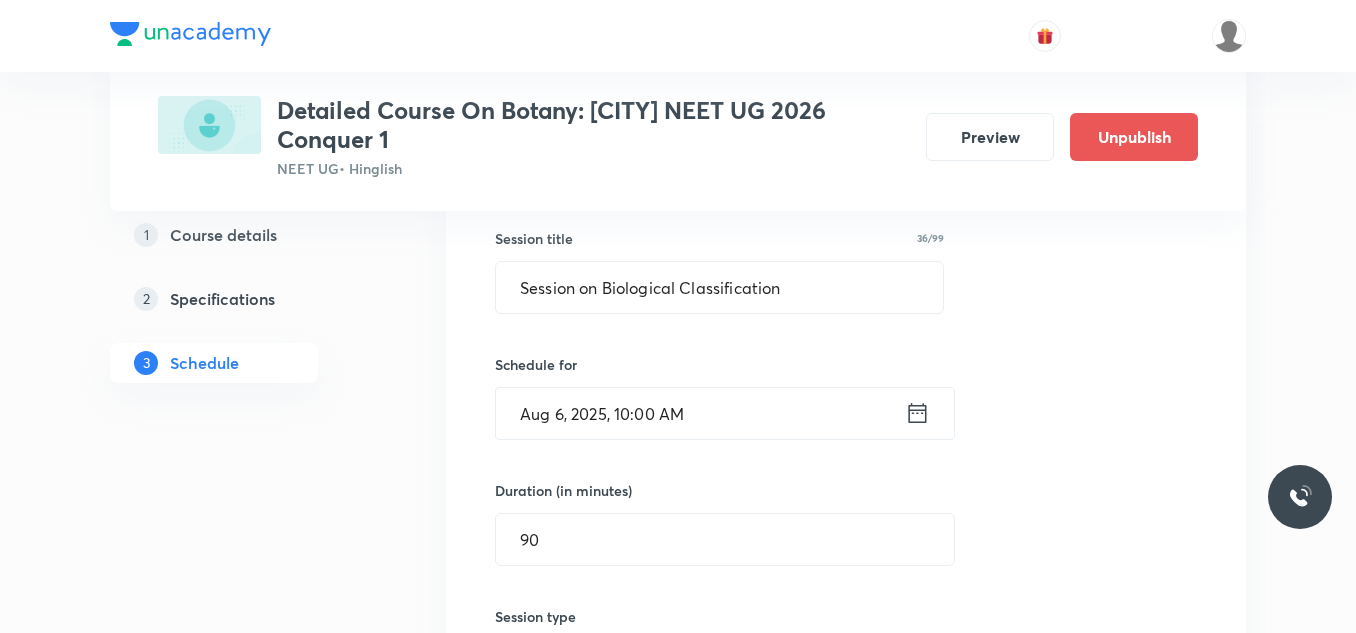 click on "Aug 6, 2025, 10:00 AM" at bounding box center (700, 413) 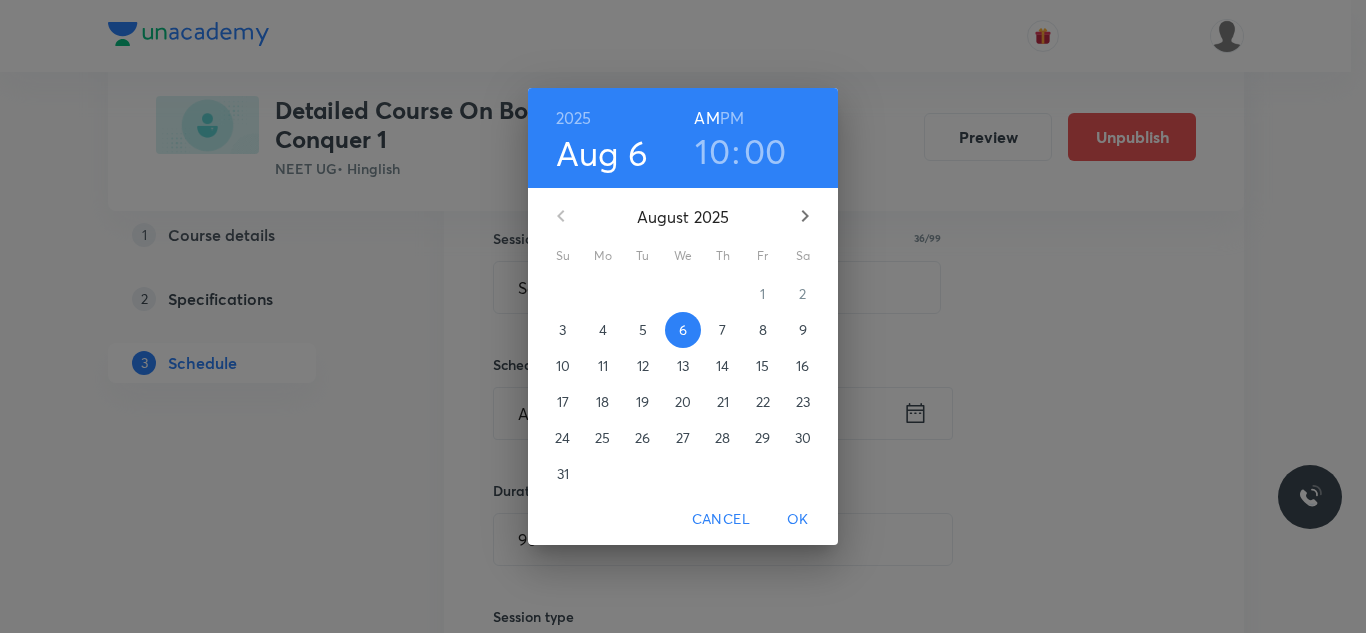 click 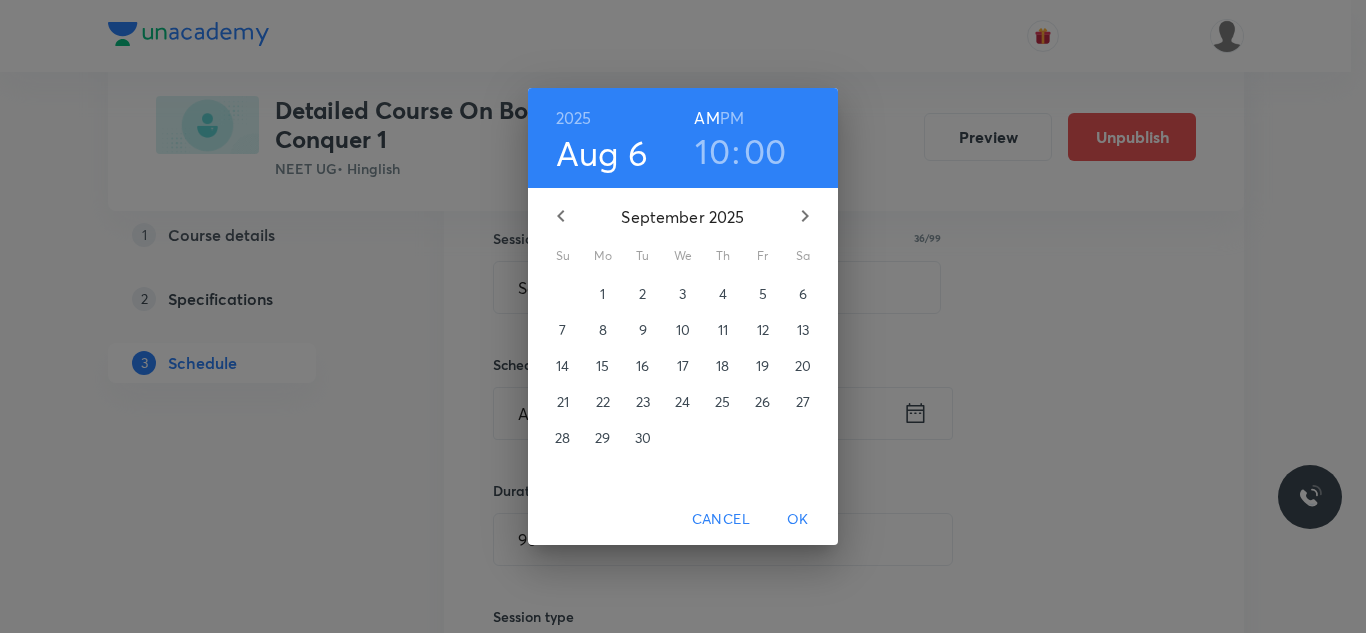 click 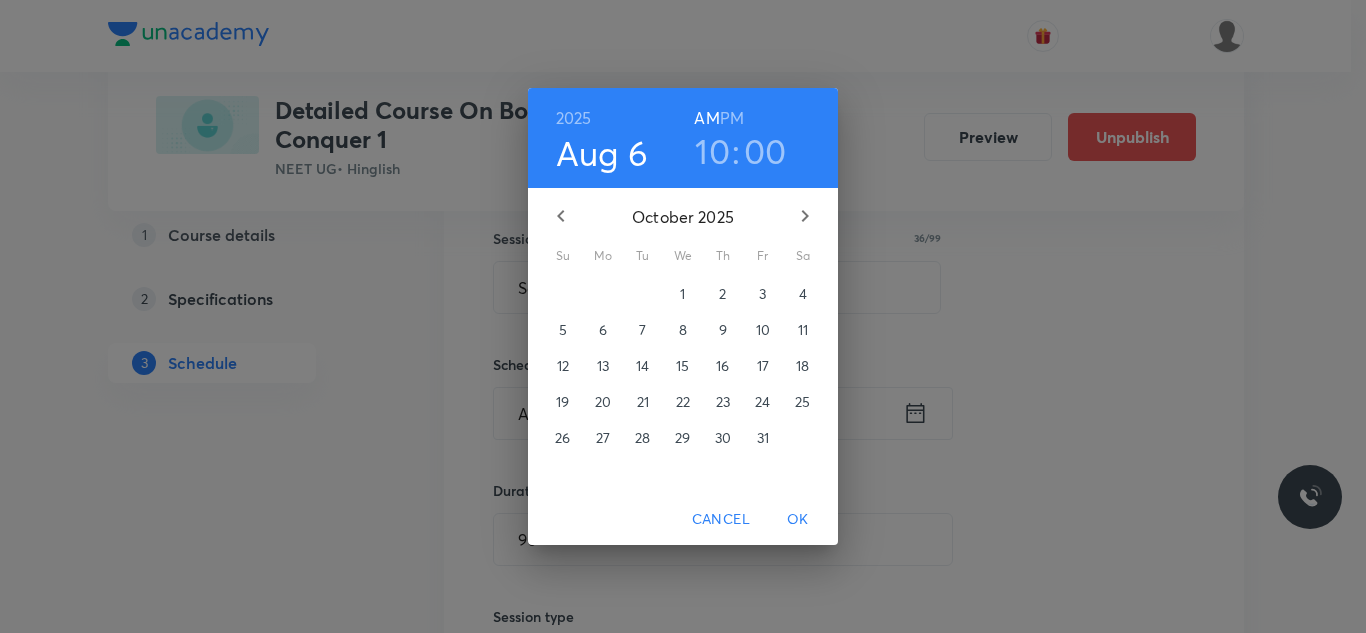 click 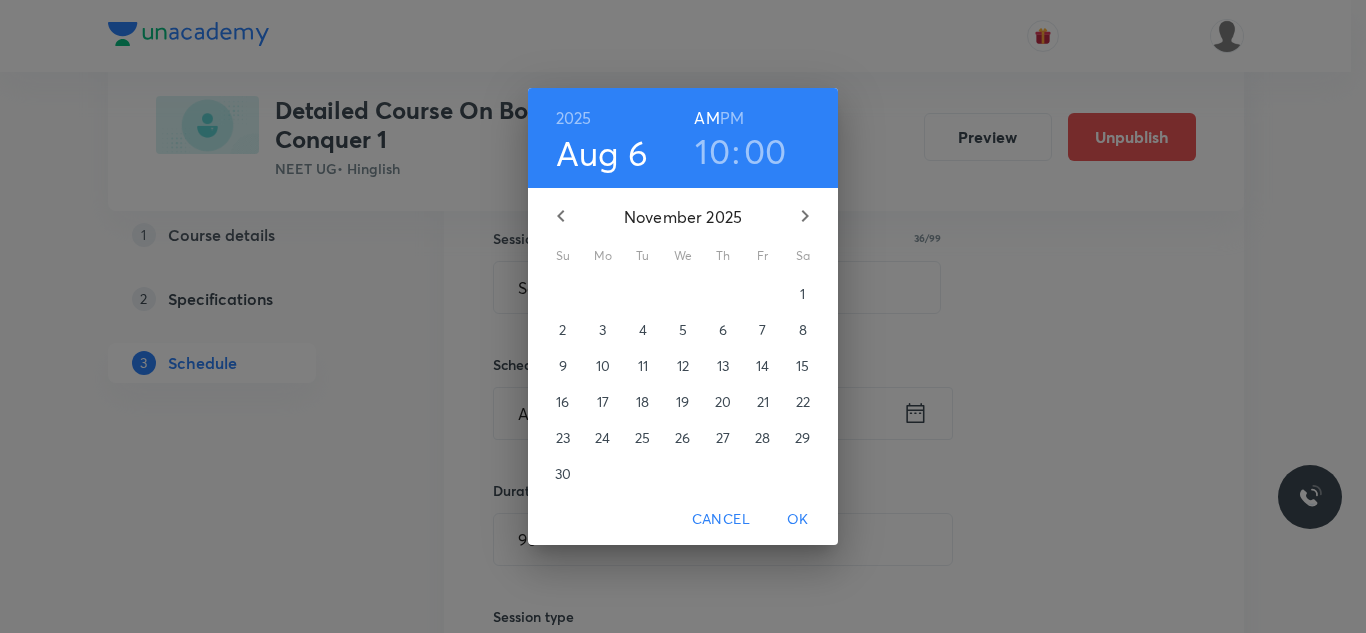 click on "6" at bounding box center [723, 330] 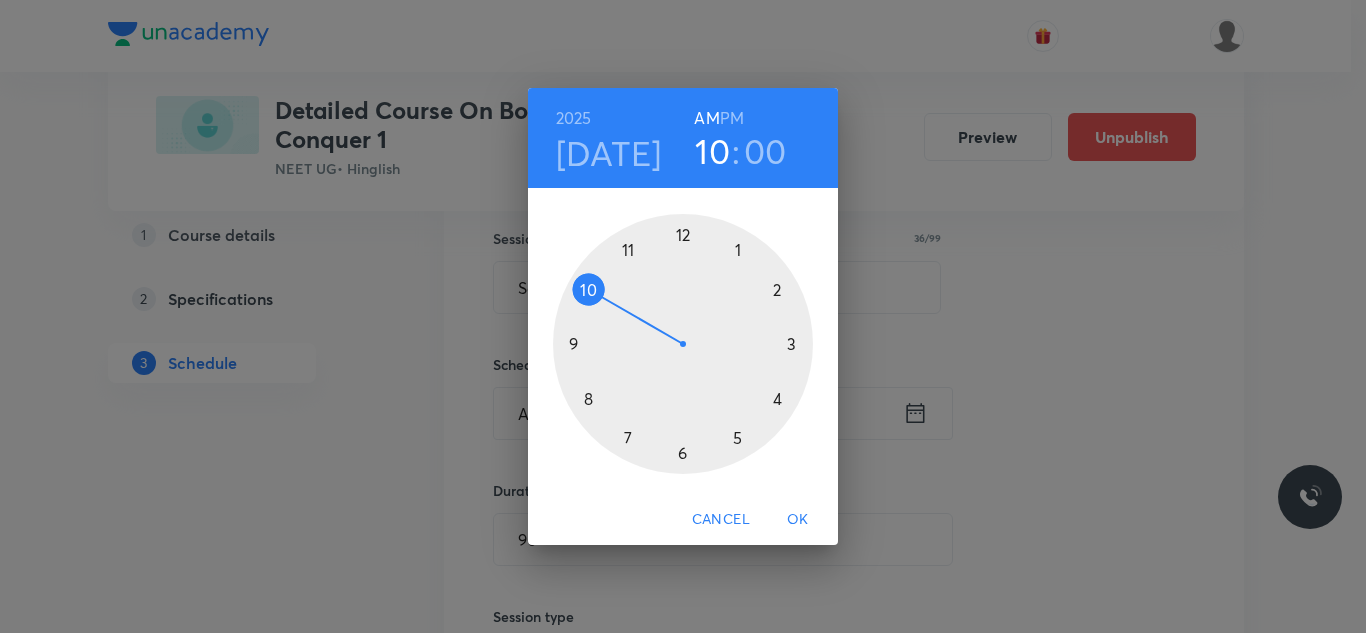click on "OK" at bounding box center [798, 519] 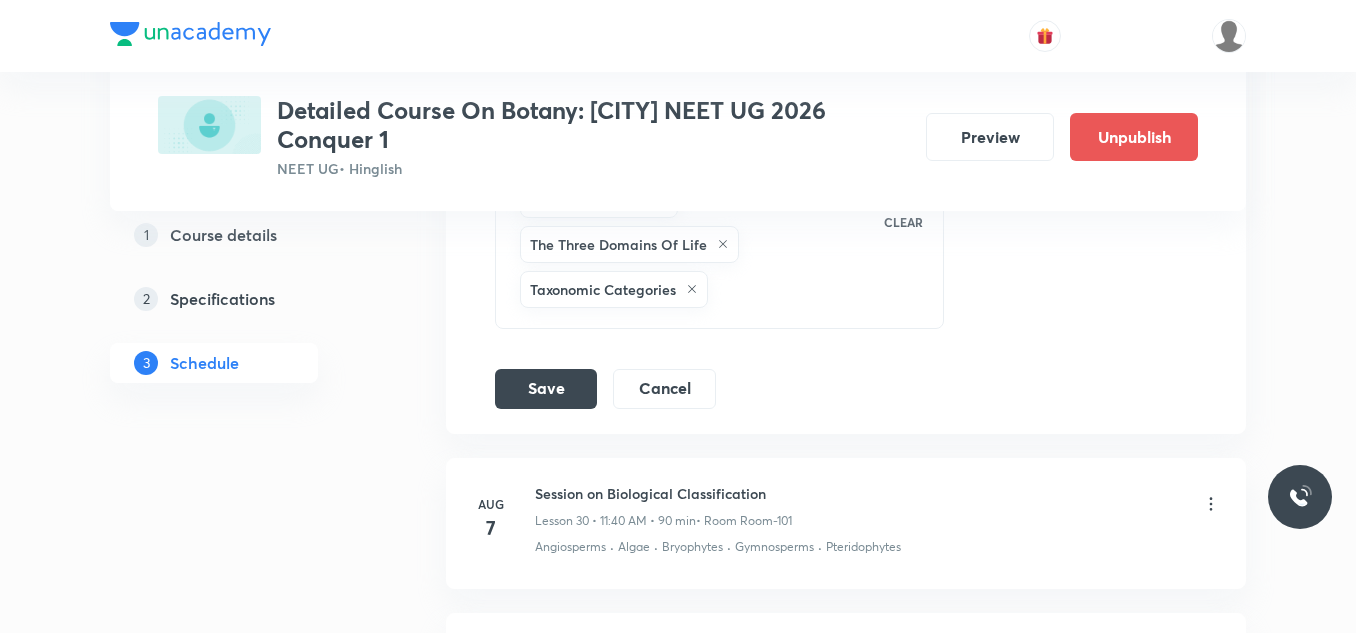 scroll, scrollTop: 5612, scrollLeft: 0, axis: vertical 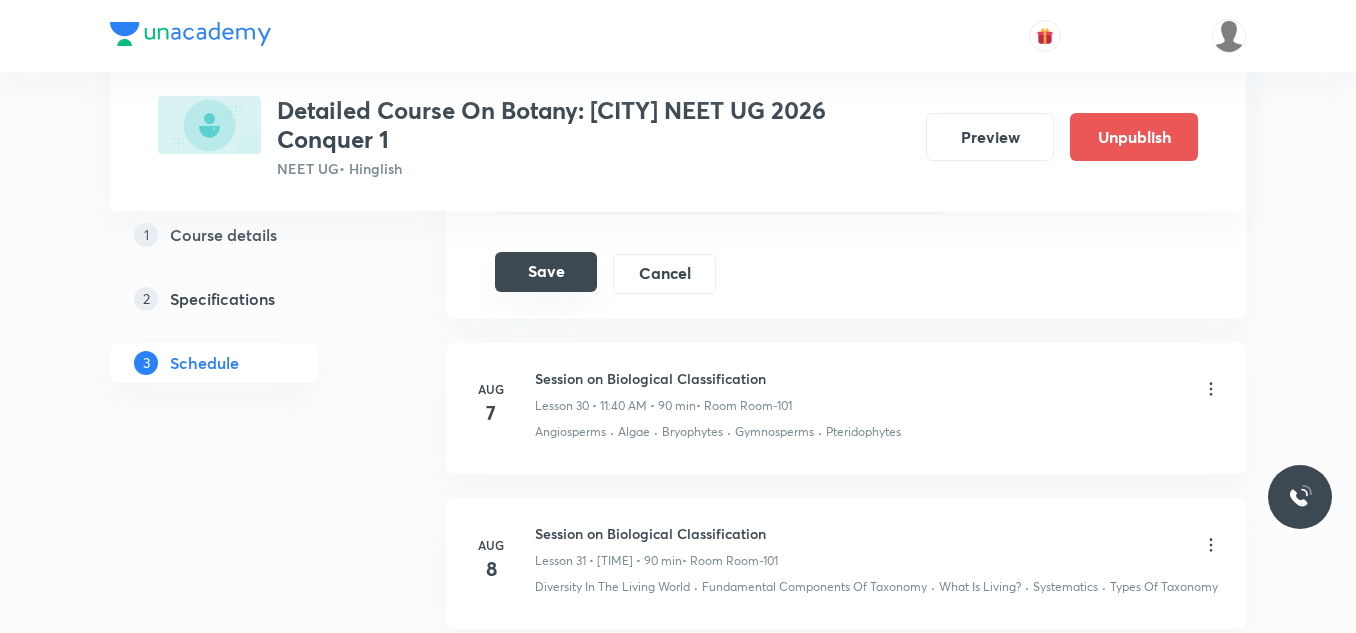 click on "Save" at bounding box center [546, 272] 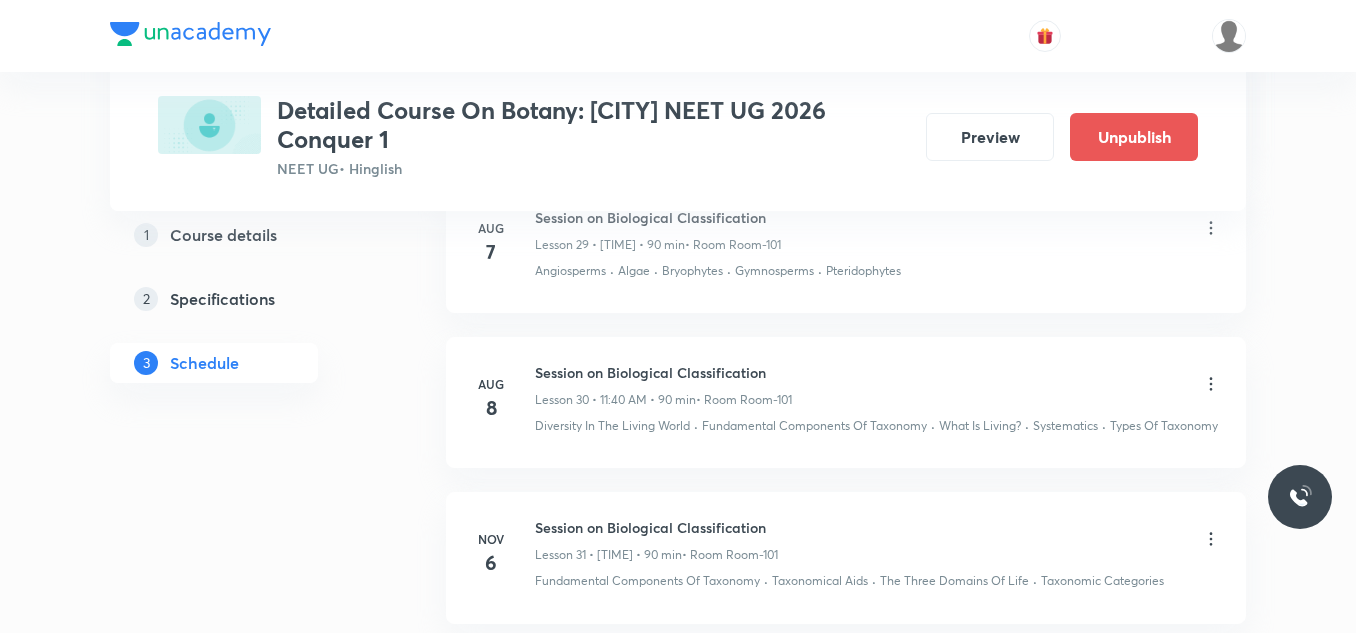 scroll, scrollTop: 4593, scrollLeft: 0, axis: vertical 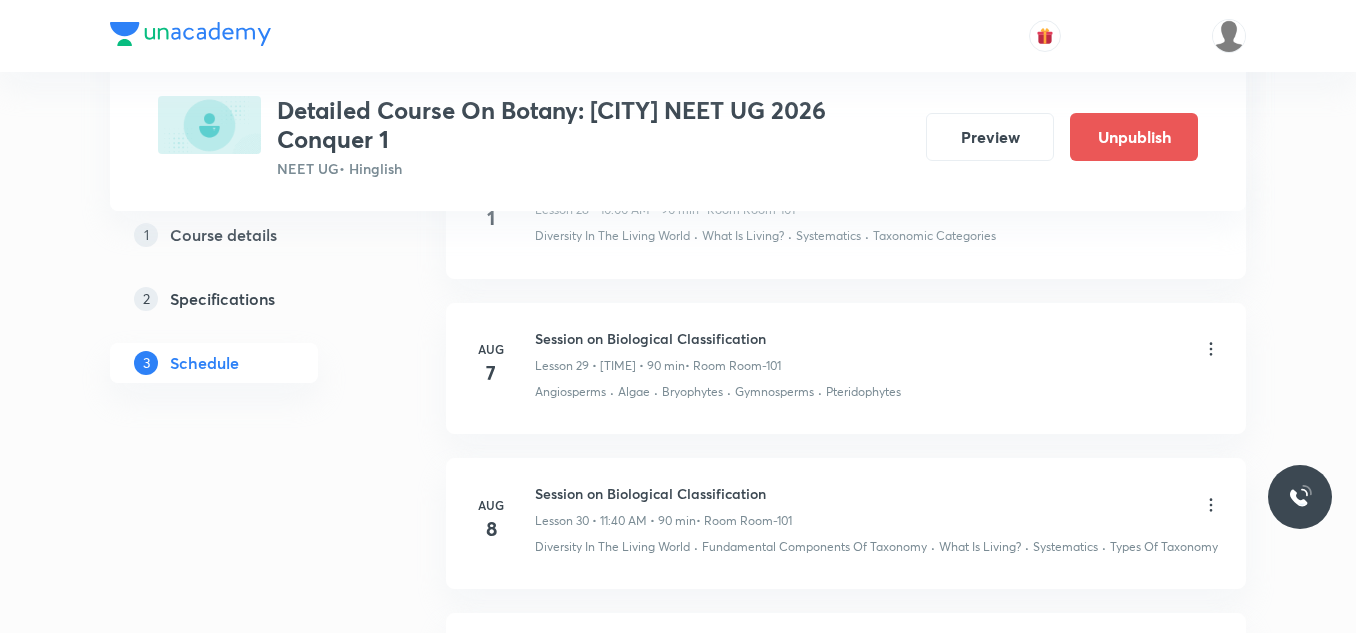 click 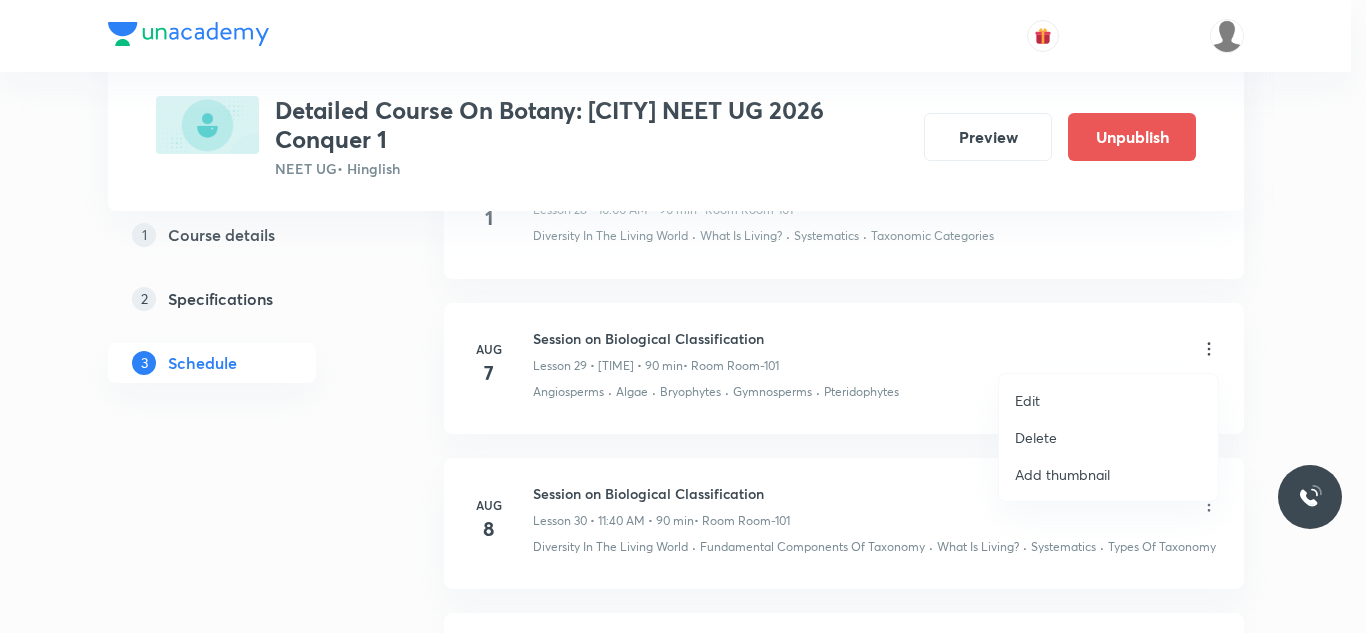 click on "Edit" at bounding box center (1108, 400) 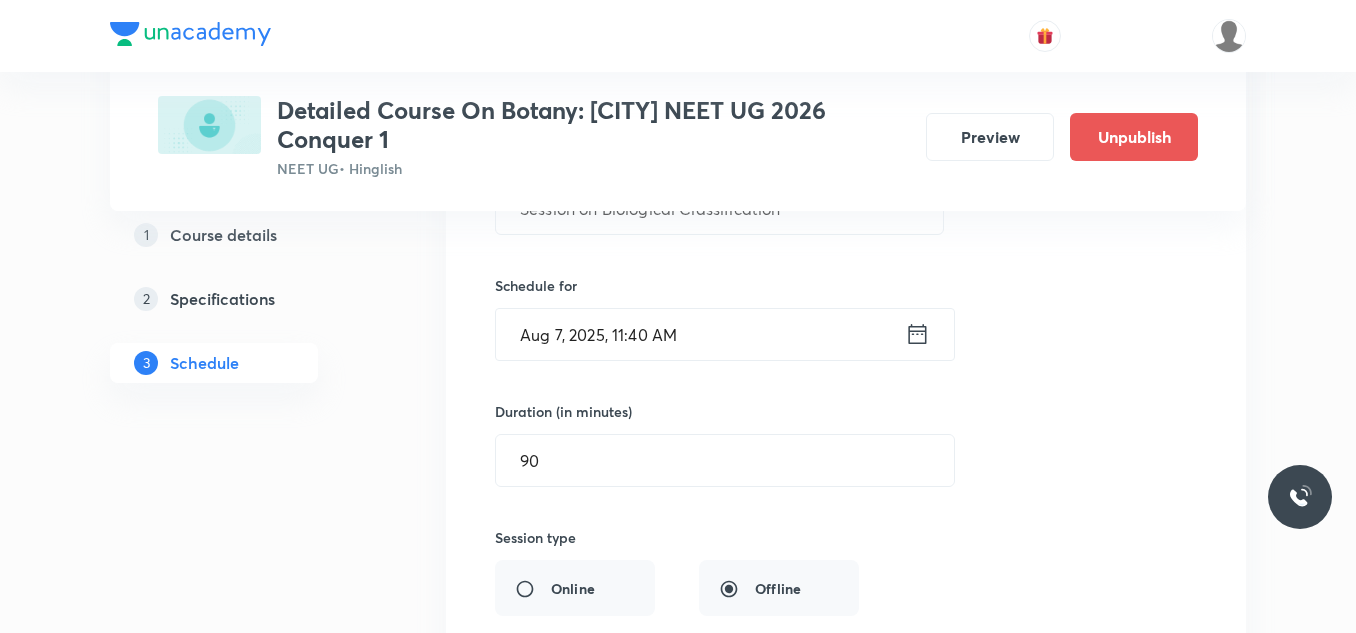 scroll, scrollTop: 4793, scrollLeft: 0, axis: vertical 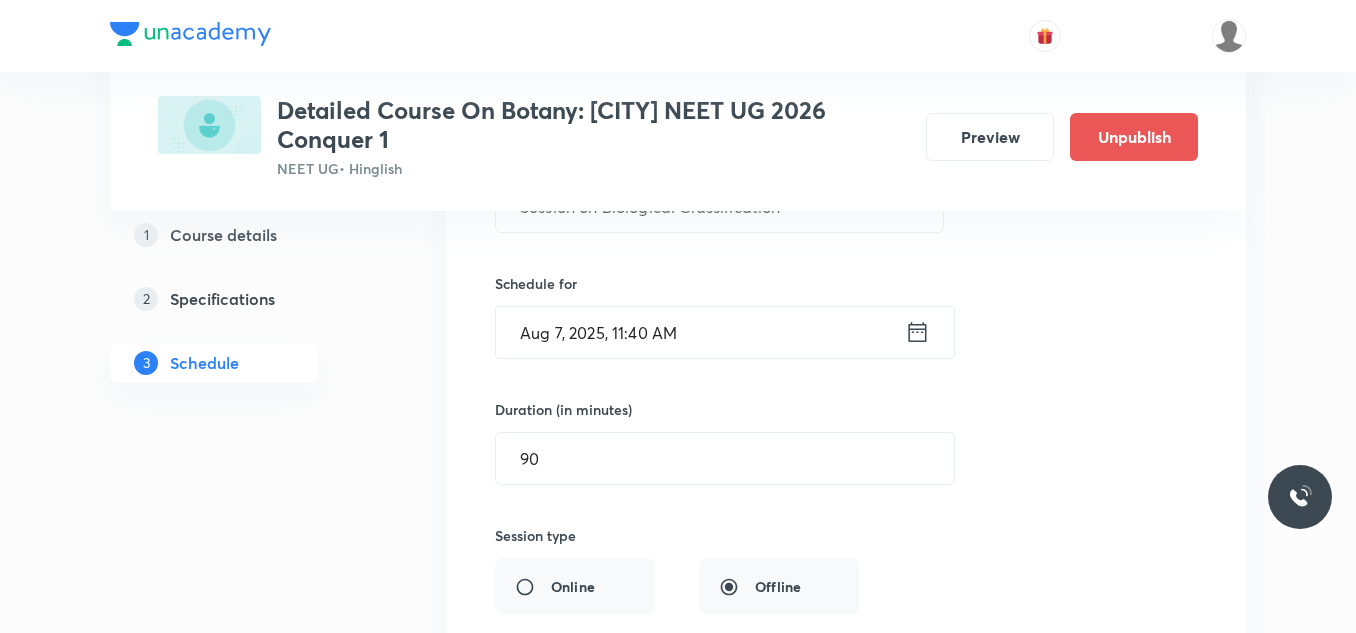 click on "Aug 7, 2025, 11:40 AM" at bounding box center (700, 332) 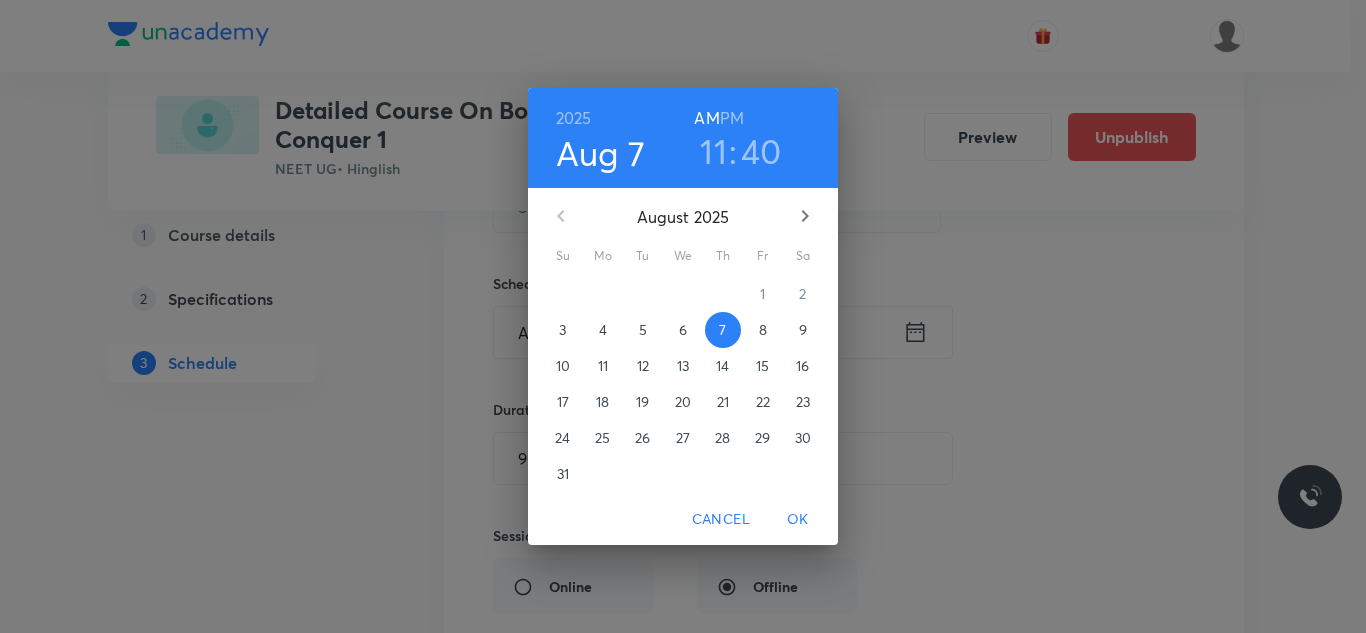 click 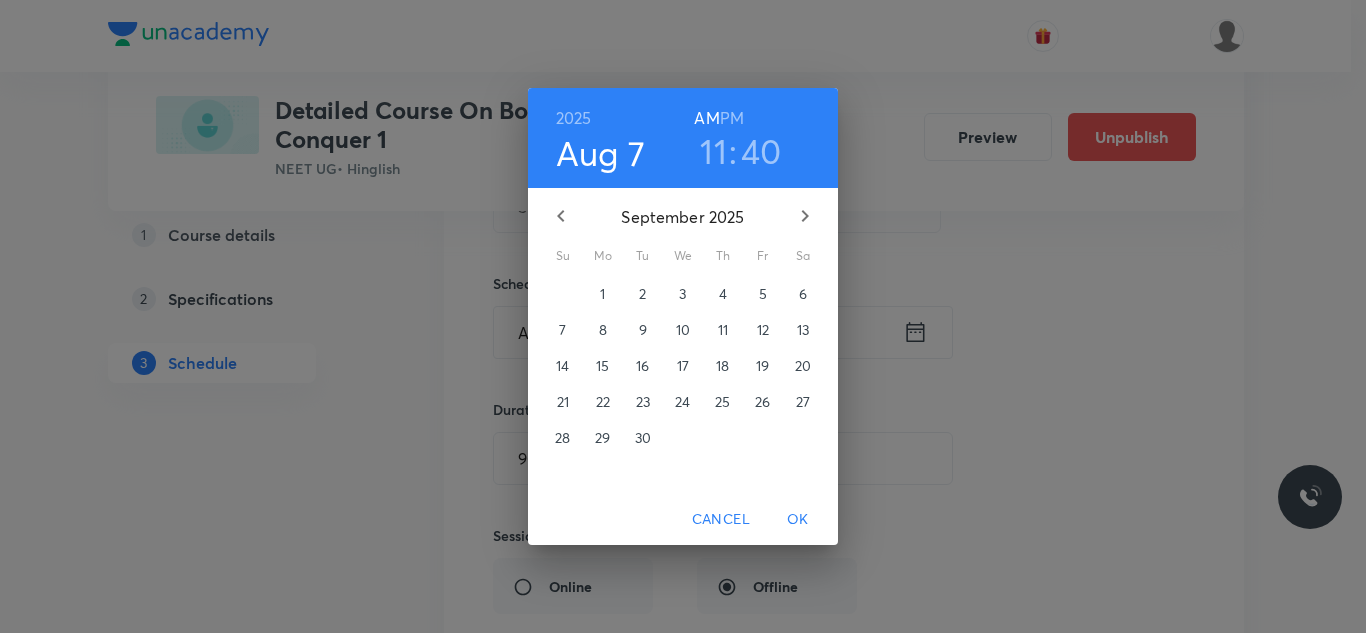 click 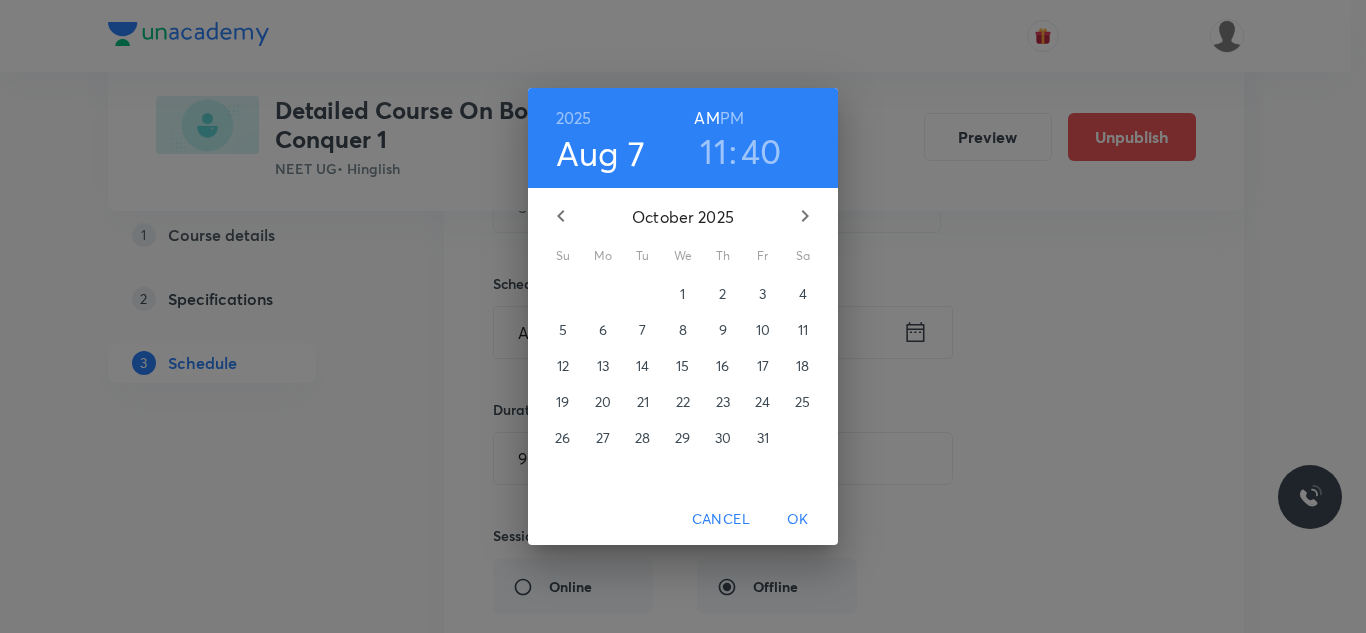 click on "10" at bounding box center [763, 330] 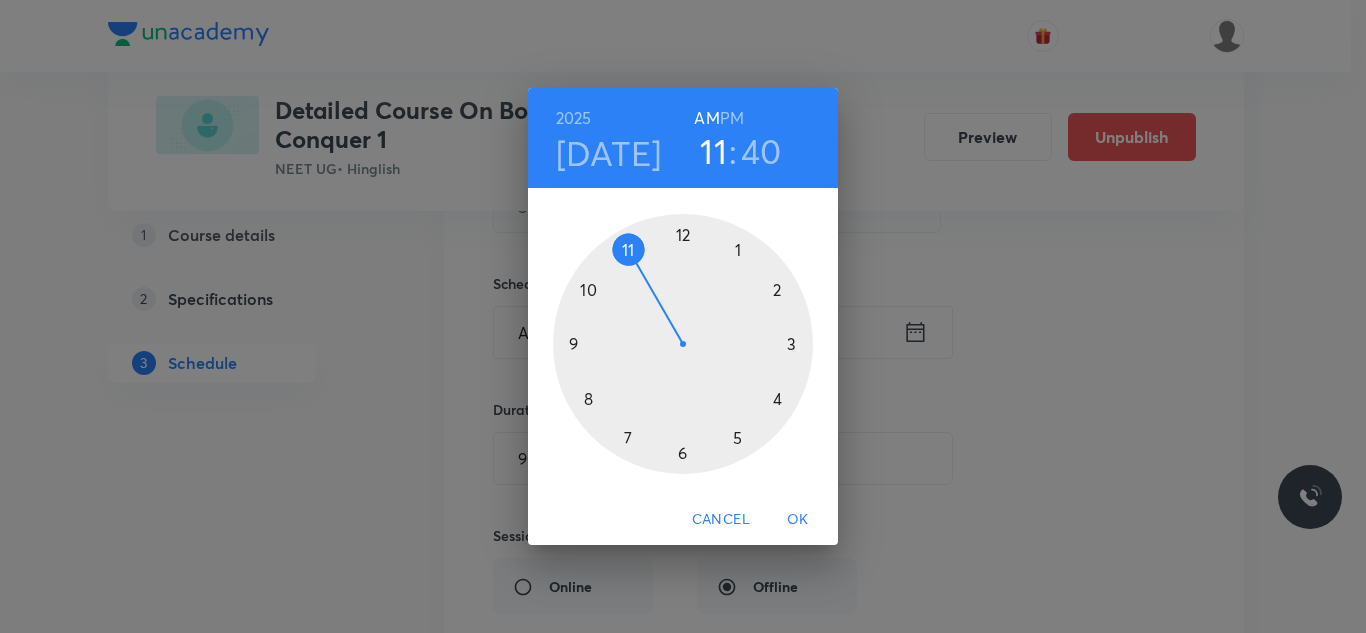 click on "OK" at bounding box center (798, 519) 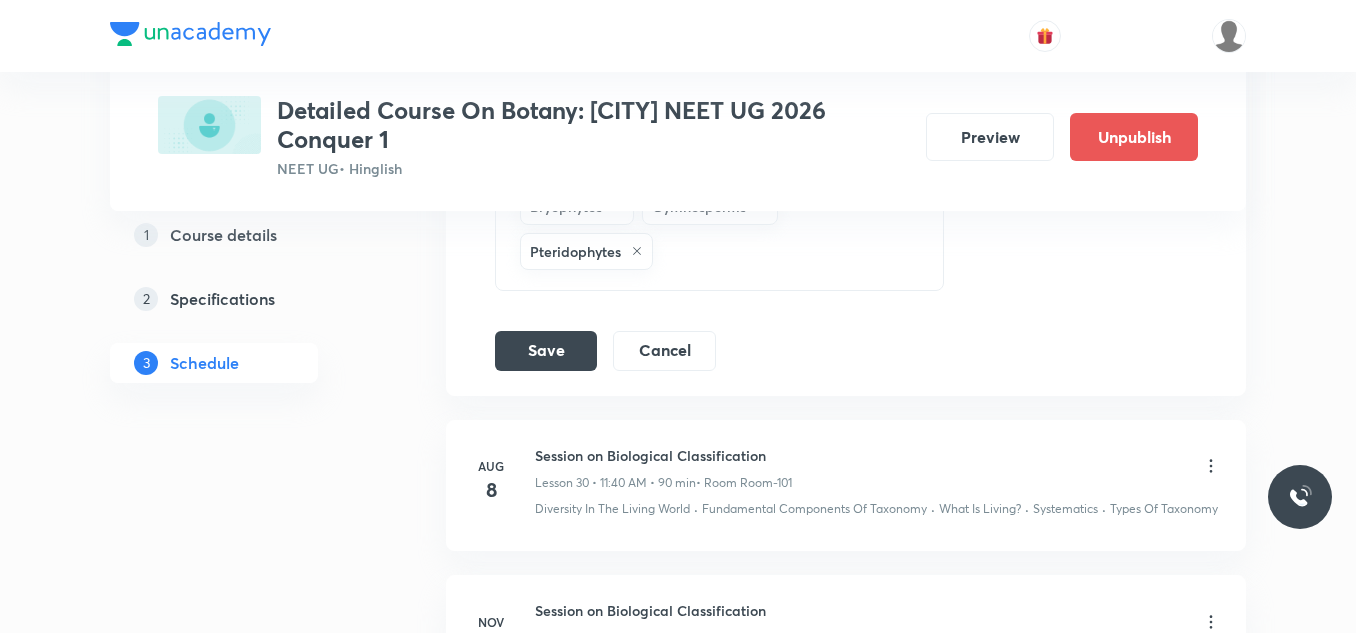 scroll, scrollTop: 5493, scrollLeft: 0, axis: vertical 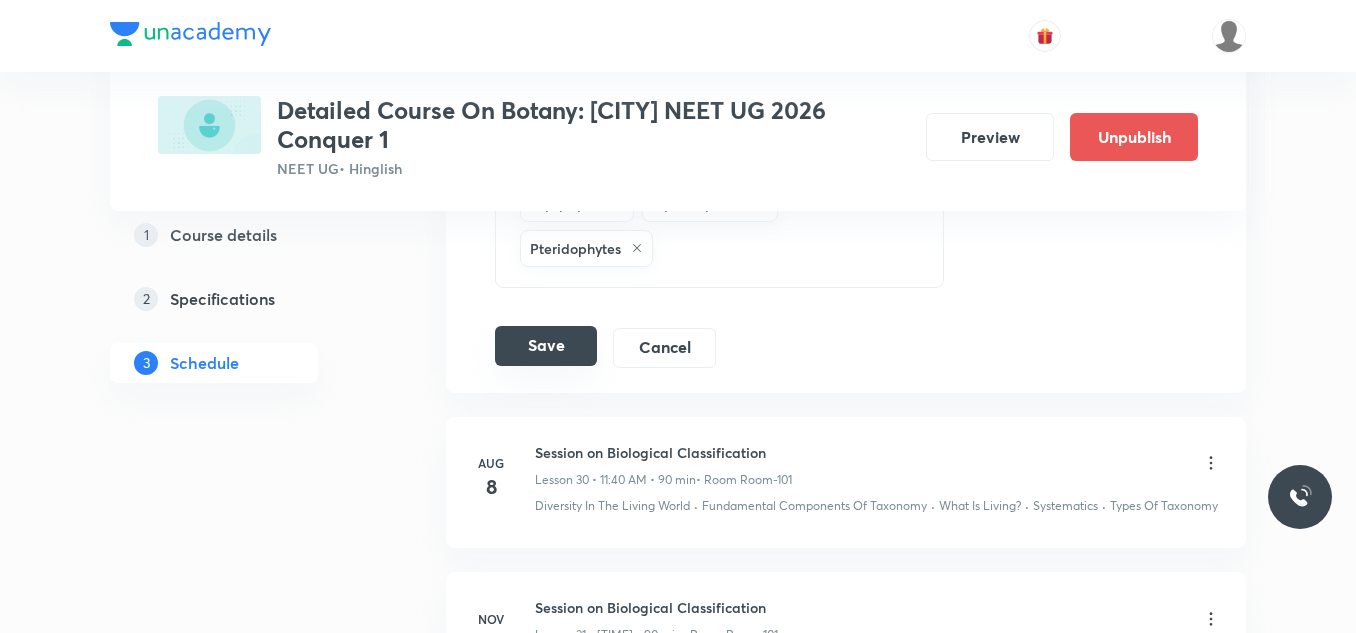 click on "Save" at bounding box center [546, 346] 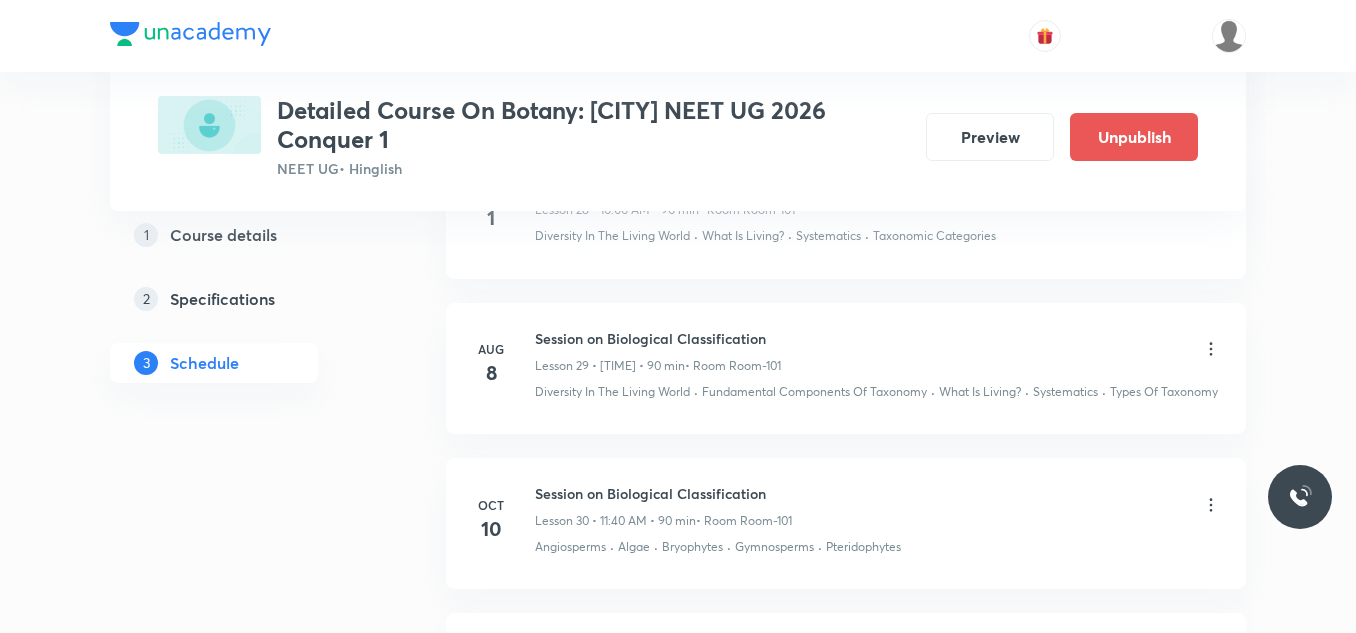 scroll, scrollTop: 4493, scrollLeft: 0, axis: vertical 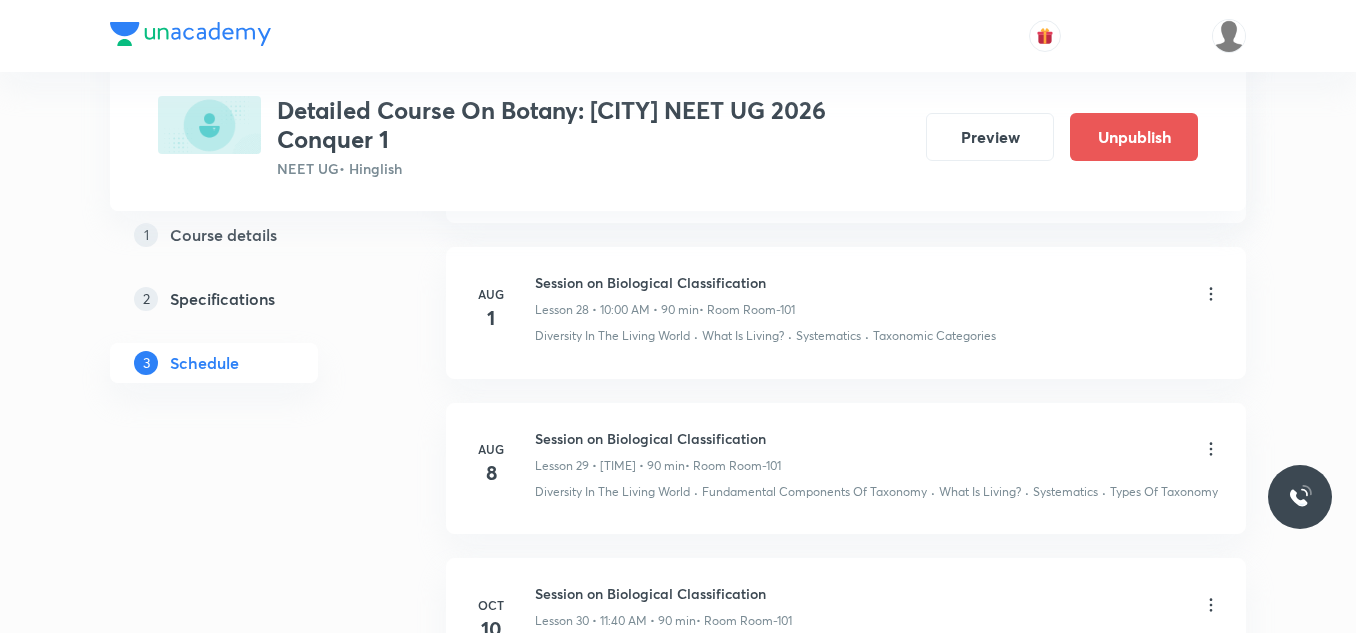 click 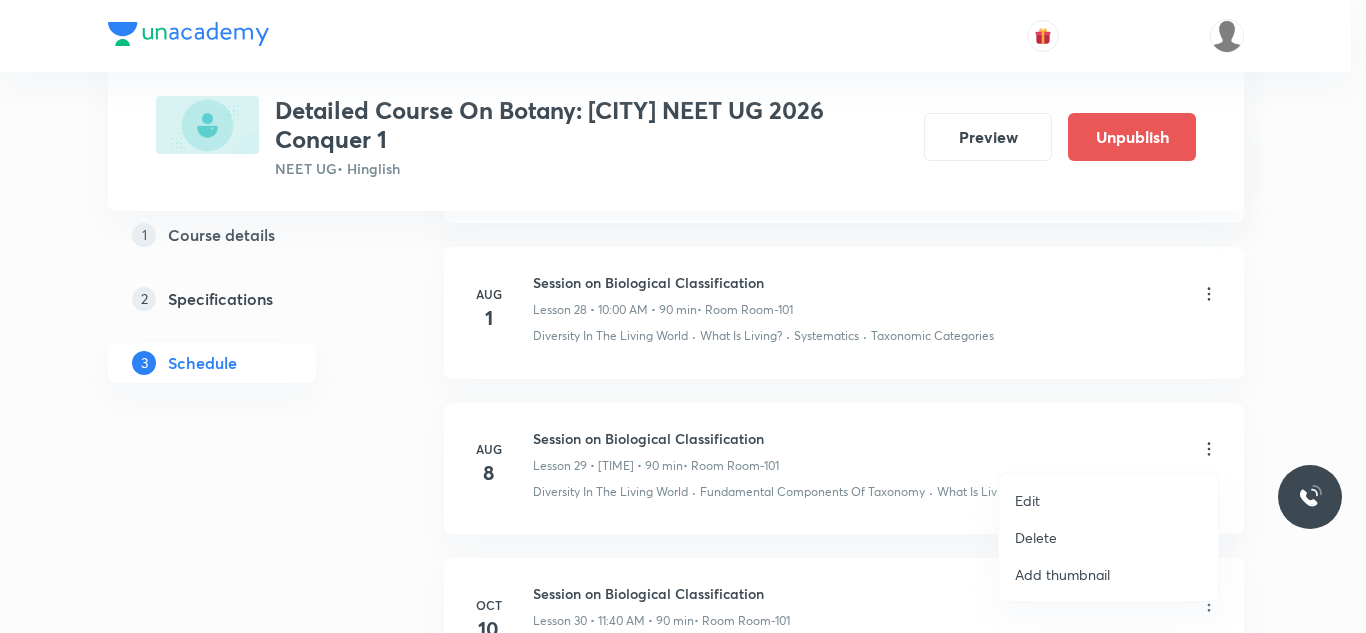 click on "Edit" at bounding box center [1108, 500] 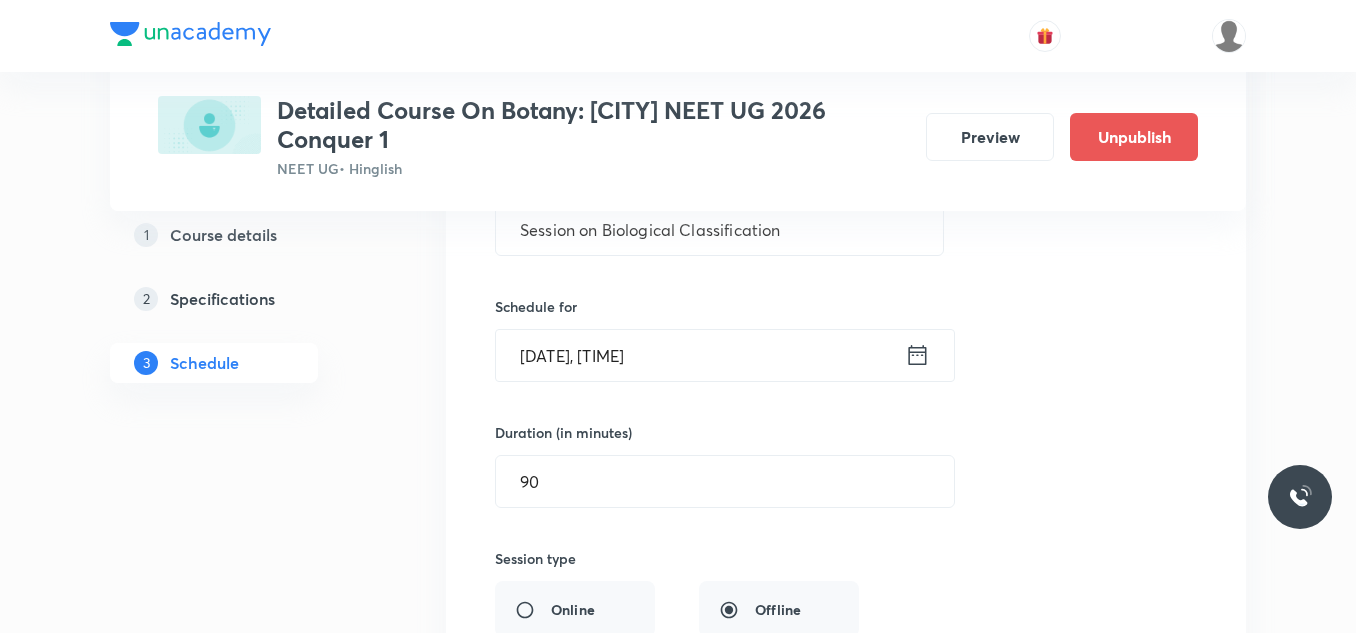 scroll, scrollTop: 4793, scrollLeft: 0, axis: vertical 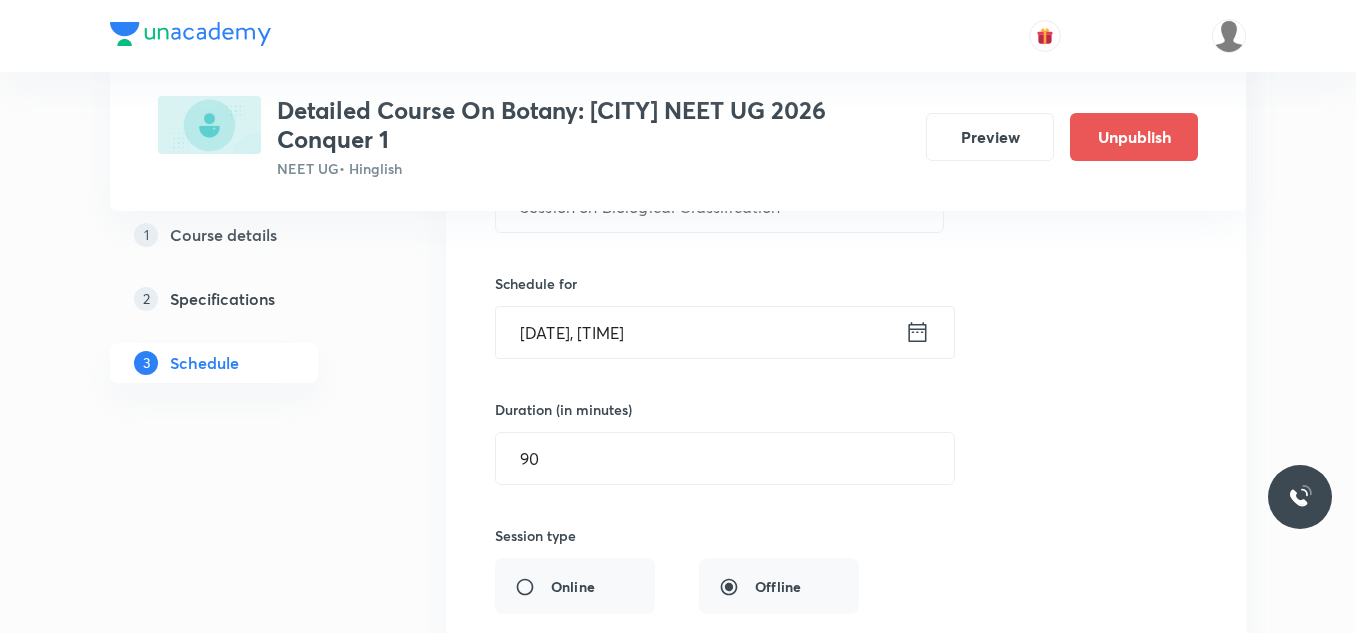 click on "Aug 8, 2025, 11:40 AM" at bounding box center [700, 332] 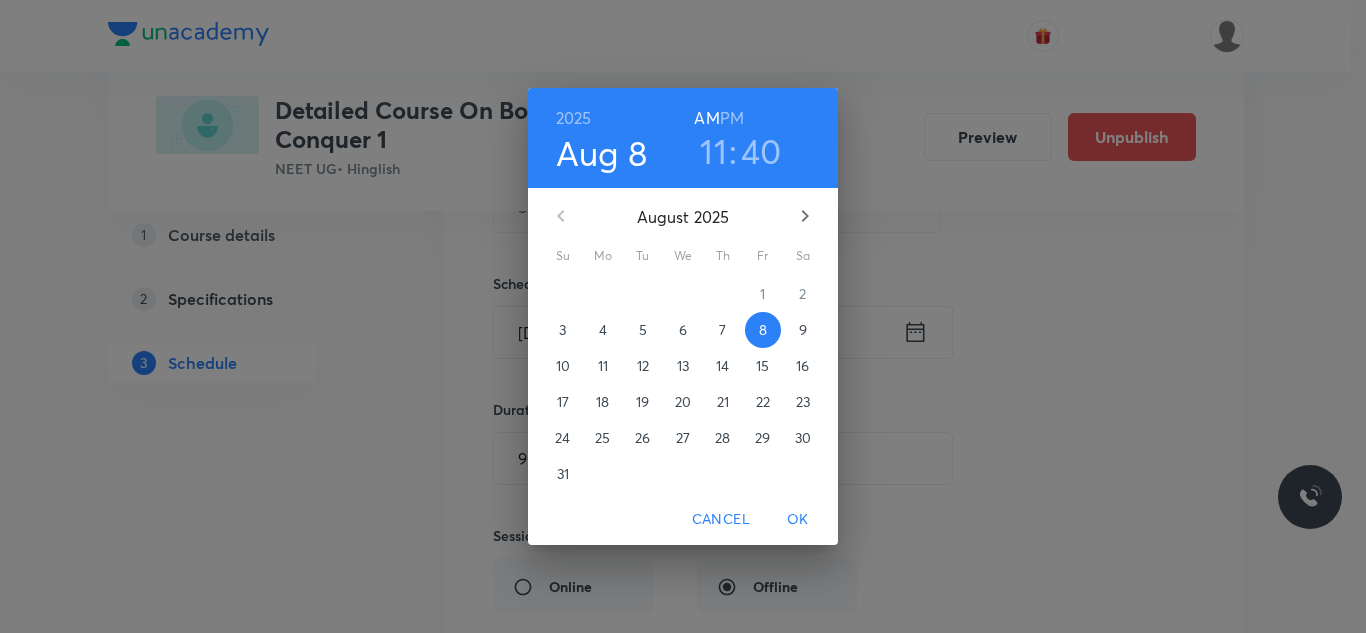 click 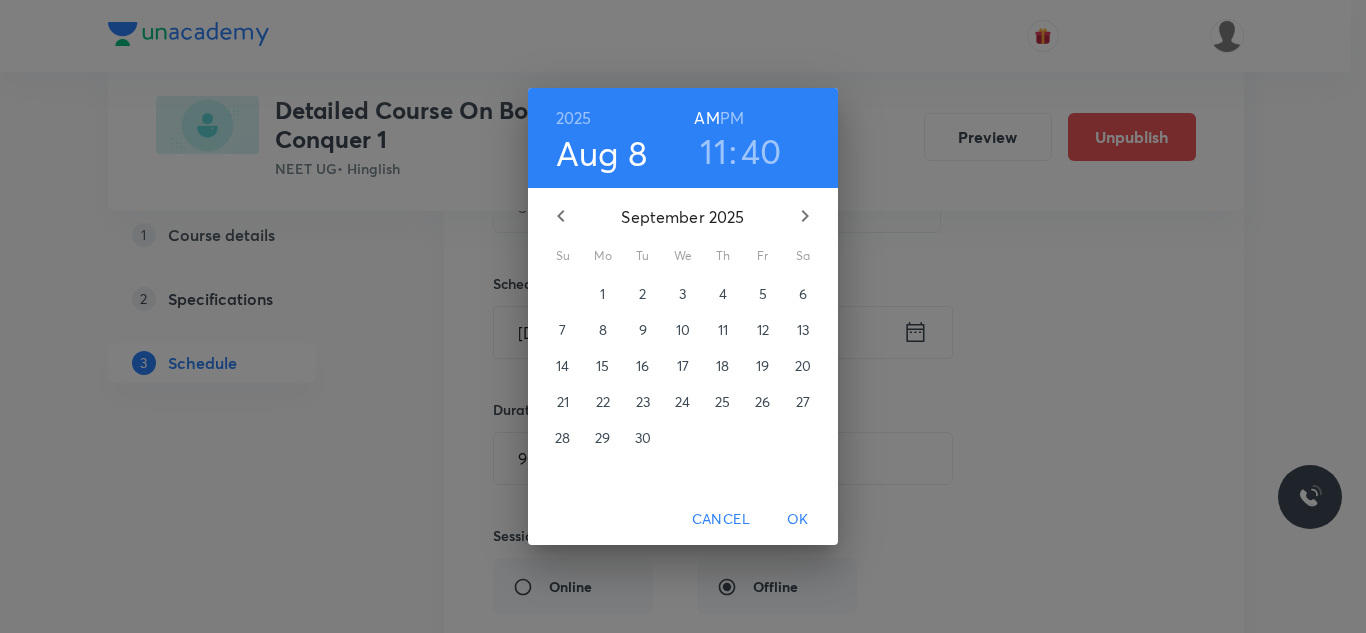 click 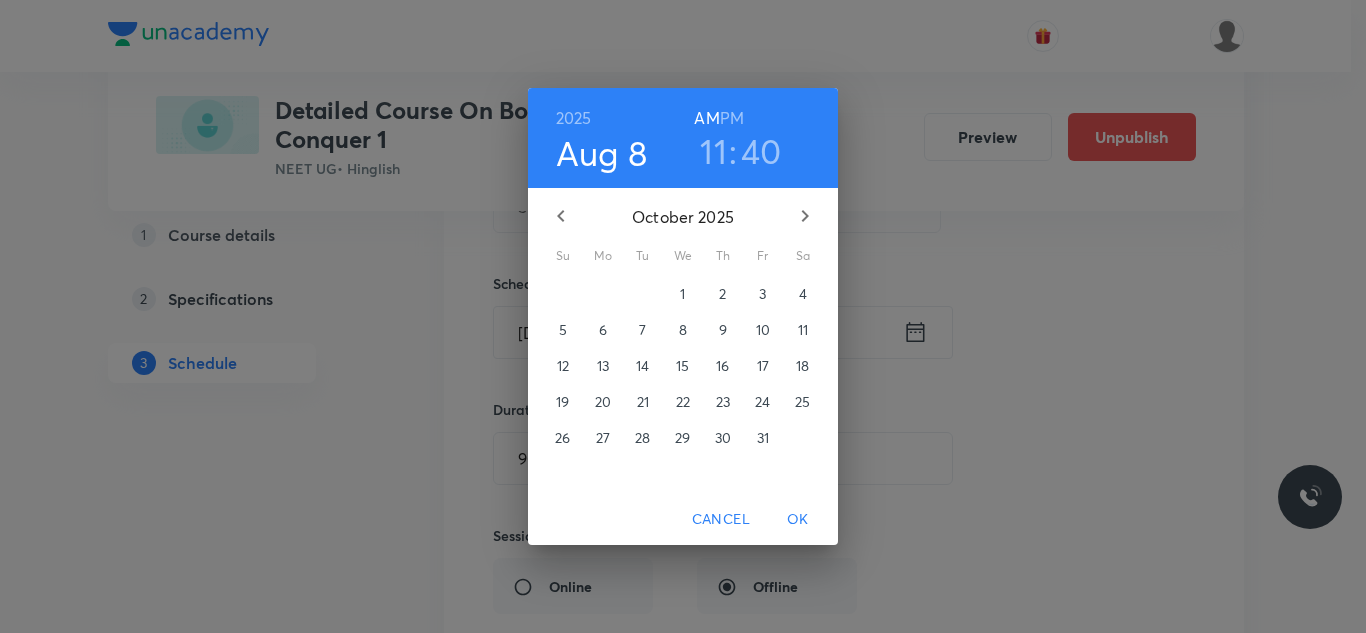 click 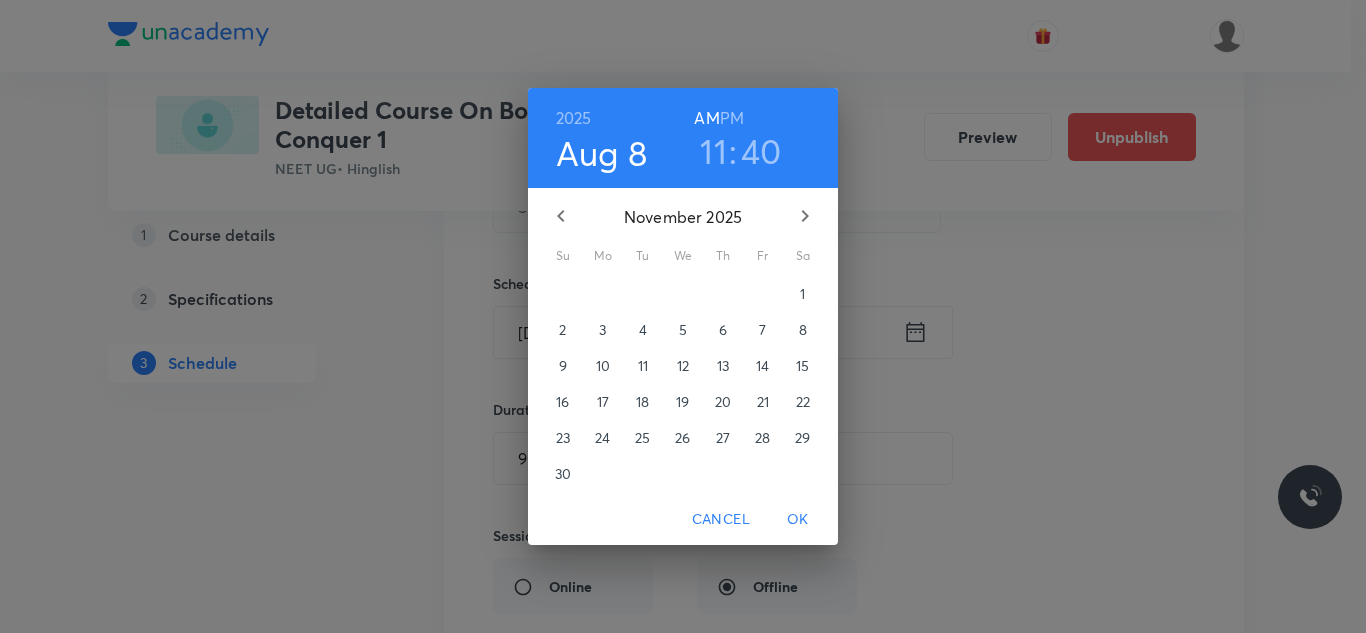 click on "14" at bounding box center (762, 366) 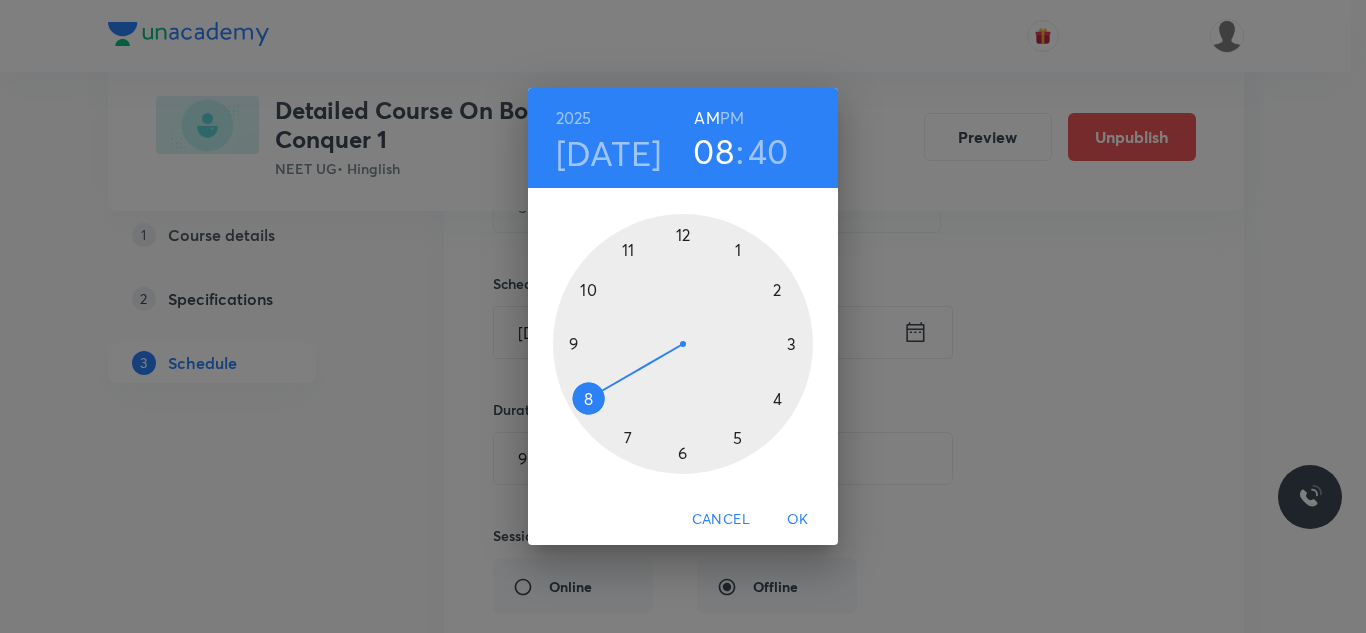 drag, startPoint x: 633, startPoint y: 250, endPoint x: 599, endPoint y: 393, distance: 146.98639 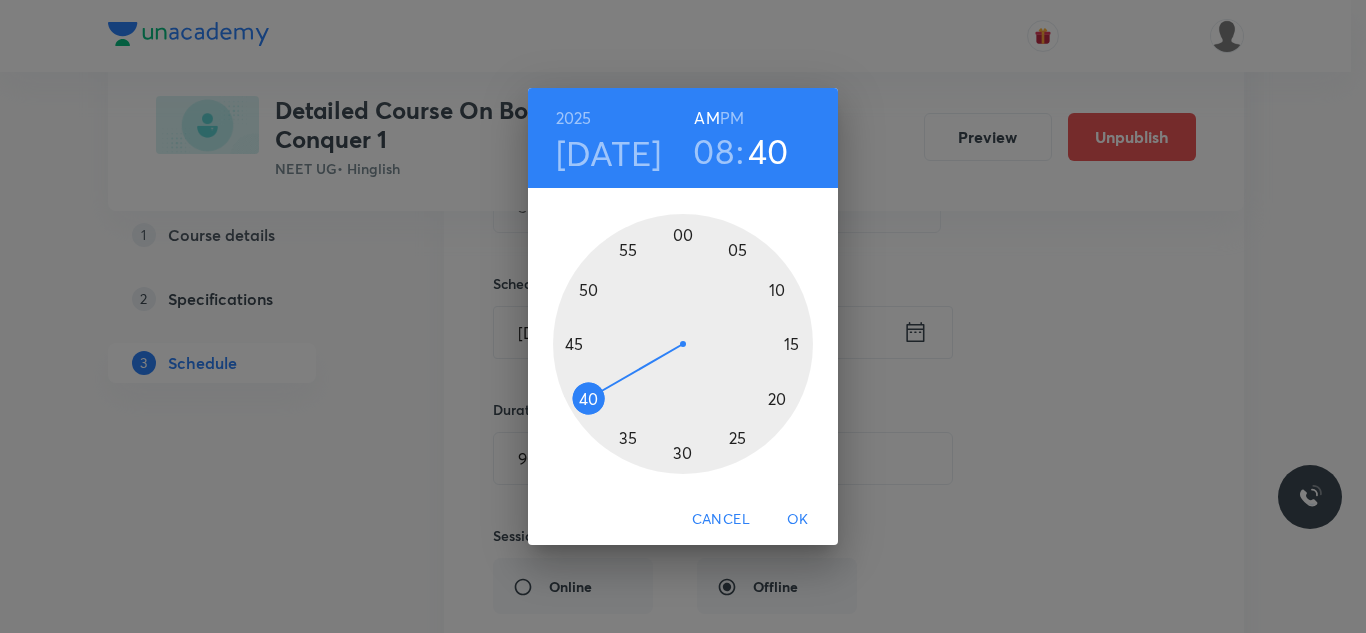click on "OK" at bounding box center [798, 519] 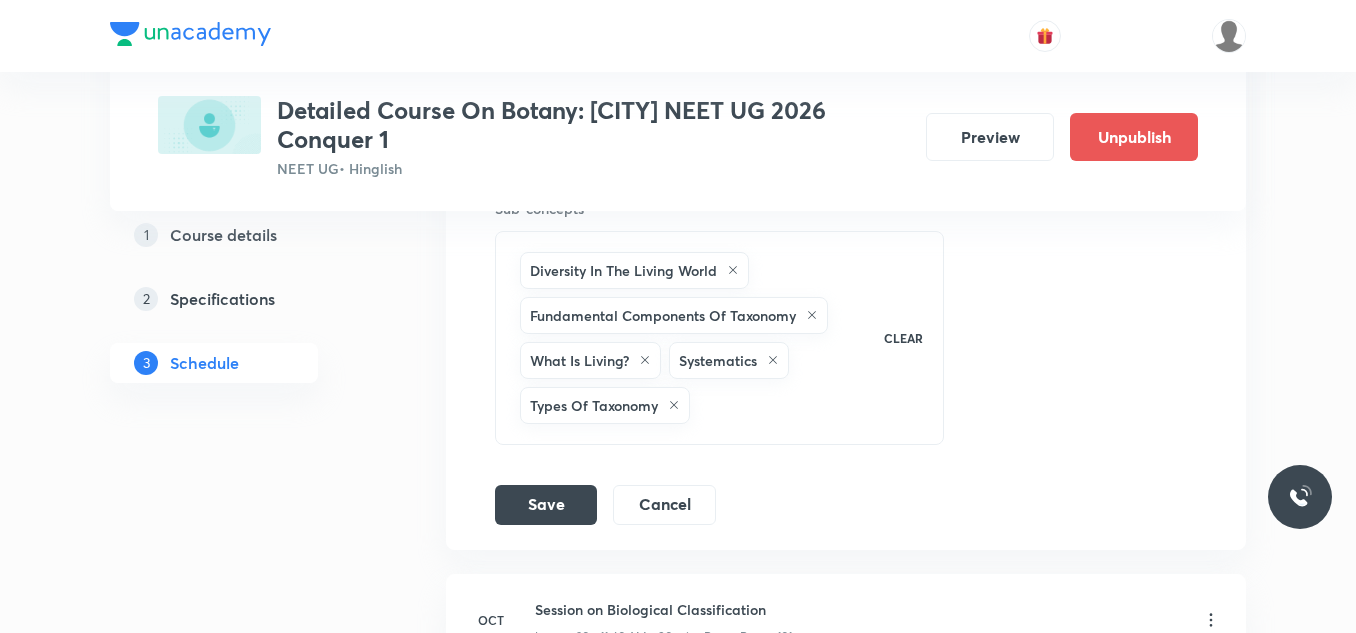 scroll, scrollTop: 5393, scrollLeft: 0, axis: vertical 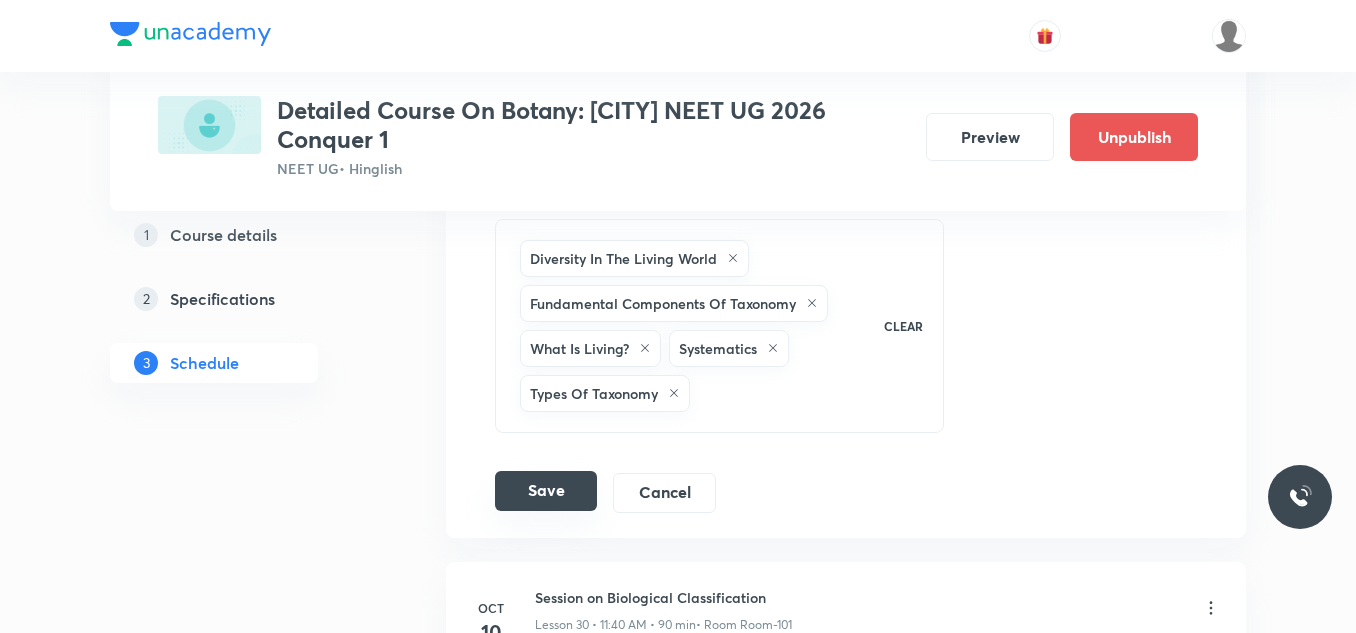 click on "Save" at bounding box center (546, 491) 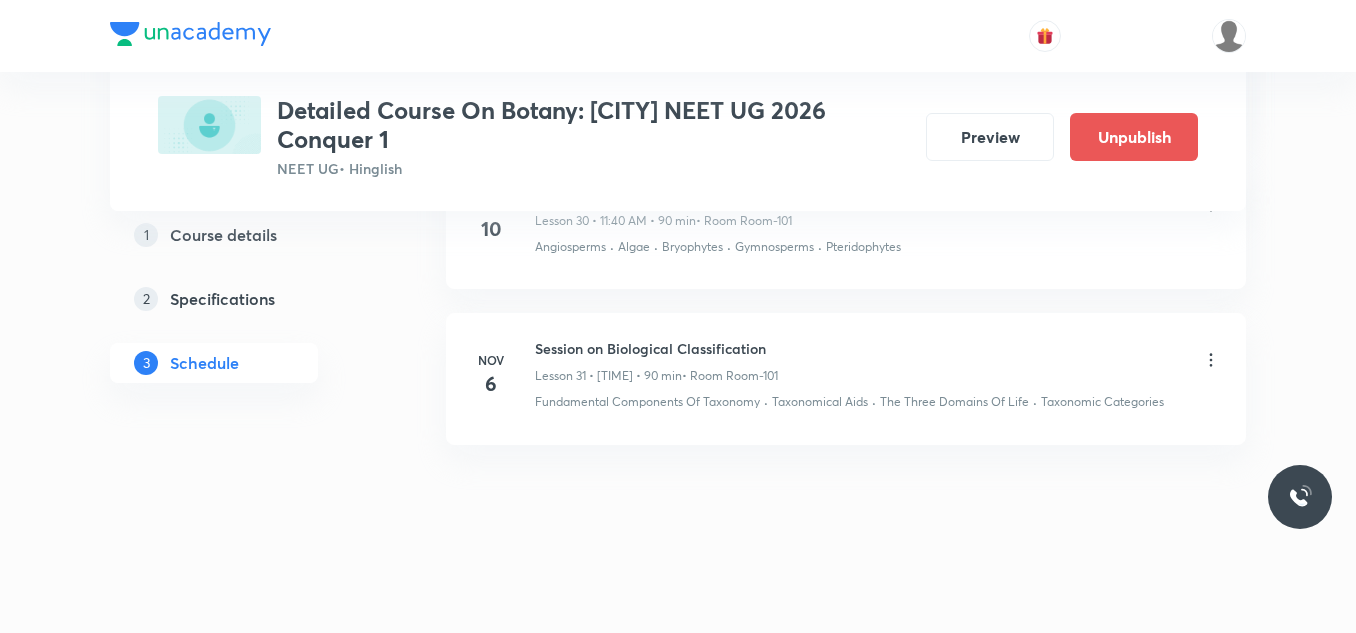 scroll, scrollTop: 4893, scrollLeft: 0, axis: vertical 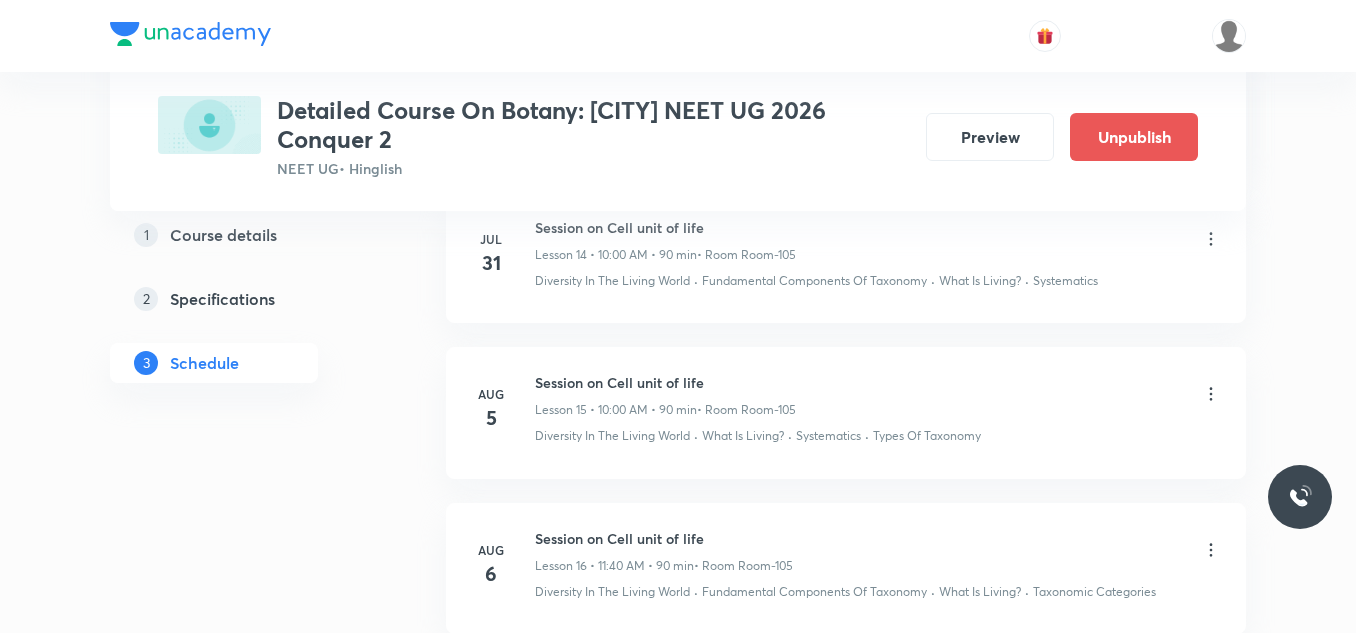 click 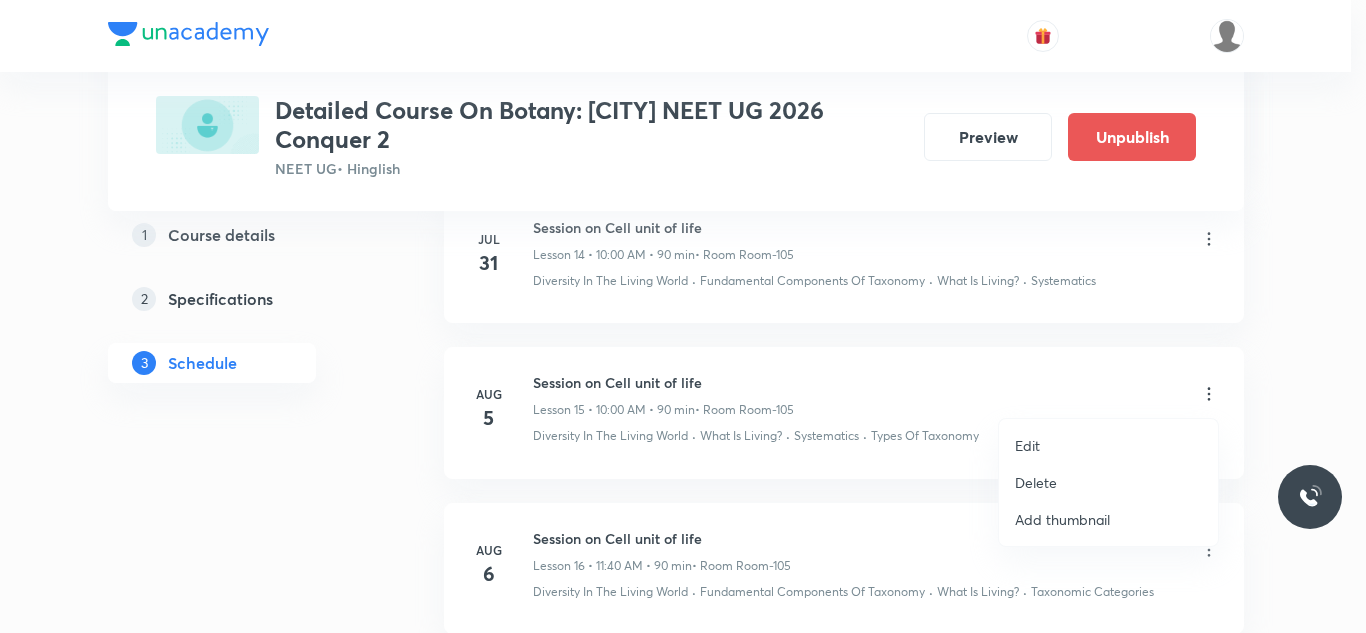 click on "Edit" at bounding box center (1108, 445) 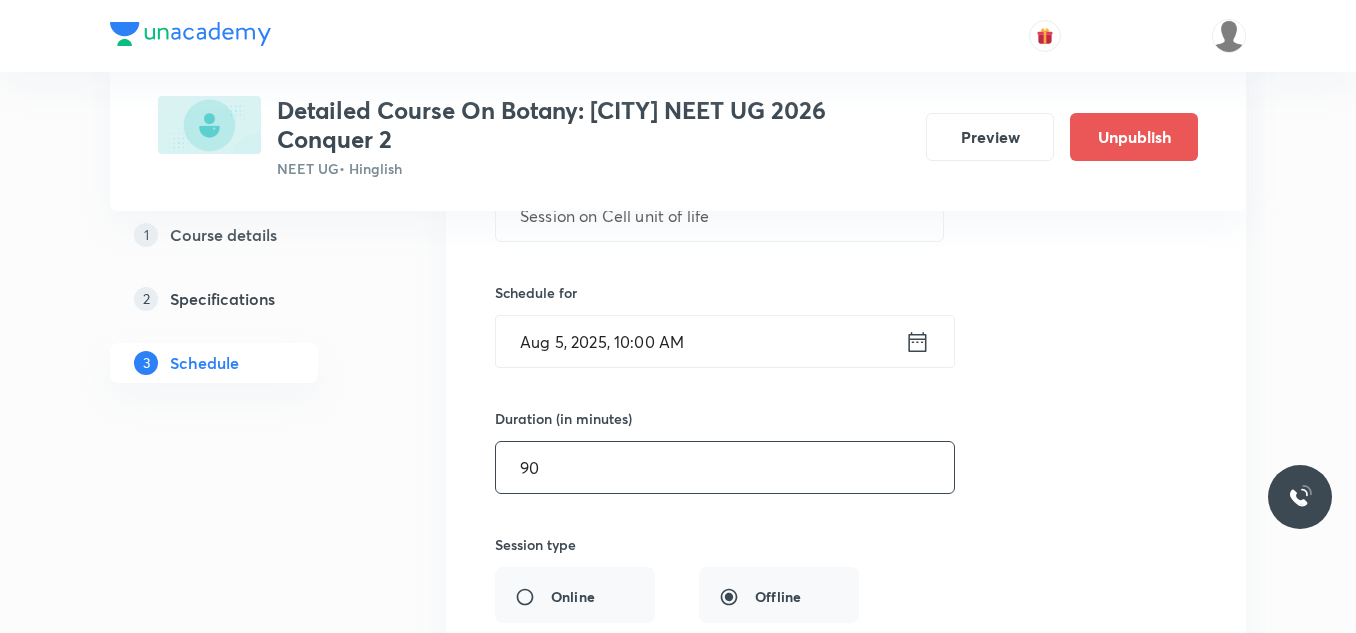 scroll, scrollTop: 2510, scrollLeft: 0, axis: vertical 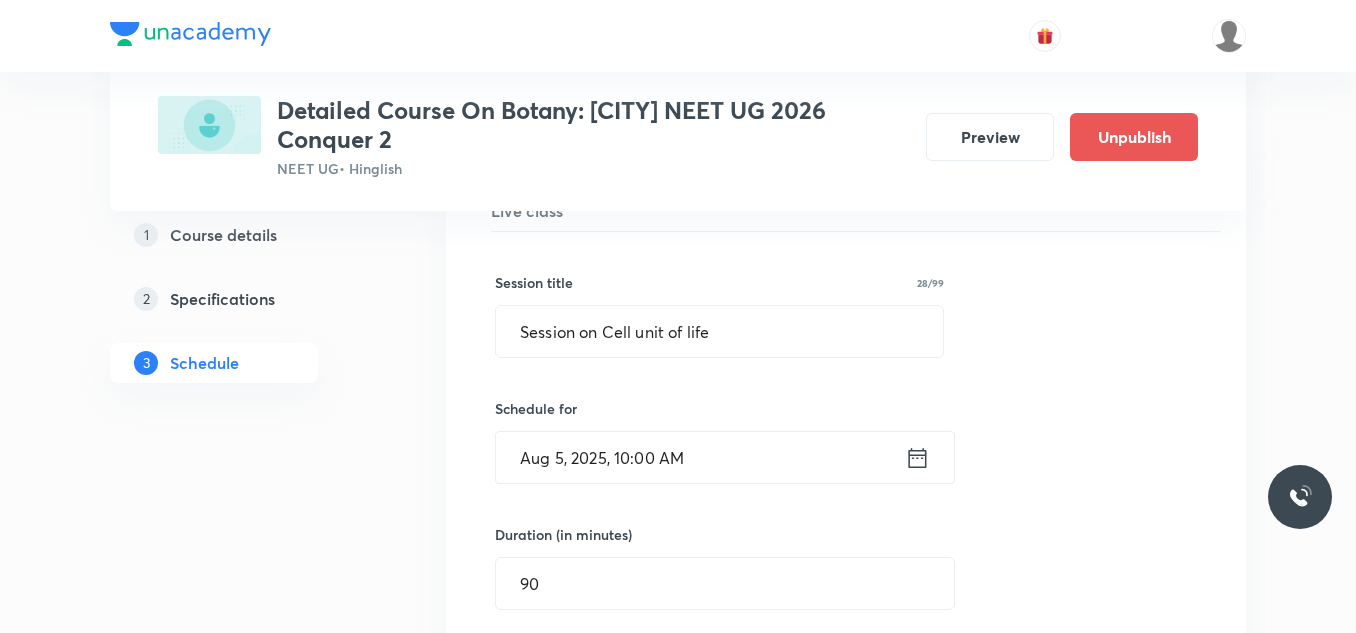 click on "Aug 5, 2025, 10:00 AM" at bounding box center (700, 457) 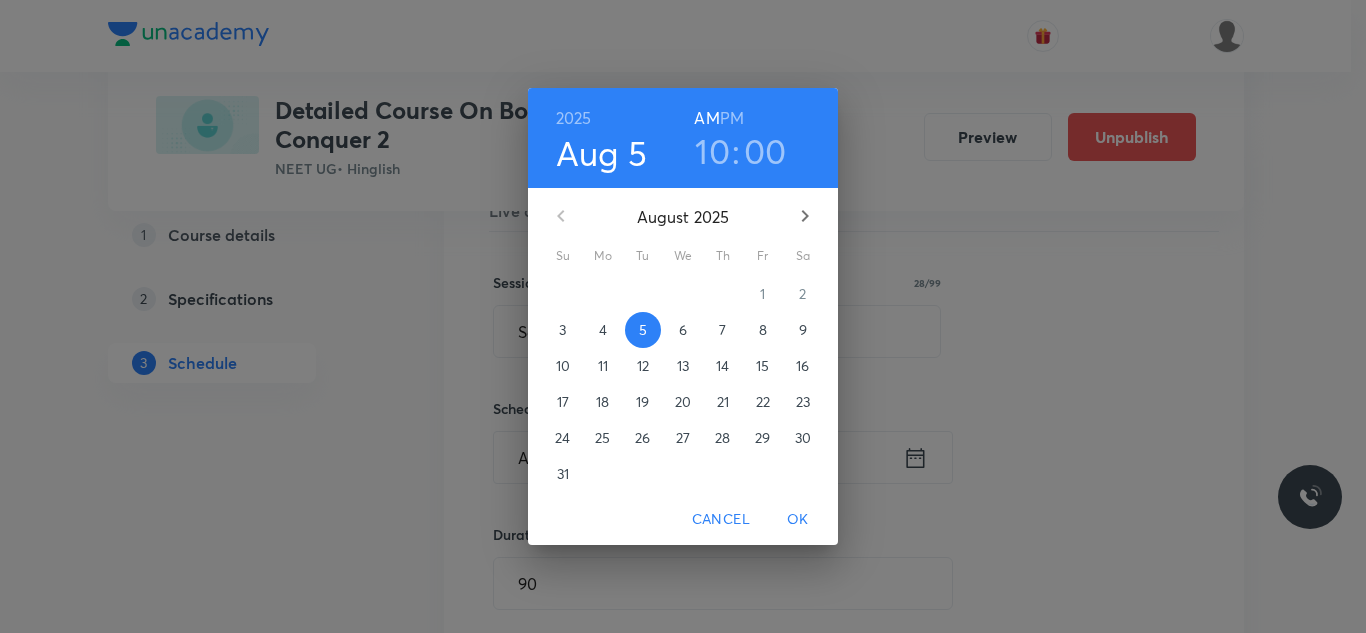 click 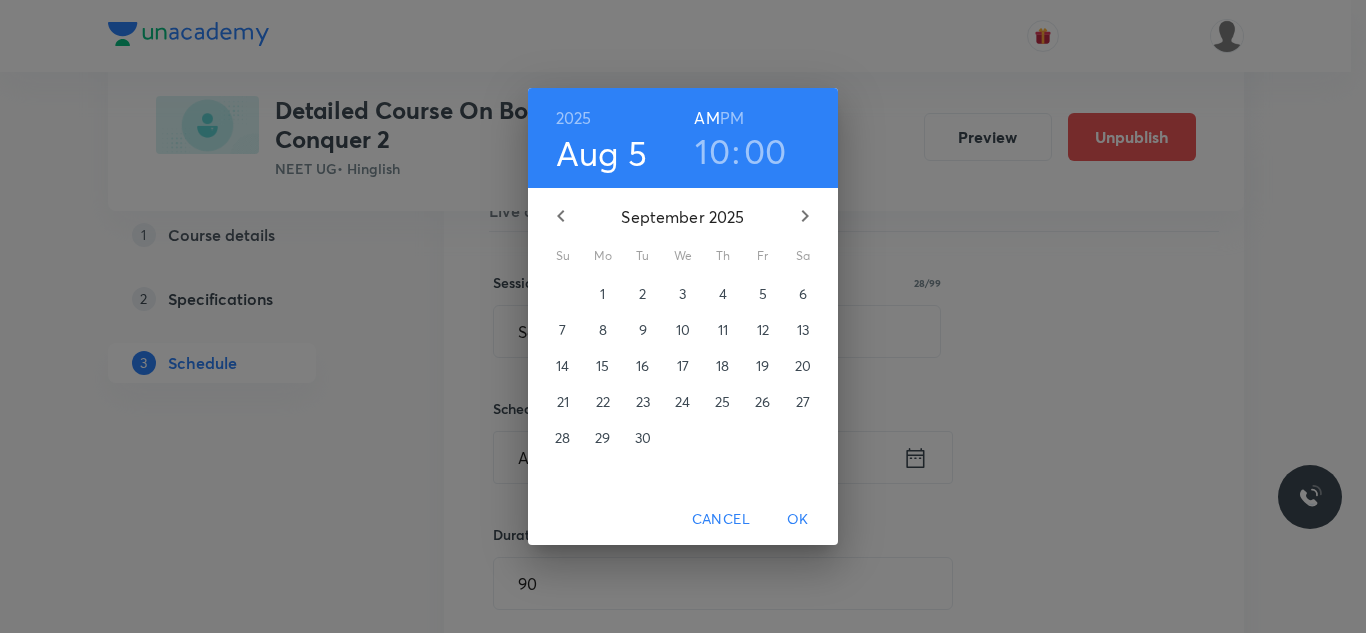 click 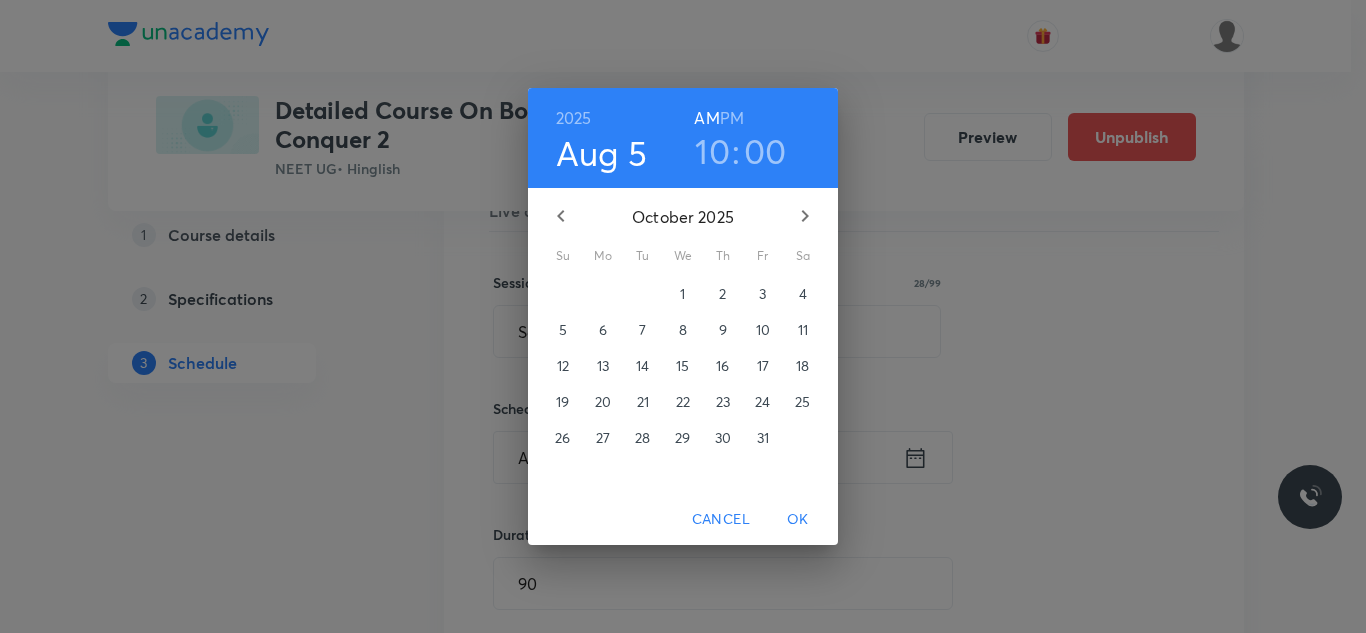 click on "8" at bounding box center (683, 330) 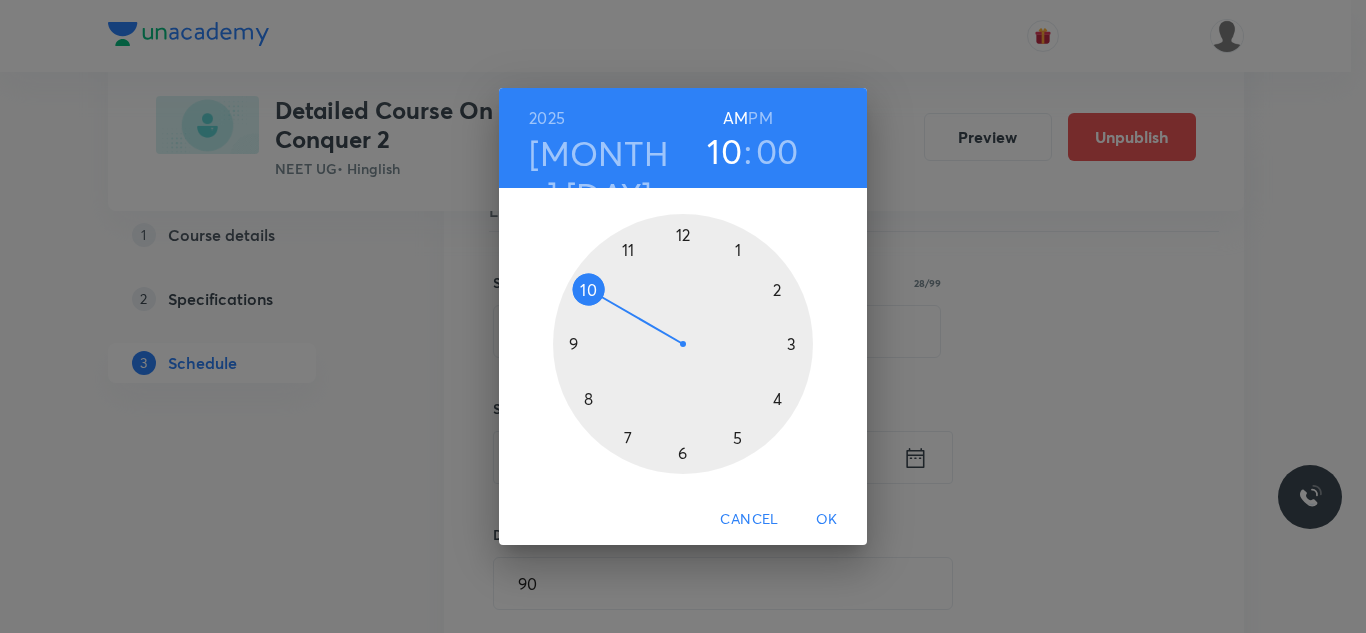 click on "OK" at bounding box center [827, 519] 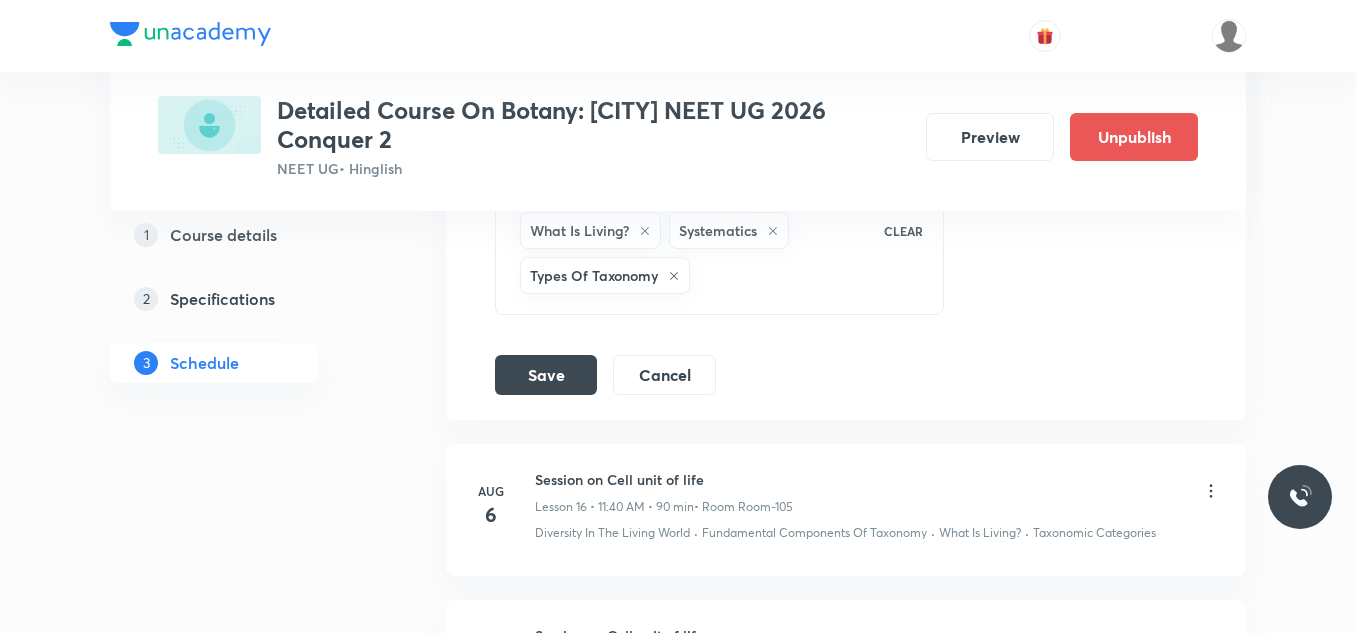 scroll, scrollTop: 3310, scrollLeft: 0, axis: vertical 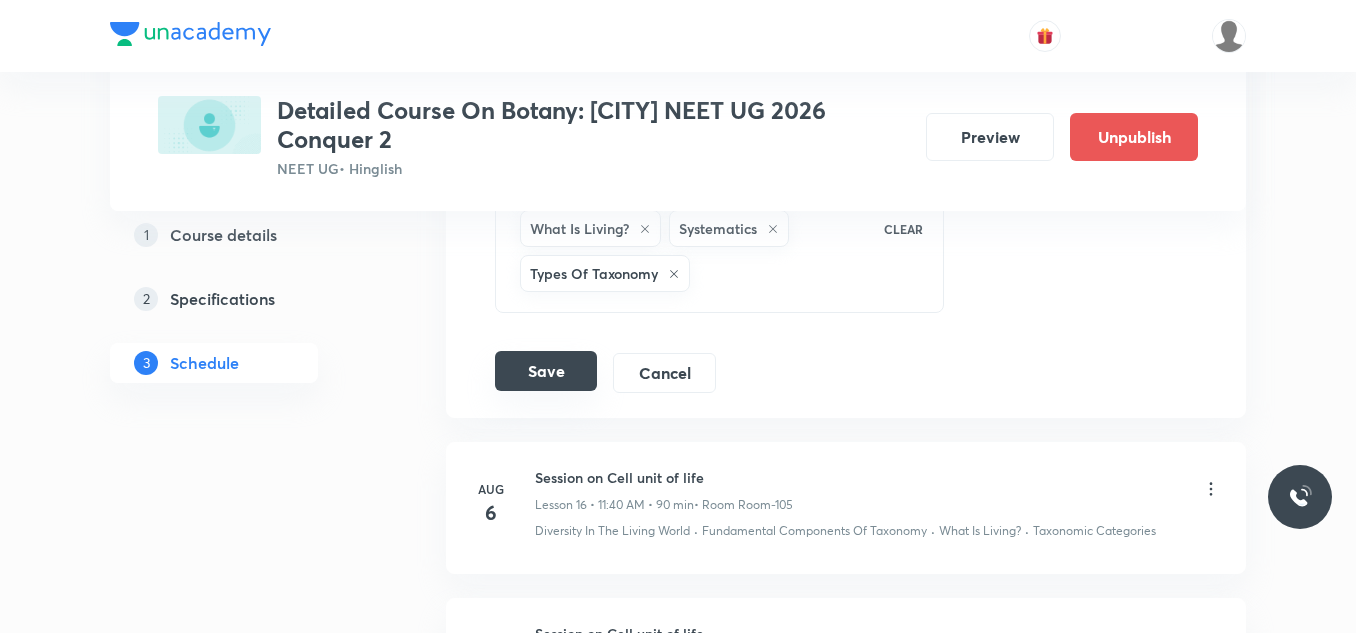 click on "Save" at bounding box center (546, 371) 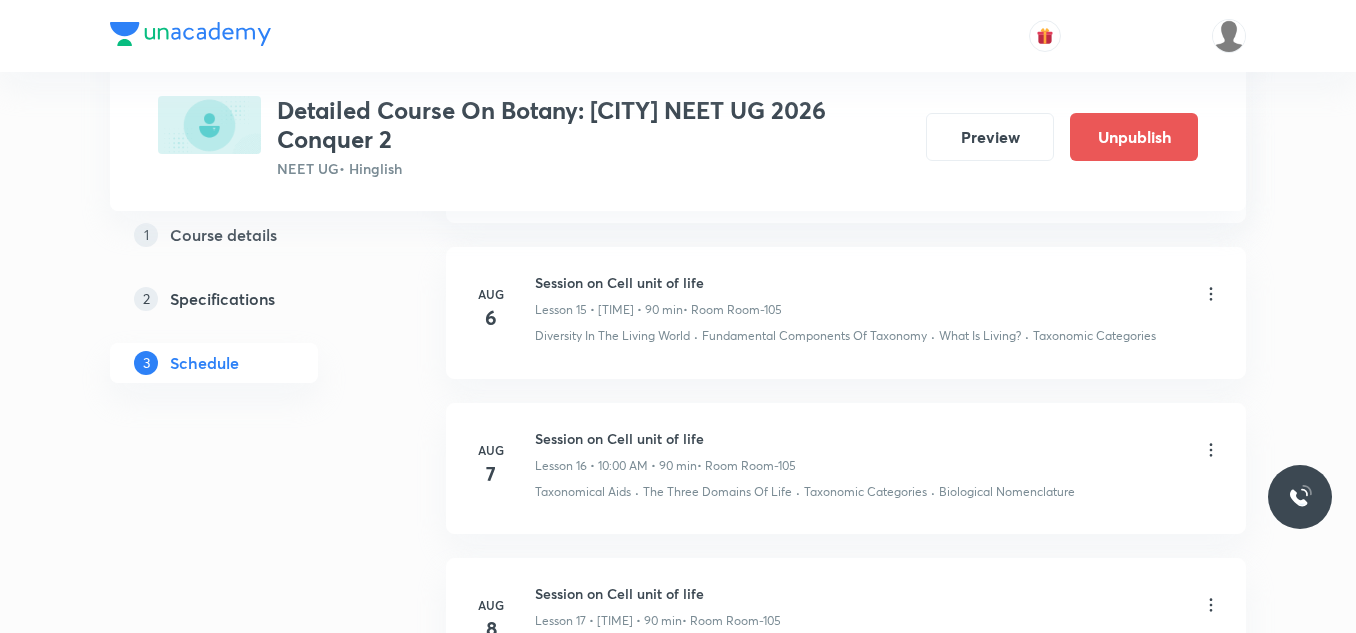 scroll, scrollTop: 2391, scrollLeft: 0, axis: vertical 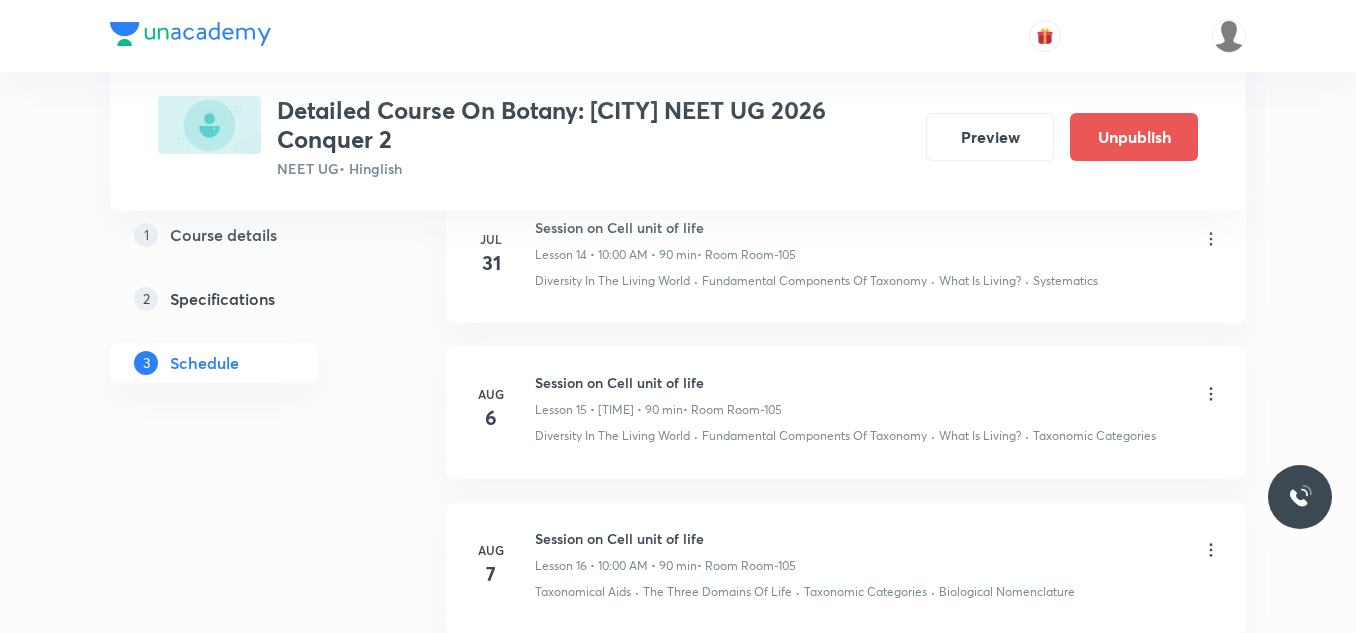 click 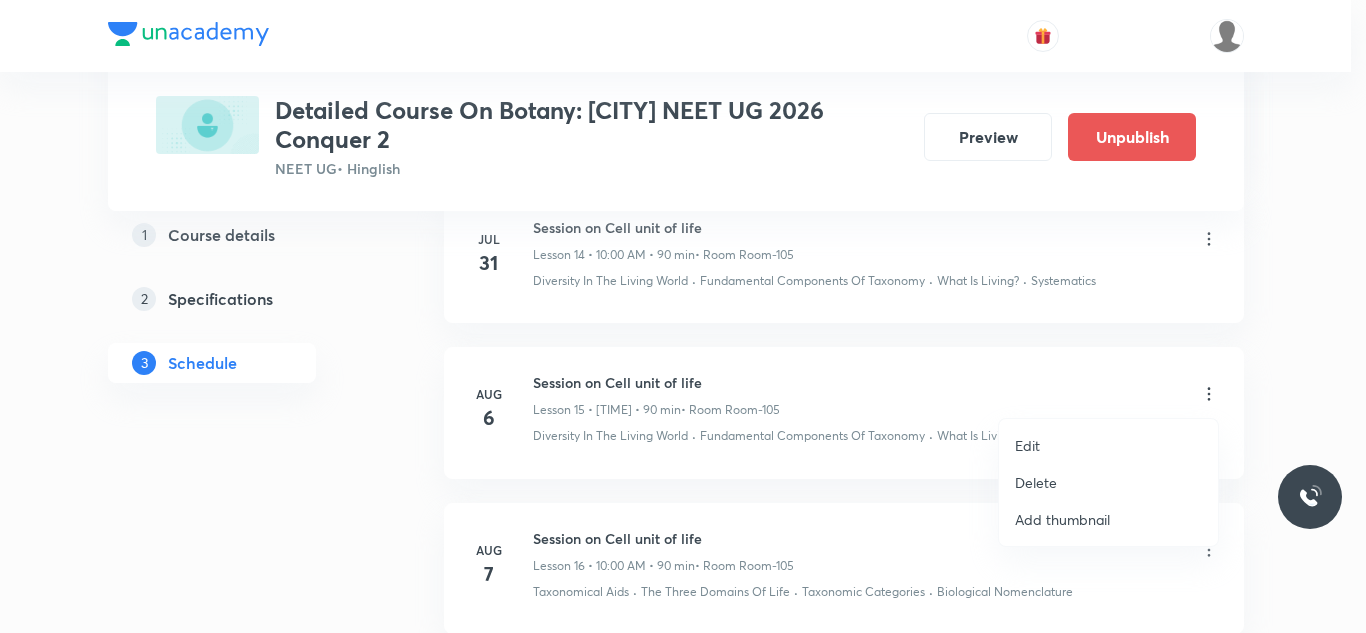click on "Edit" at bounding box center [1108, 445] 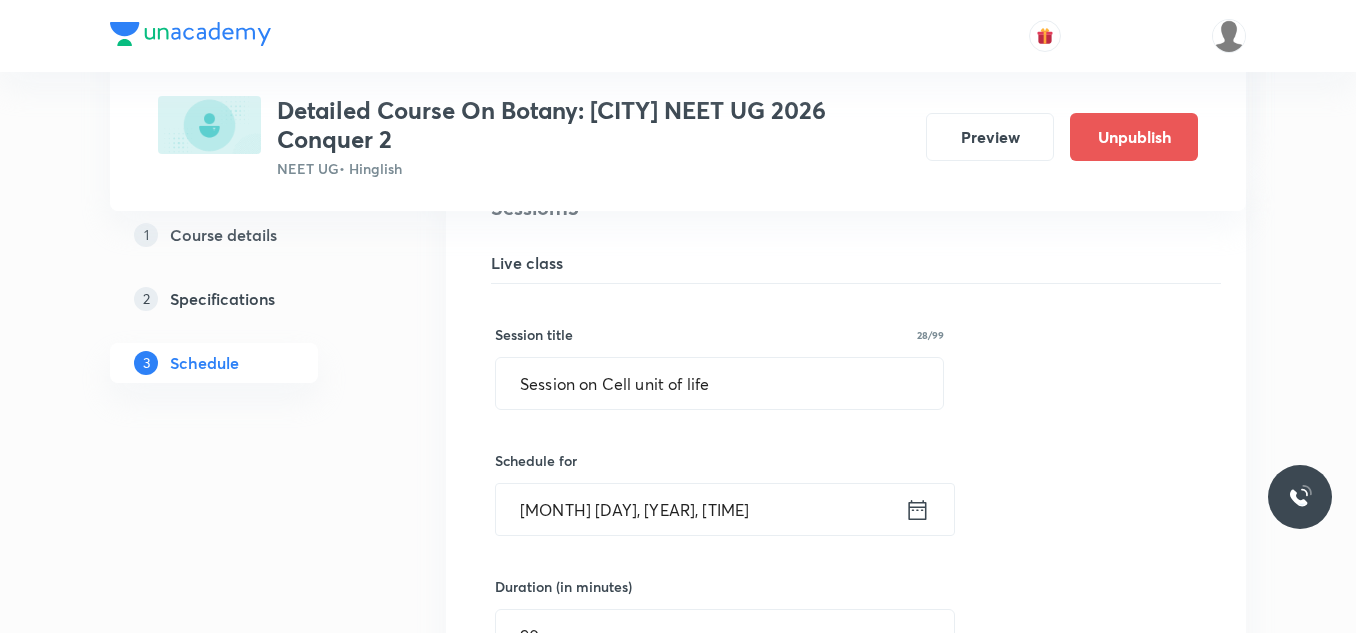 scroll, scrollTop: 2491, scrollLeft: 0, axis: vertical 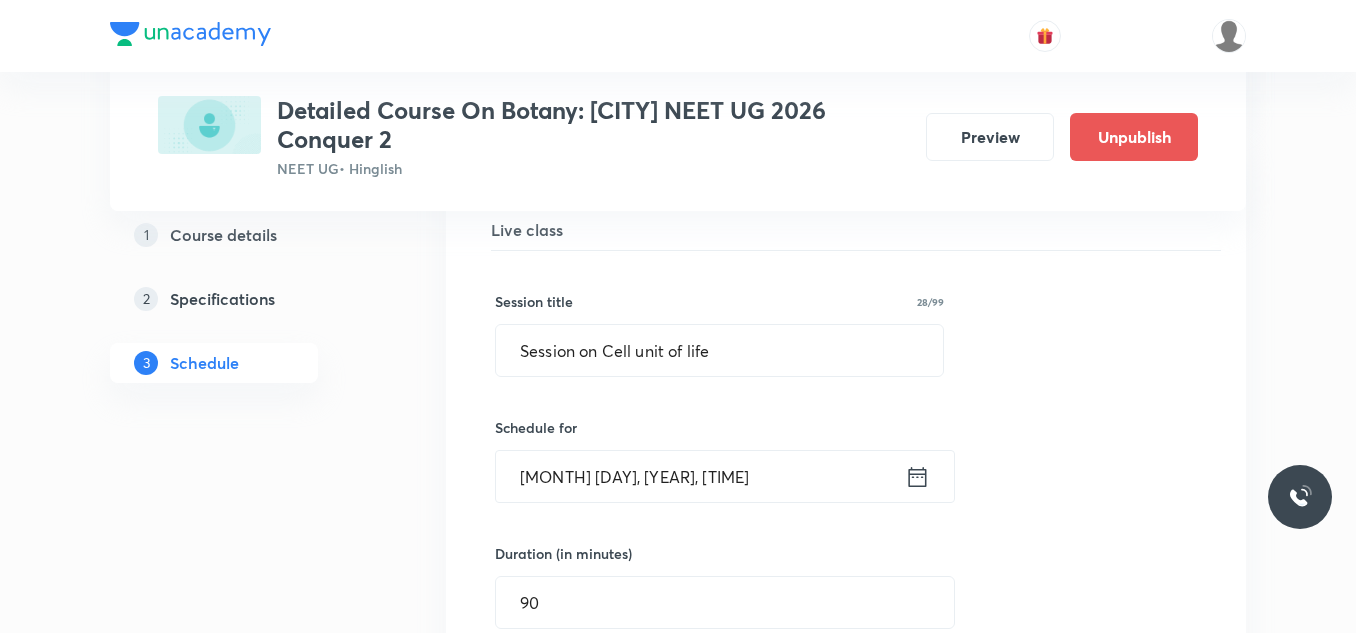 click on "Aug 6, 2025, 11:40 AM" at bounding box center [700, 476] 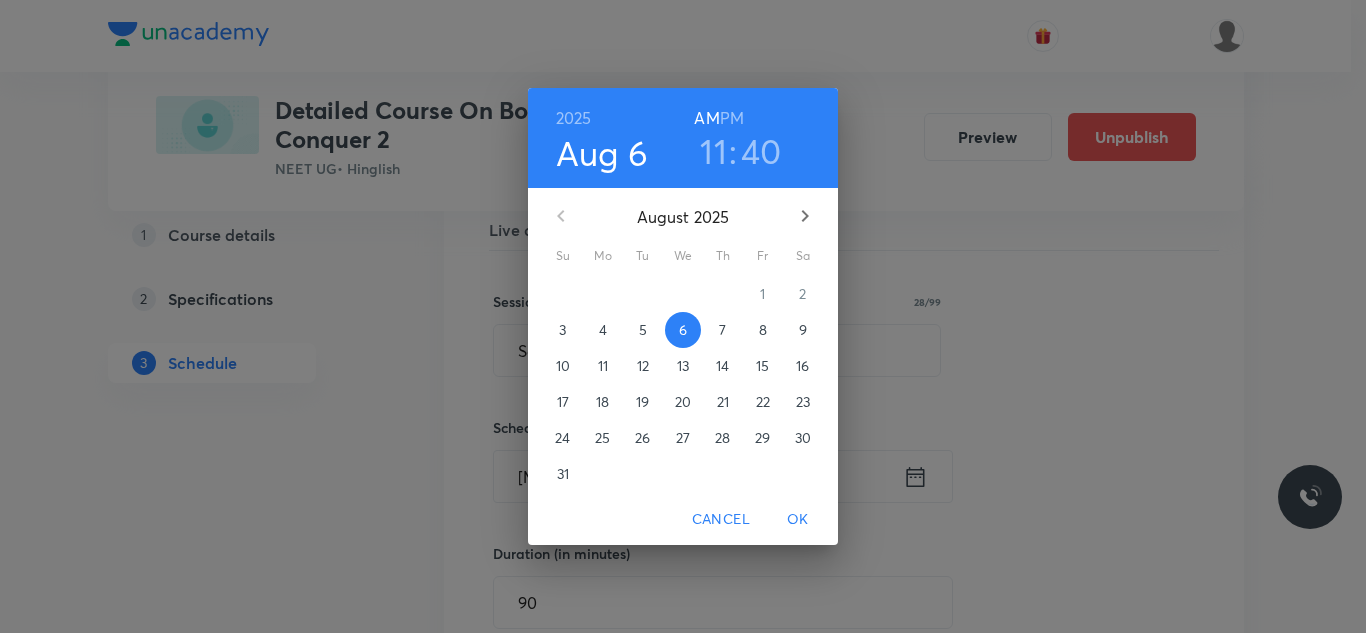 click 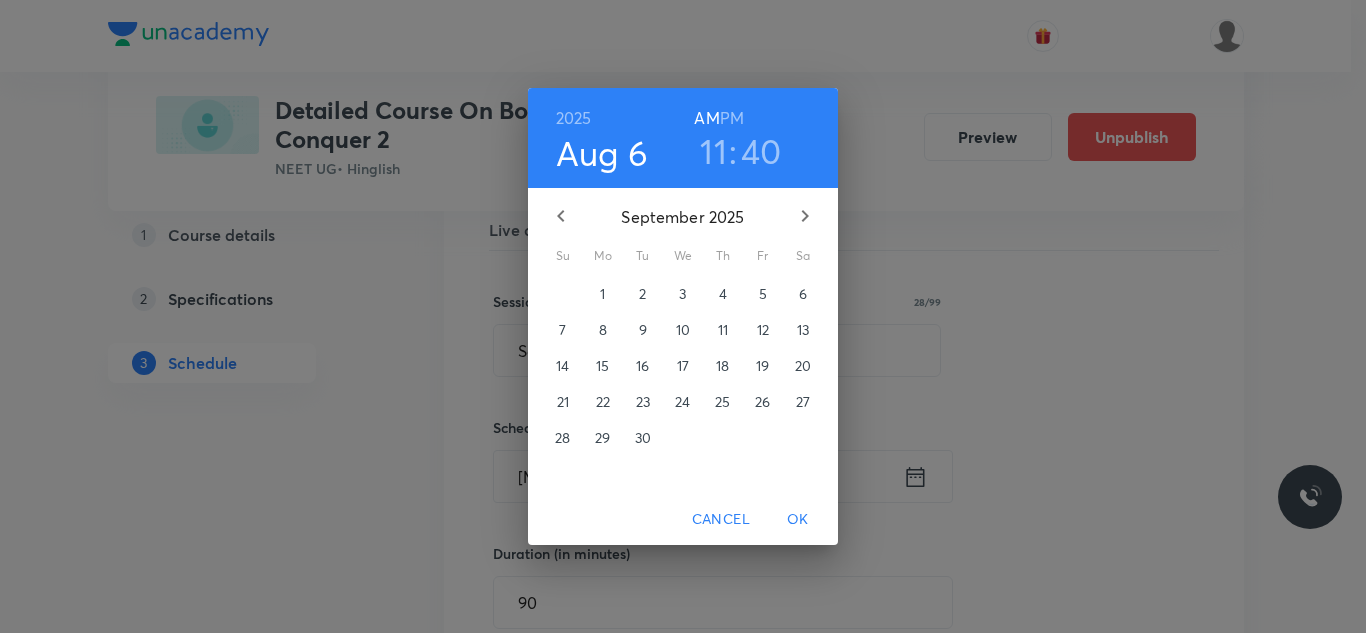 click 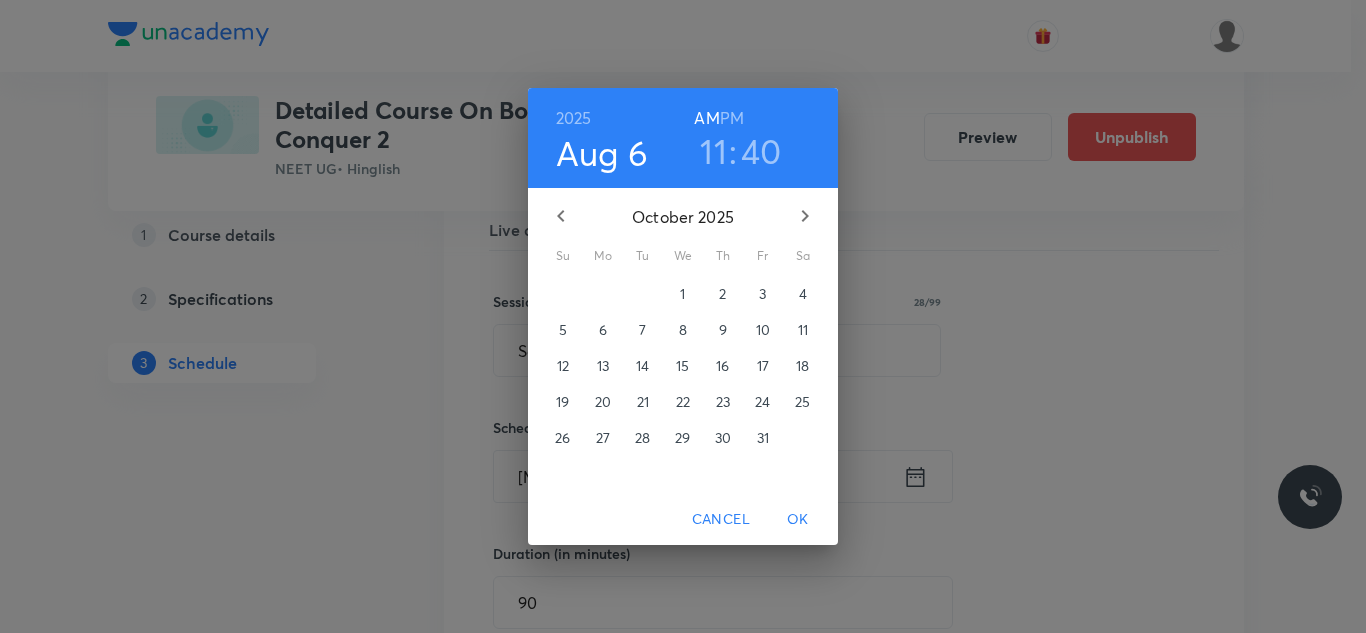 click on "10" at bounding box center (763, 330) 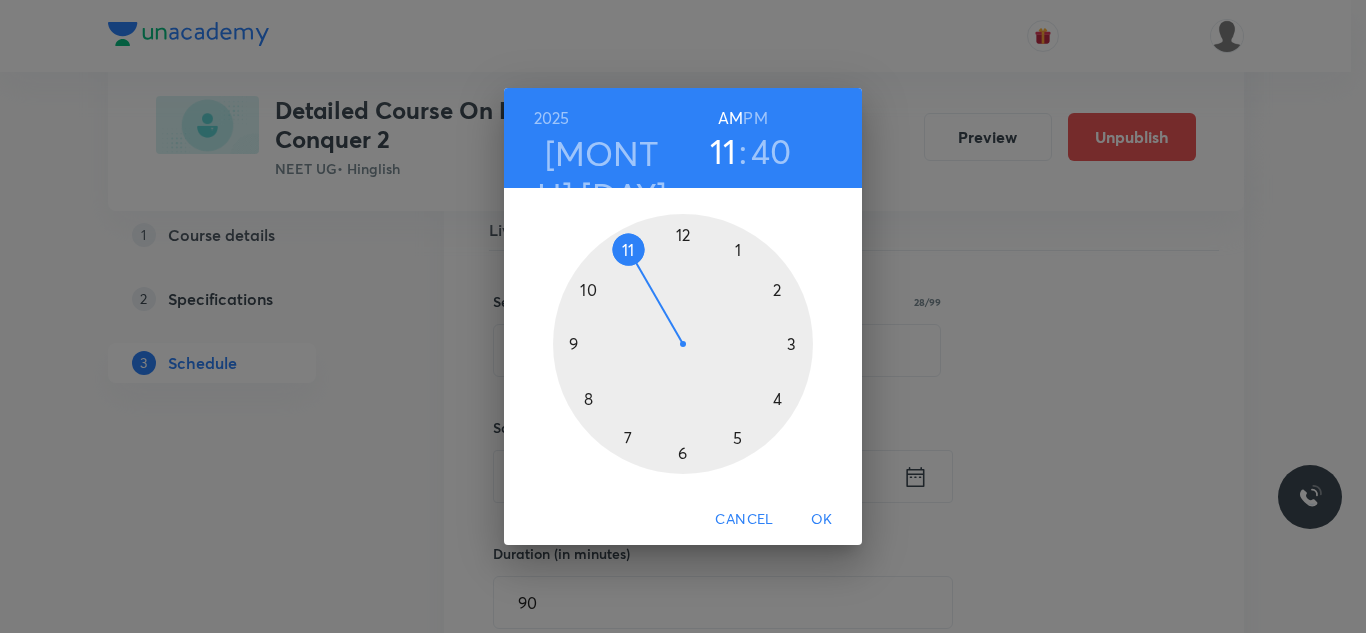 click on "OK" at bounding box center (822, 519) 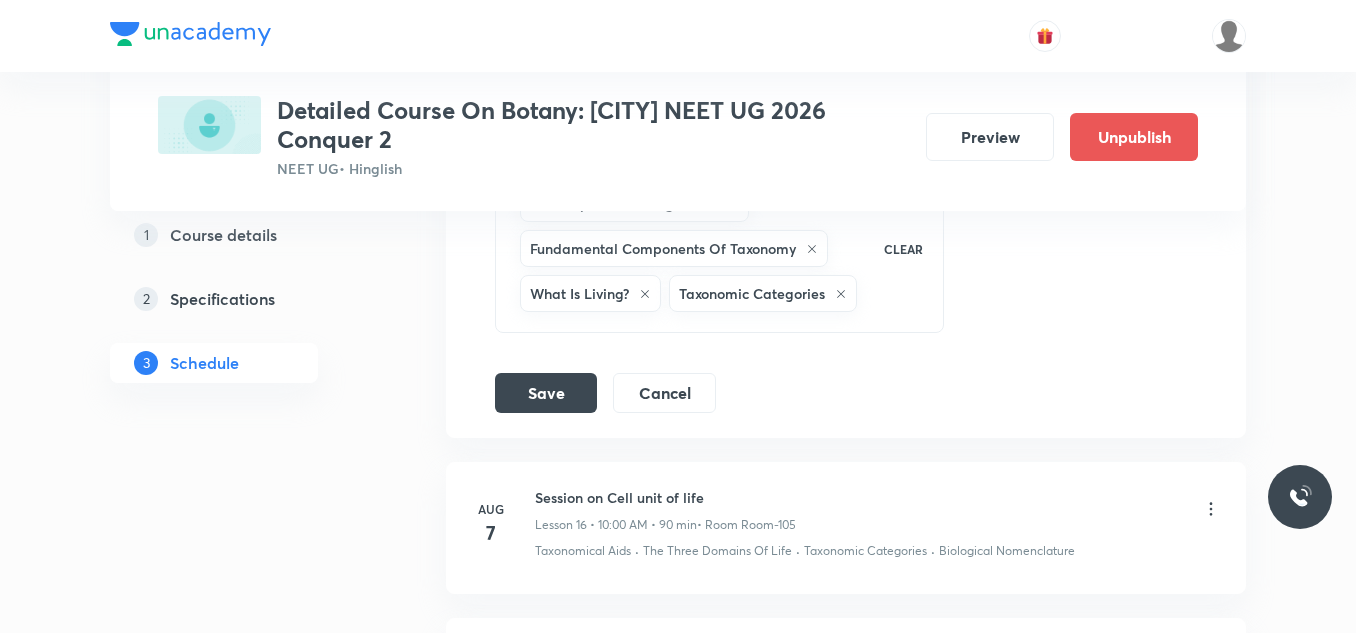 scroll, scrollTop: 3291, scrollLeft: 0, axis: vertical 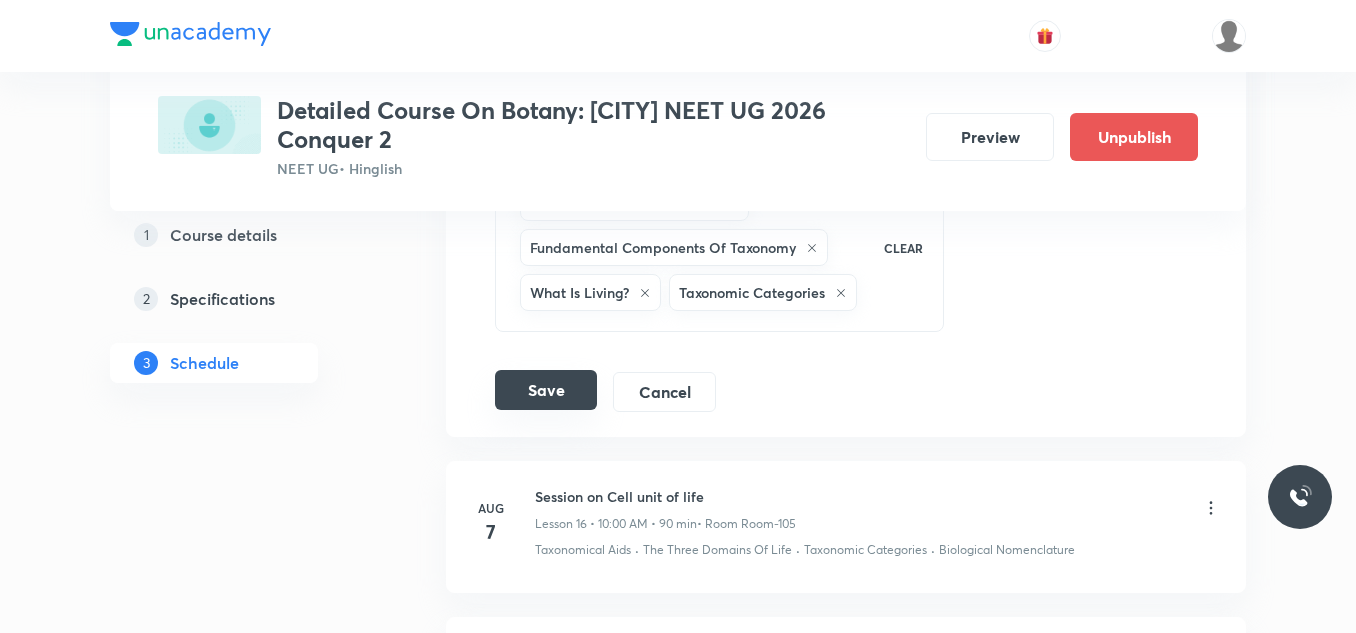 click on "Save" at bounding box center [546, 390] 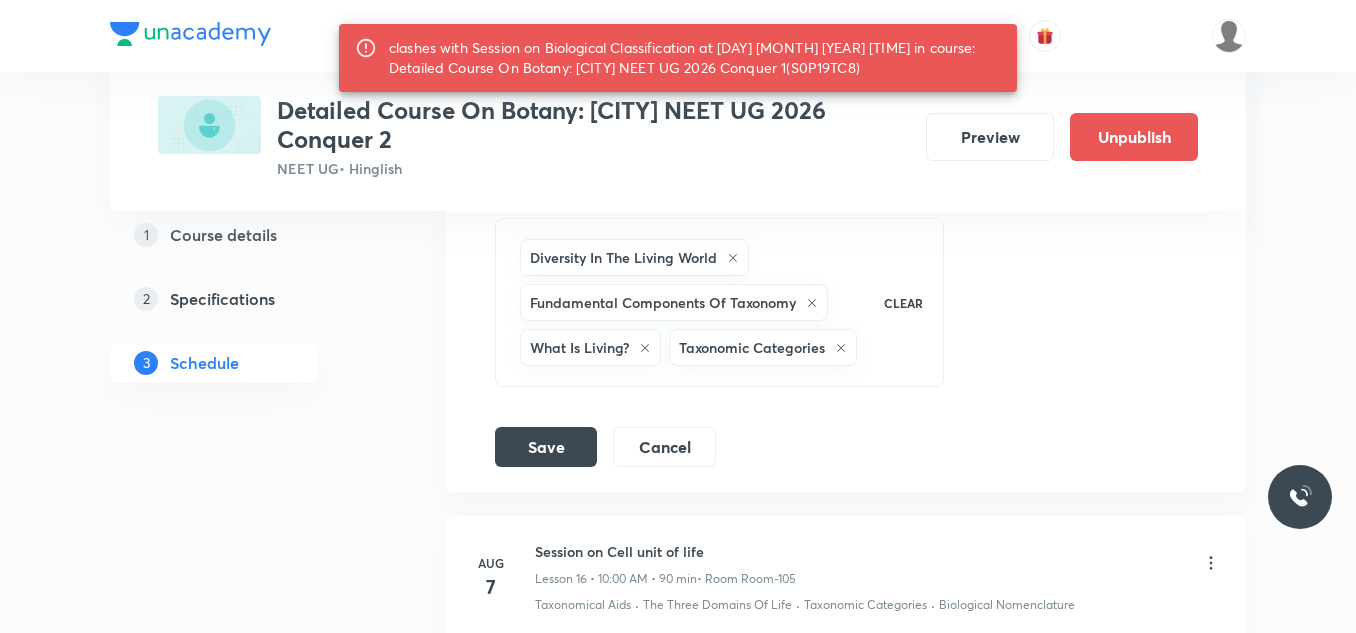 click on "Diversity In The Living World Fundamental Components Of Taxonomy What Is Living? Taxonomic Categories" at bounding box center (689, 302) 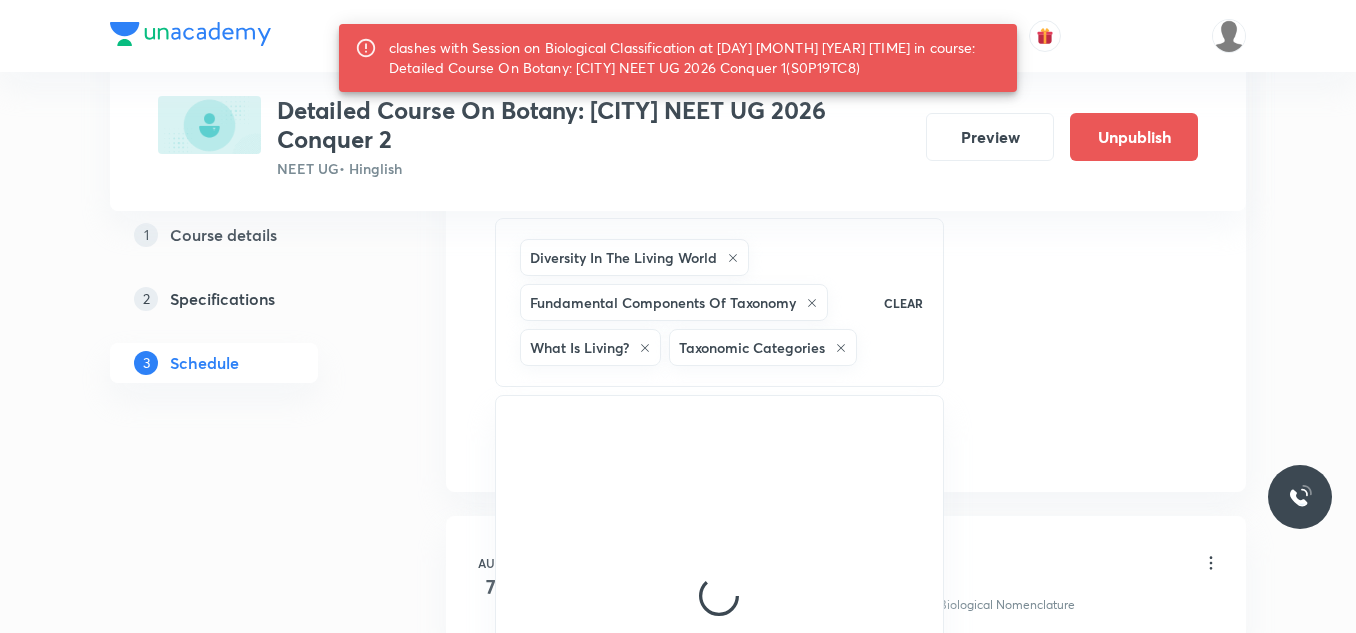 click on "Session title 28/99 Session on Cell unit of life ​ Schedule for Oct 10, 2025, 11:40 AM ​  clashes with Session on Biological Classification at 10 Oct 2025 11:40 AM in course: Detailed Course On Botany: Kolkata NEET UG 2026 Conquer 1(S0P19TC8) Duration (in minutes) 90 ​   Session type Online Offline Room Room-105 Sub-concepts Diversity In The Living World Fundamental Components Of Taxonomy What Is Living? Taxonomic Categories CLEAR Save Cancel" at bounding box center (846, -41) 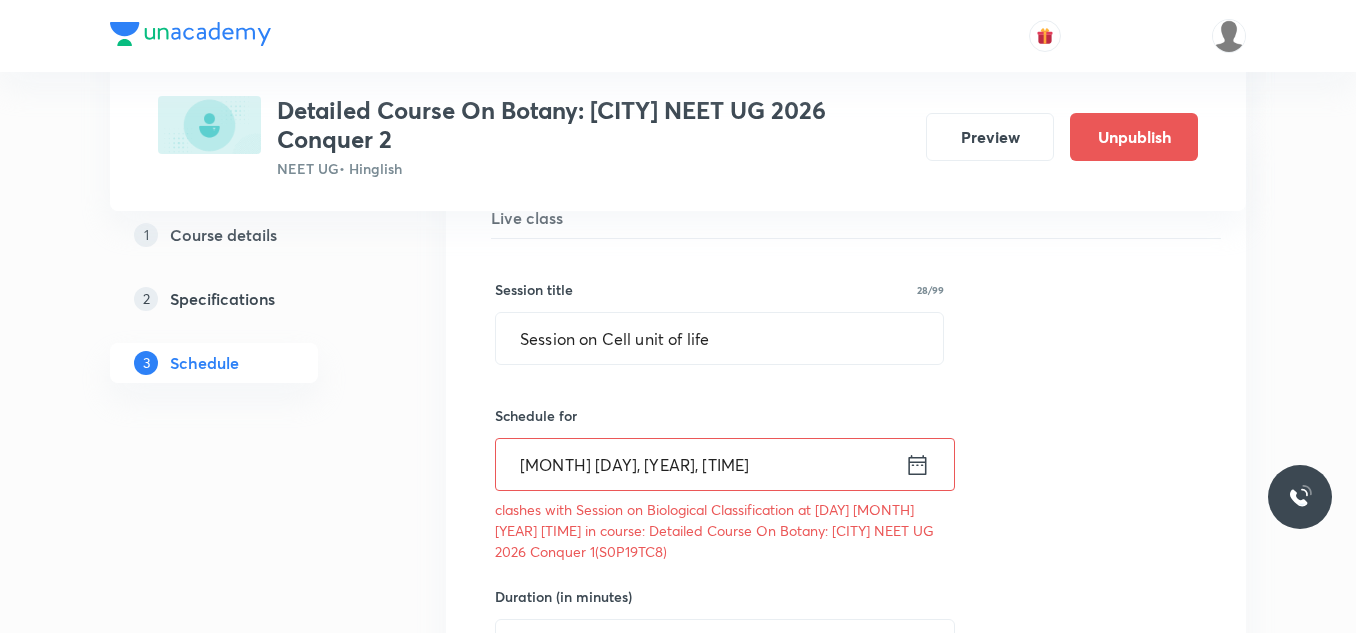 scroll, scrollTop: 2491, scrollLeft: 0, axis: vertical 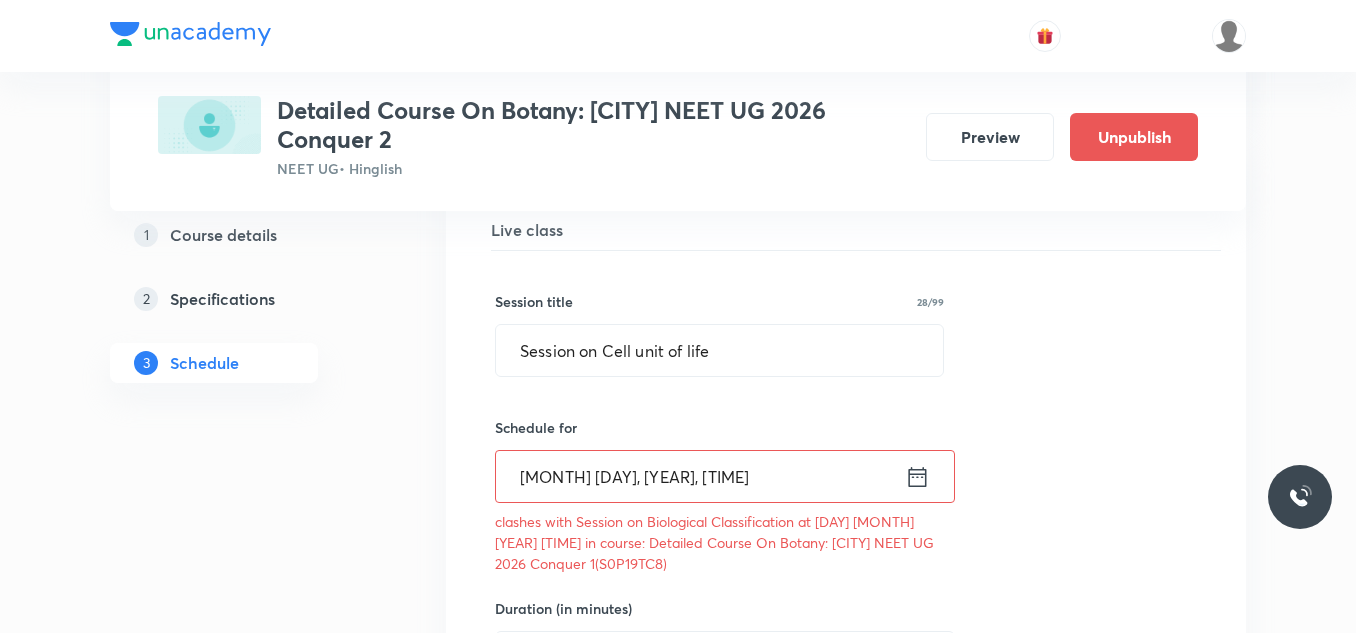 click on "Oct 10, 2025, 11:40 AM" at bounding box center [700, 476] 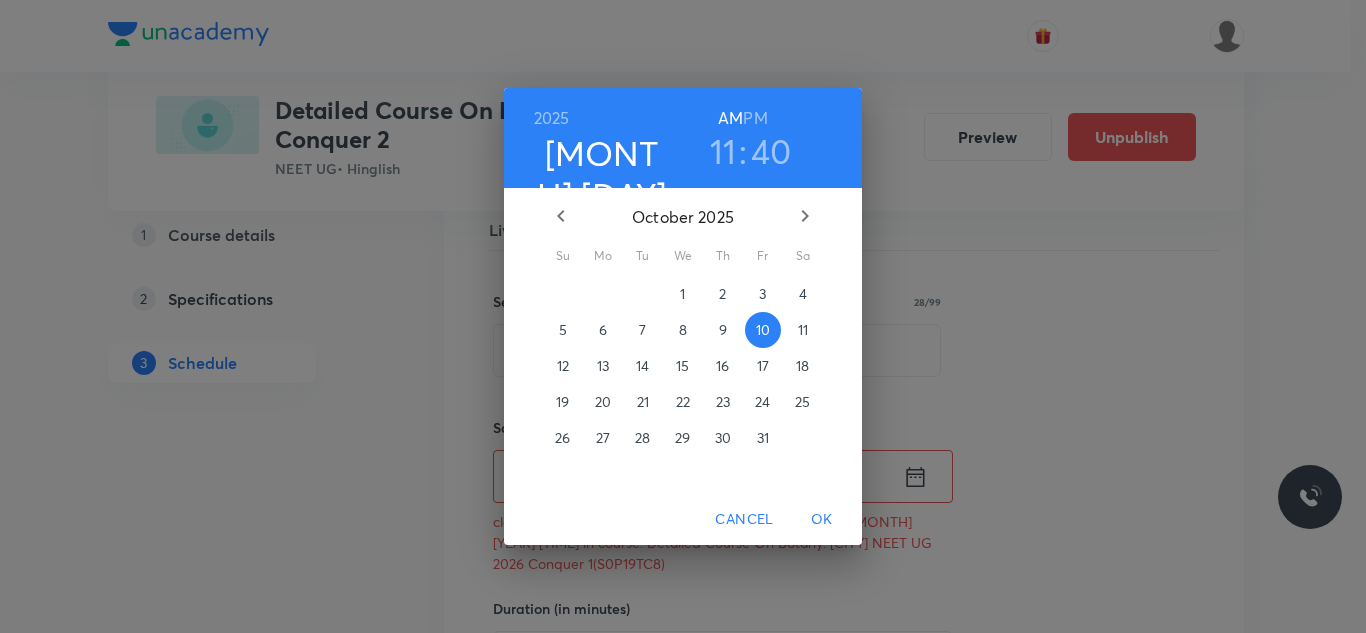 click on "PM" at bounding box center (755, 118) 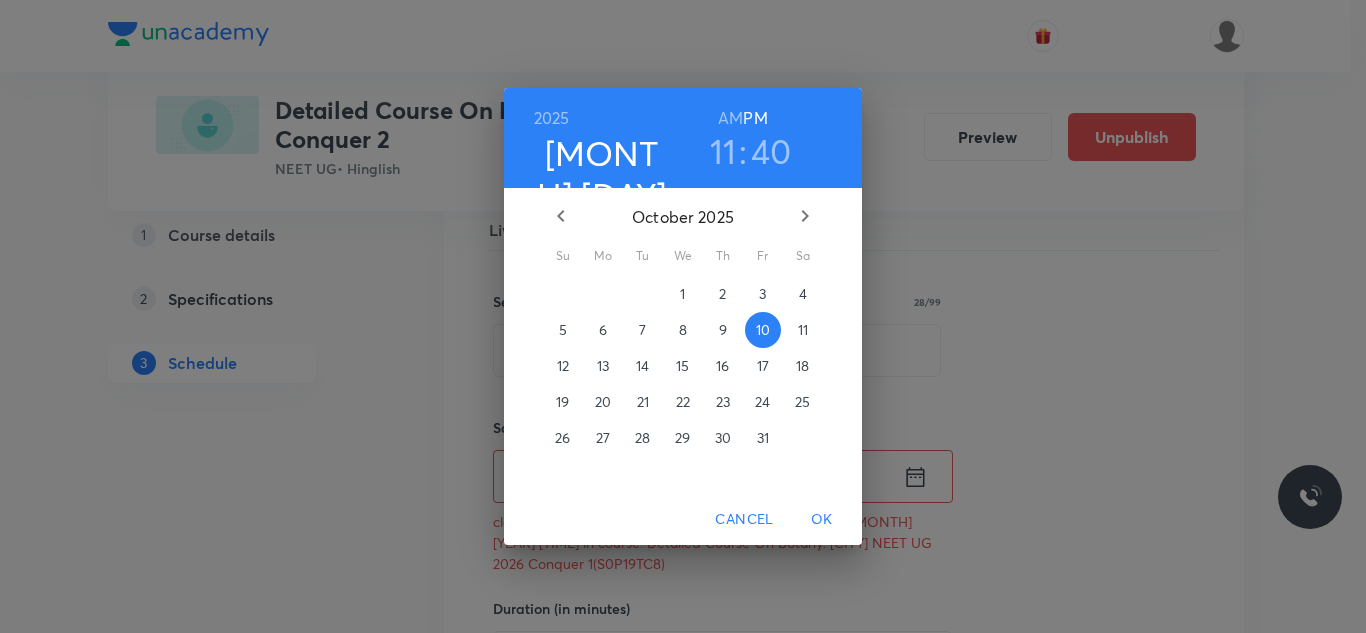 click on "OK" at bounding box center (822, 519) 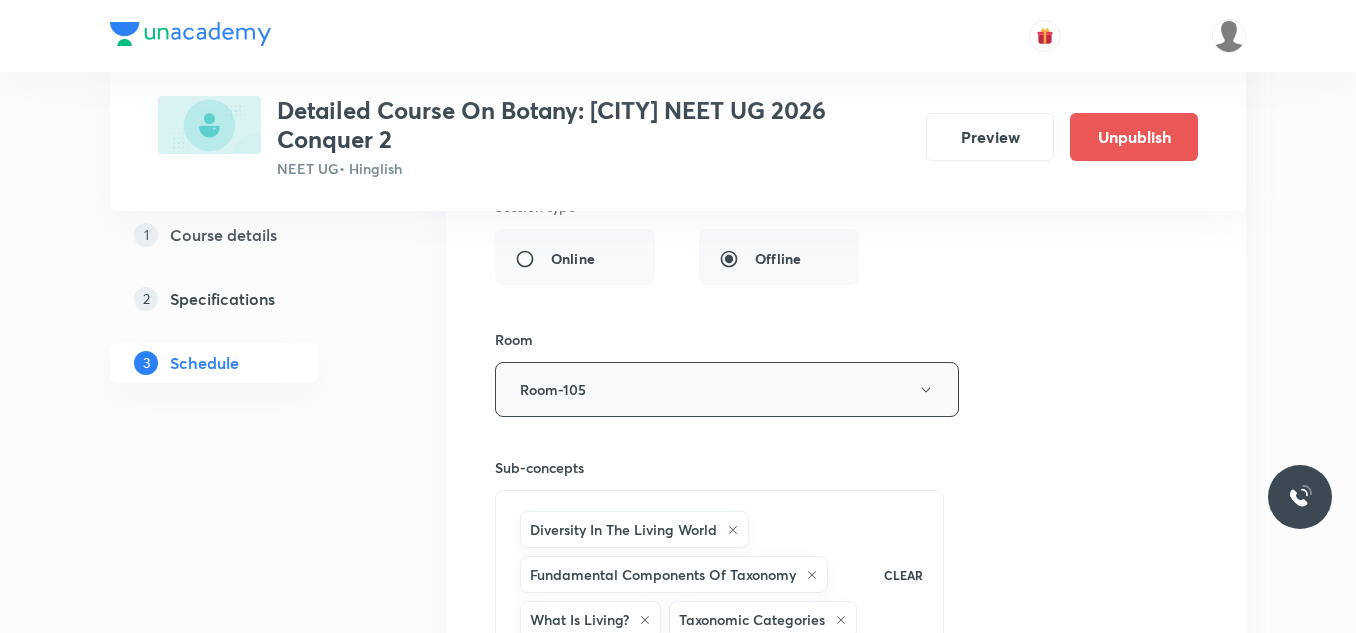 scroll, scrollTop: 3291, scrollLeft: 0, axis: vertical 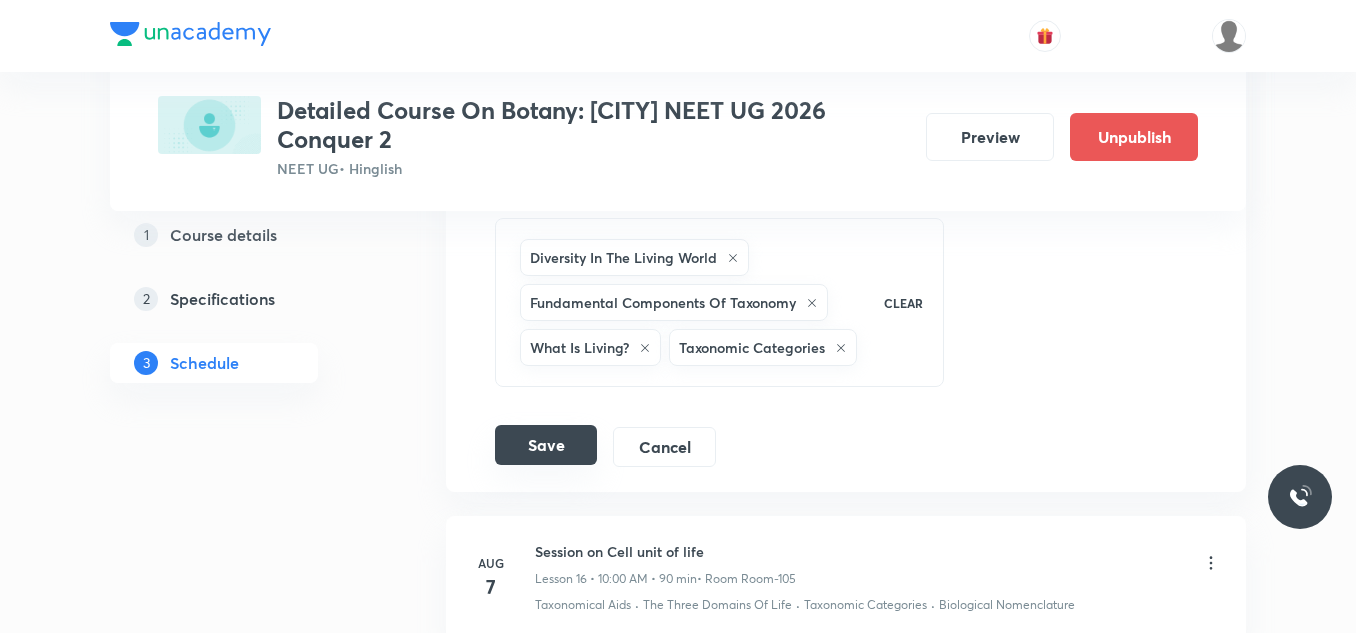 click on "Save" at bounding box center (546, 445) 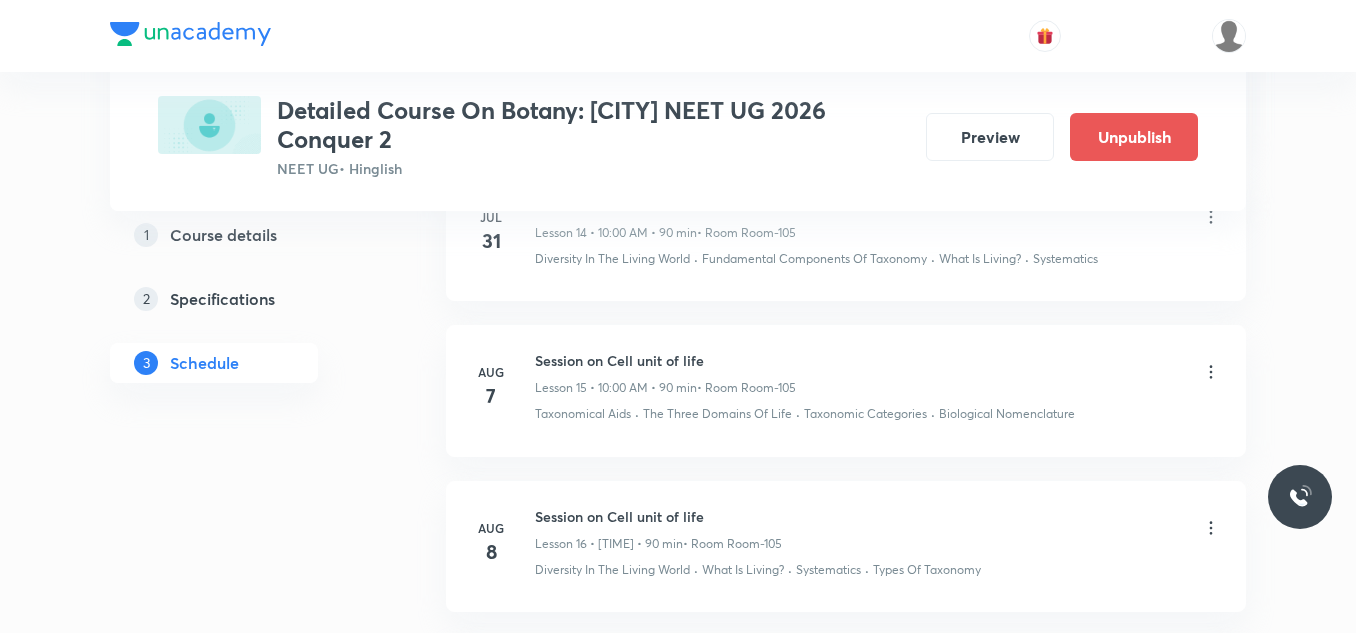 scroll, scrollTop: 2391, scrollLeft: 0, axis: vertical 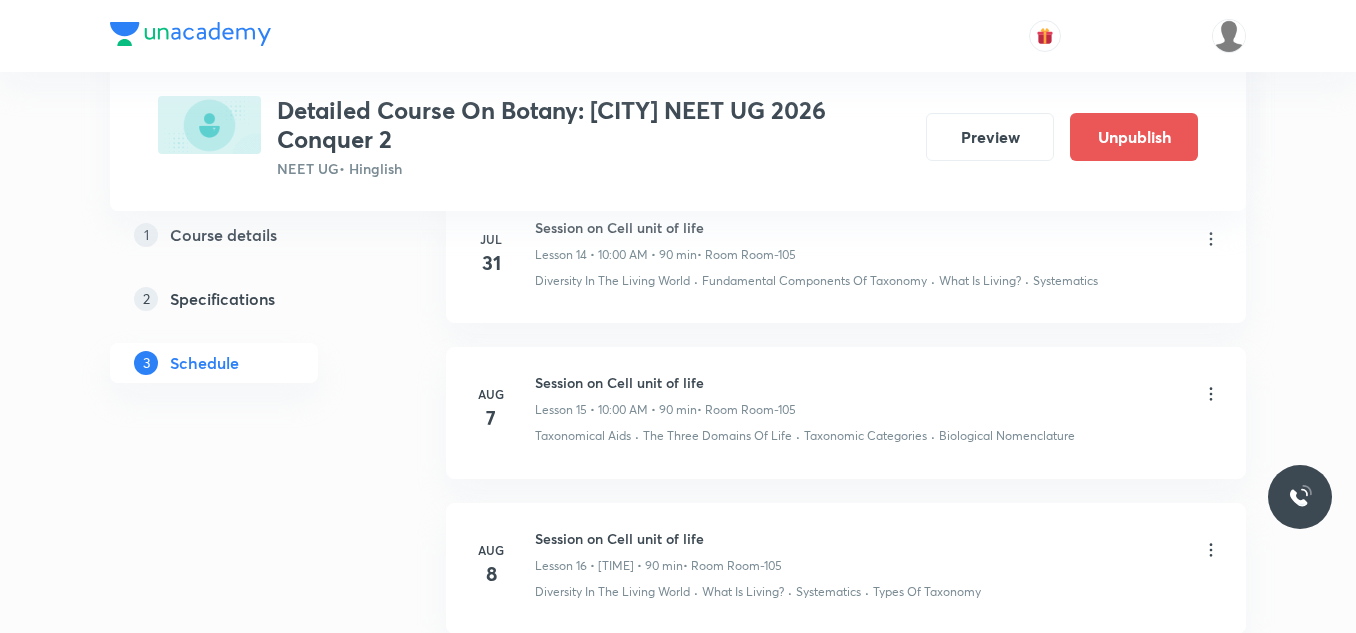 click 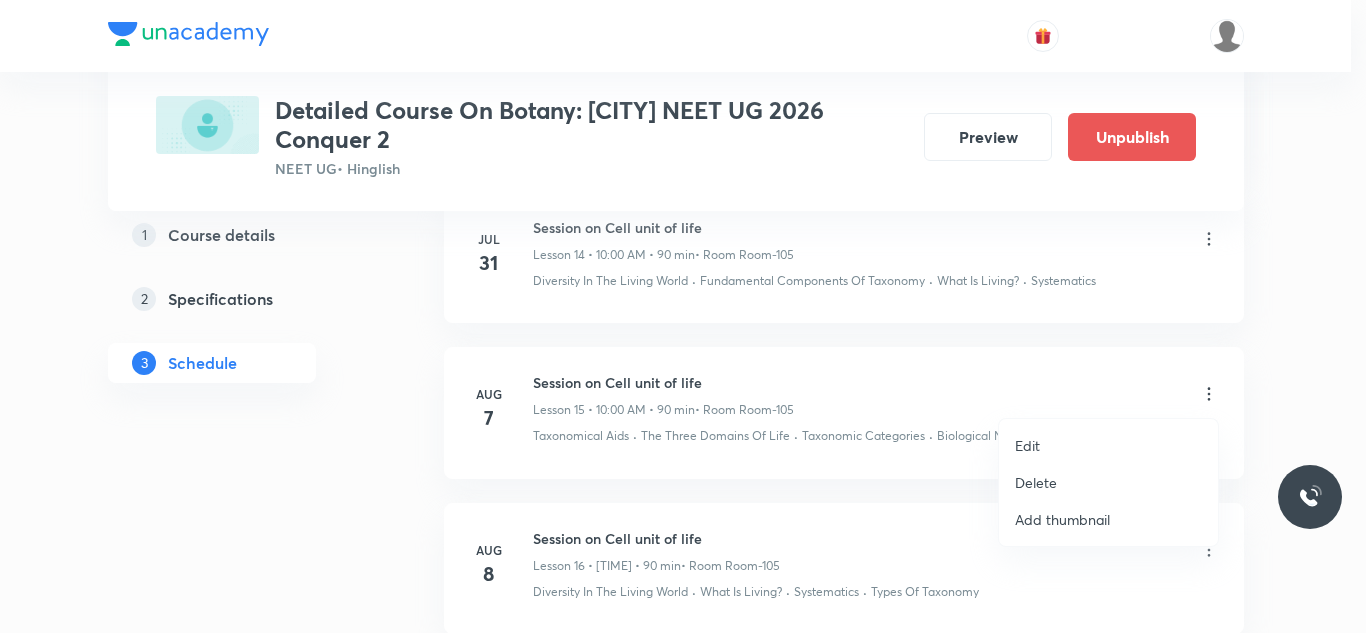 click on "Edit" at bounding box center (1108, 445) 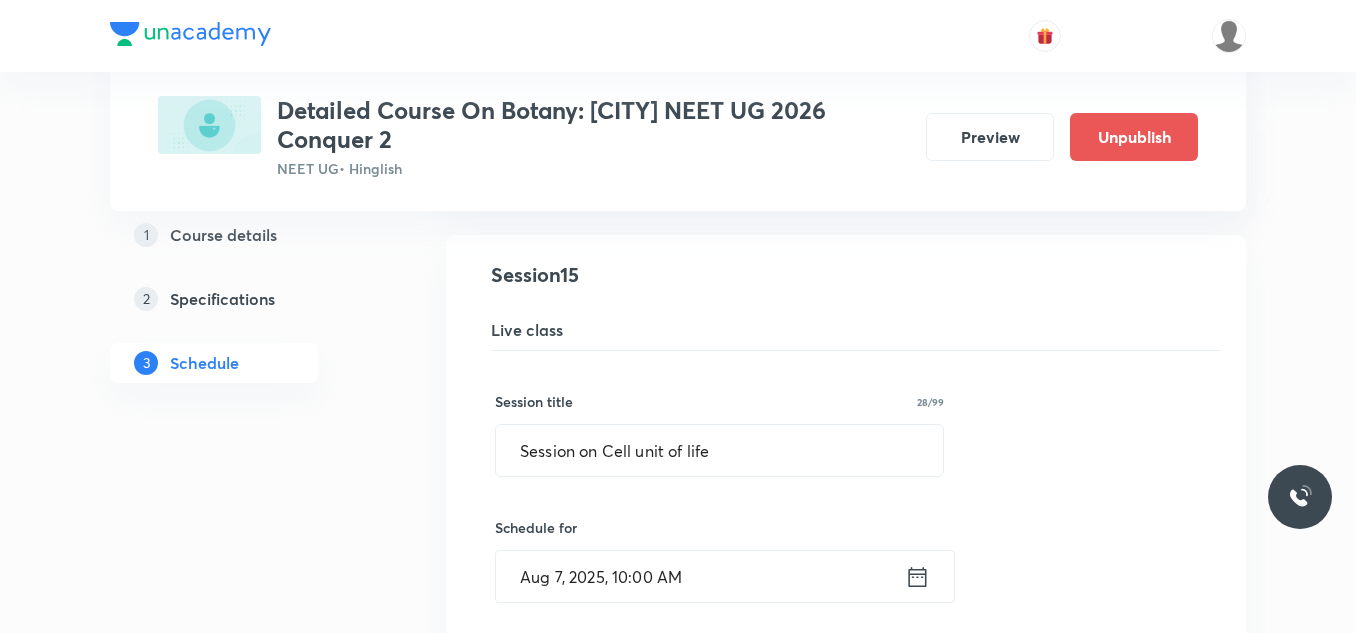 scroll, scrollTop: 2591, scrollLeft: 0, axis: vertical 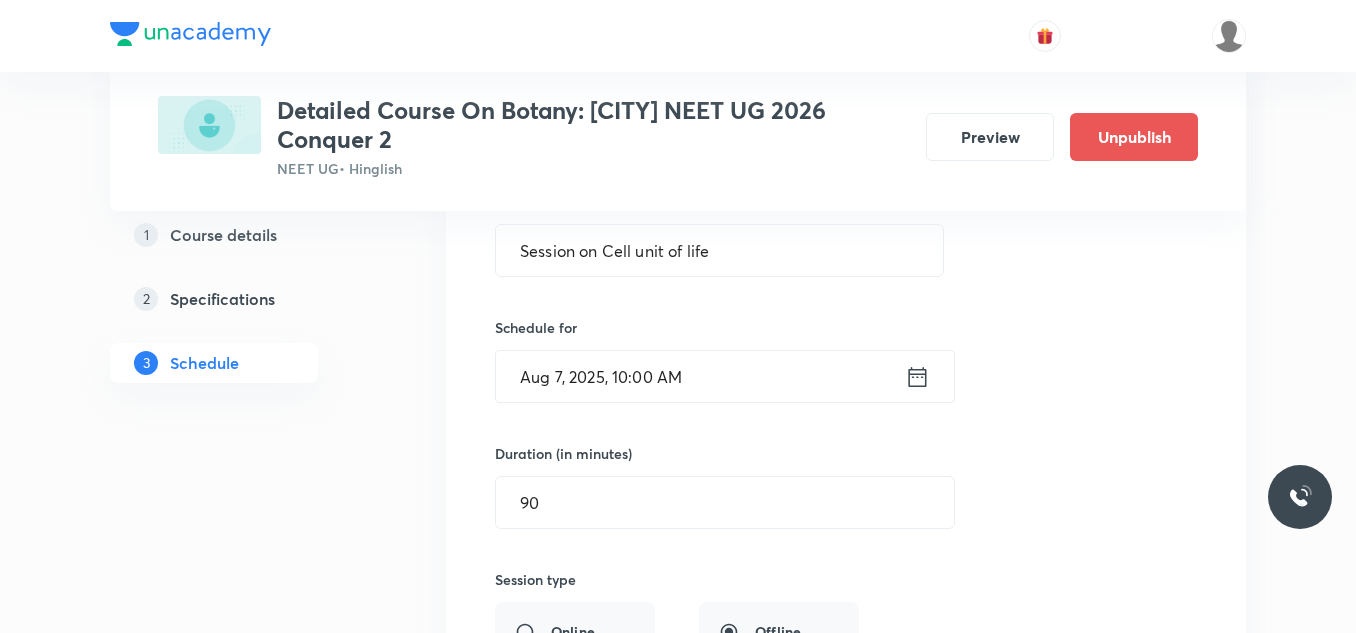 click on "Aug 7, 2025, 10:00 AM" at bounding box center (700, 376) 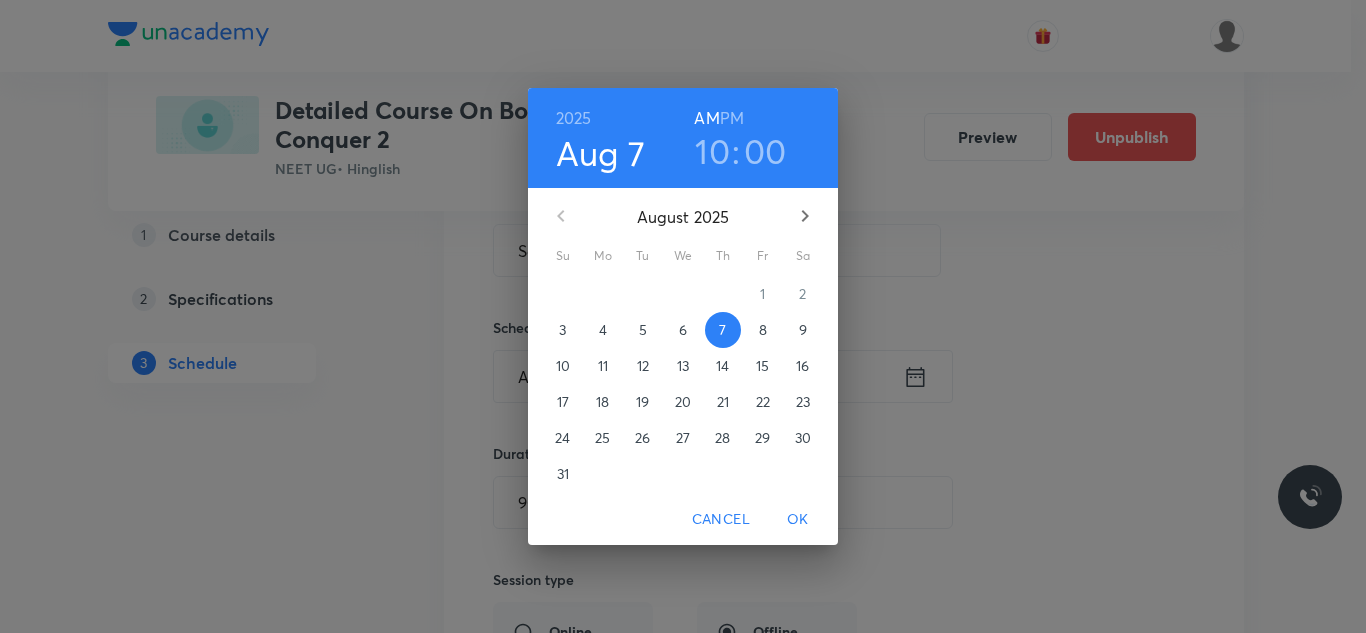 click 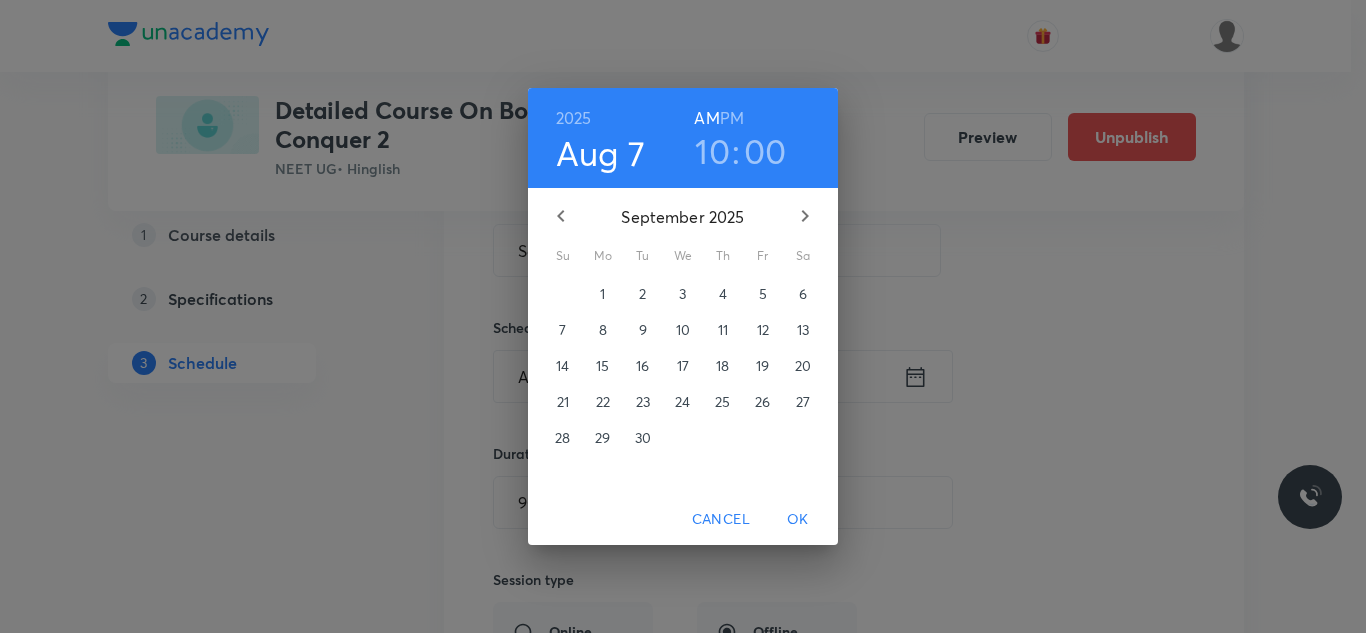click 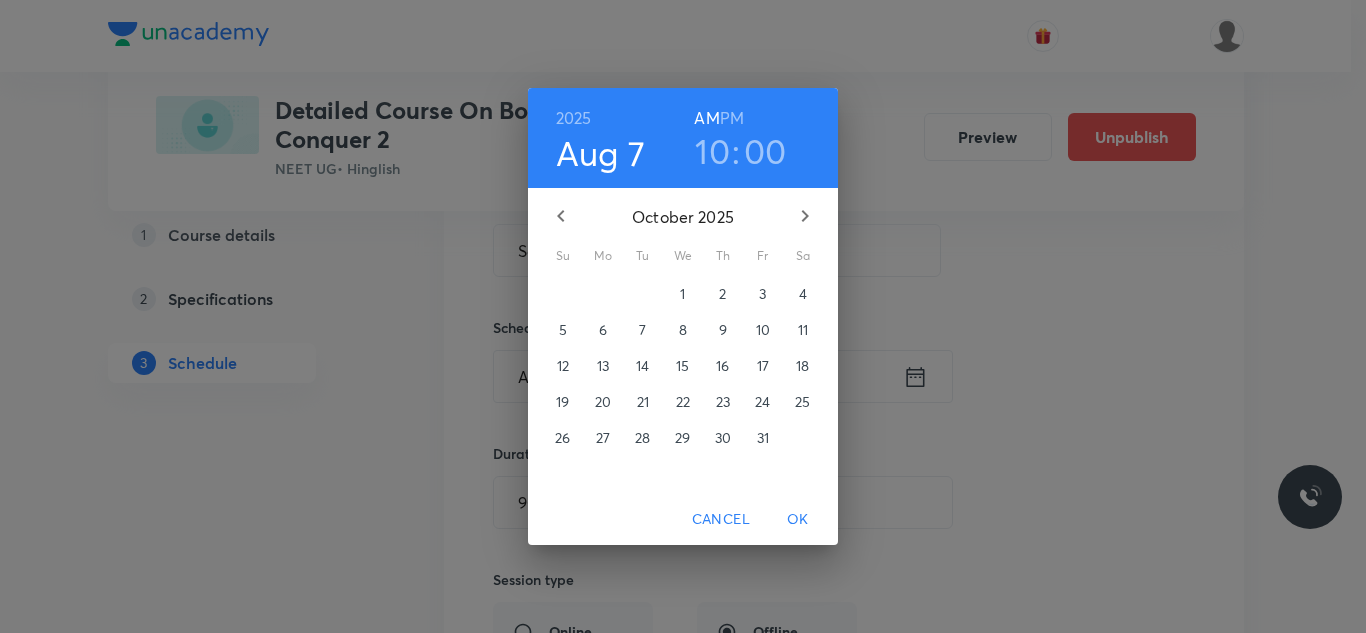 click 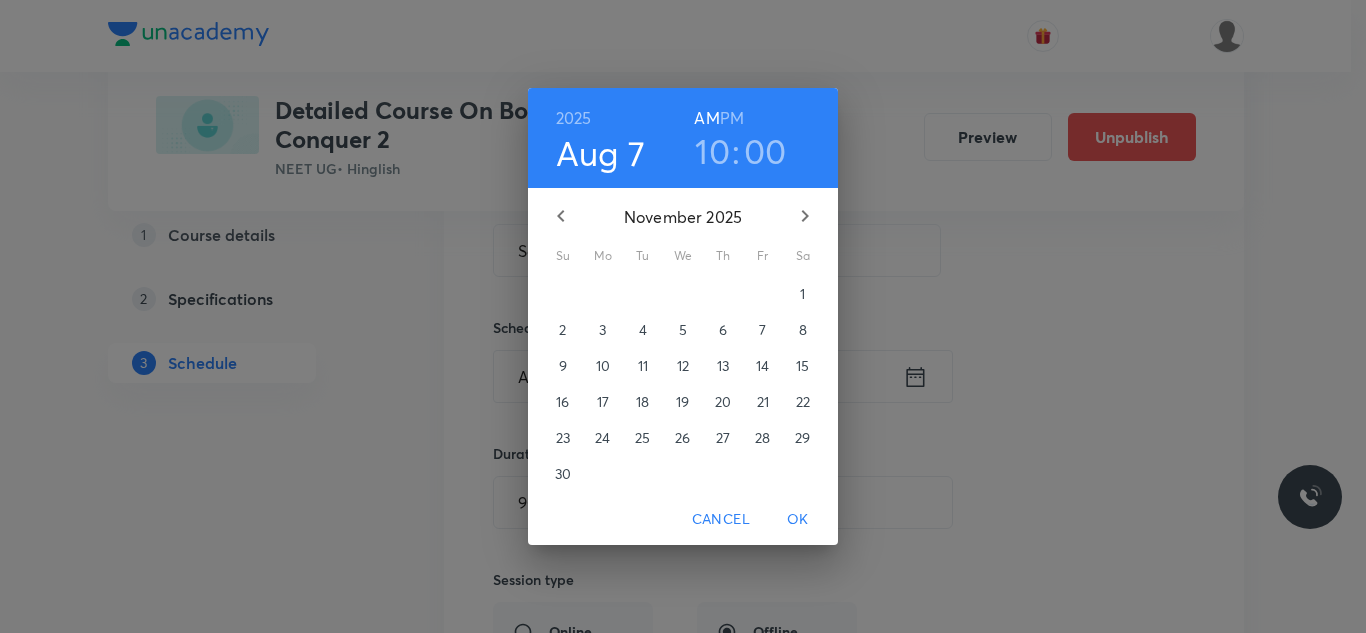 click on "14" at bounding box center [762, 366] 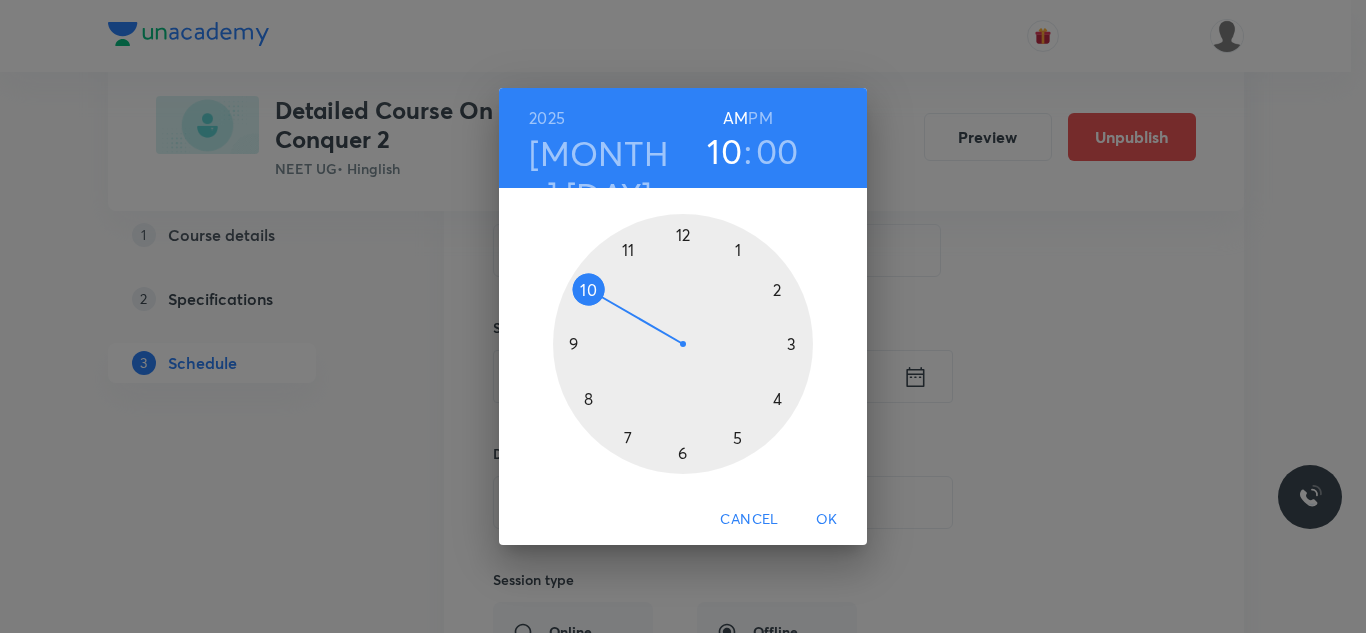 click on "OK" at bounding box center (827, 519) 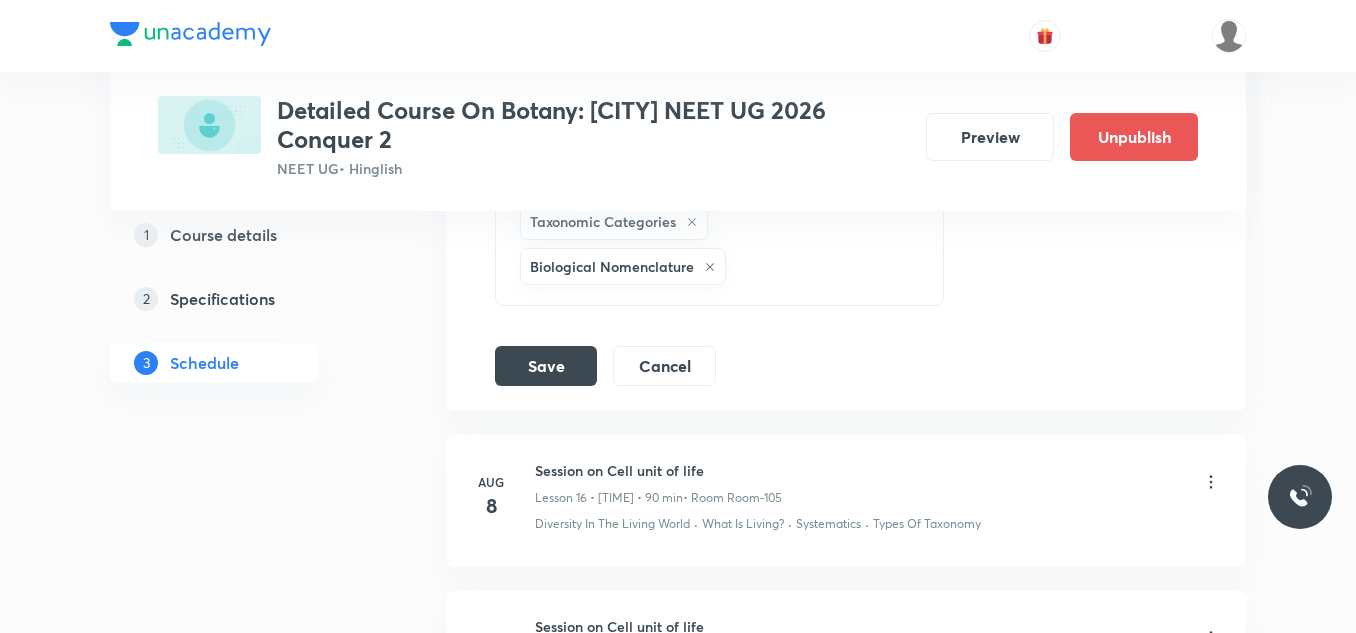 scroll, scrollTop: 3391, scrollLeft: 0, axis: vertical 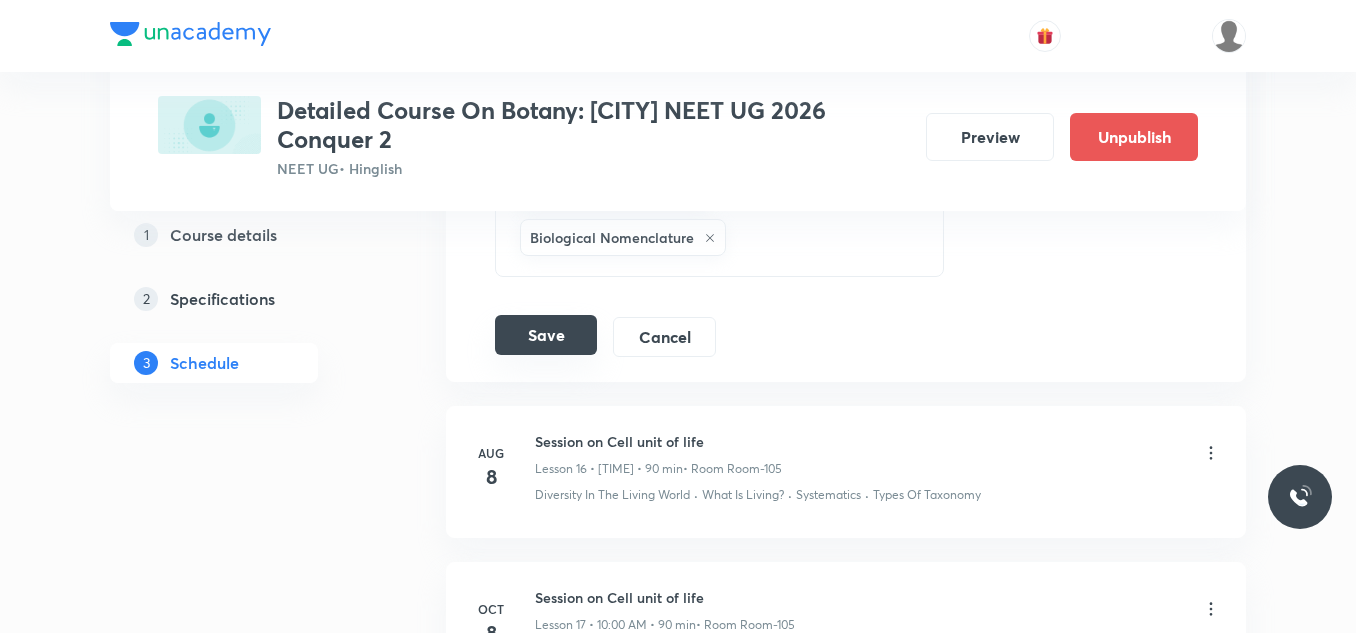click on "Save" at bounding box center (546, 335) 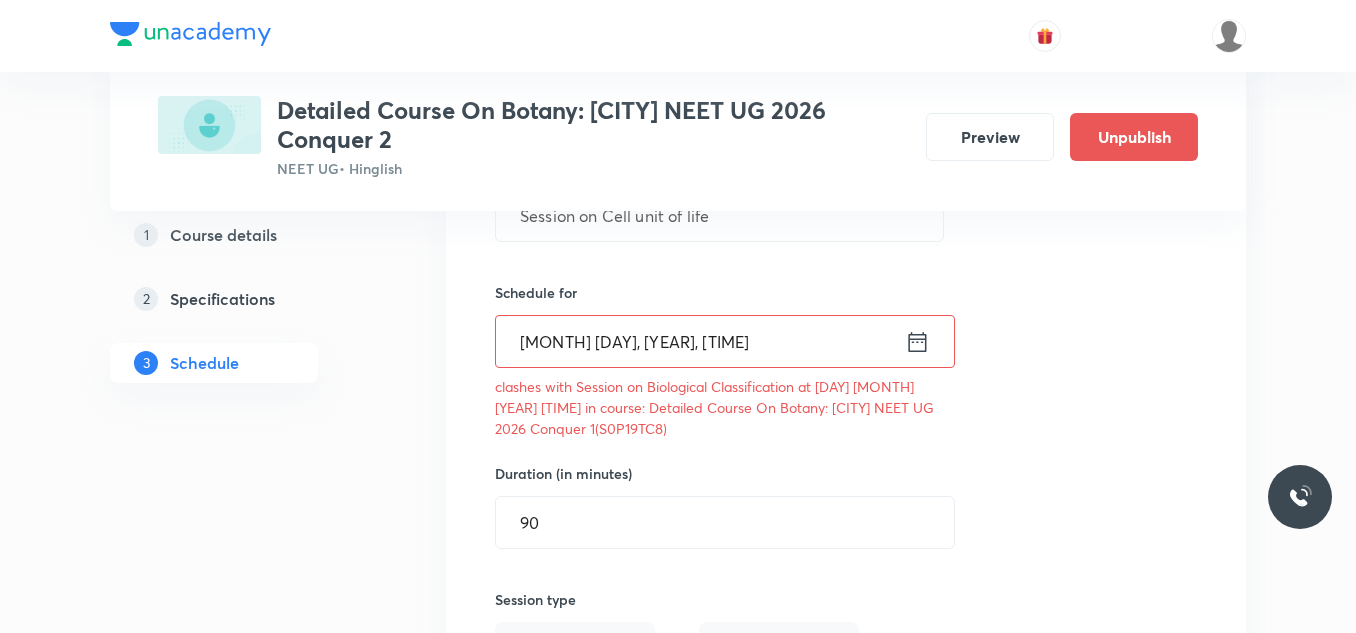 scroll, scrollTop: 2591, scrollLeft: 0, axis: vertical 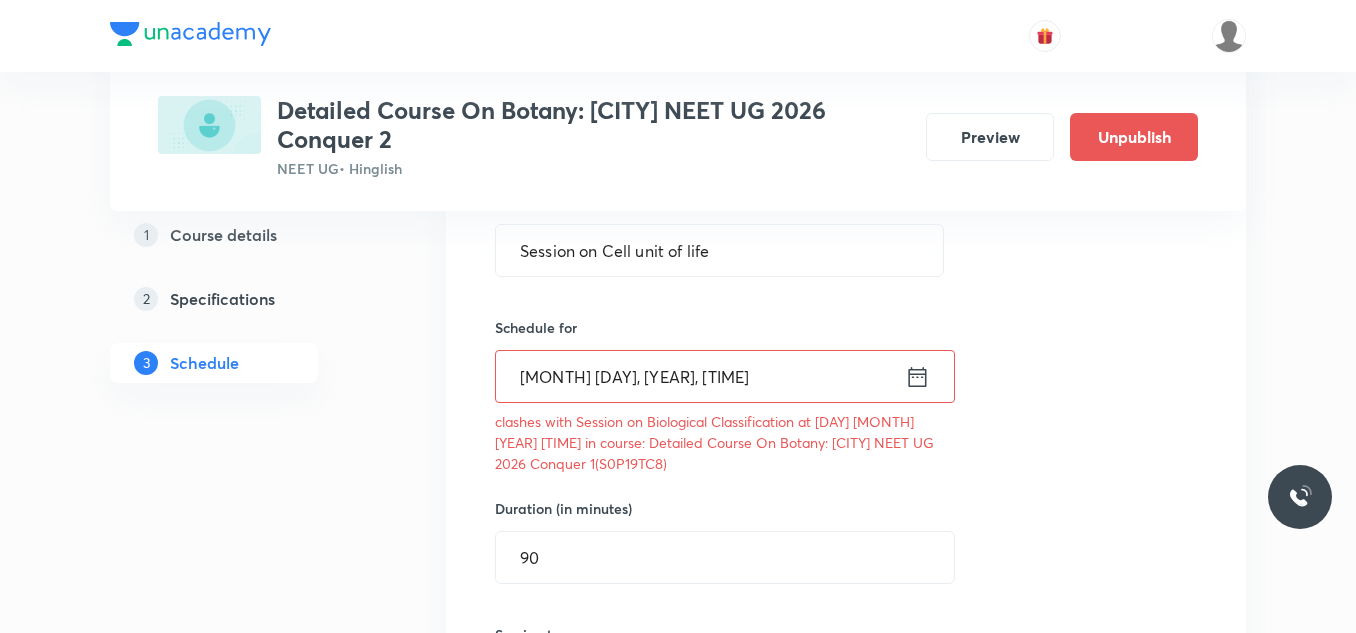 click on "Nov 14, 2025, 10:00 AM" at bounding box center [700, 376] 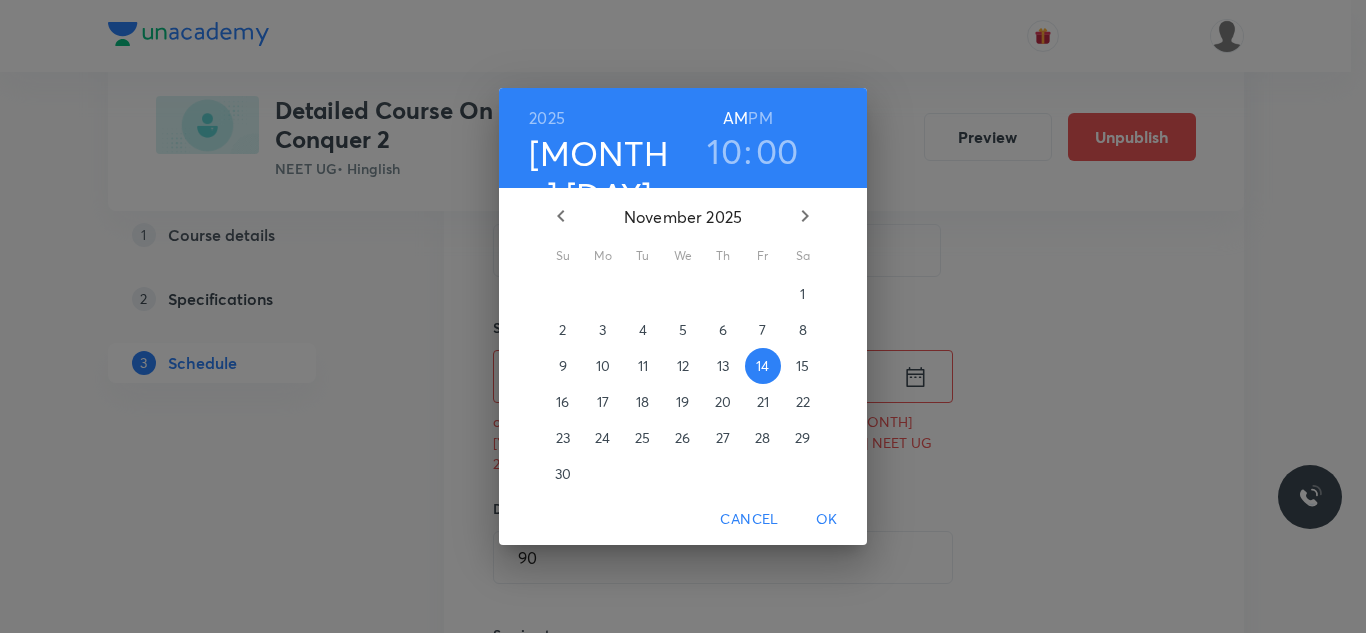 click 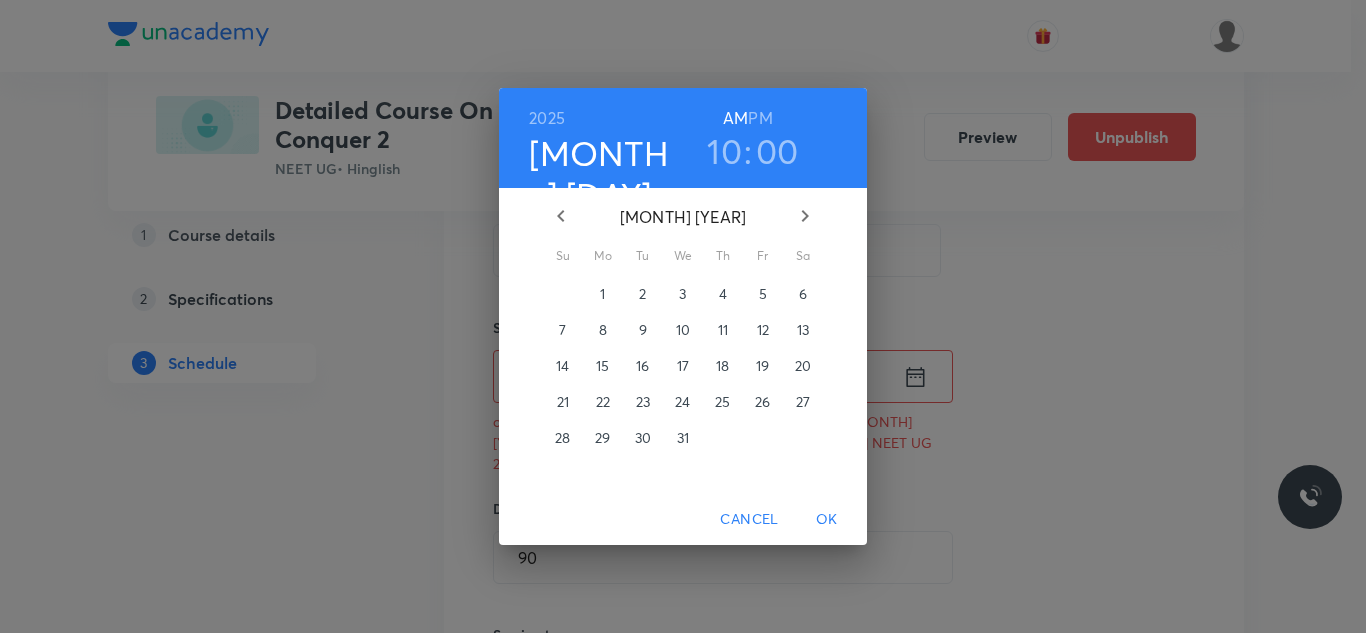 click on "19" at bounding box center [762, 366] 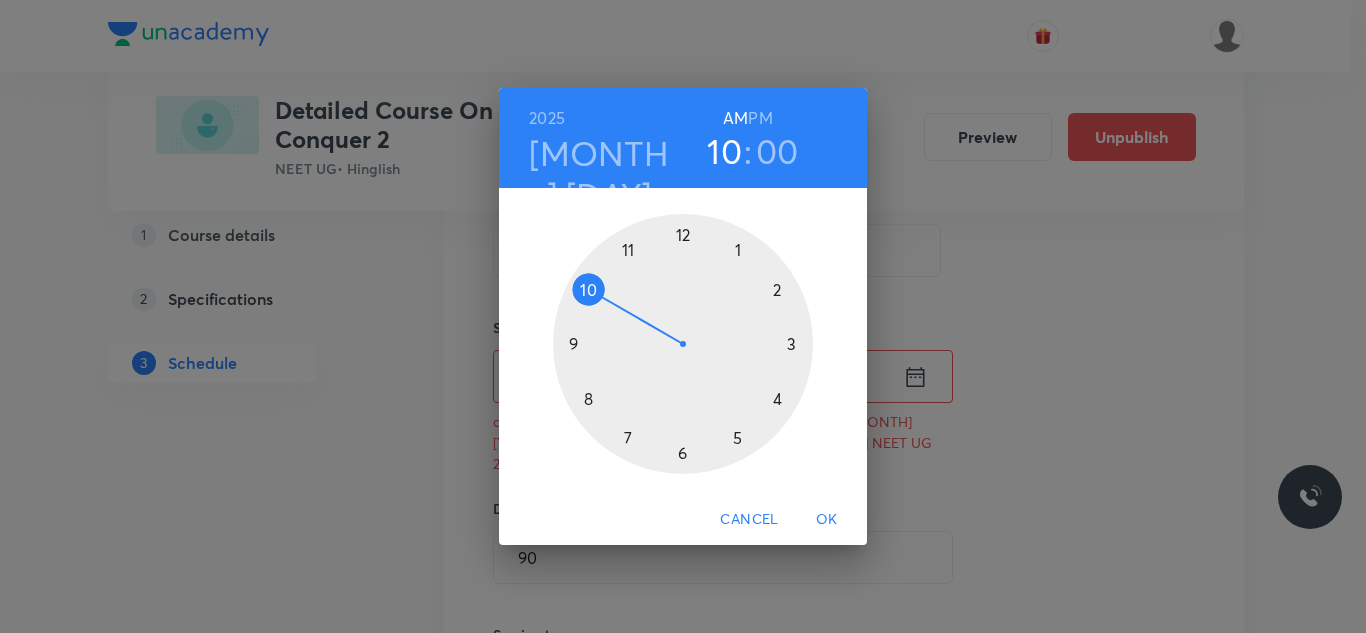 click on "OK" at bounding box center (827, 519) 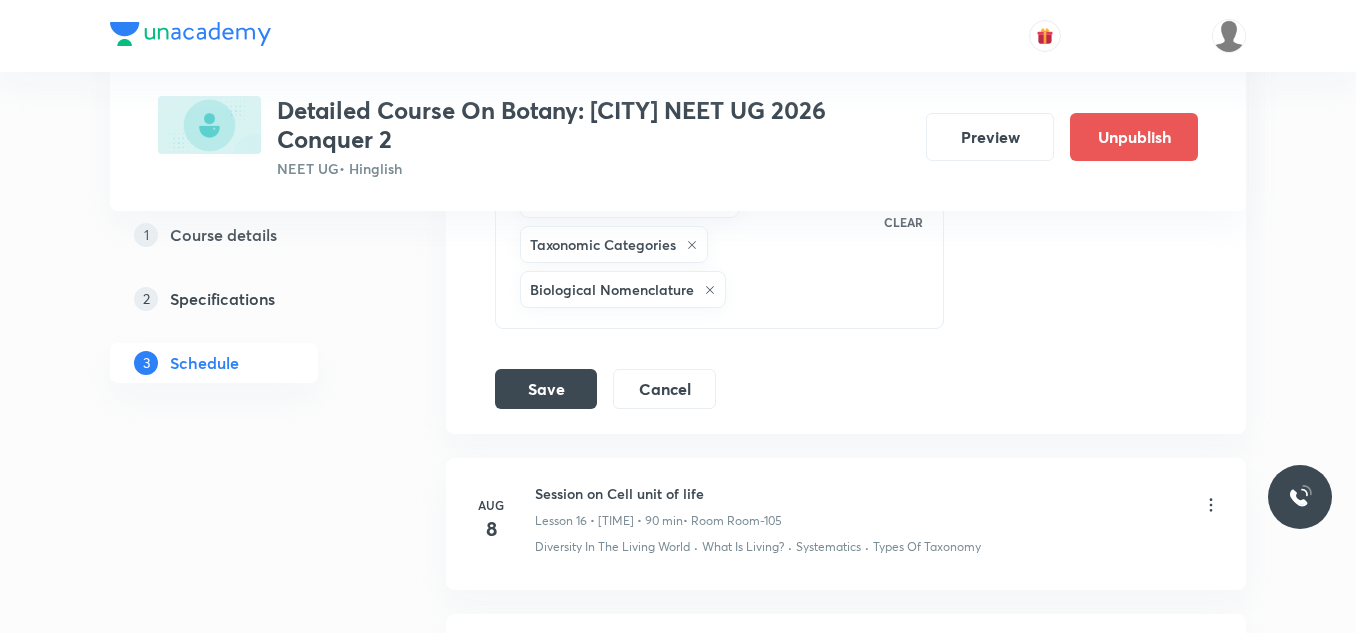 scroll, scrollTop: 3491, scrollLeft: 0, axis: vertical 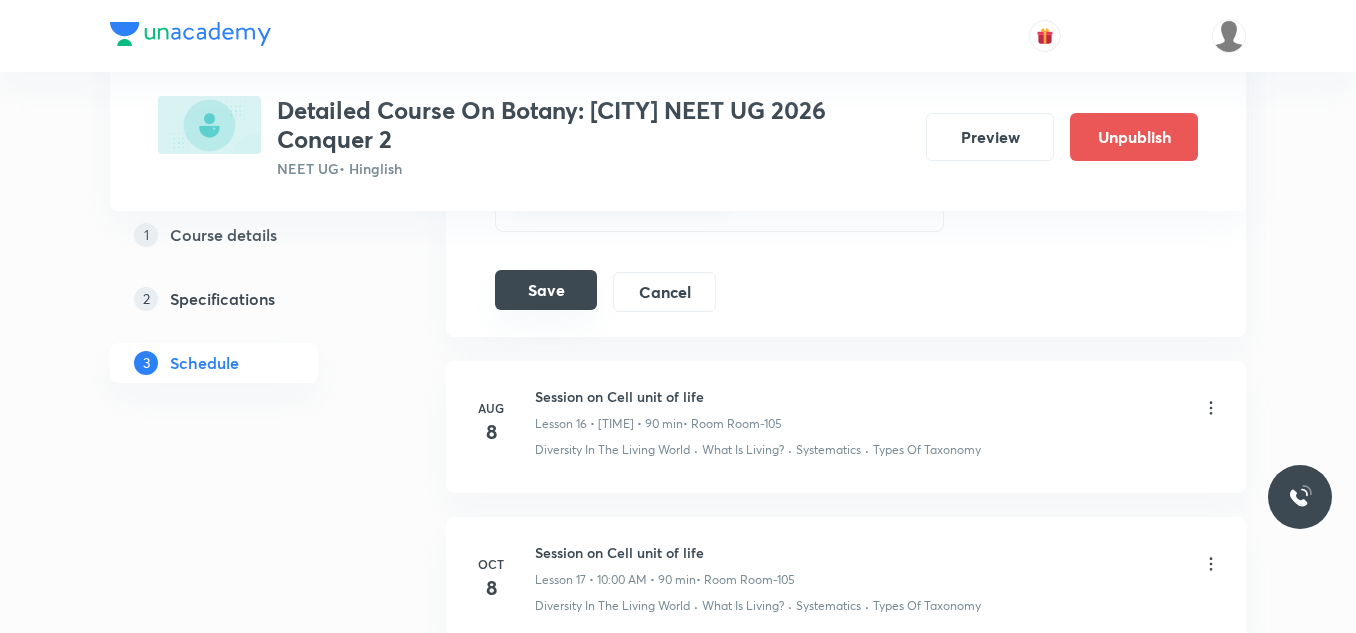 click on "Save" at bounding box center [546, 290] 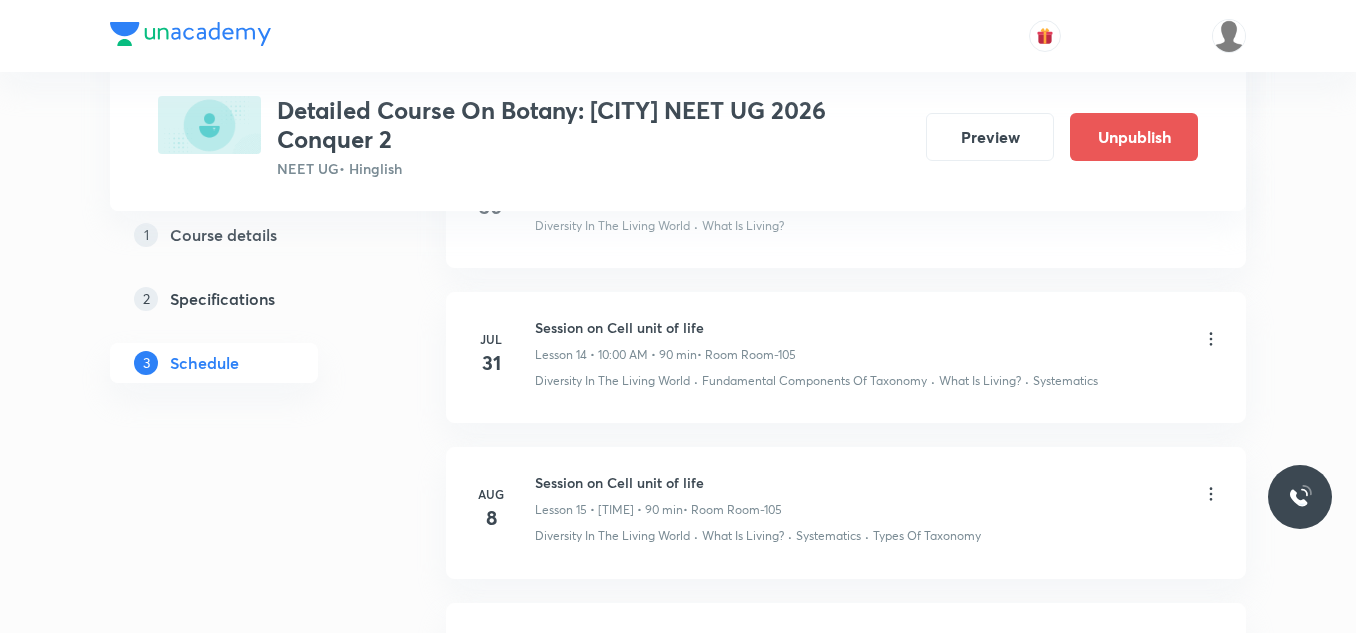 scroll, scrollTop: 2491, scrollLeft: 0, axis: vertical 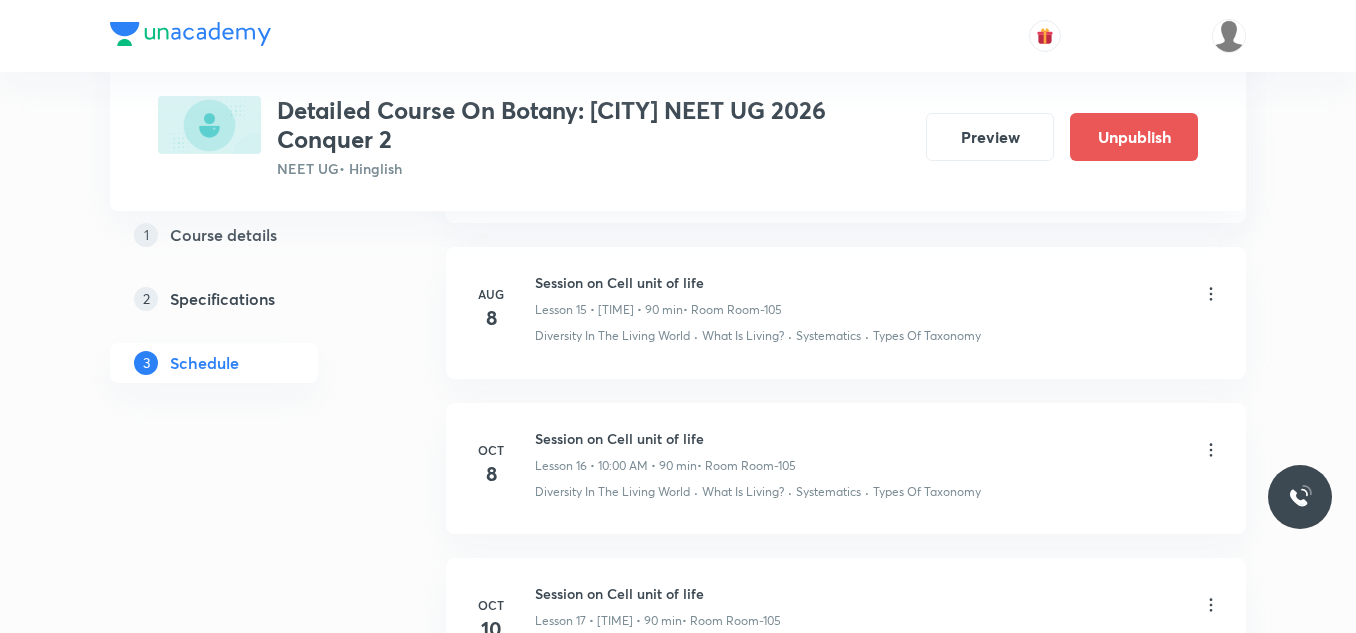 click 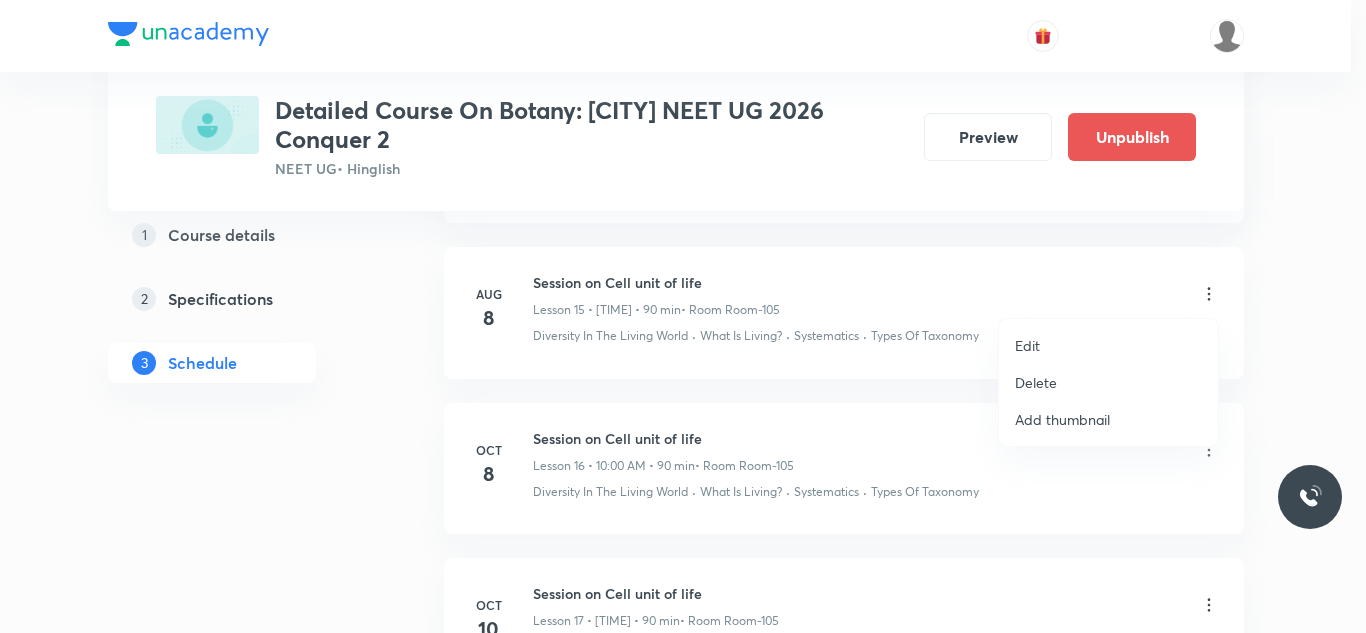 click on "Edit" at bounding box center (1108, 345) 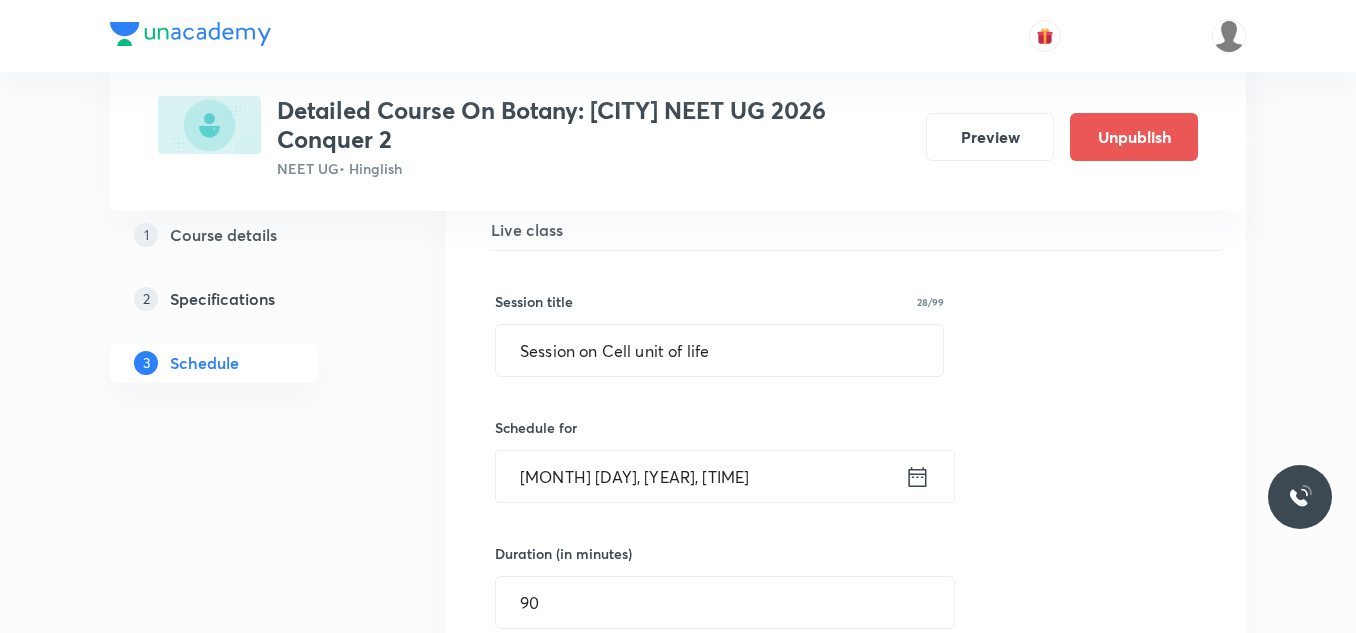 click on "Aug 8, 2025, 1:40 PM" at bounding box center [700, 476] 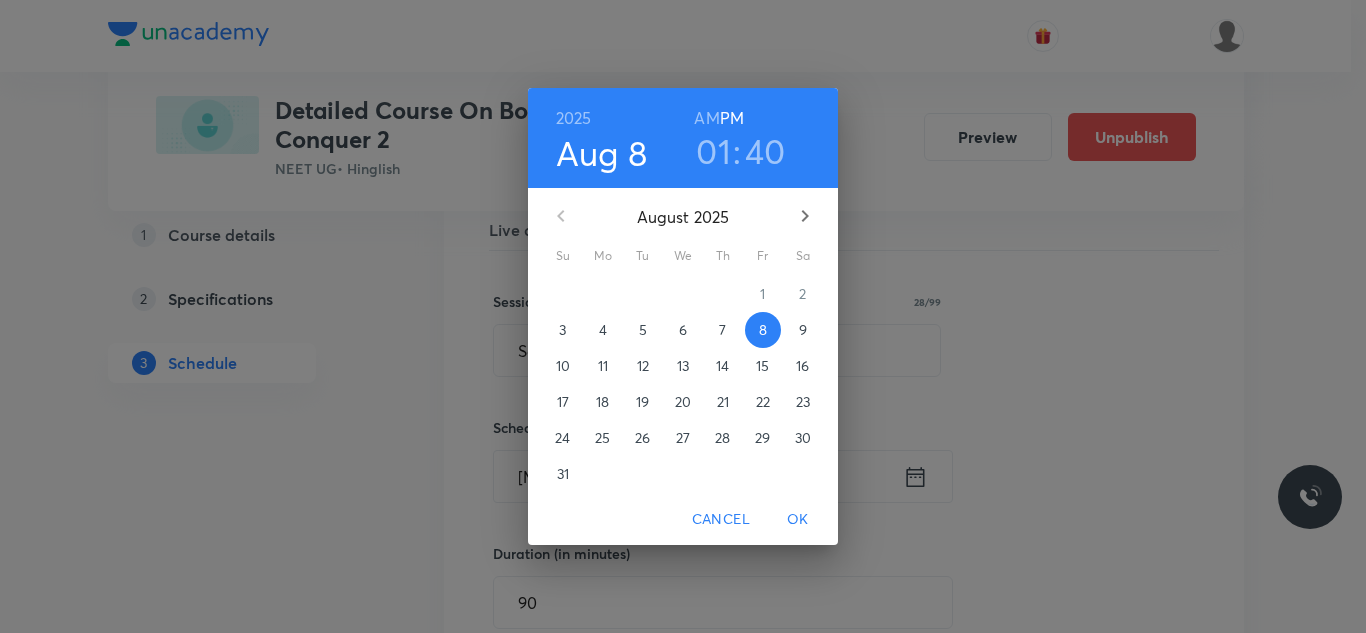 click 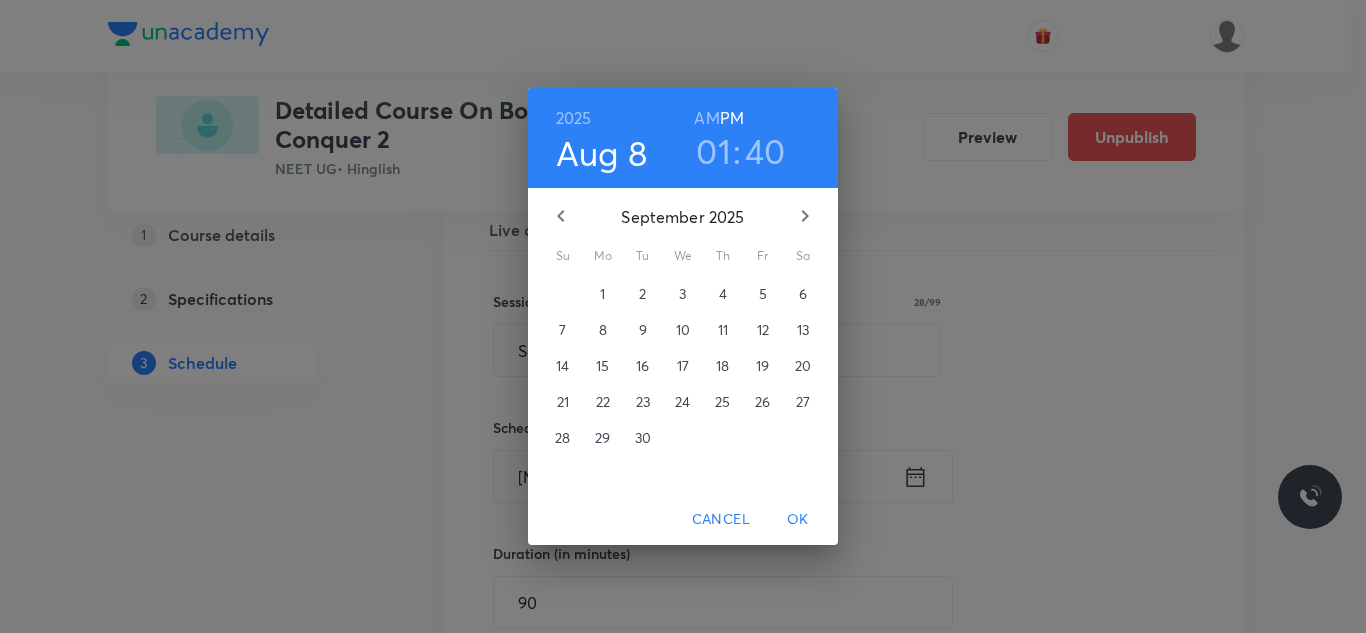 click 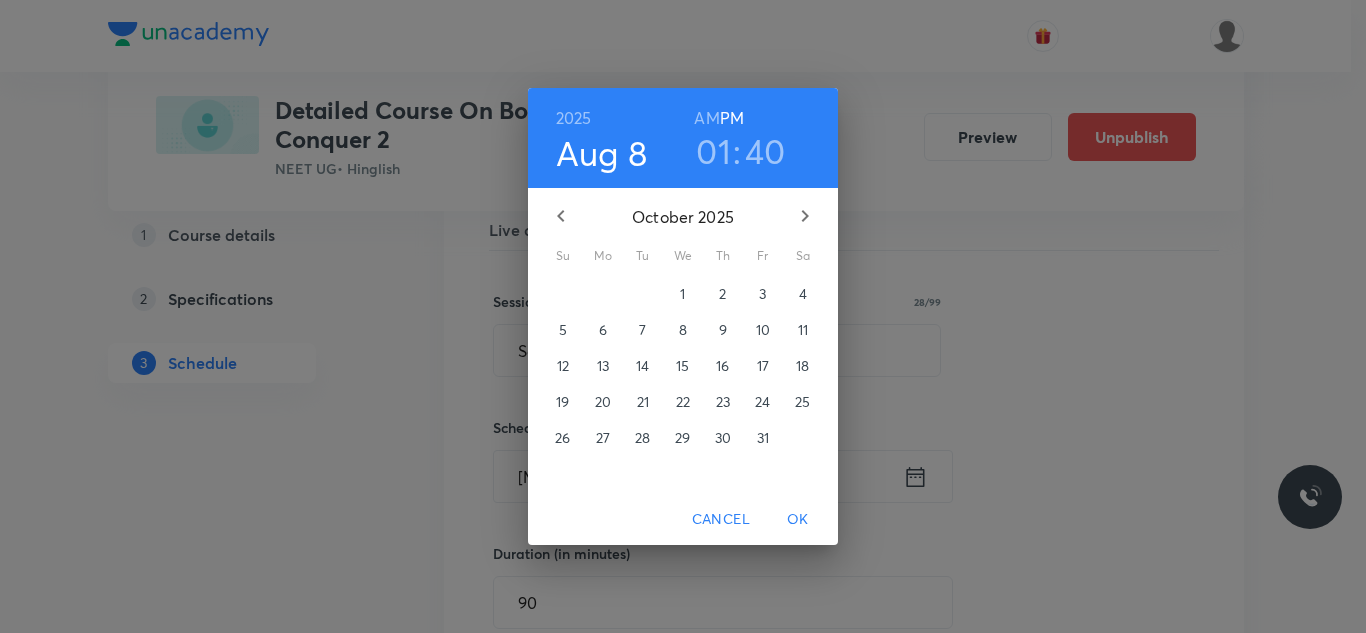 click 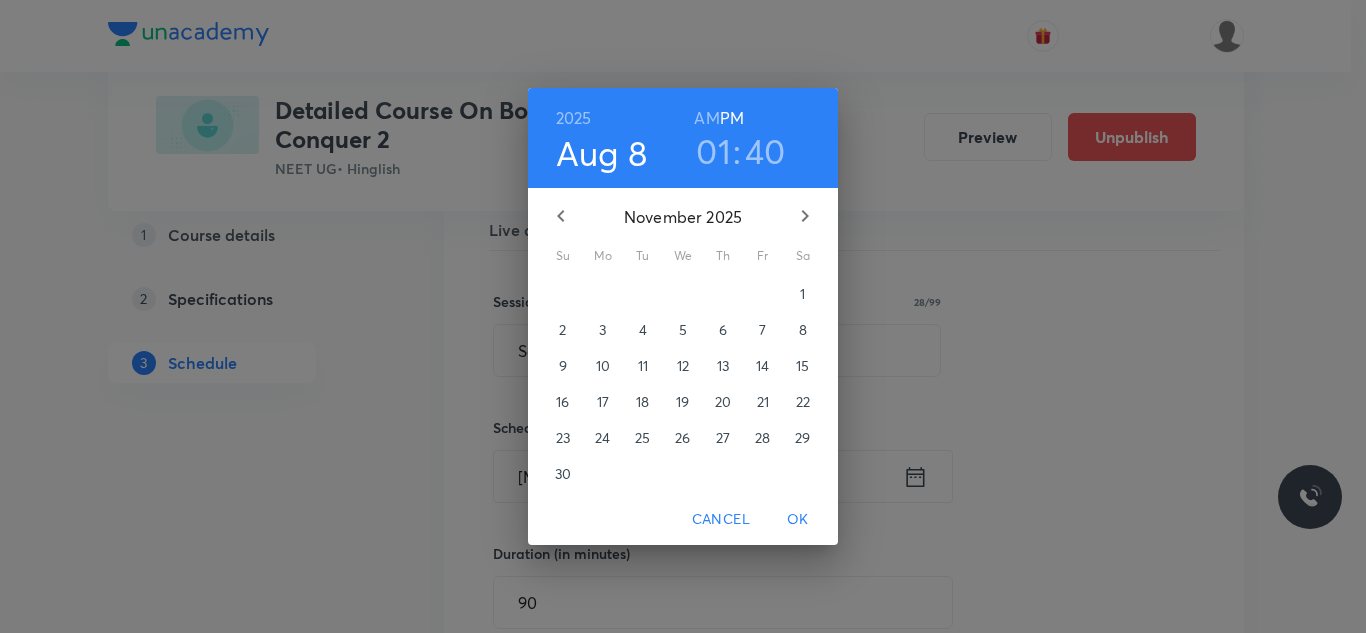 click on "12" at bounding box center (683, 366) 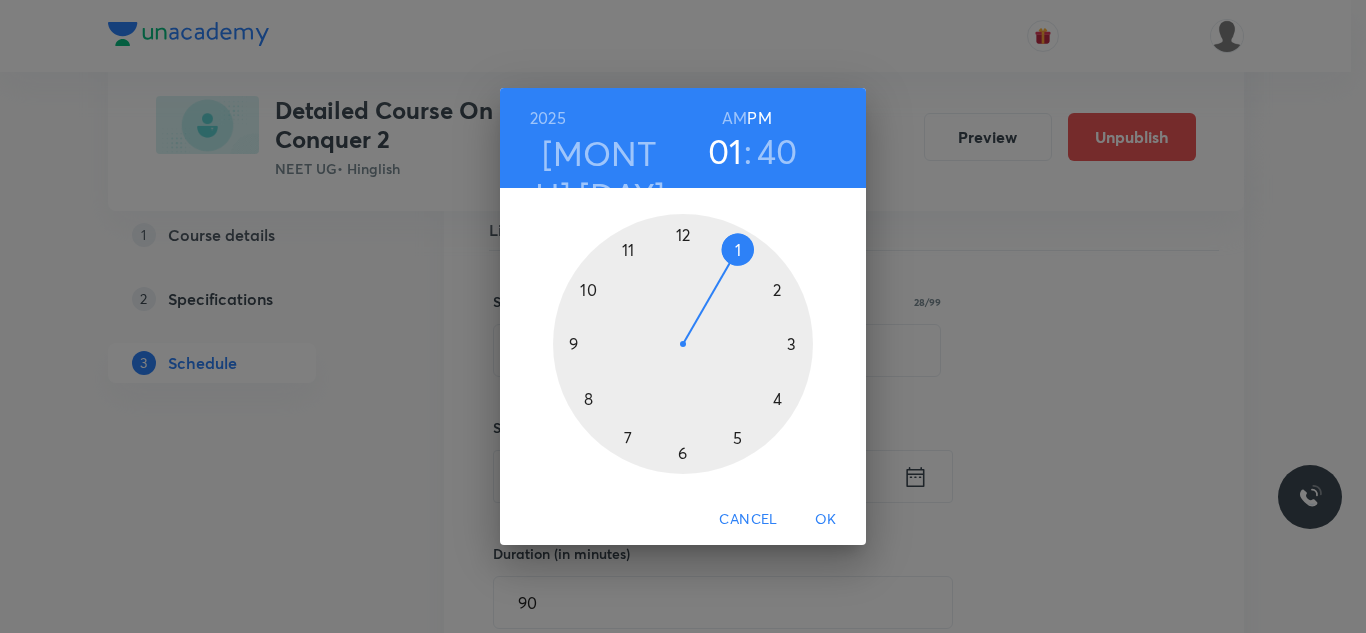 click on "OK" at bounding box center [826, 519] 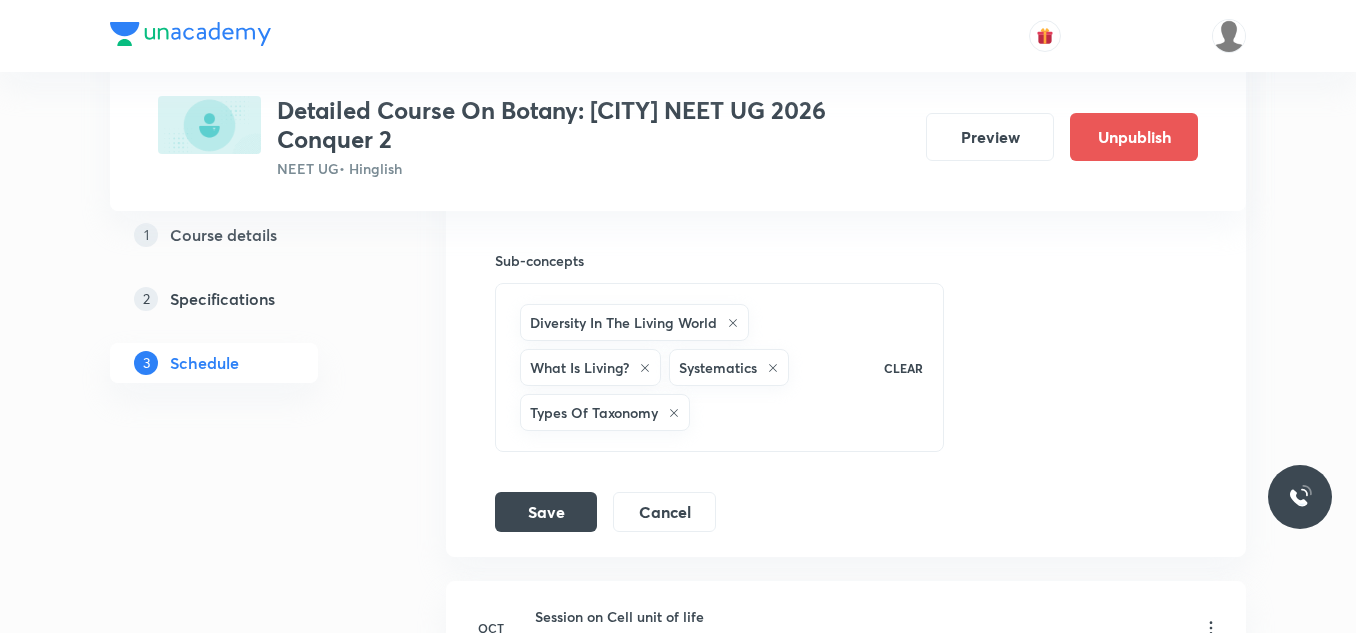 scroll, scrollTop: 3291, scrollLeft: 0, axis: vertical 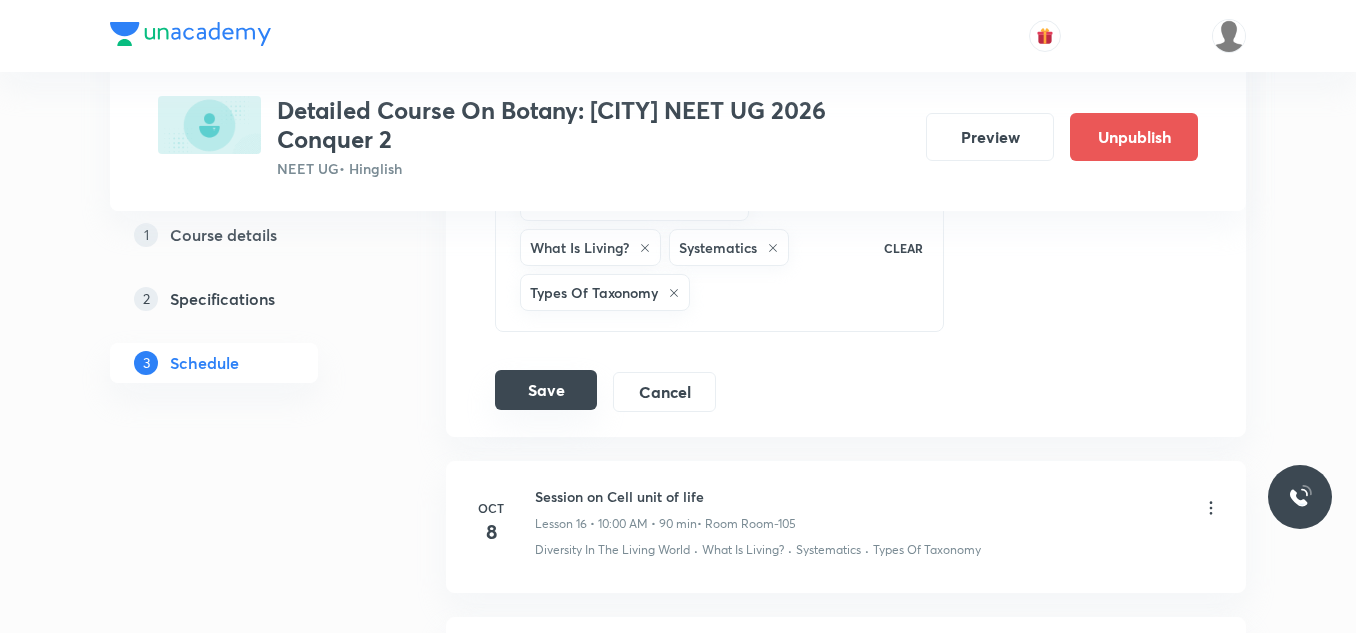 click on "Save" at bounding box center [546, 390] 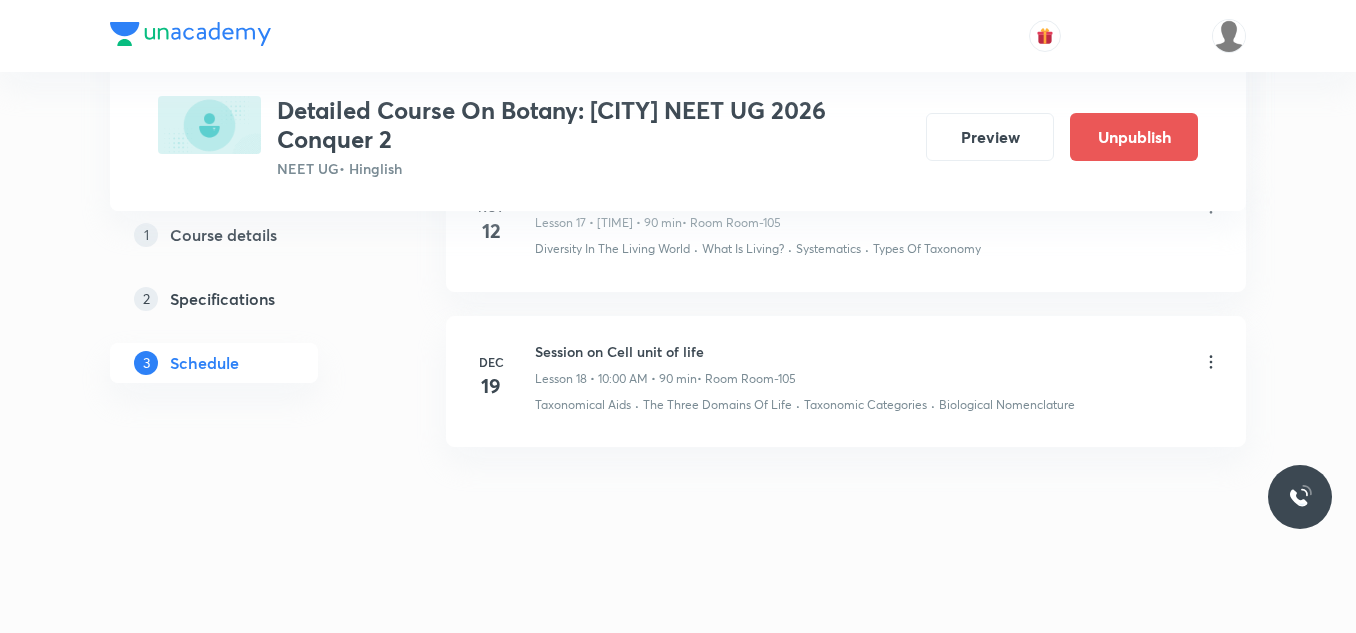 scroll, scrollTop: 2891, scrollLeft: 0, axis: vertical 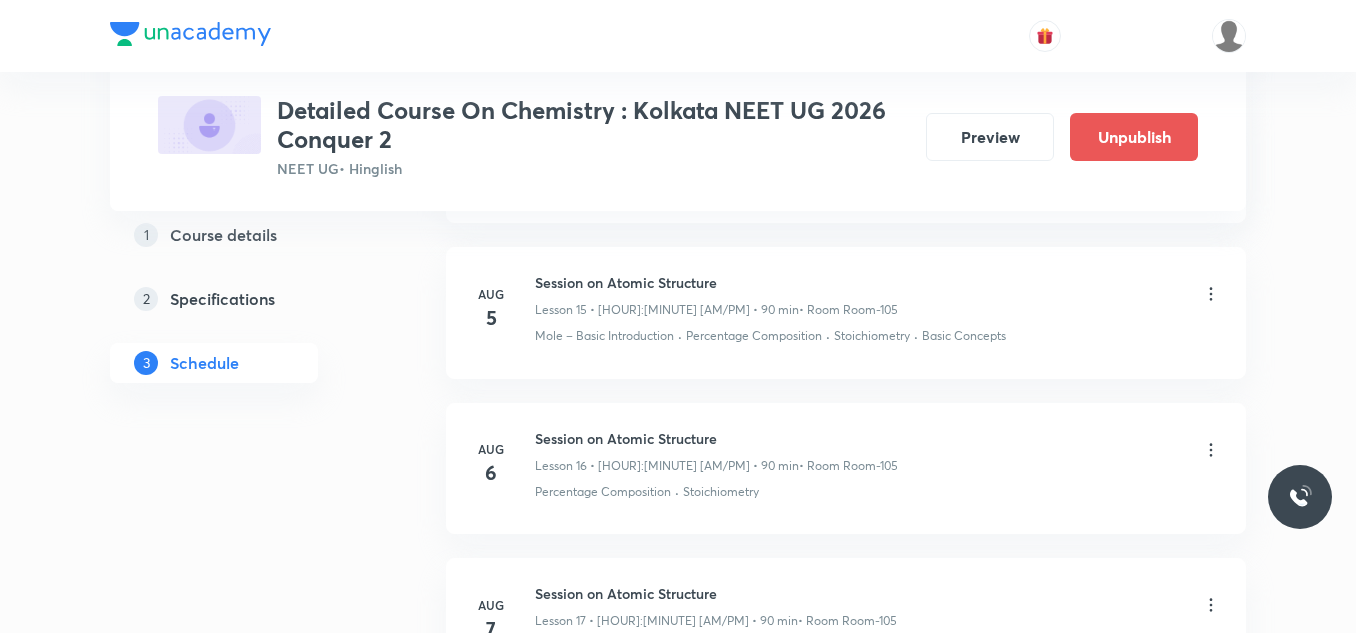 click 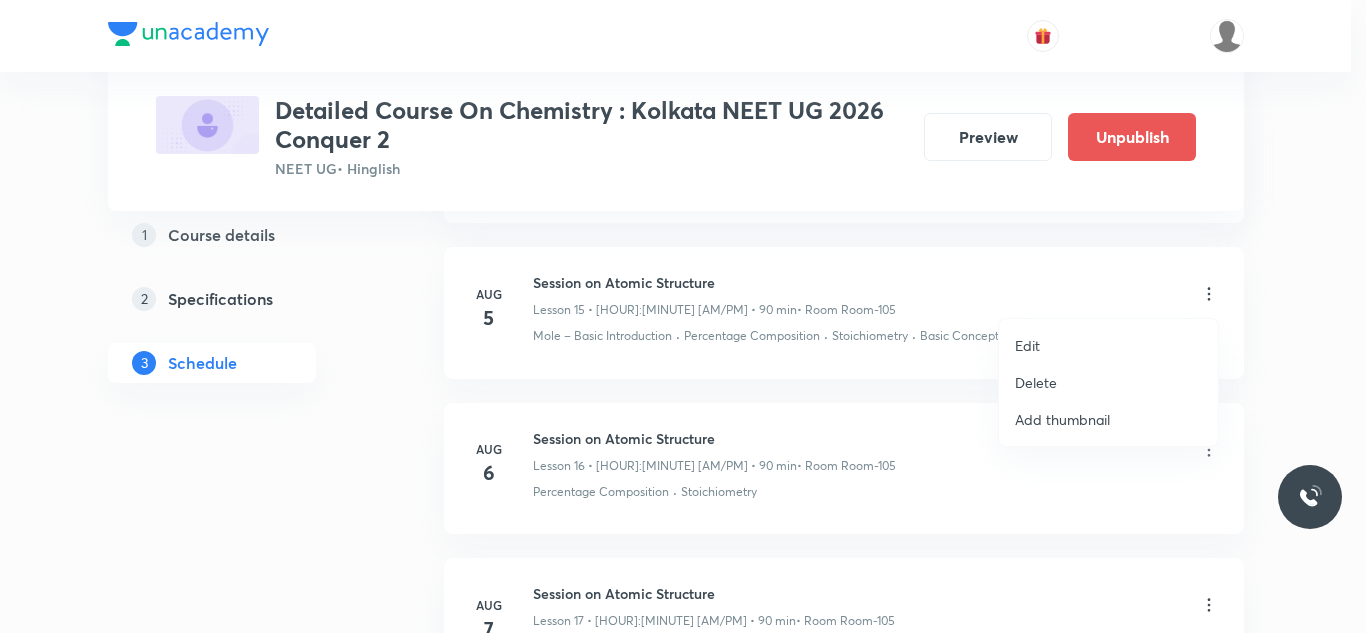 click on "Edit" at bounding box center (1108, 345) 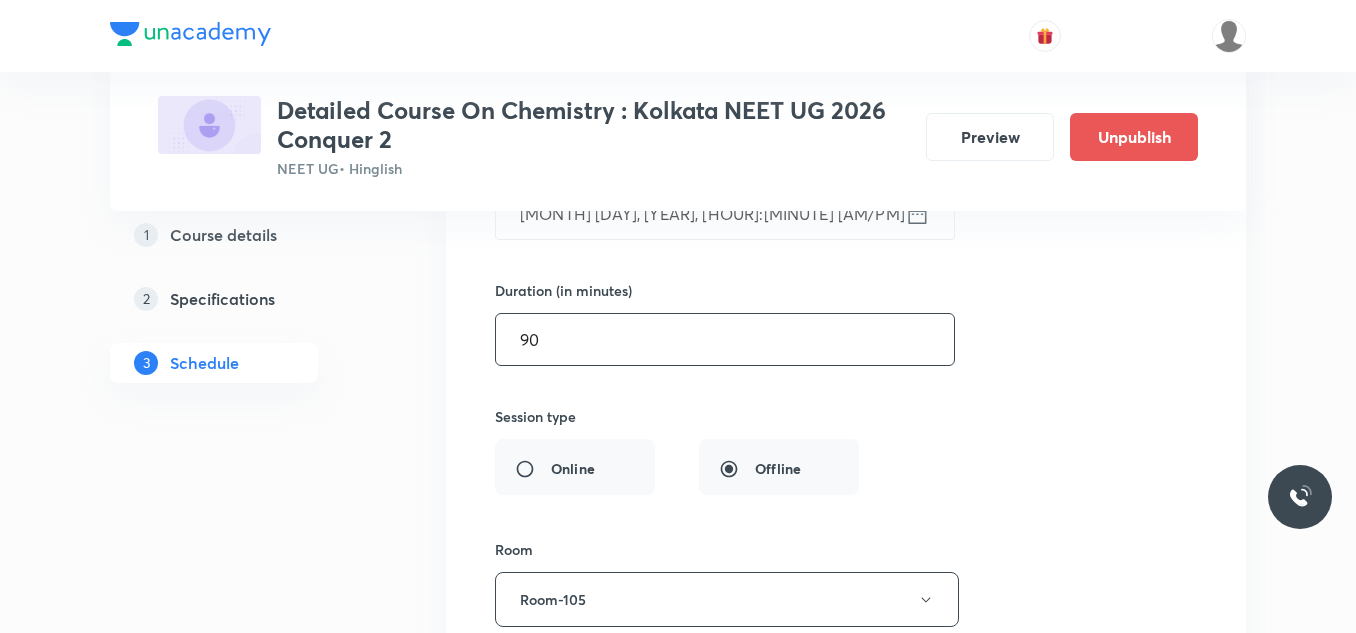 scroll, scrollTop: 2820, scrollLeft: 0, axis: vertical 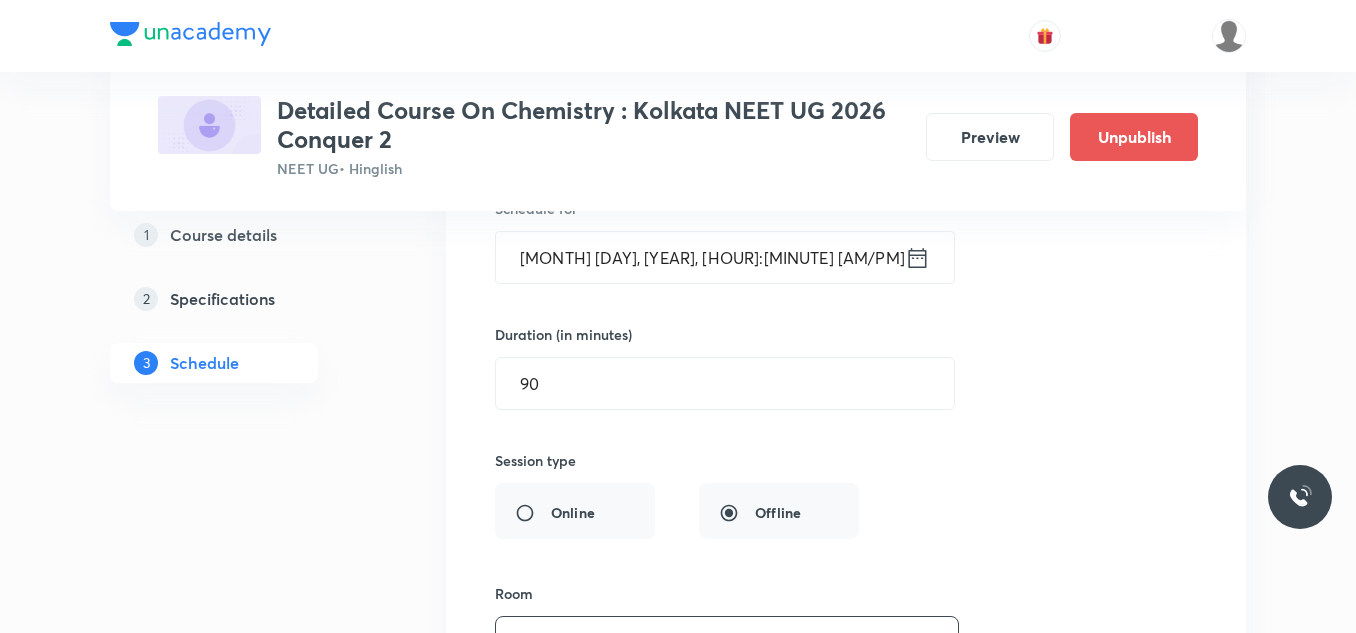 click on "Aug 5, 2025, 11:40 AM" at bounding box center [700, 257] 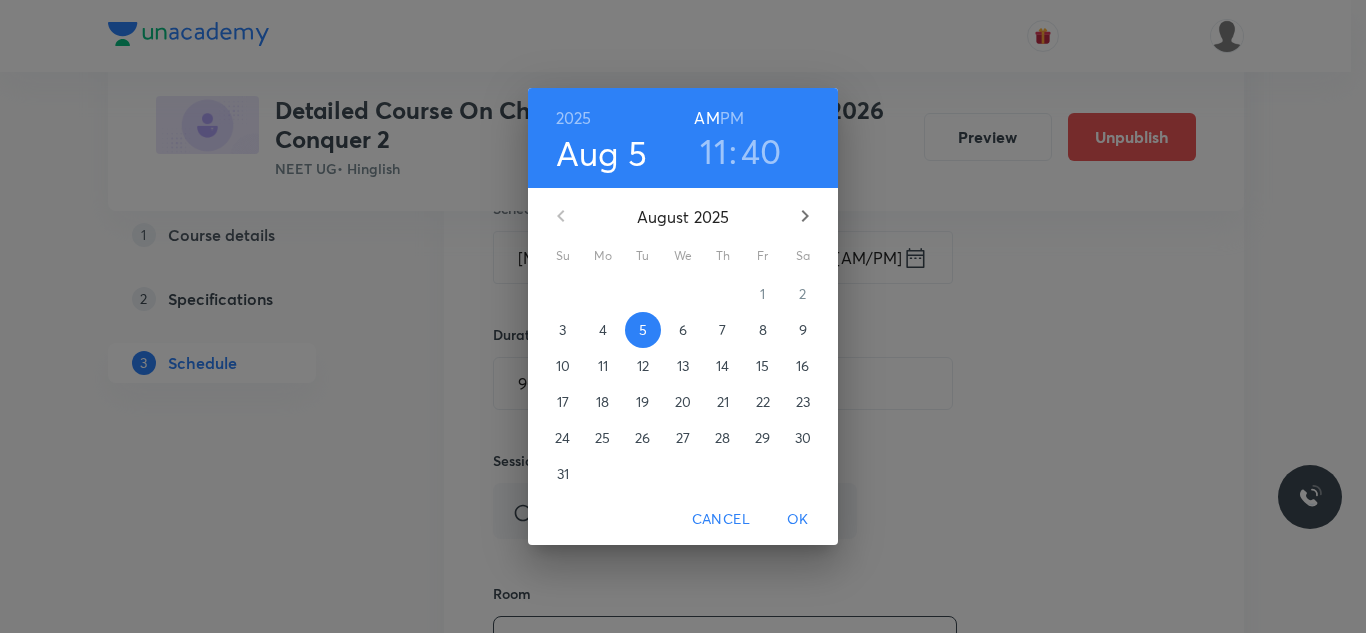 click 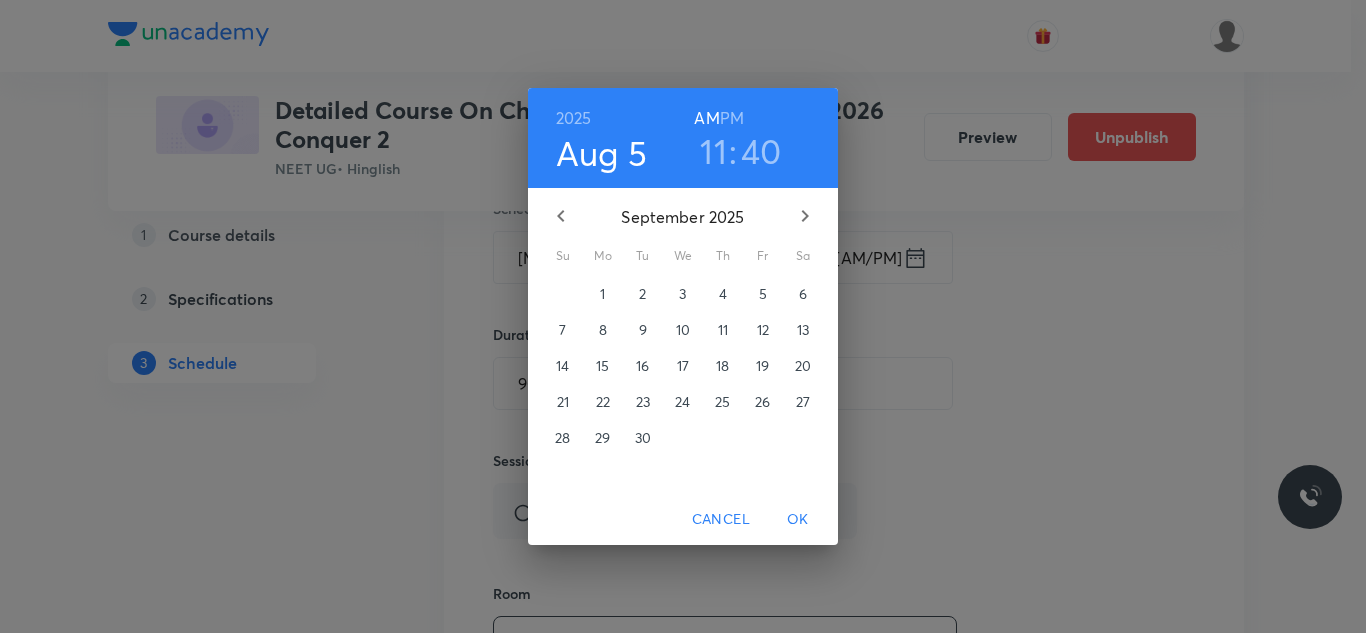 click 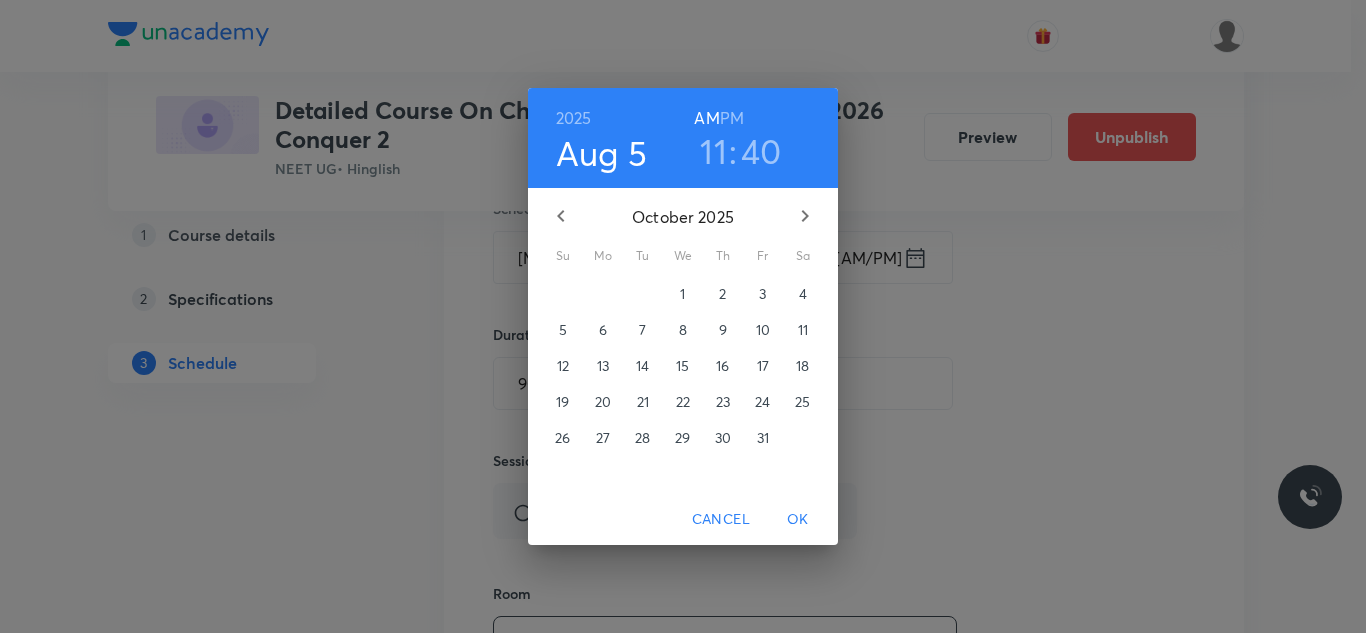 click on "19" at bounding box center (562, 402) 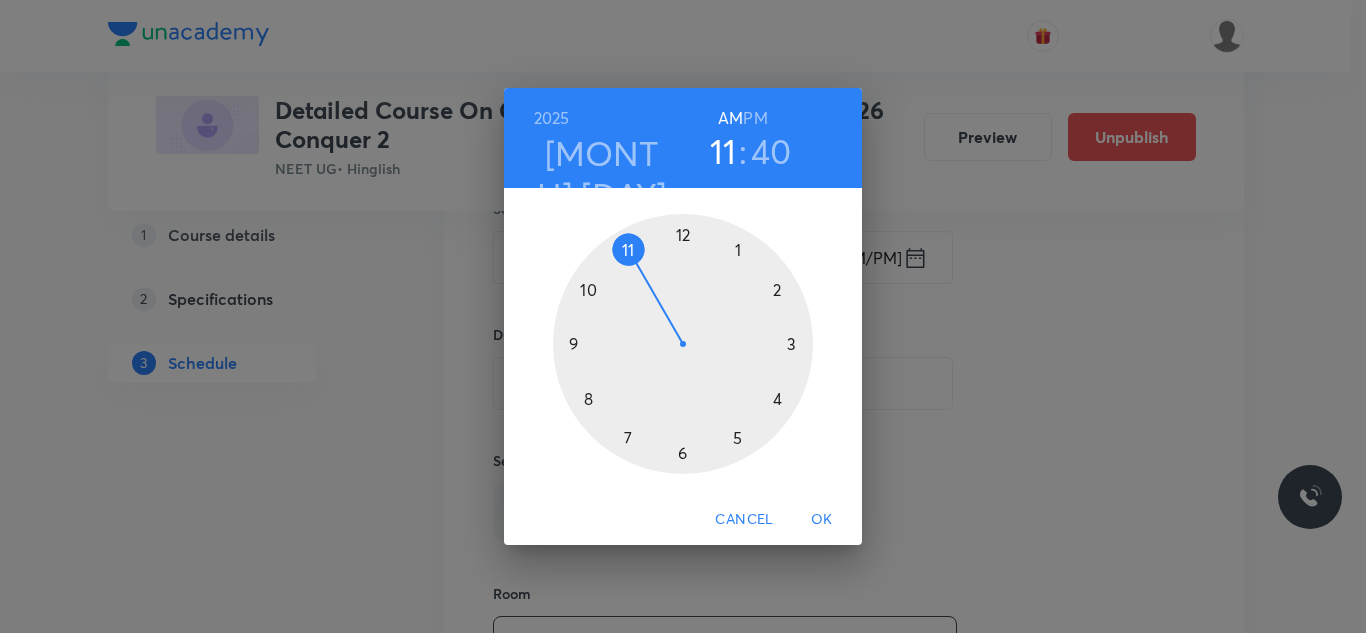 click on "OK" at bounding box center [822, 519] 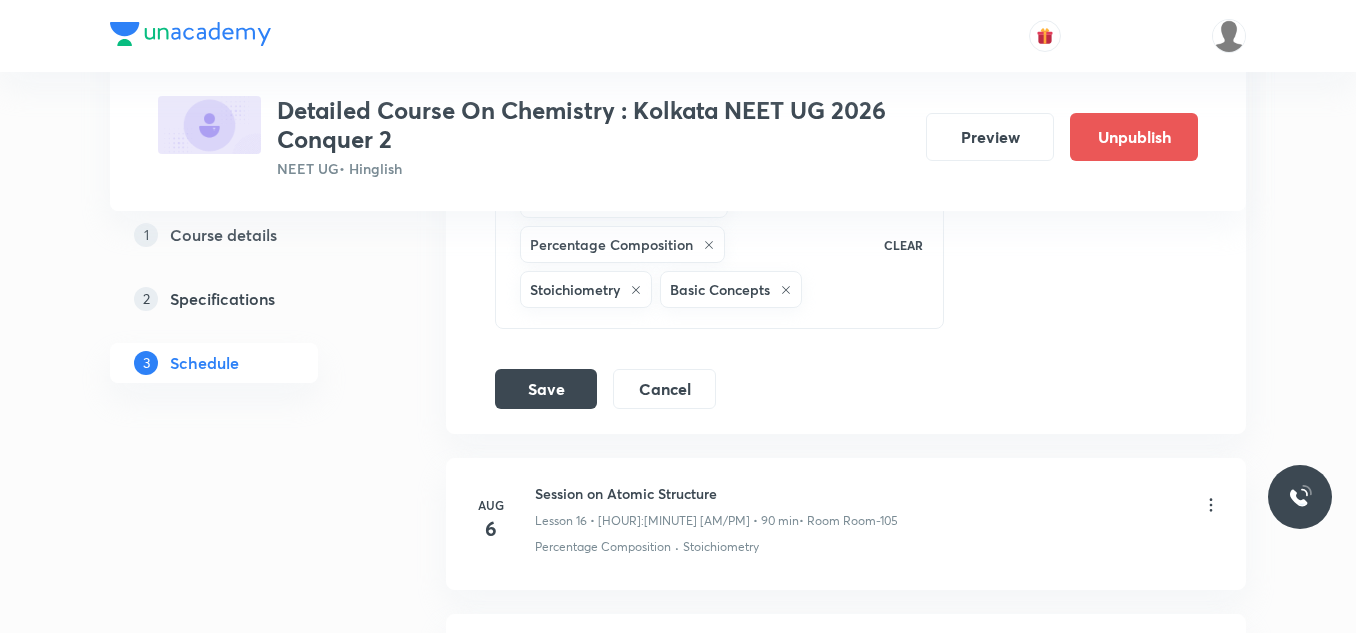 scroll, scrollTop: 3520, scrollLeft: 0, axis: vertical 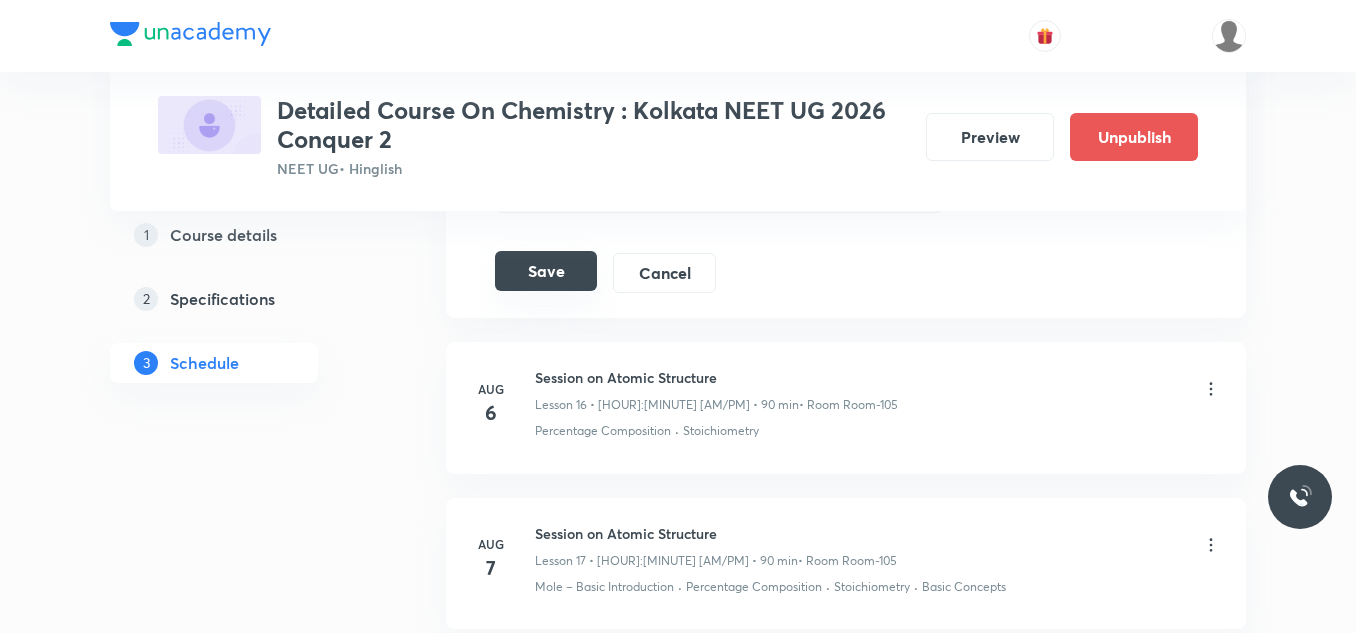 click on "Save" at bounding box center (546, 271) 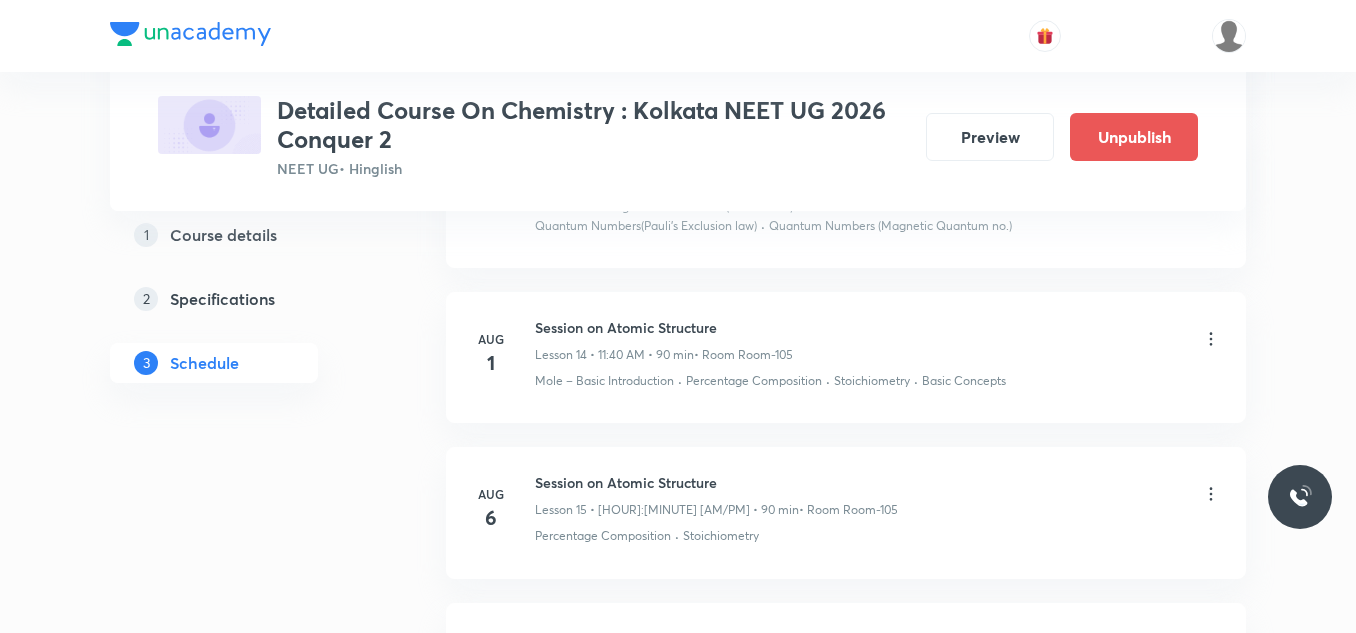 scroll, scrollTop: 2501, scrollLeft: 0, axis: vertical 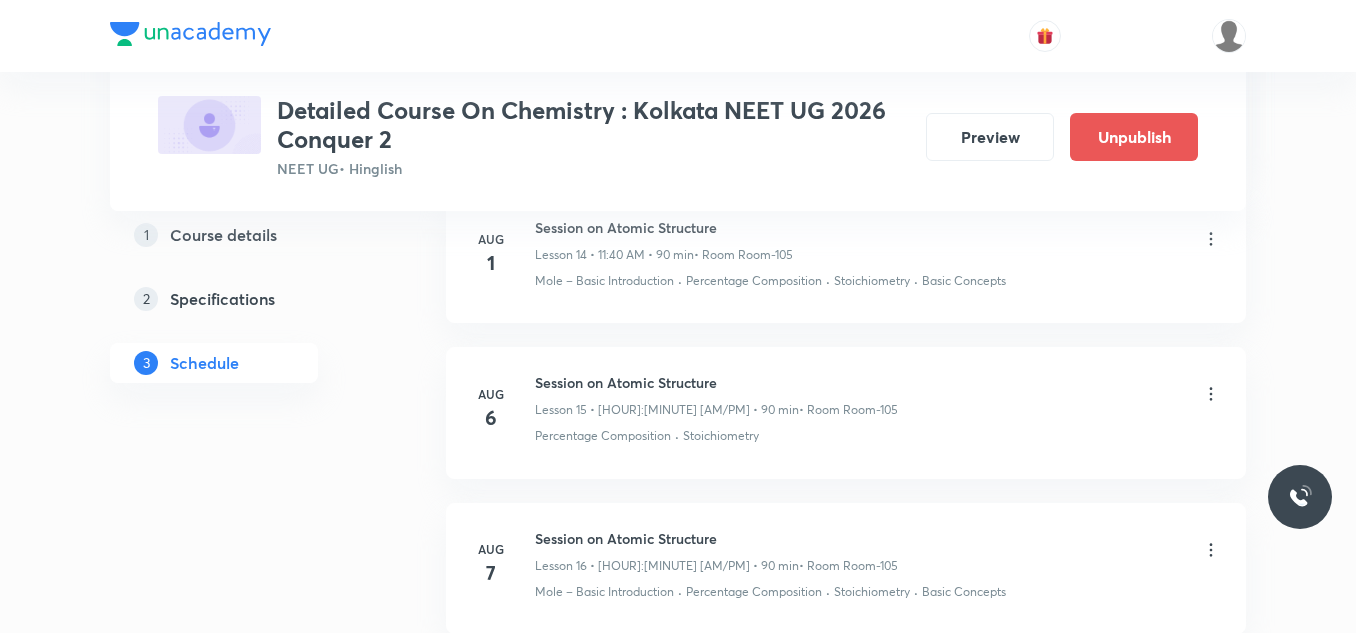 click 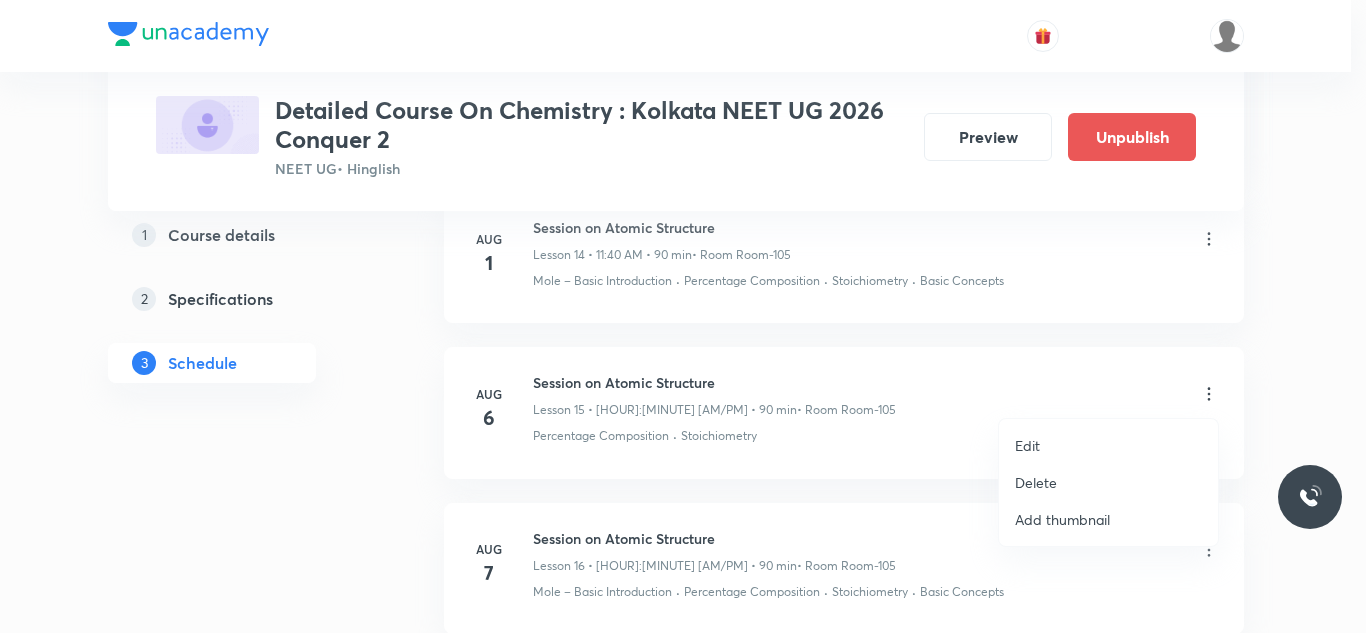 click on "Edit" at bounding box center [1108, 445] 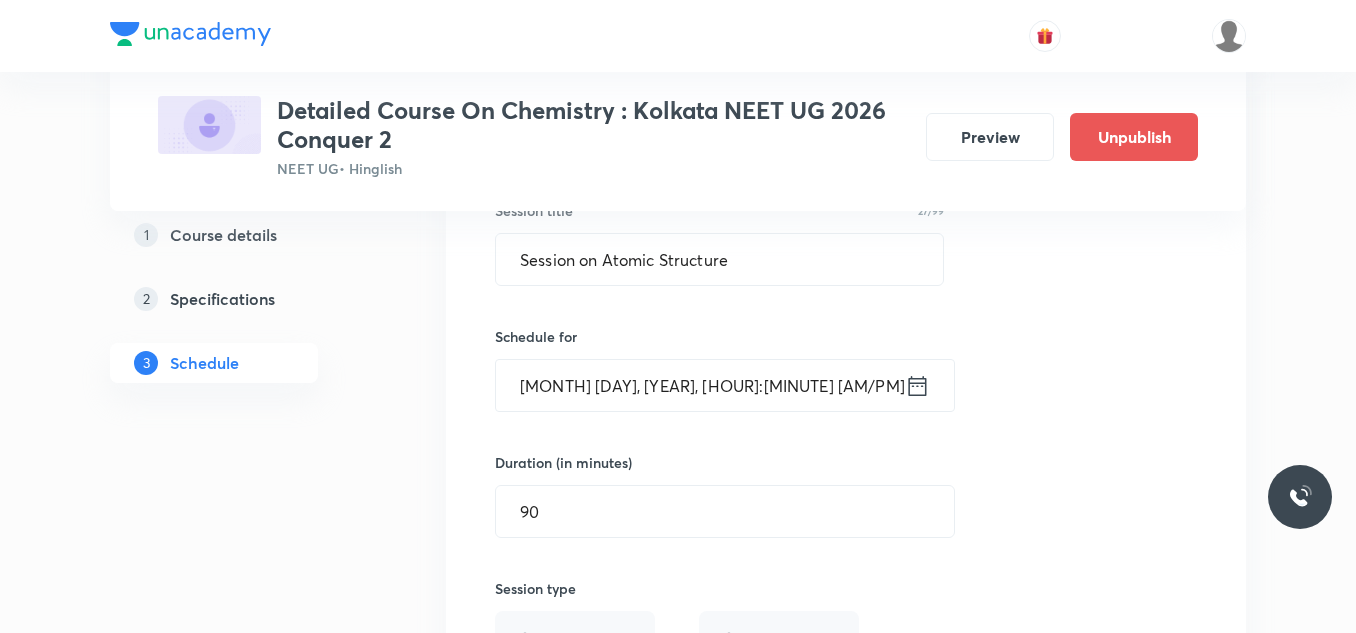 scroll, scrollTop: 2701, scrollLeft: 0, axis: vertical 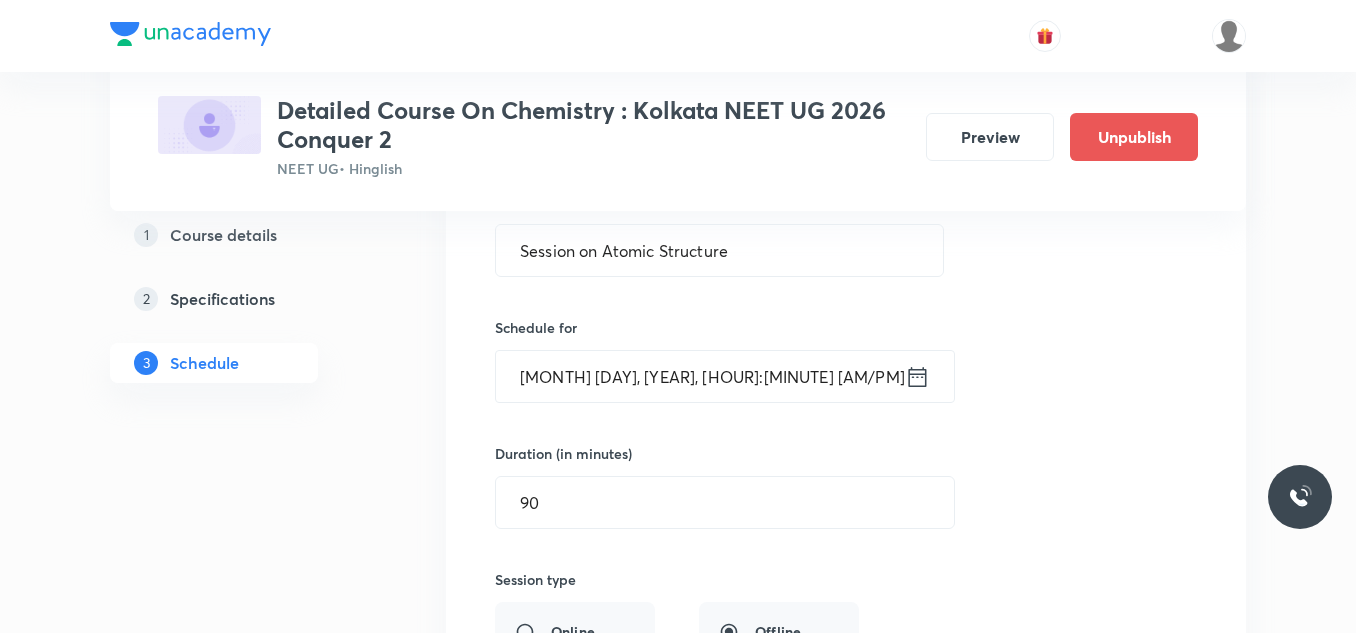 click on "Aug 6, 2025, 1:40 PM" at bounding box center [700, 376] 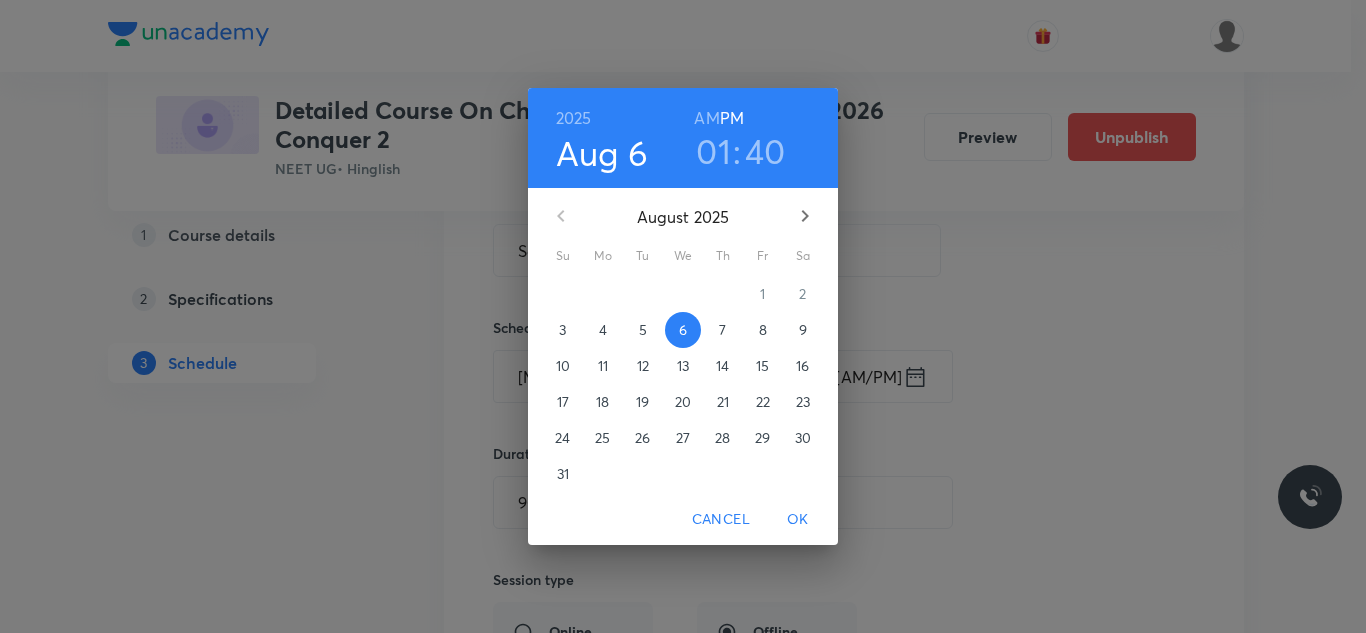 click 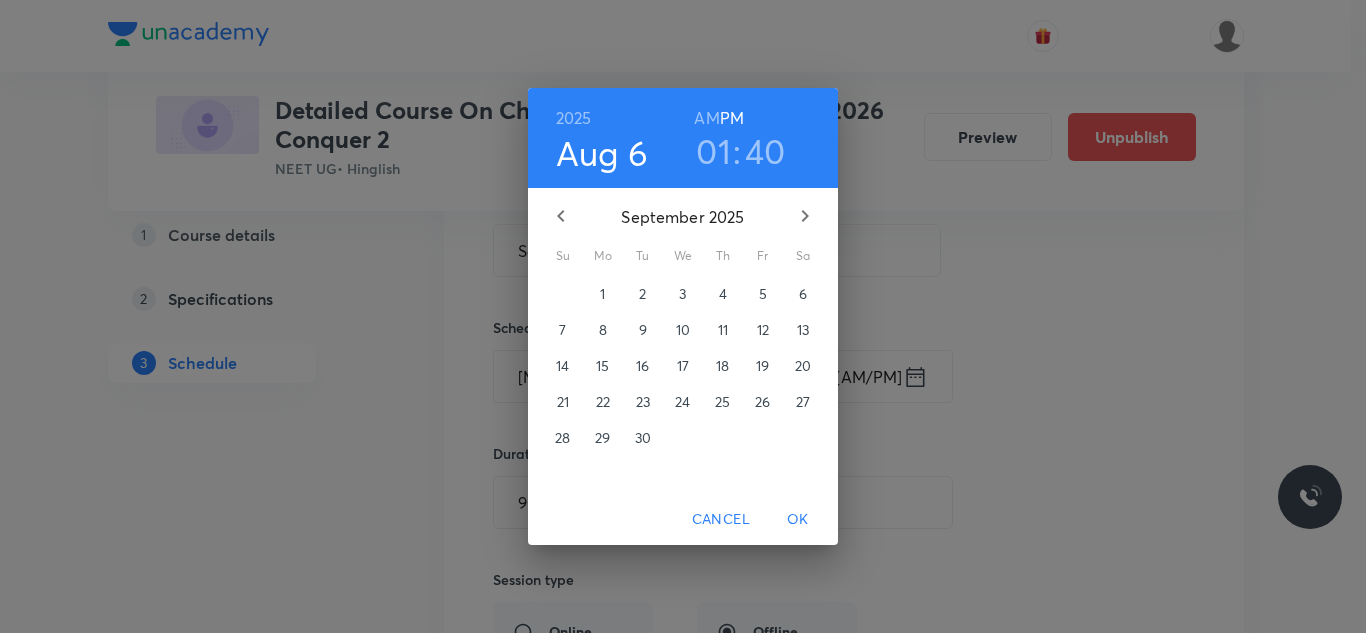 click 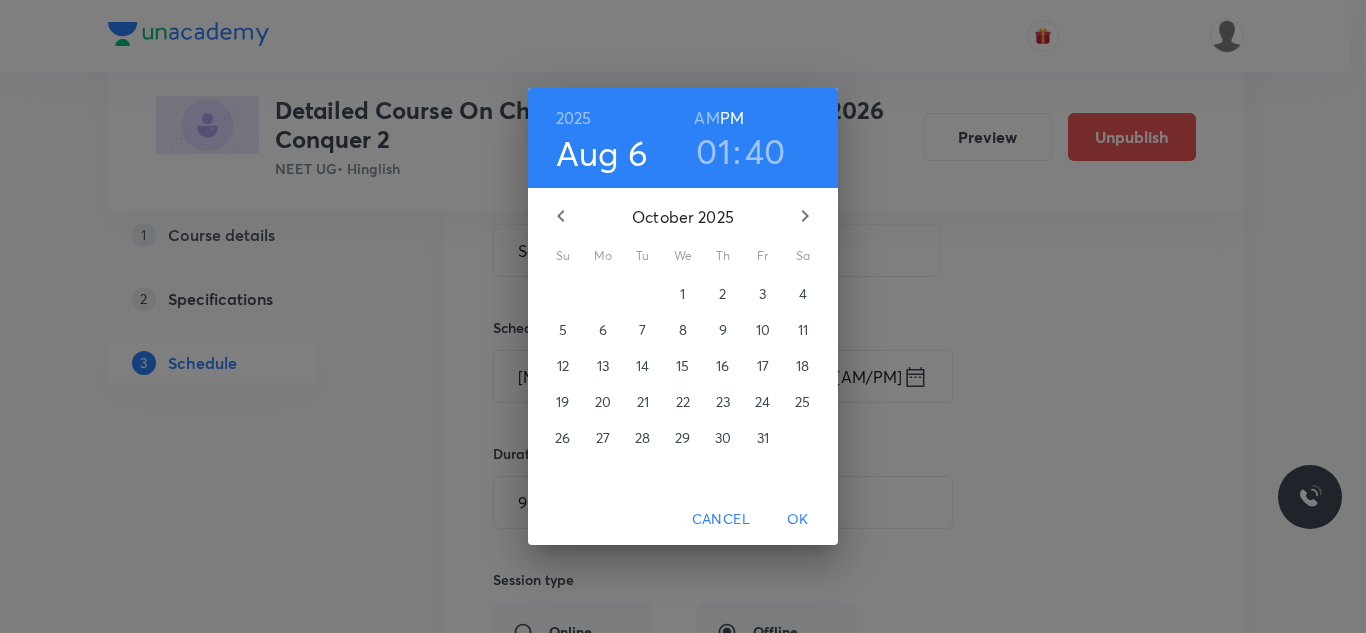 click on "9" at bounding box center [723, 330] 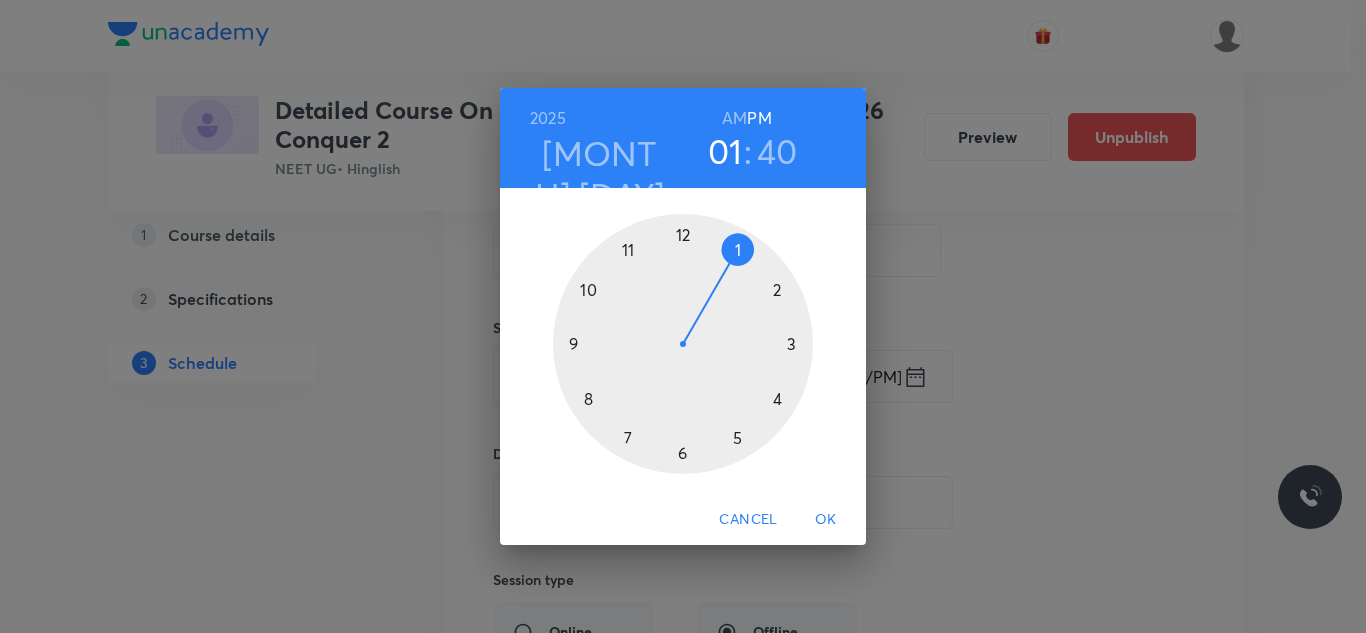 click on "OK" at bounding box center [826, 519] 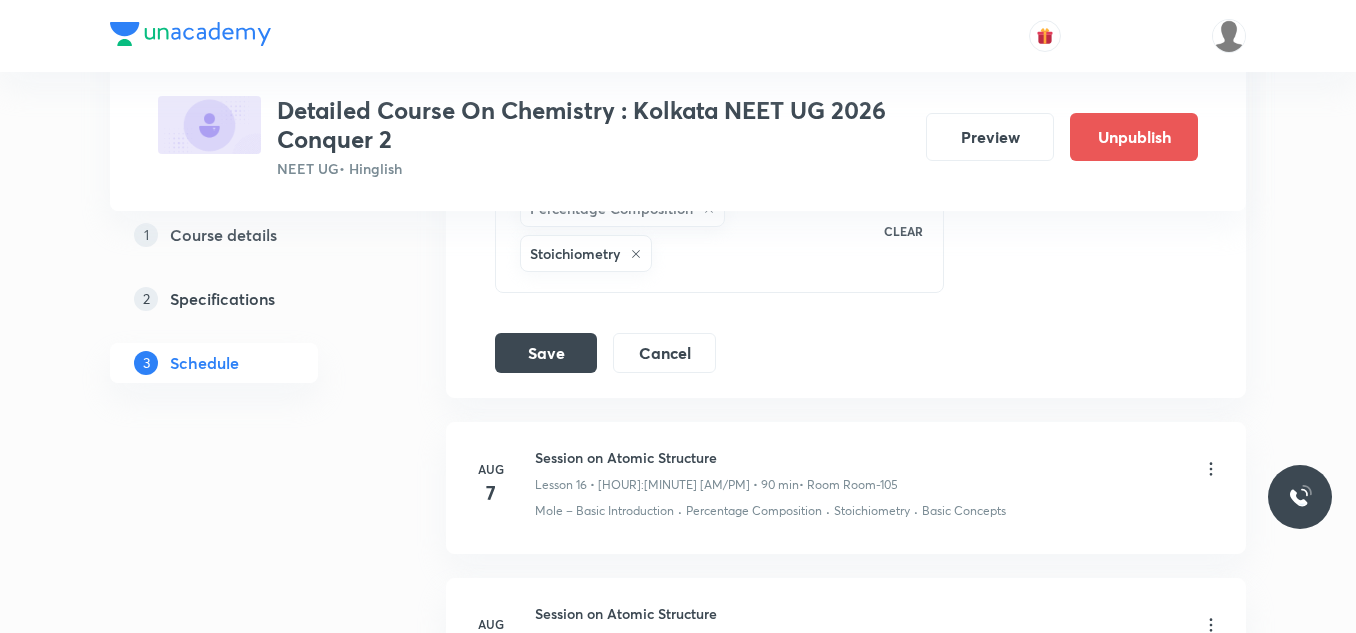 scroll, scrollTop: 3401, scrollLeft: 0, axis: vertical 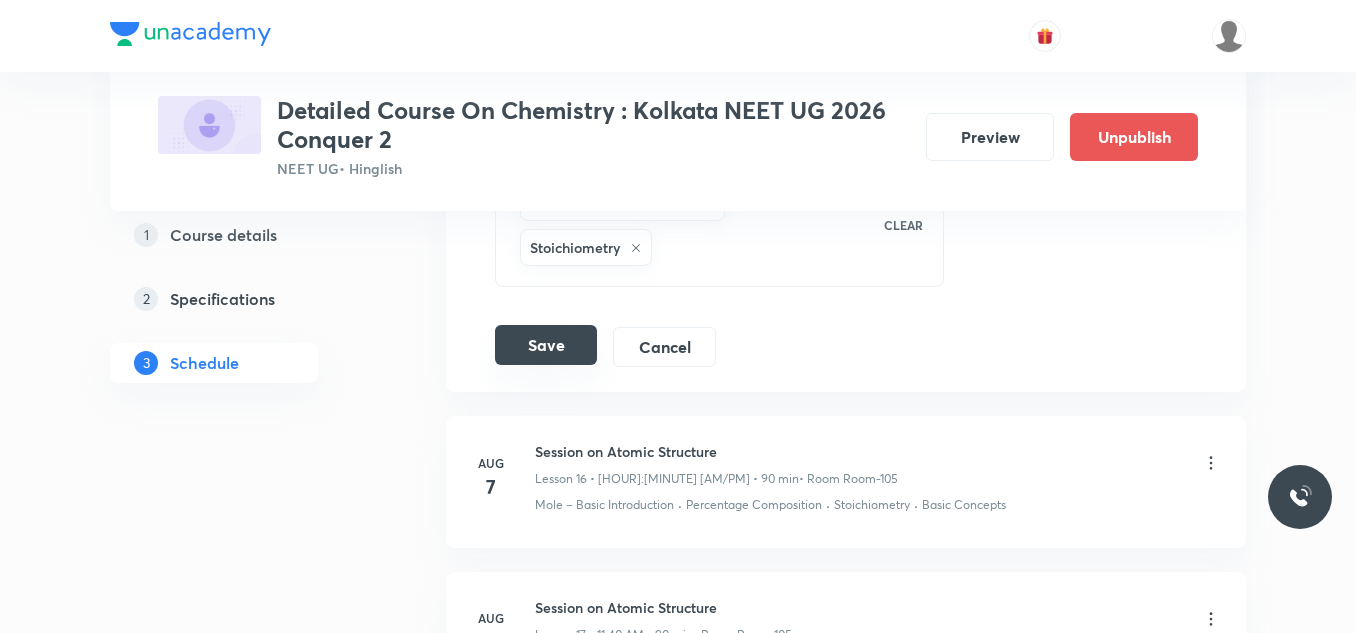 click on "Save" at bounding box center (546, 345) 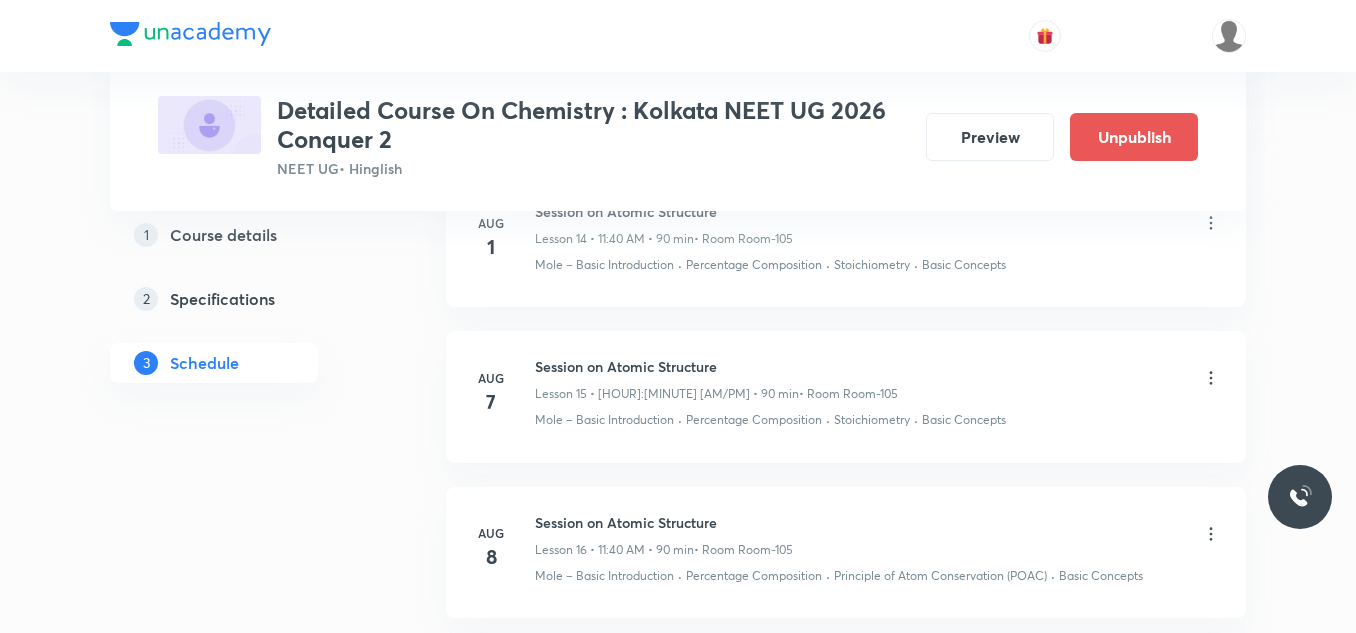 scroll, scrollTop: 2501, scrollLeft: 0, axis: vertical 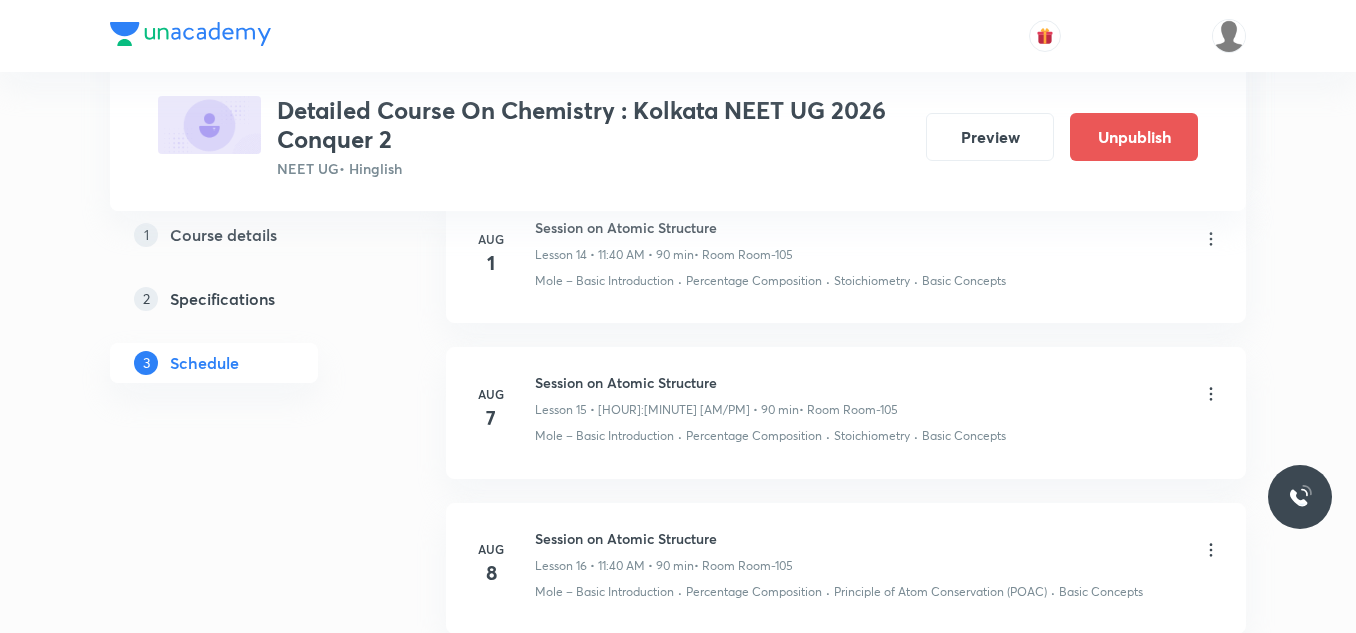 click 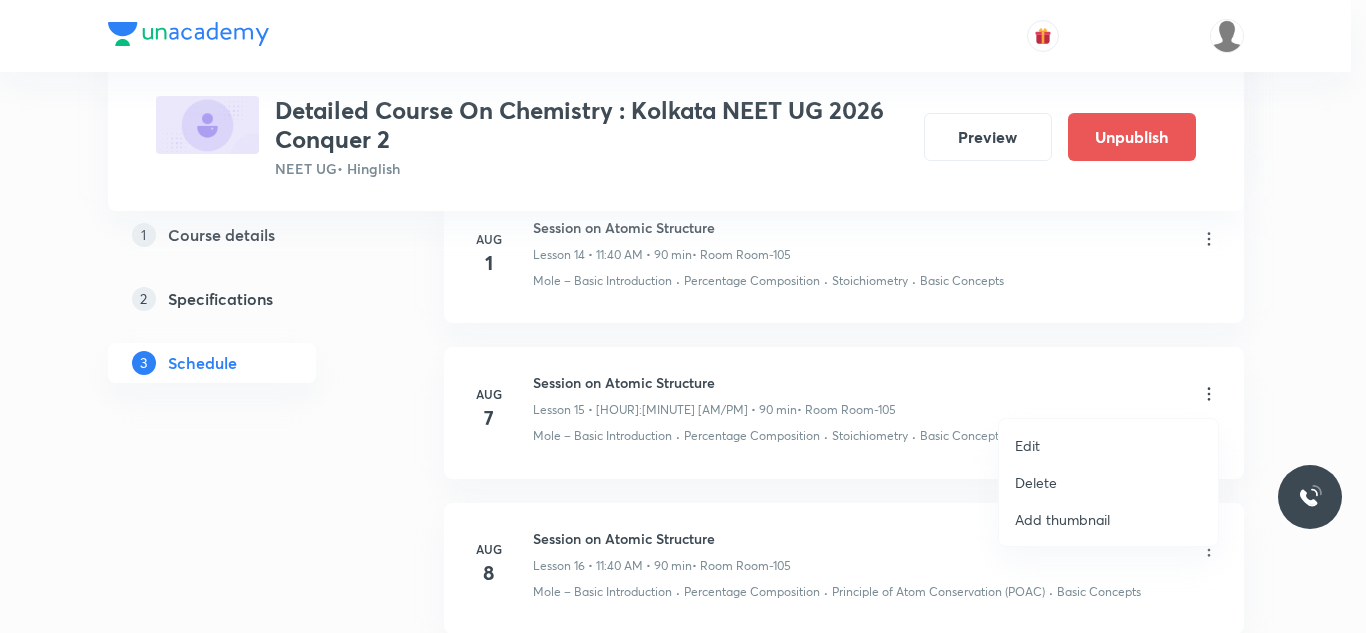 click on "Edit" at bounding box center [1108, 445] 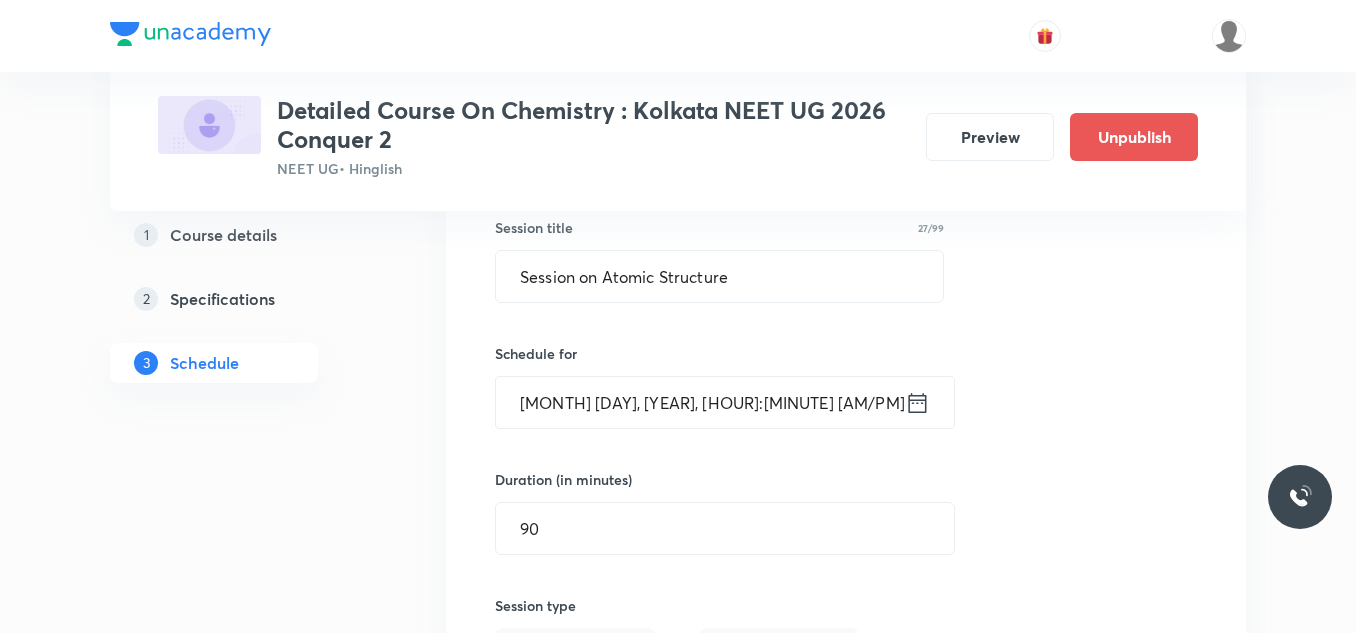 scroll, scrollTop: 2701, scrollLeft: 0, axis: vertical 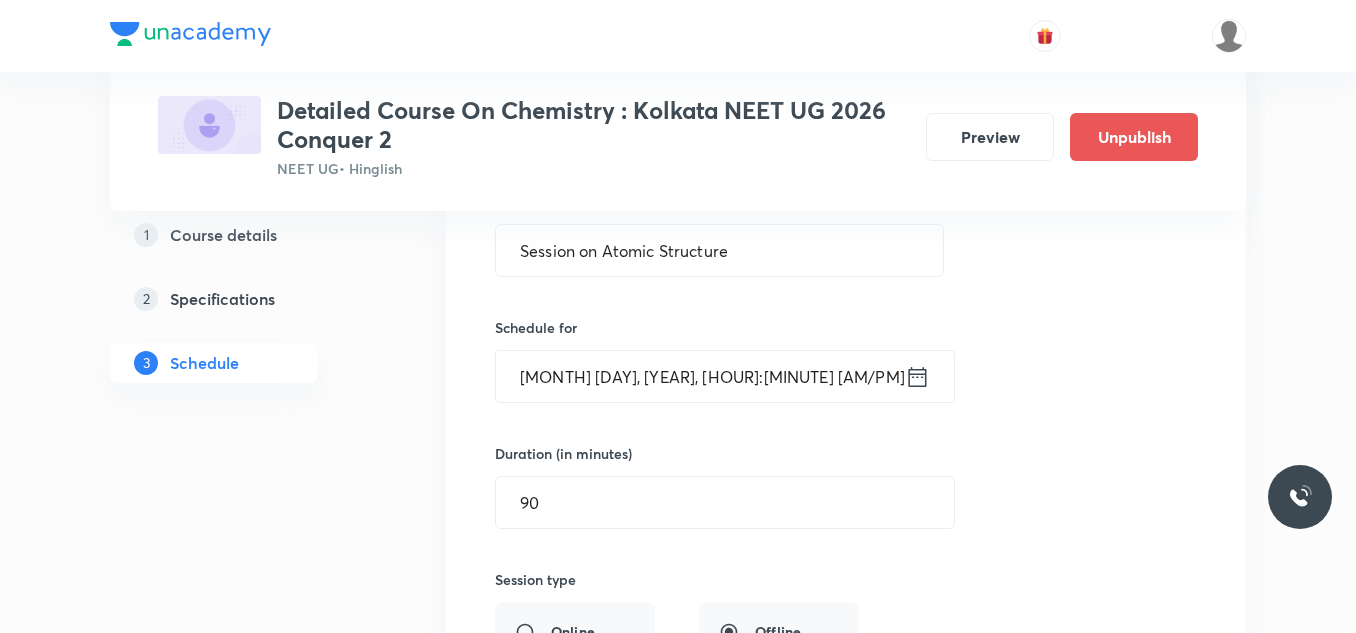 click on "Aug 7, 2025, 1:40 PM" at bounding box center [700, 376] 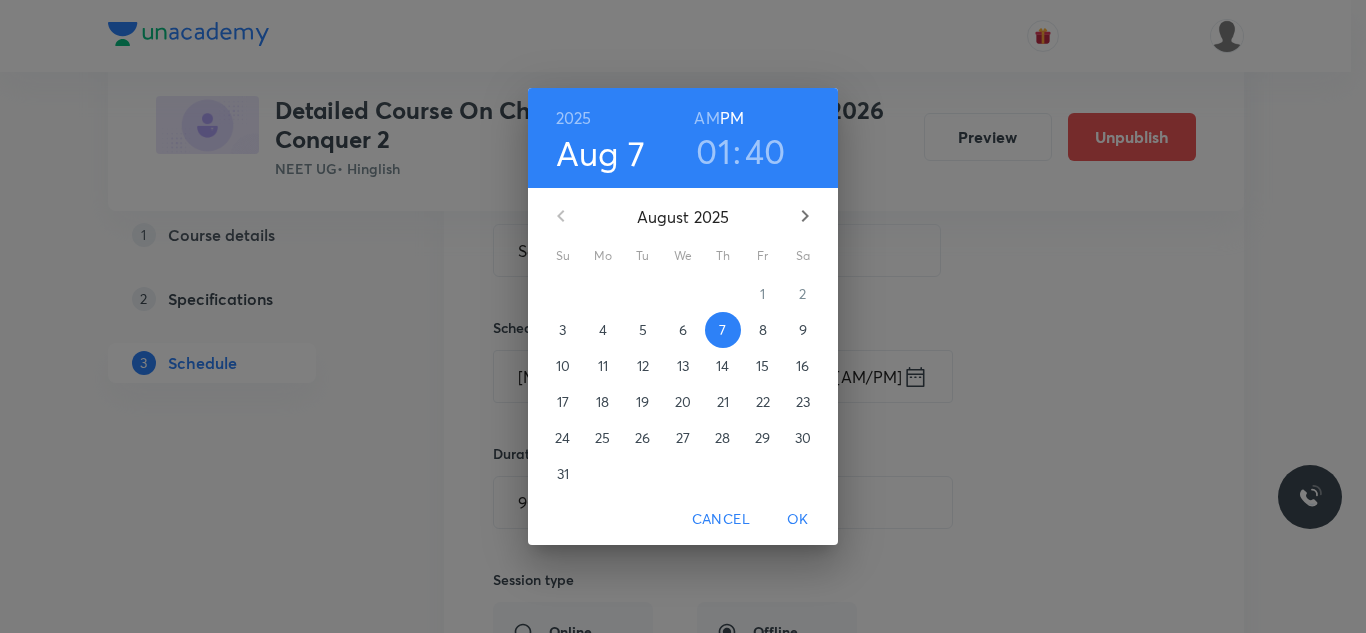 click 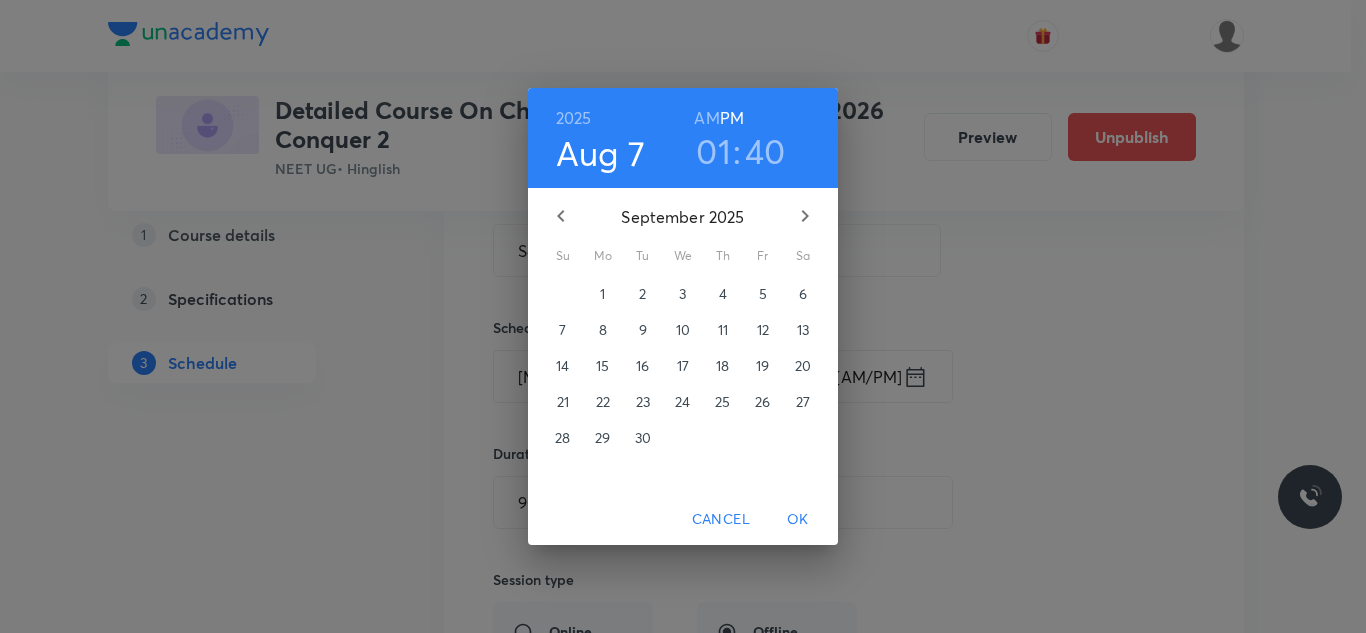 click on "11" at bounding box center (723, 330) 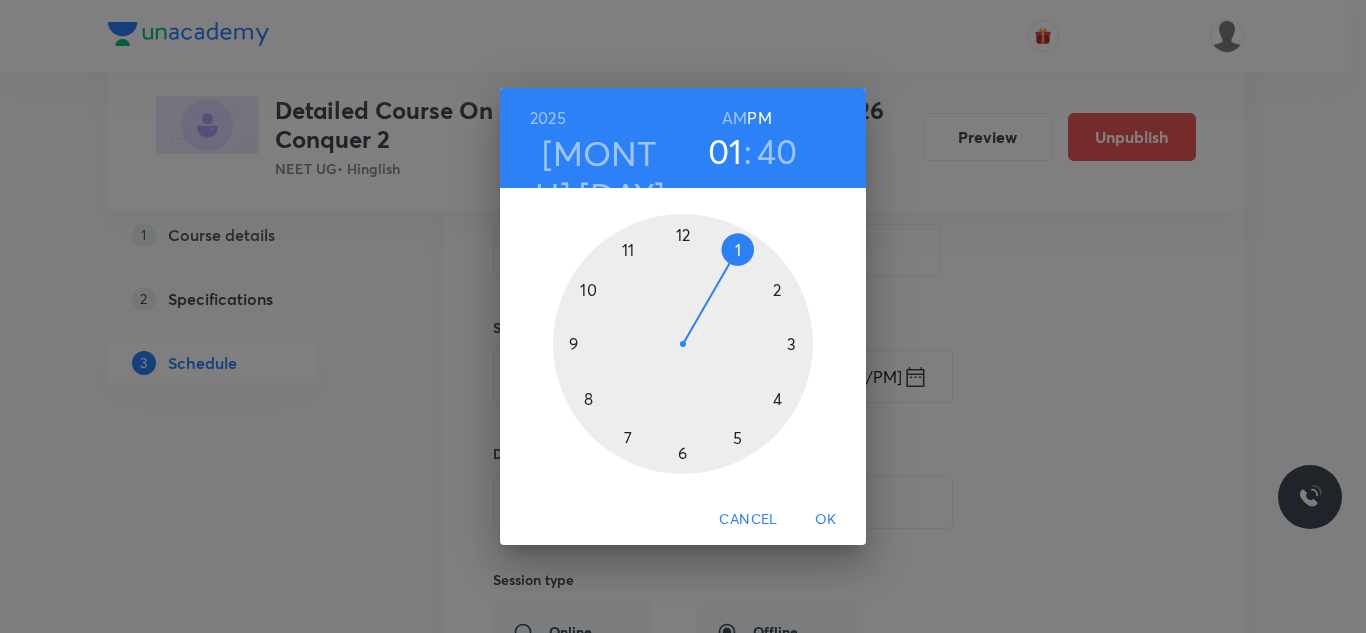 click on "OK" at bounding box center [826, 519] 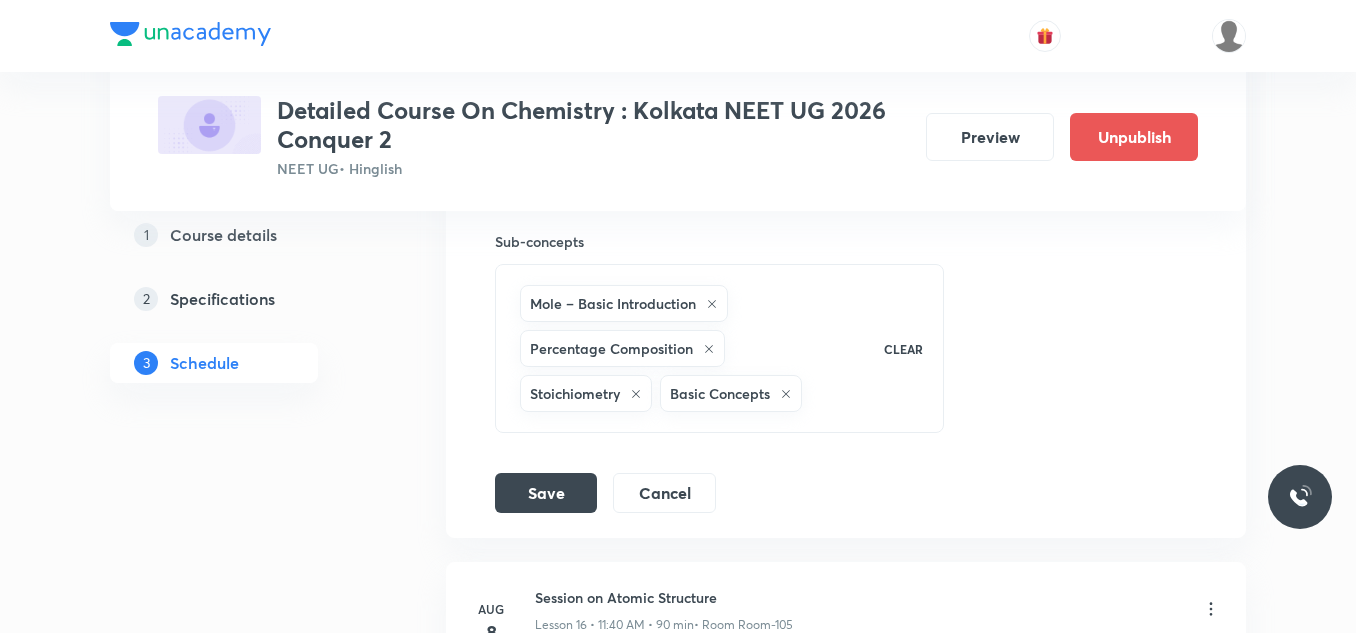 scroll, scrollTop: 3301, scrollLeft: 0, axis: vertical 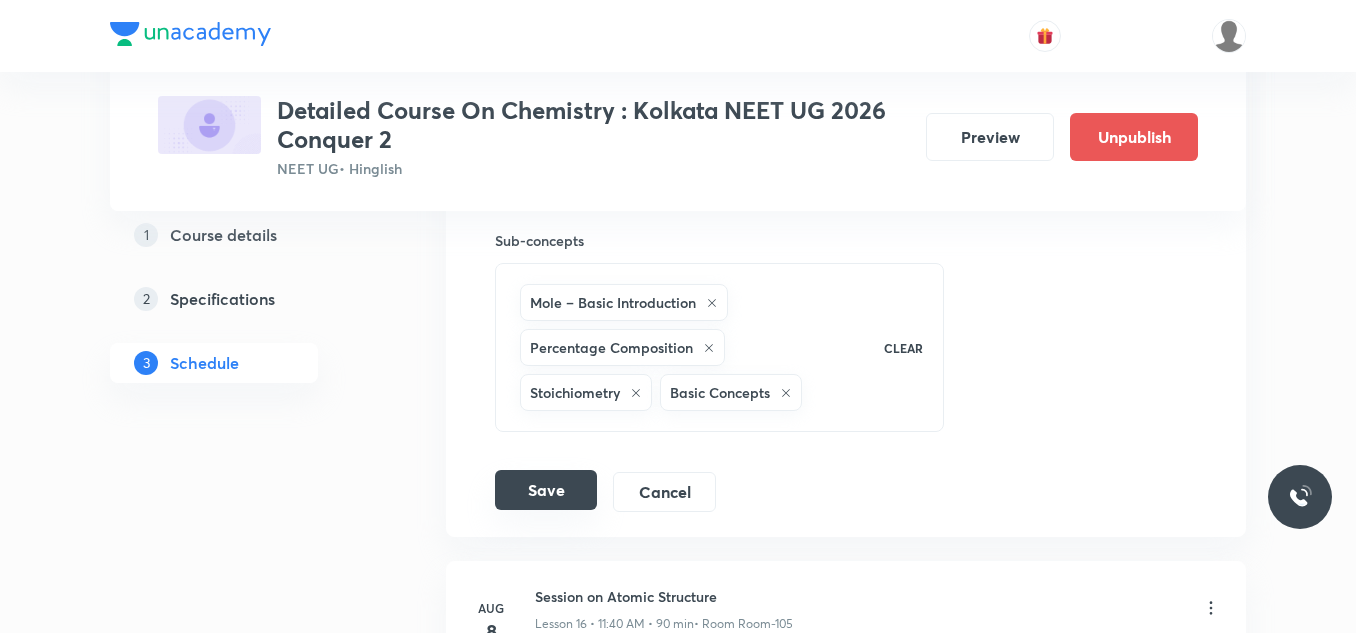 click on "Save" at bounding box center (546, 490) 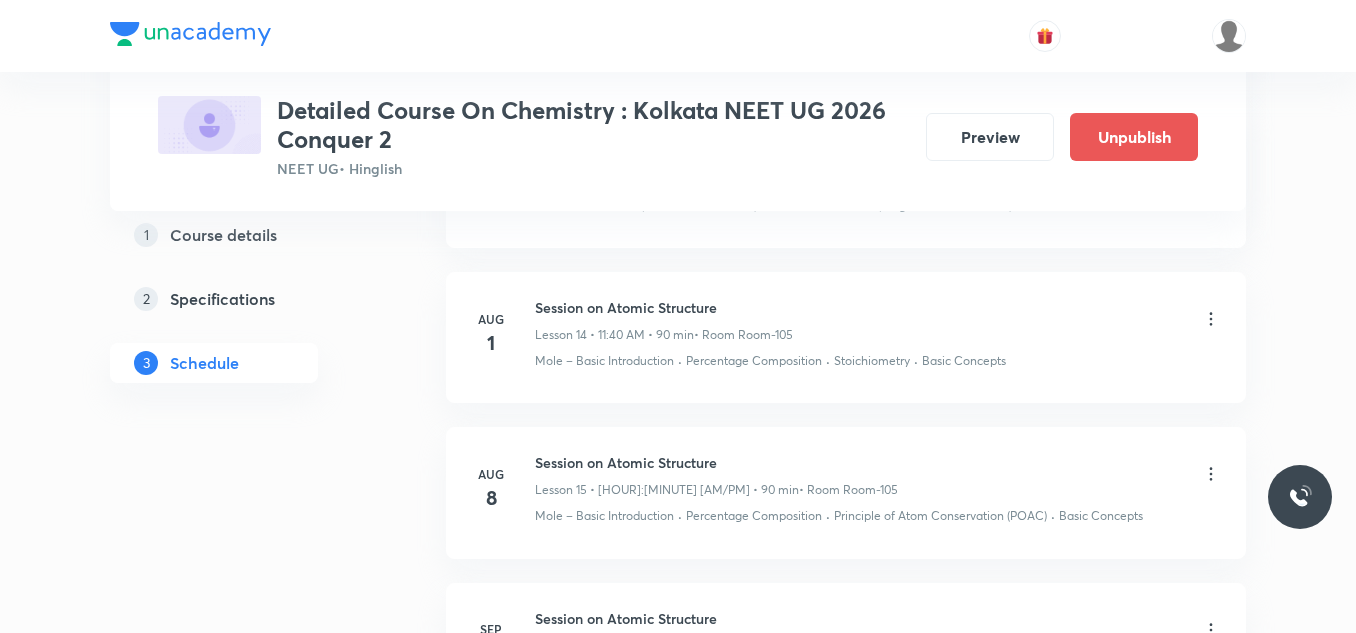 scroll, scrollTop: 2501, scrollLeft: 0, axis: vertical 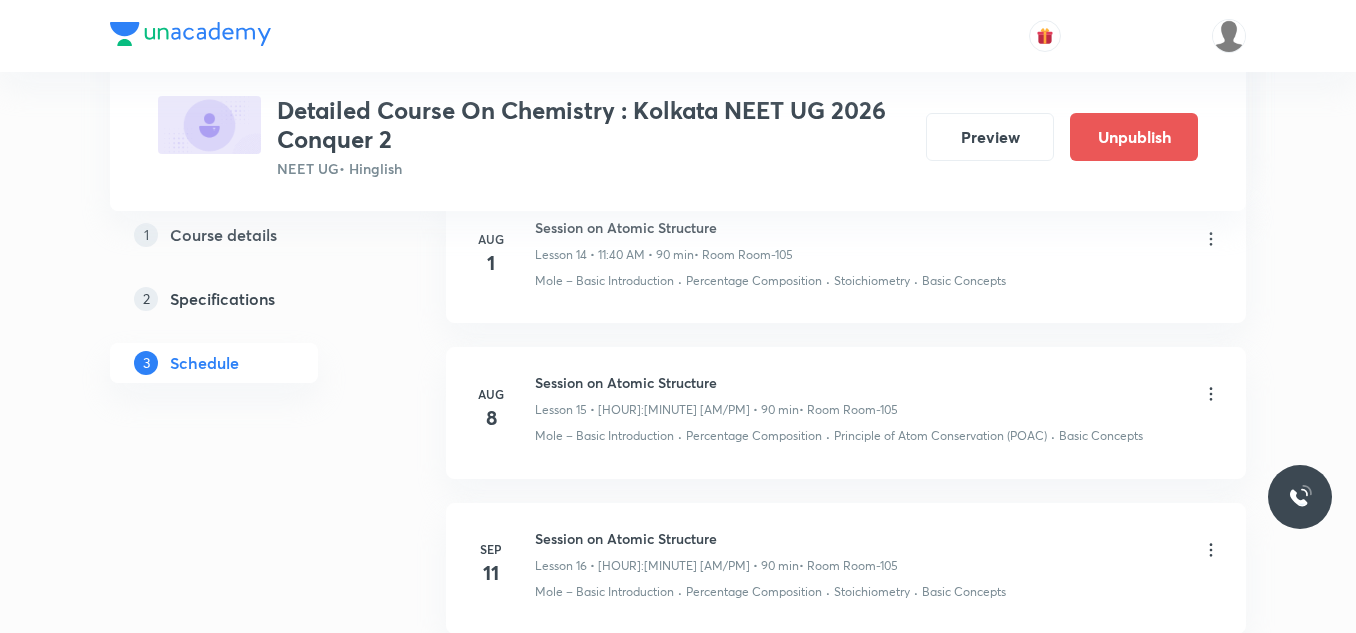 click 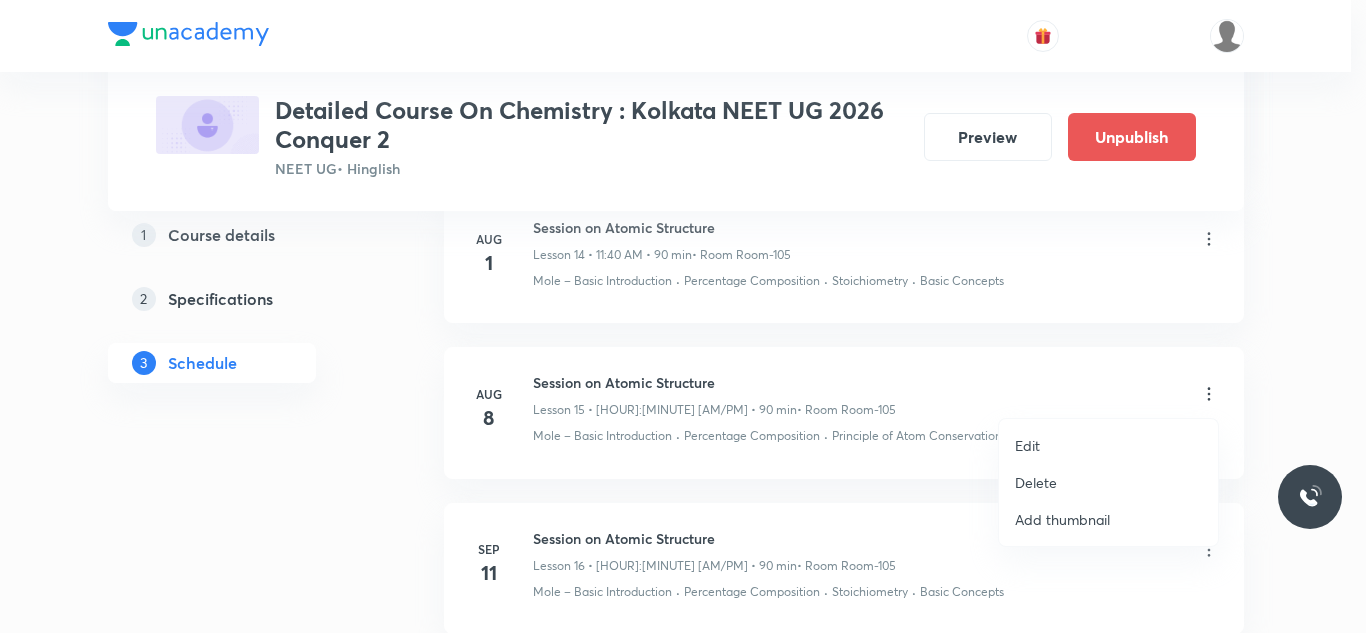 click on "Edit" at bounding box center [1027, 445] 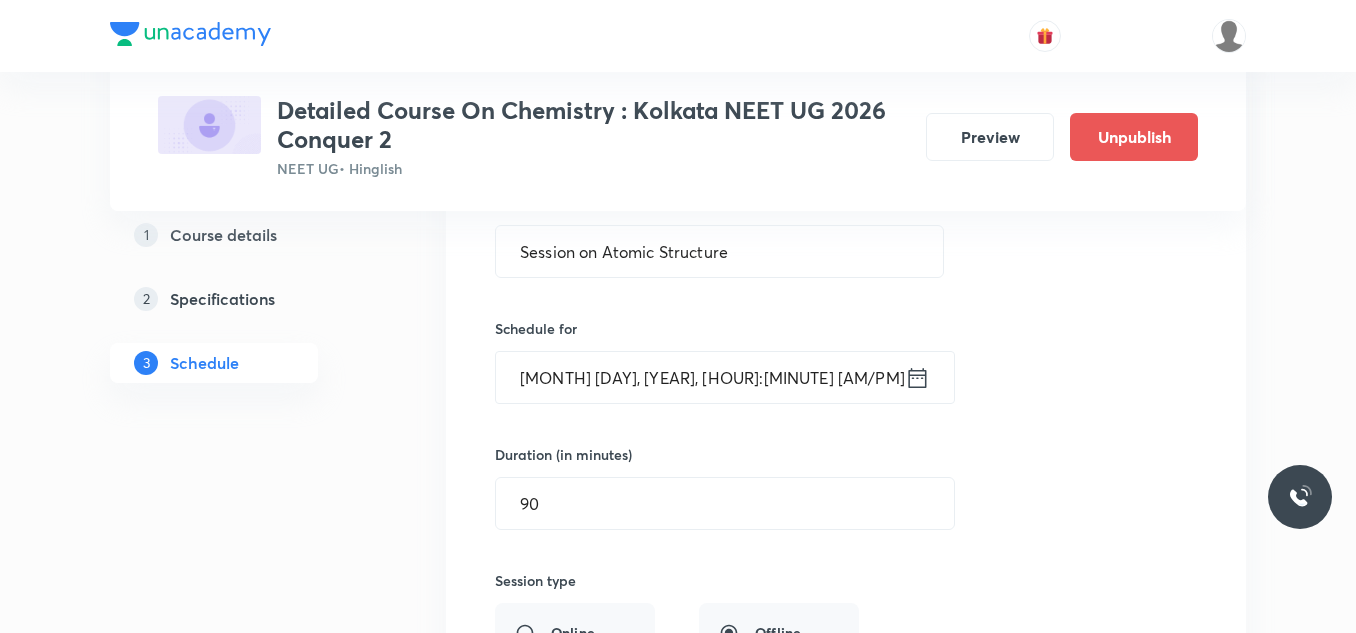scroll, scrollTop: 2701, scrollLeft: 0, axis: vertical 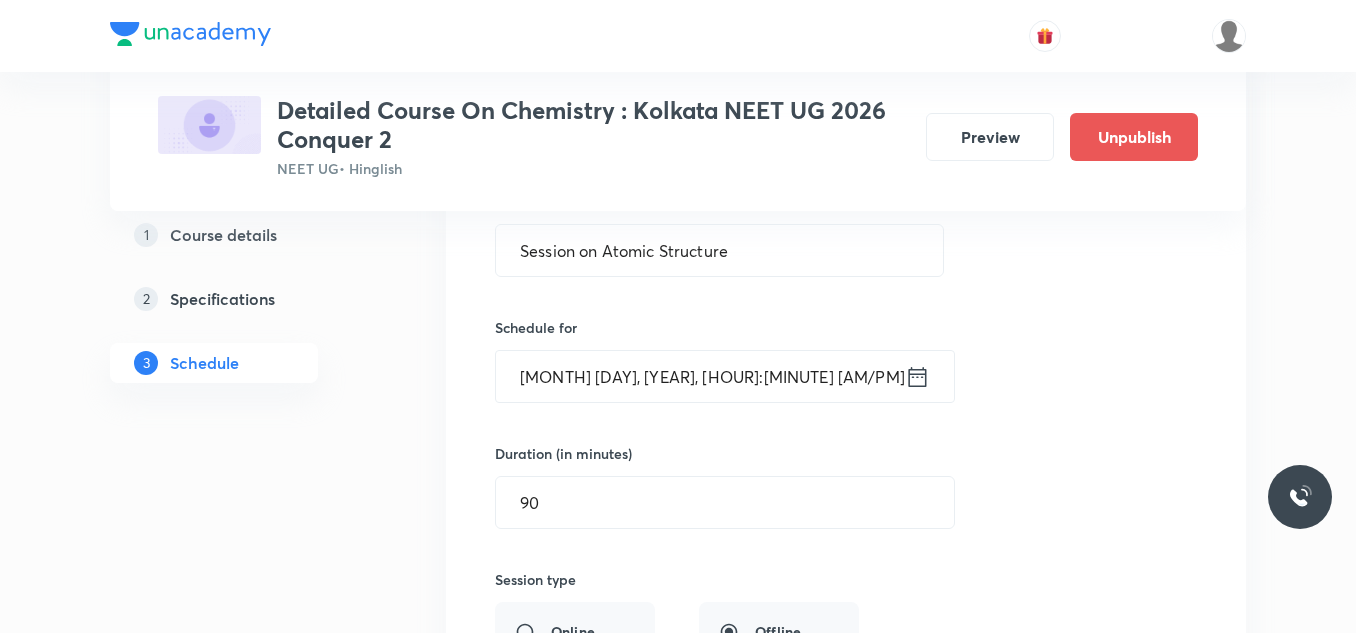 click on "Aug 8, 2025, 11:40 AM" at bounding box center [700, 376] 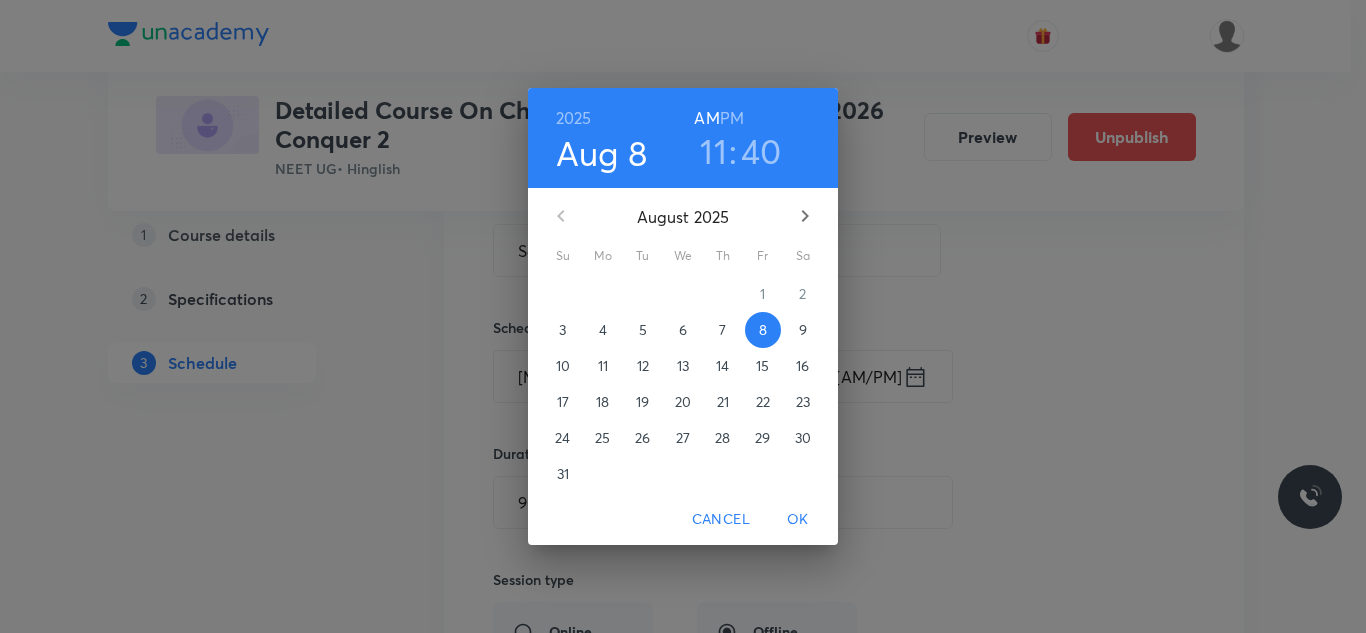 click 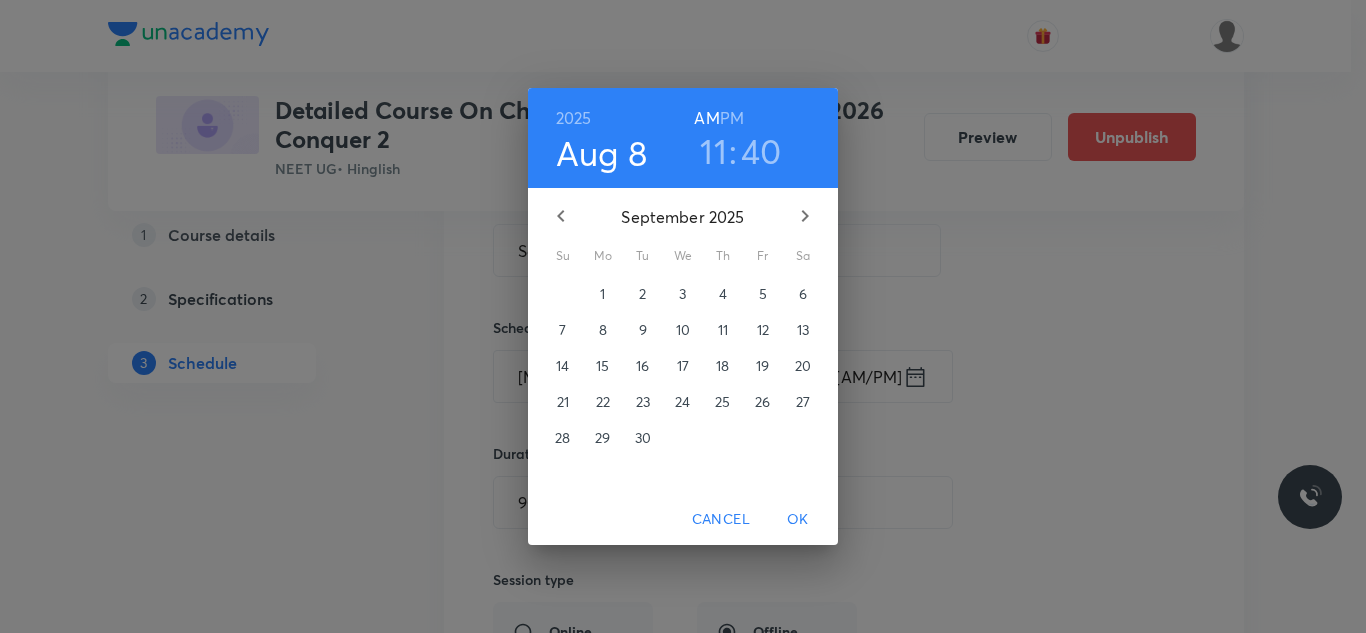 click on "12" at bounding box center [763, 330] 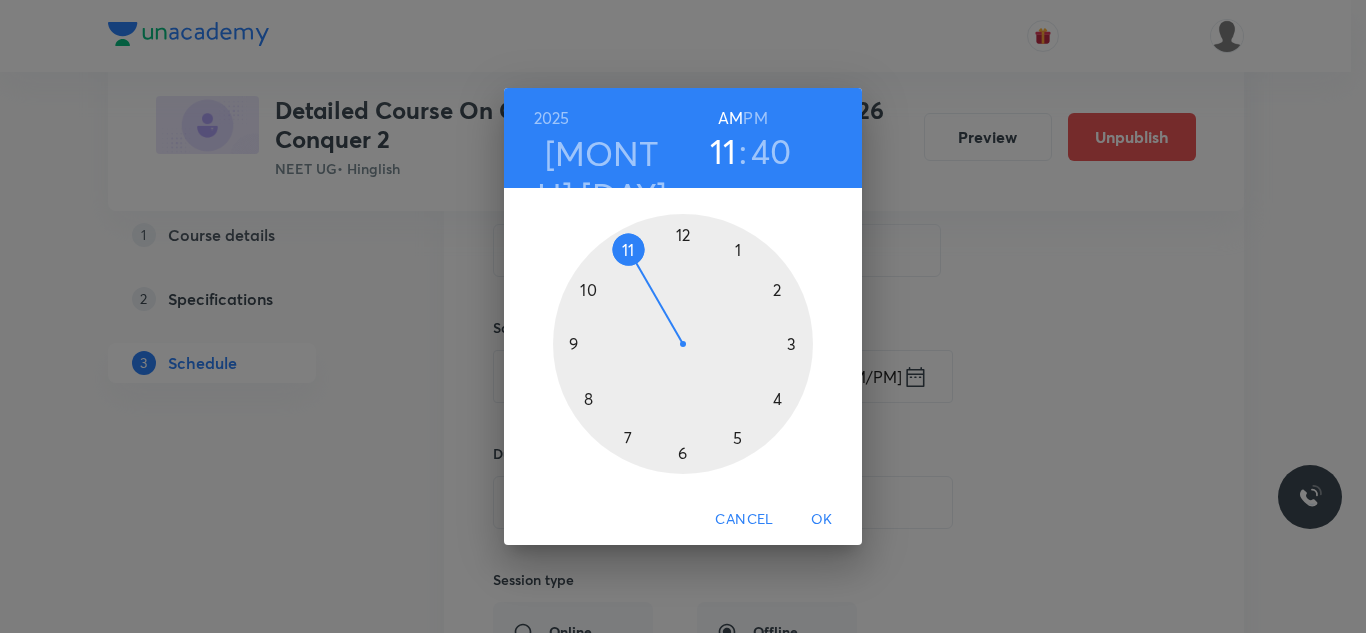 click on "OK" at bounding box center (822, 519) 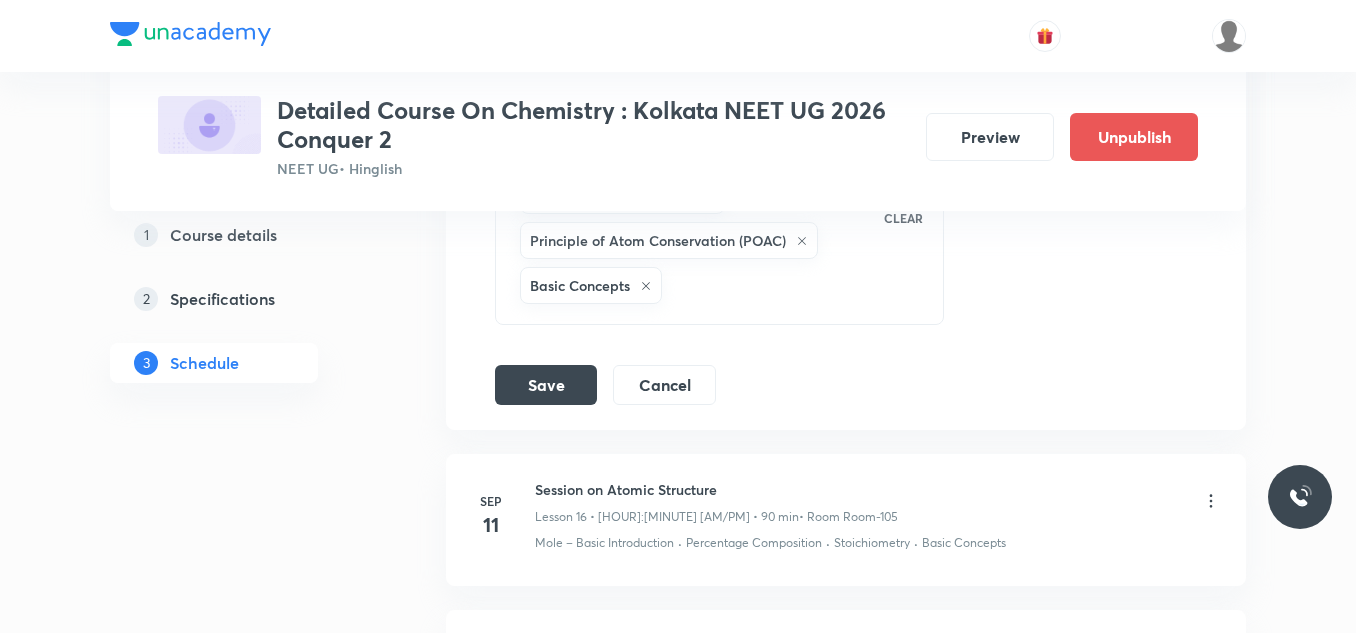 scroll, scrollTop: 3501, scrollLeft: 0, axis: vertical 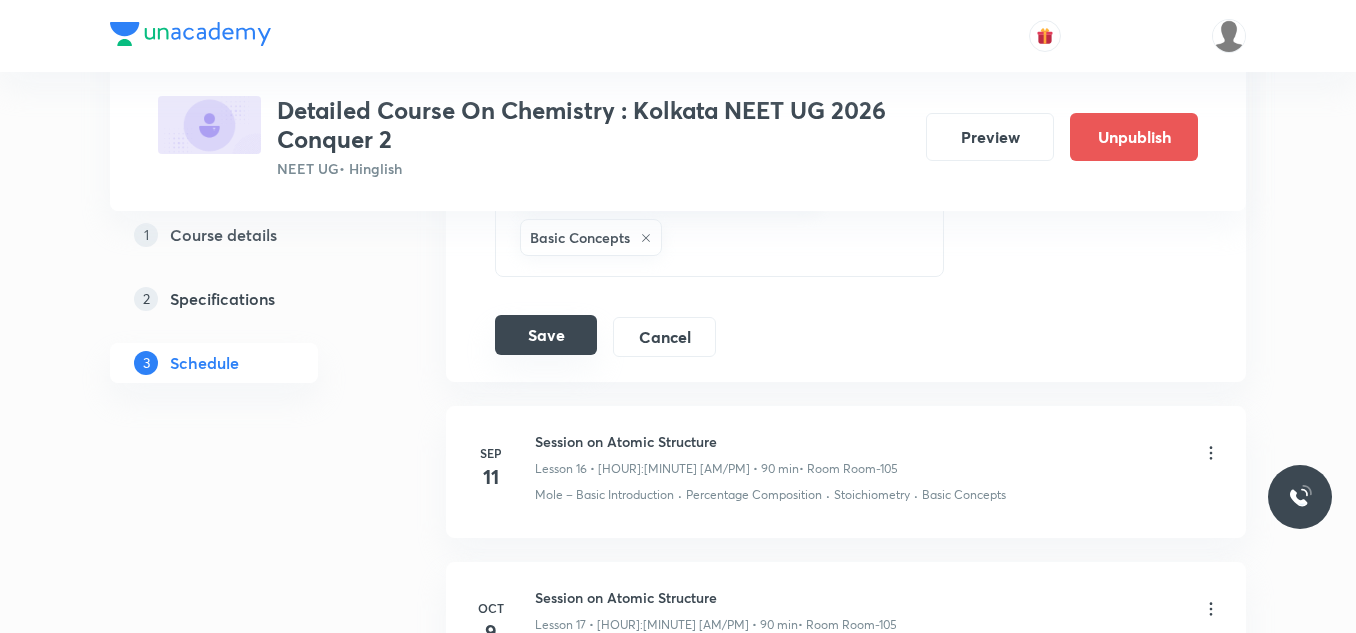 click on "Save" at bounding box center (546, 335) 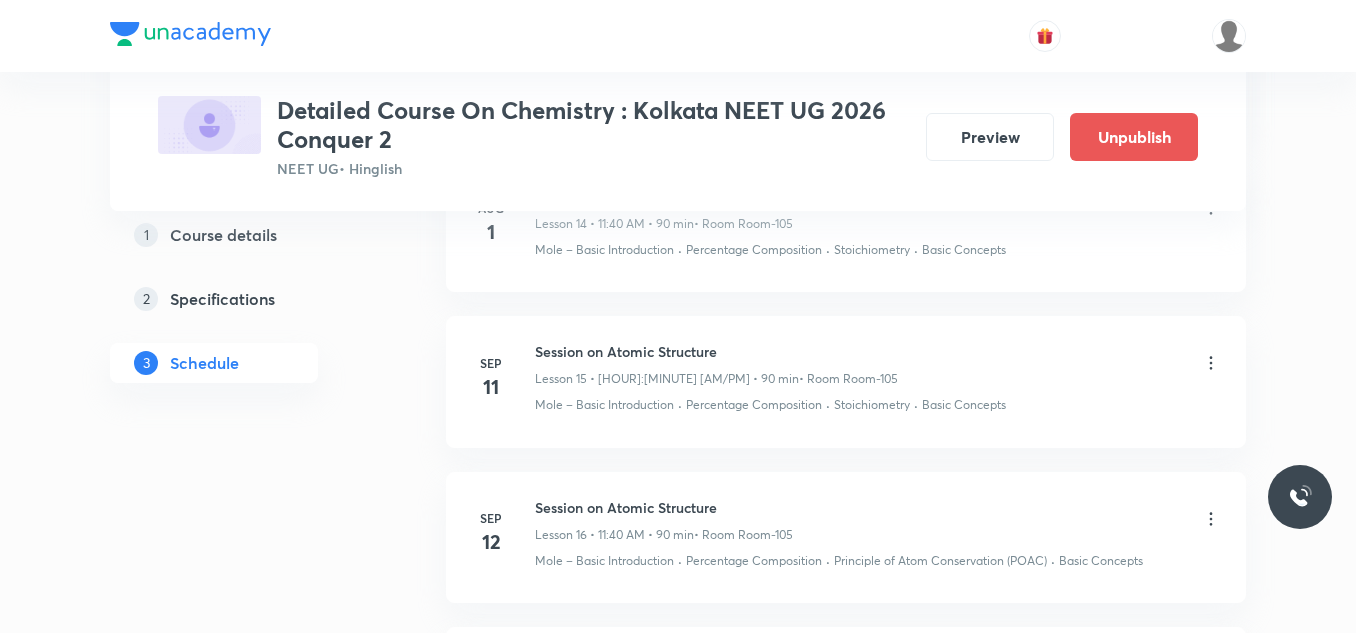 scroll, scrollTop: 2501, scrollLeft: 0, axis: vertical 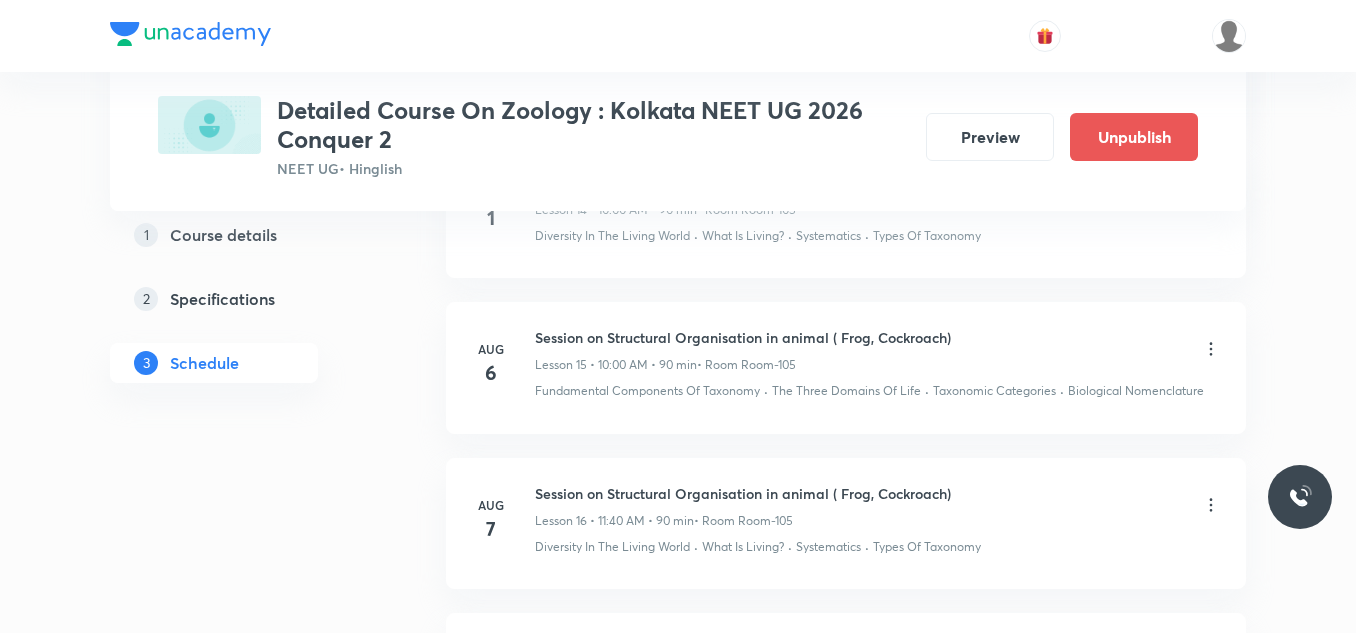 click 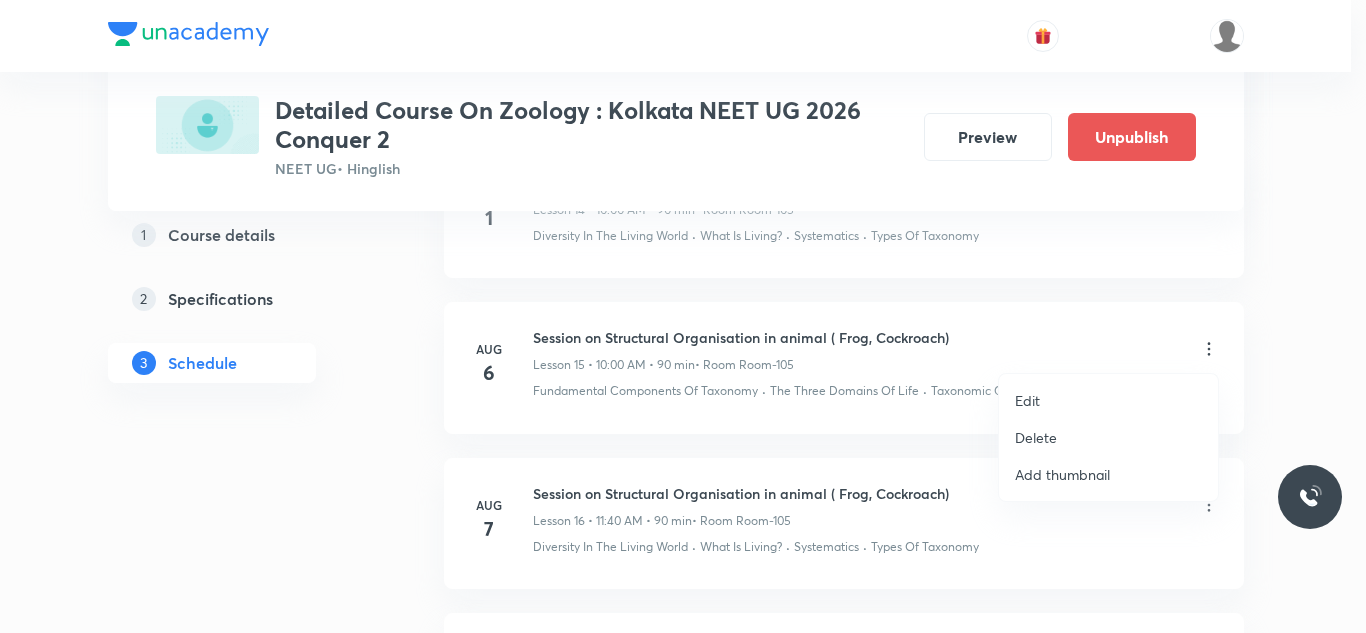 click on "Edit" at bounding box center [1027, 400] 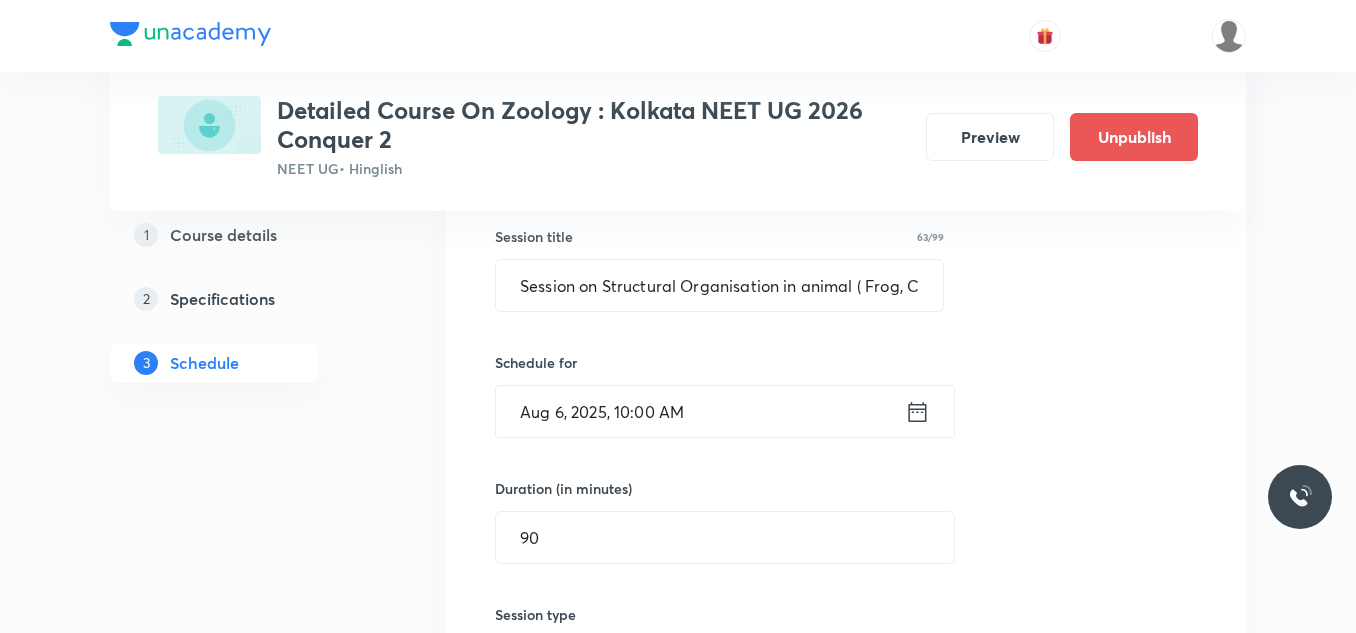 scroll, scrollTop: 2555, scrollLeft: 0, axis: vertical 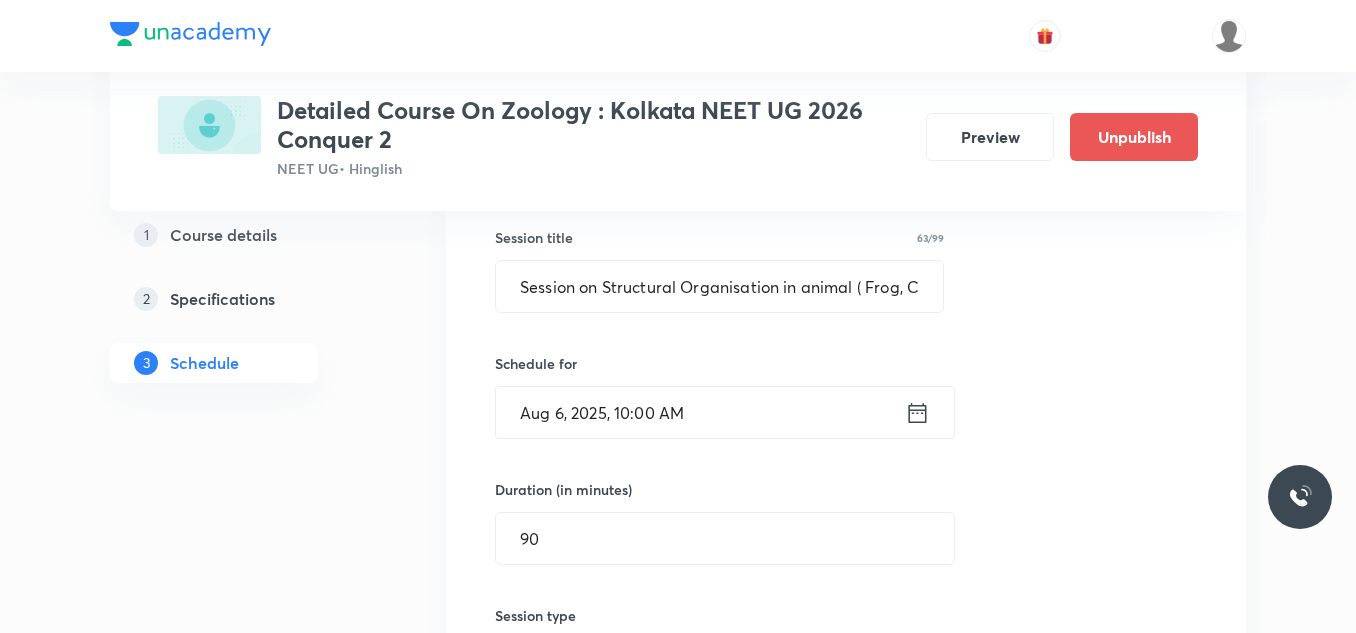 click on "Aug 6, 2025, 10:00 AM" at bounding box center (700, 412) 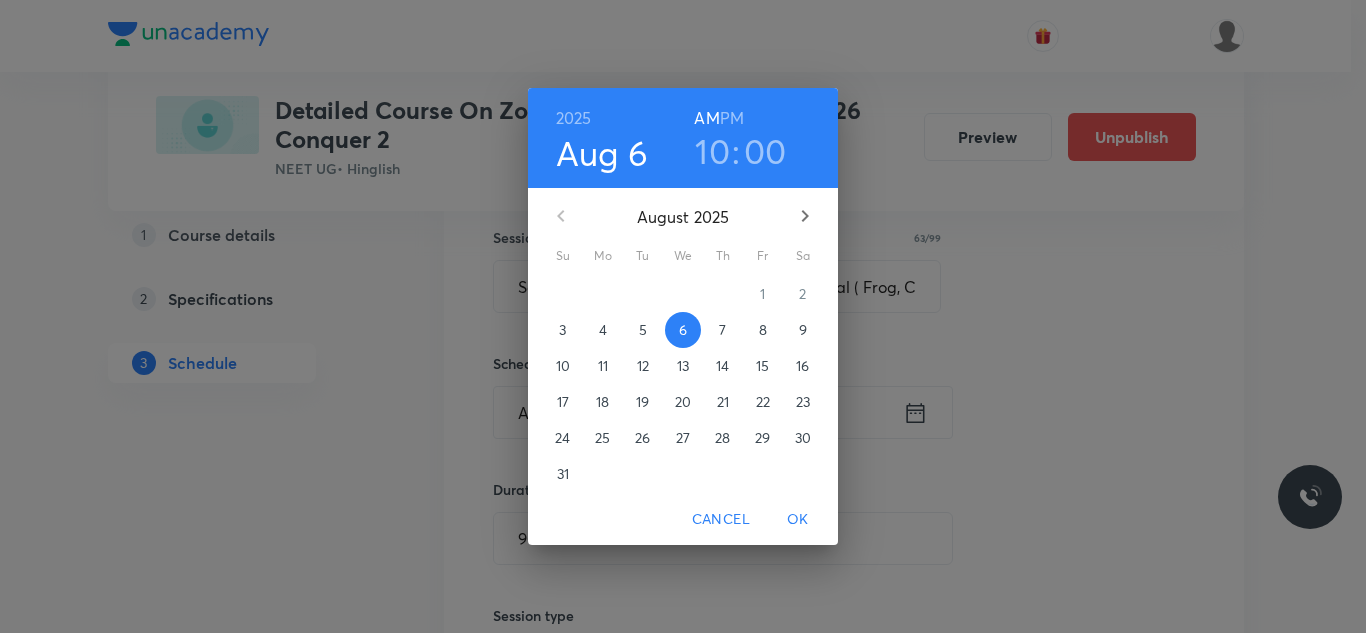 click 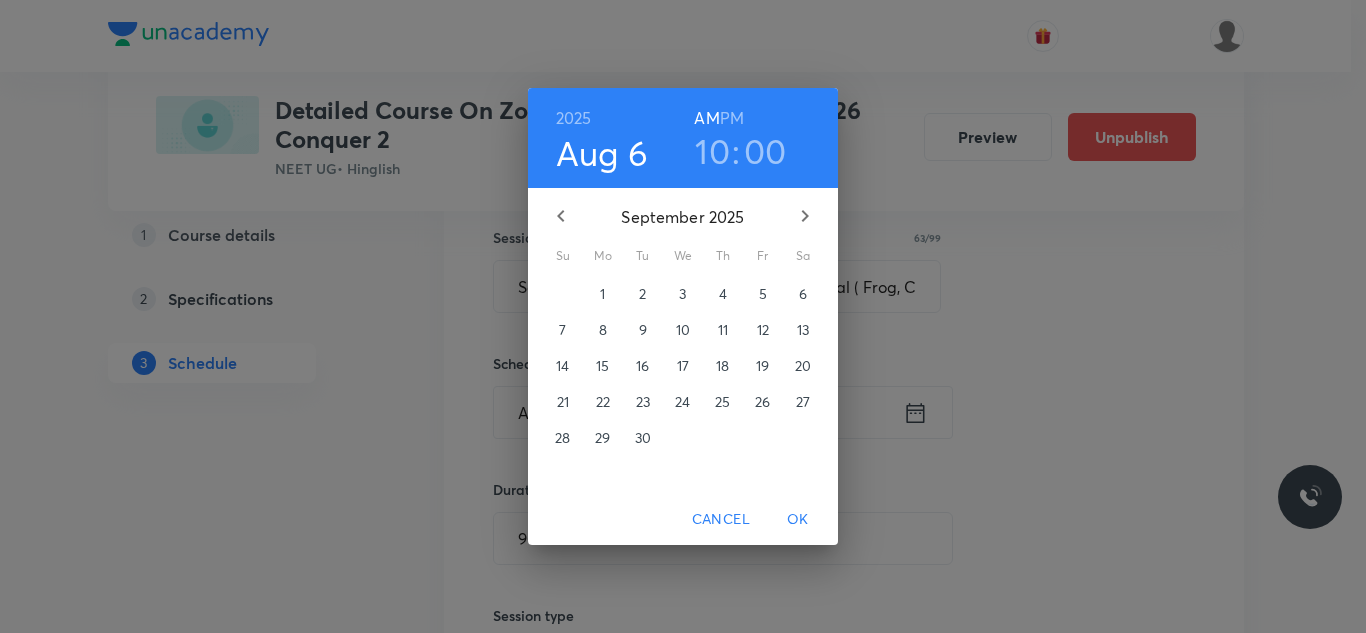click 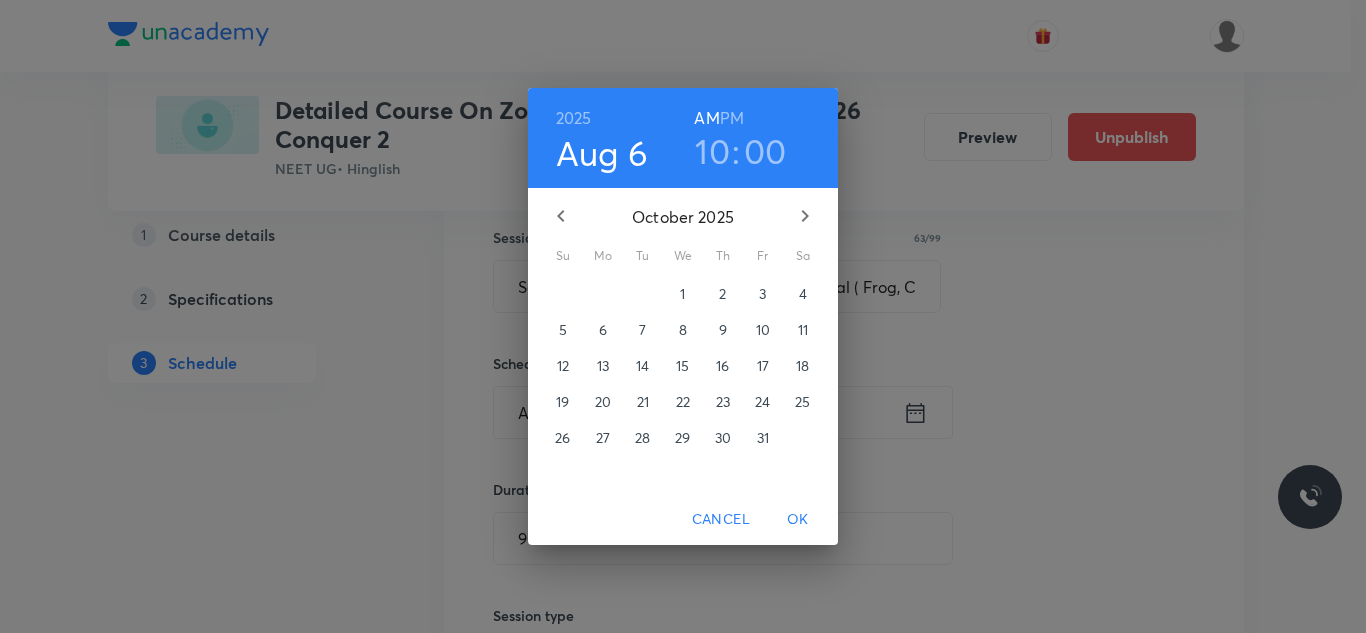 click on "10" at bounding box center [763, 330] 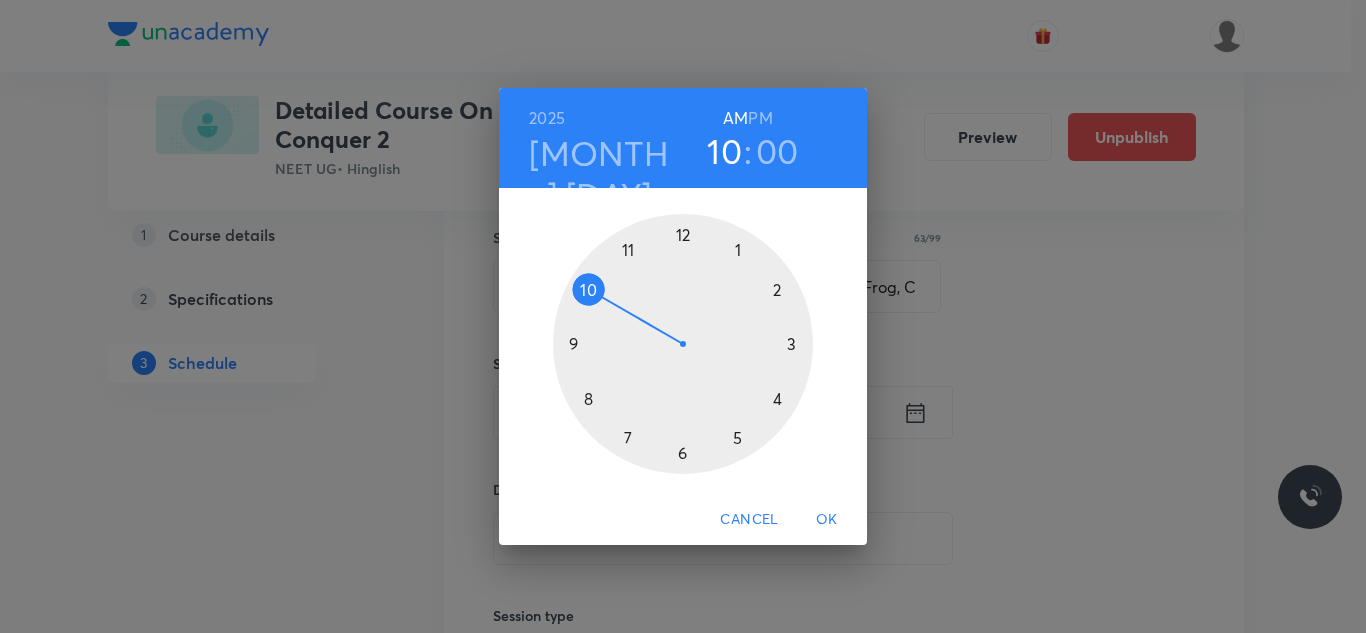 click on "OK" at bounding box center [827, 519] 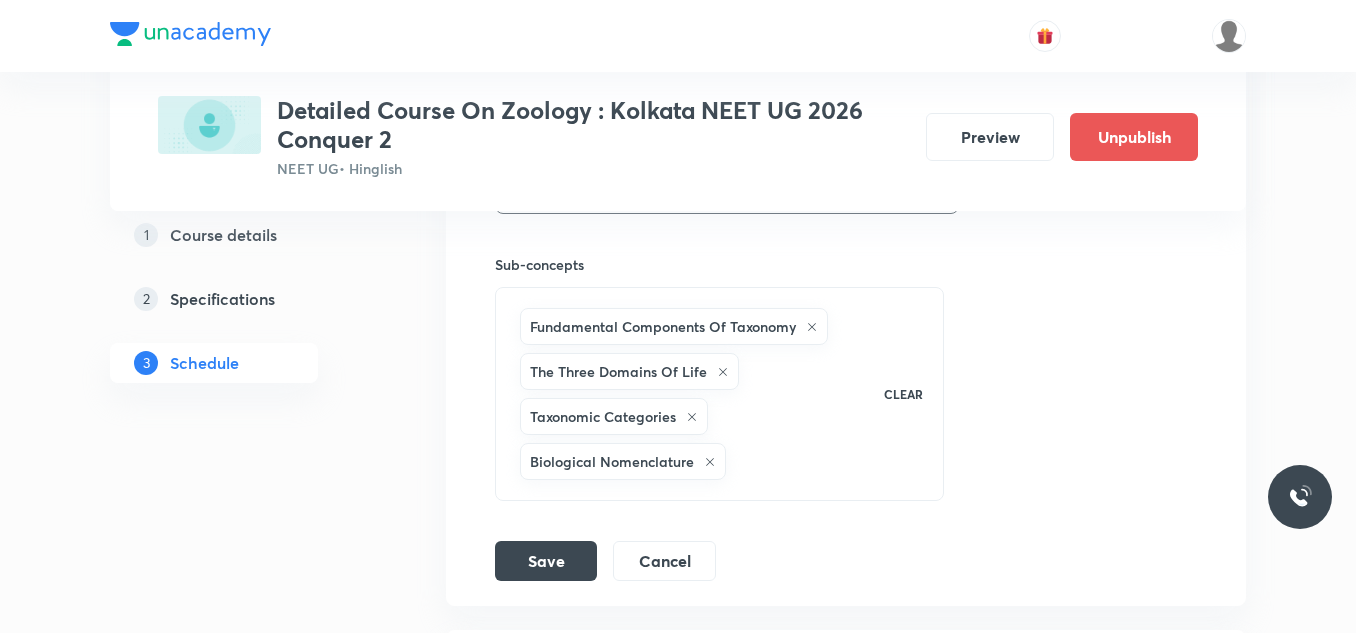 scroll, scrollTop: 3355, scrollLeft: 0, axis: vertical 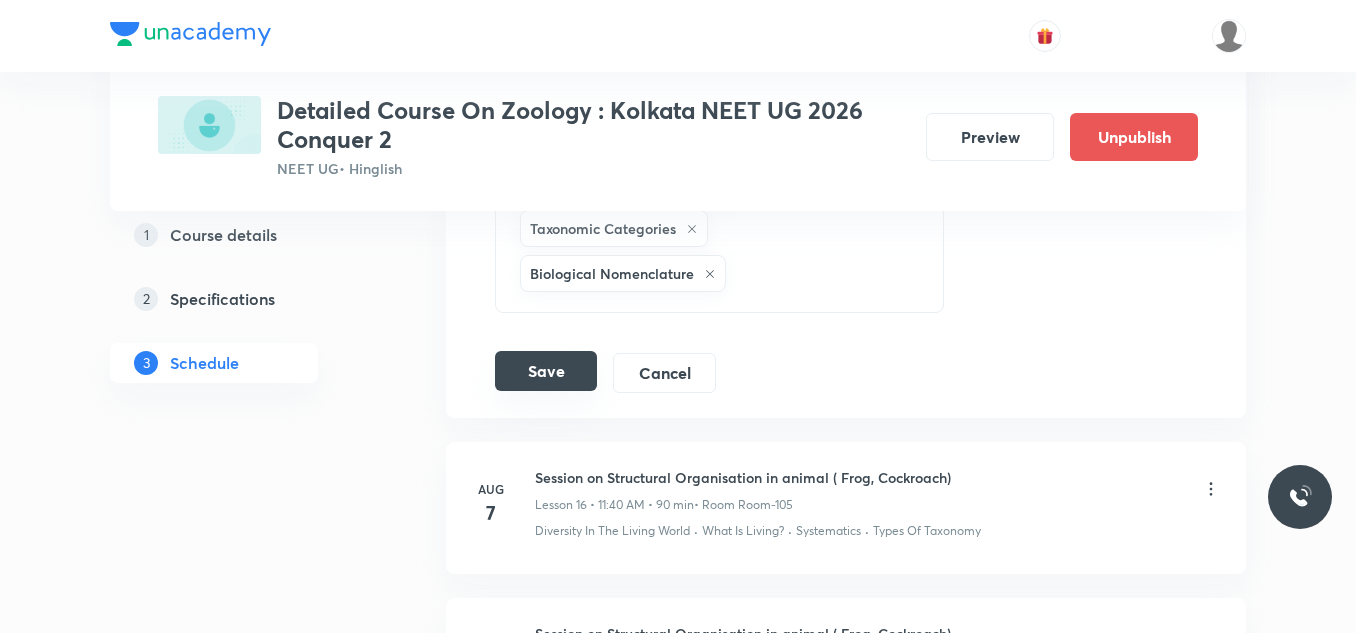 click on "Save" at bounding box center [546, 371] 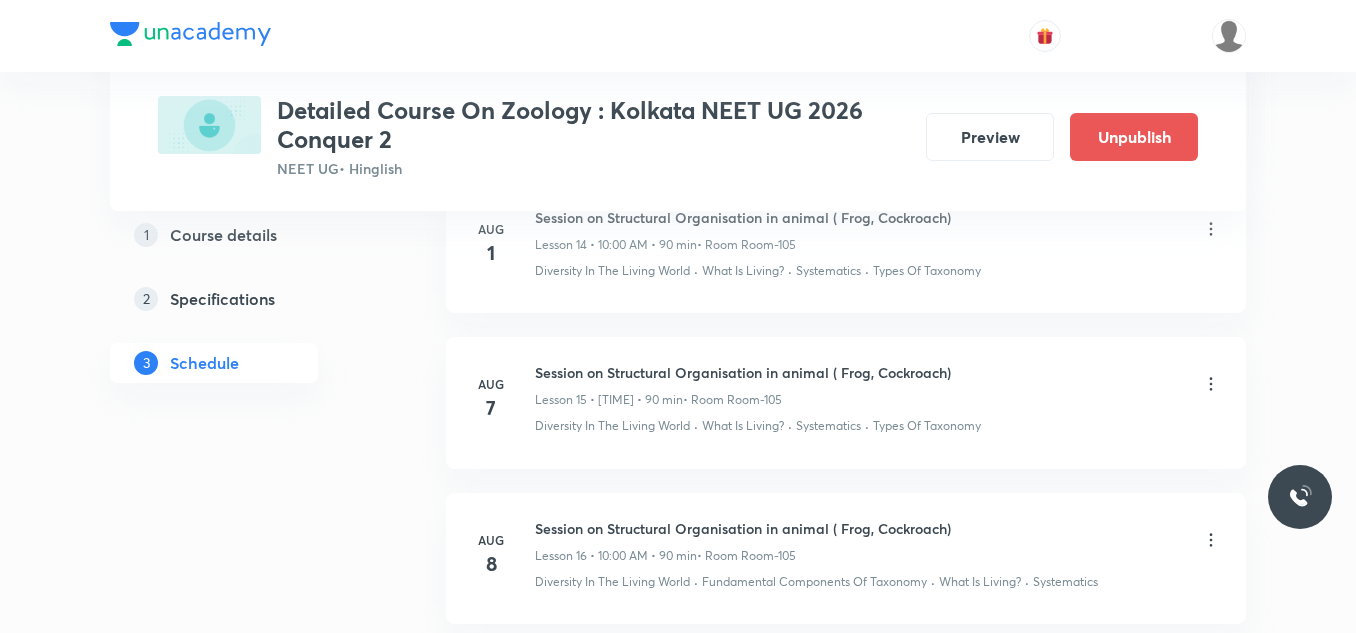 scroll, scrollTop: 2436, scrollLeft: 0, axis: vertical 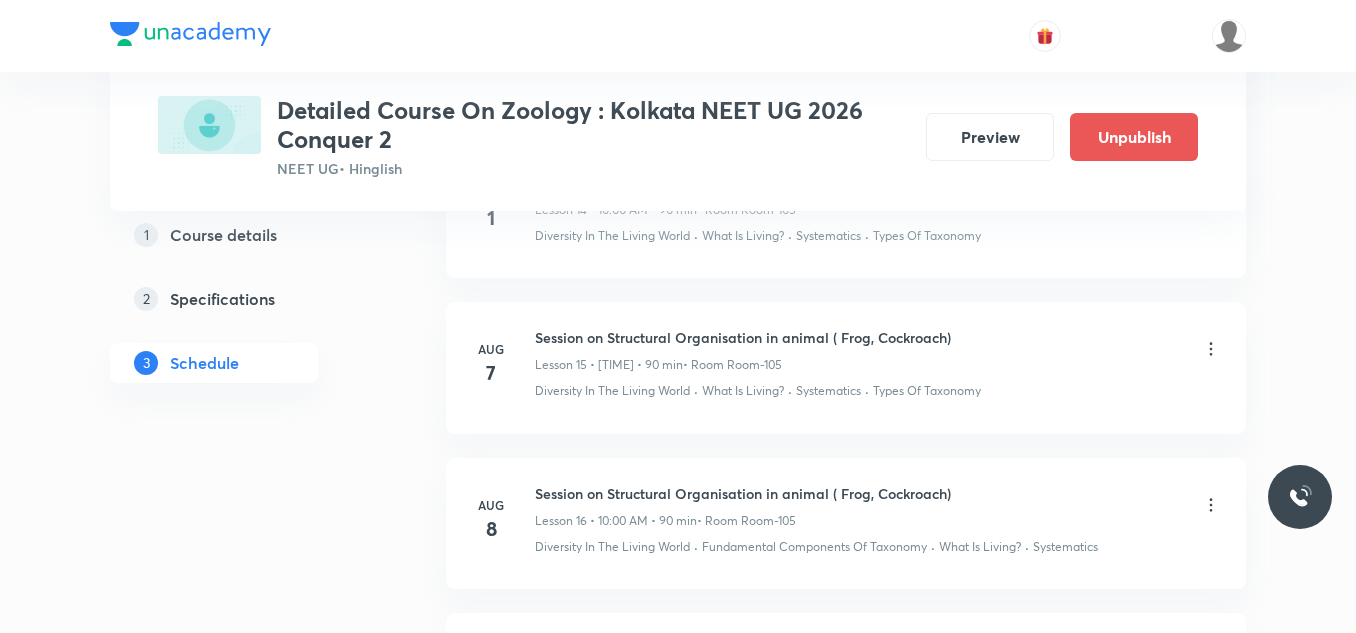 click 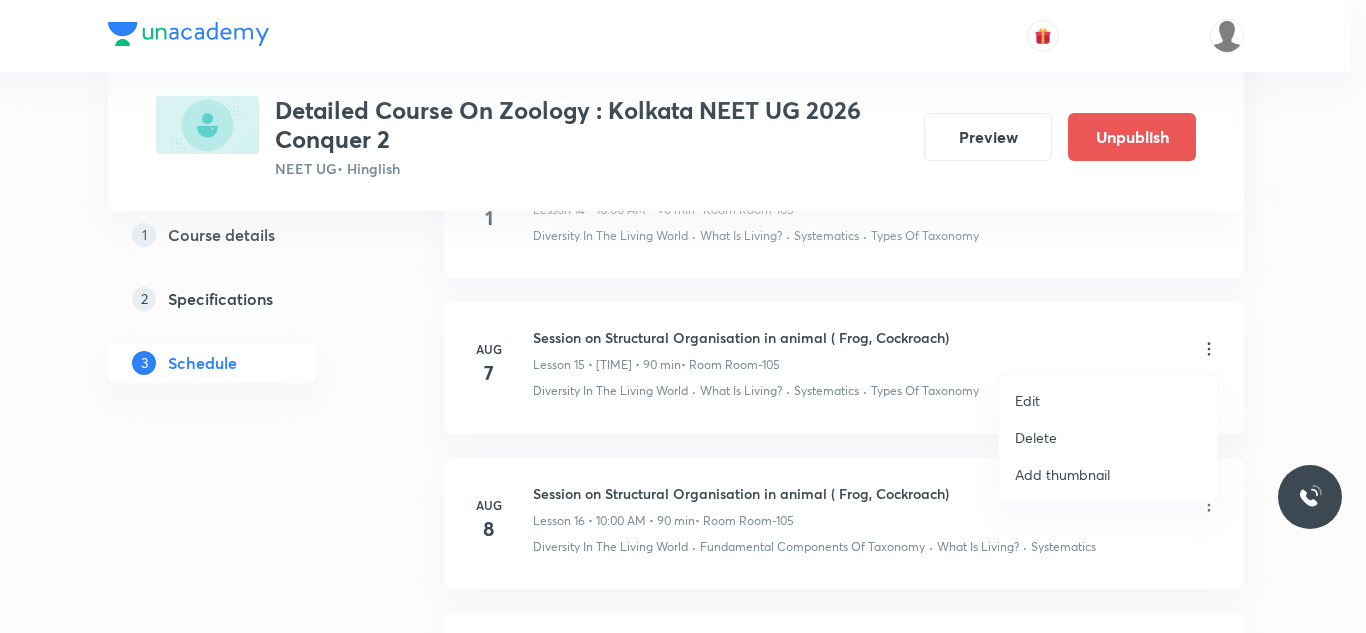 click on "Edit" at bounding box center (1108, 400) 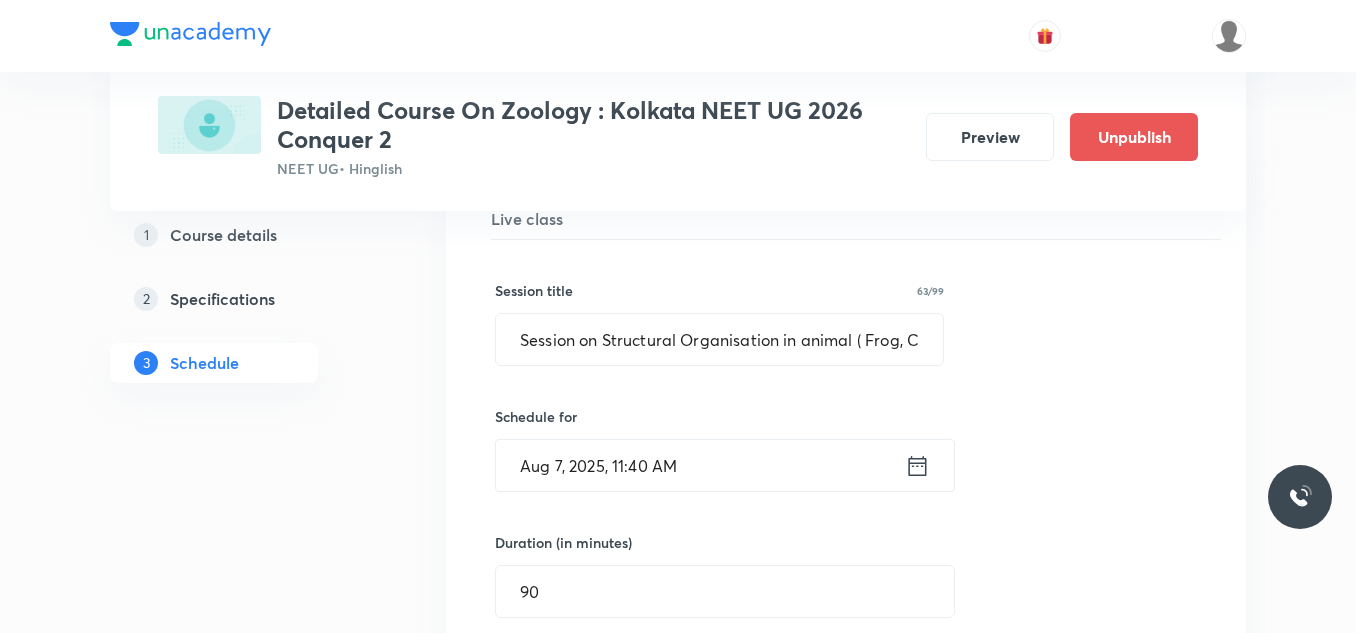 scroll, scrollTop: 2536, scrollLeft: 0, axis: vertical 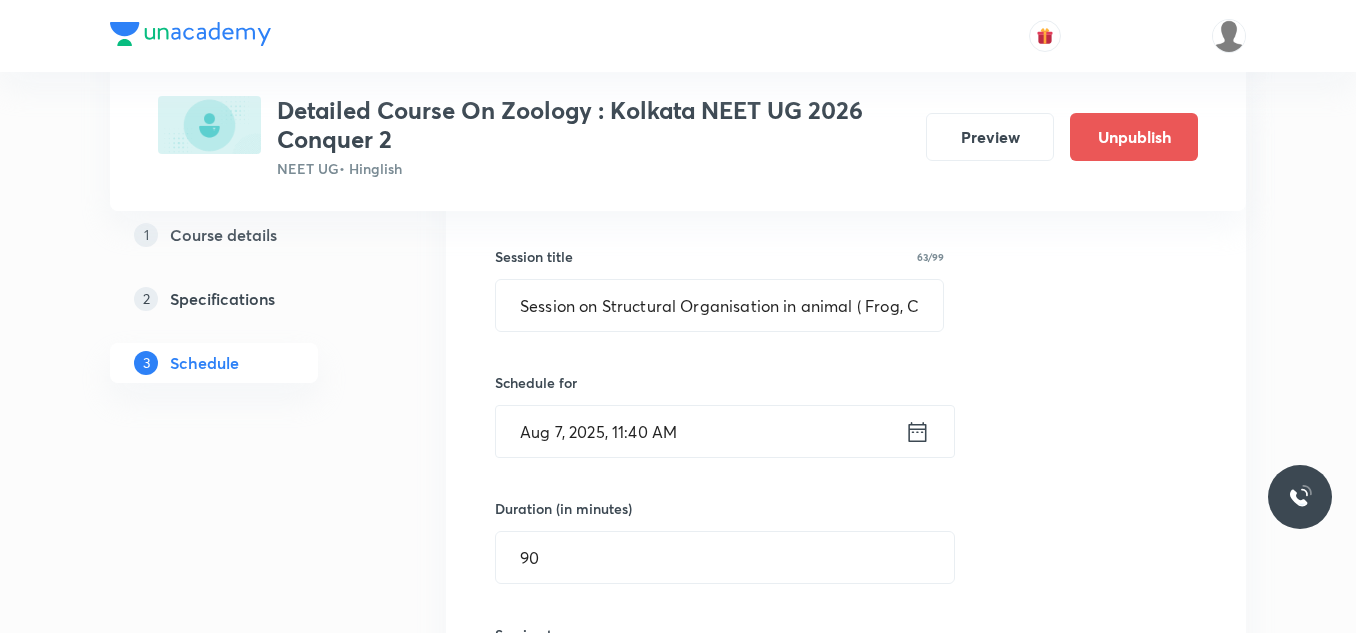click on "Aug 7, 2025, 11:40 AM" at bounding box center [700, 431] 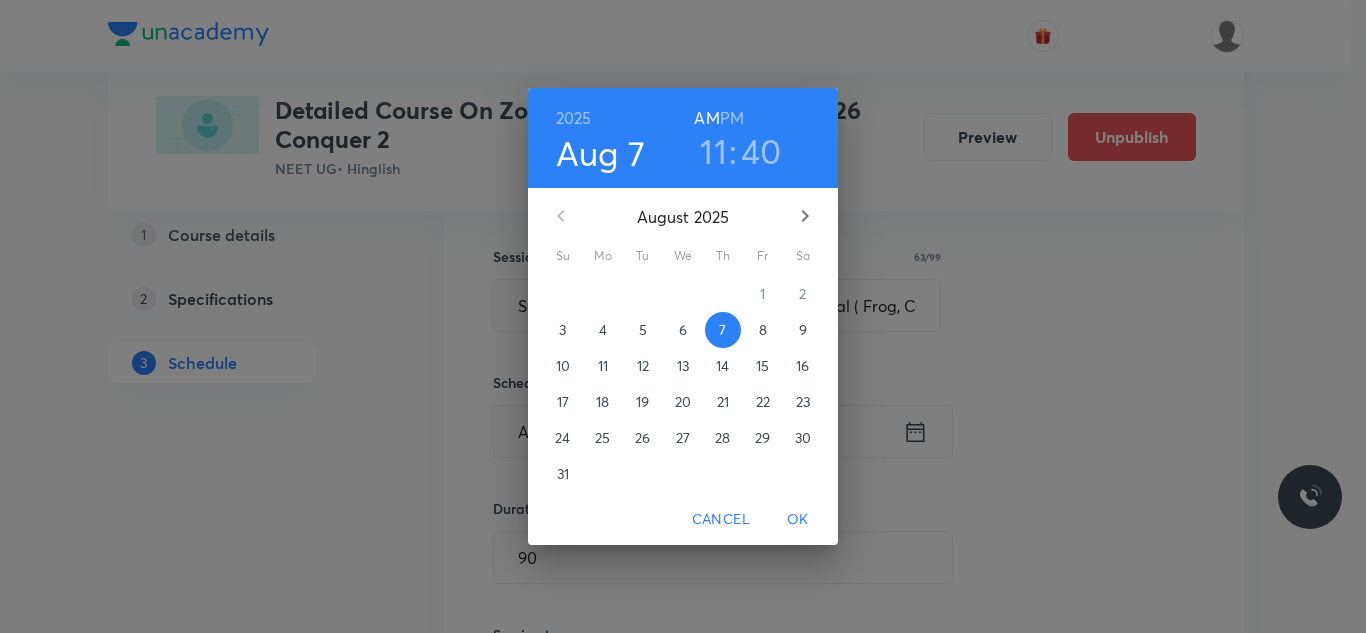 click 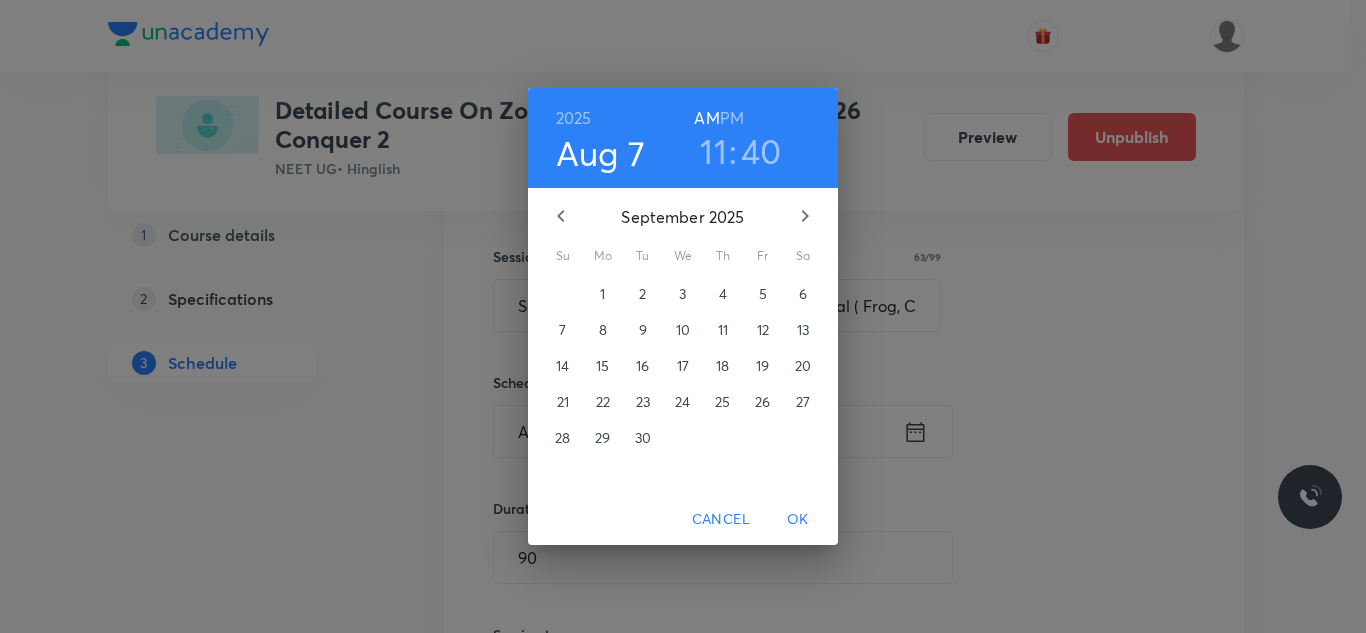 click 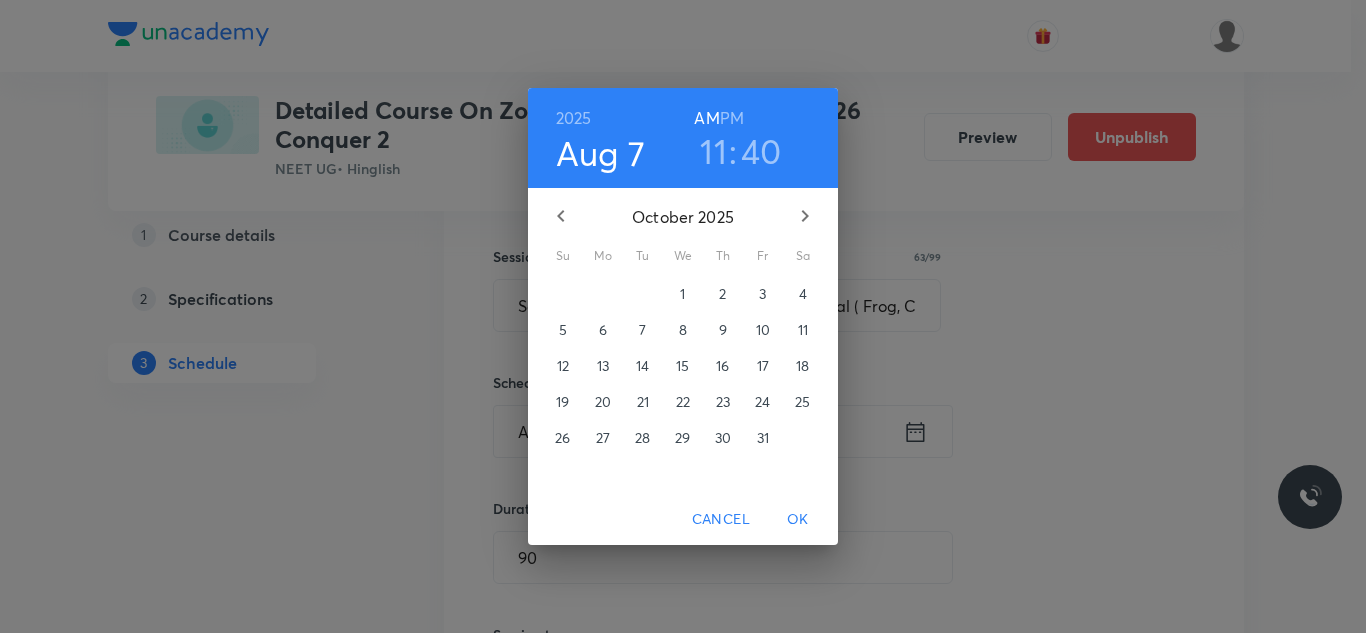 click on "9" at bounding box center [723, 330] 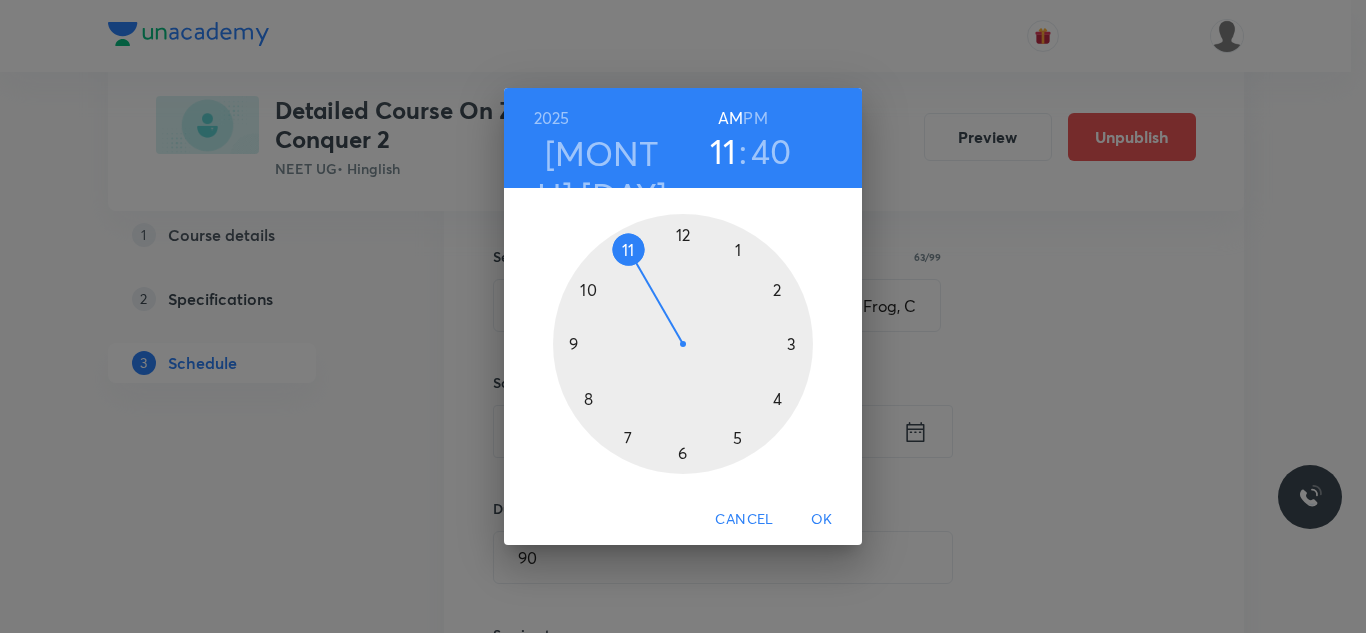 click on "OK" at bounding box center (822, 519) 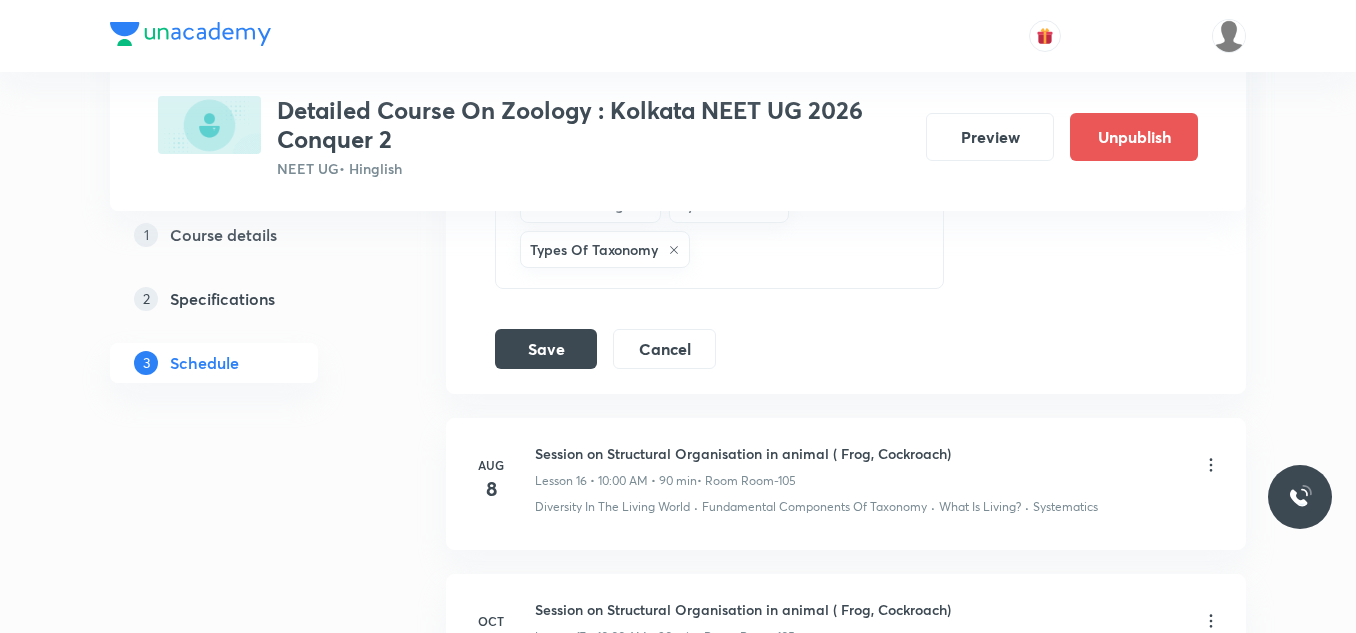 scroll, scrollTop: 3336, scrollLeft: 0, axis: vertical 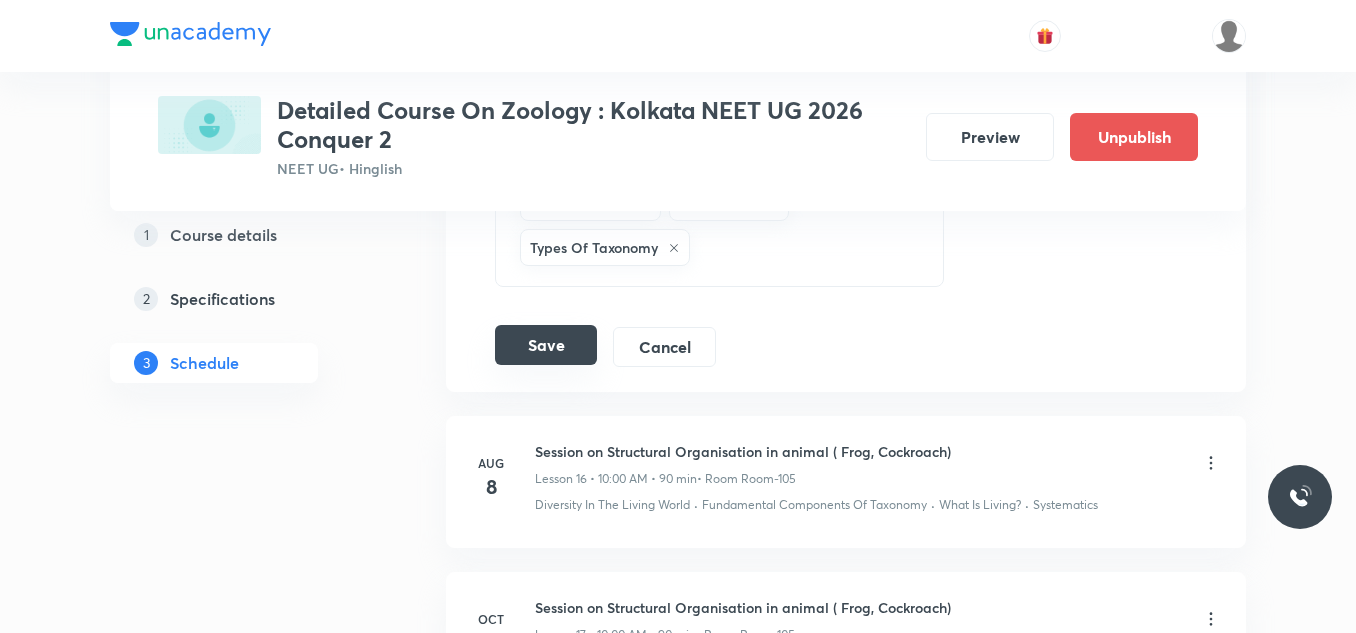 click on "Save" at bounding box center [546, 345] 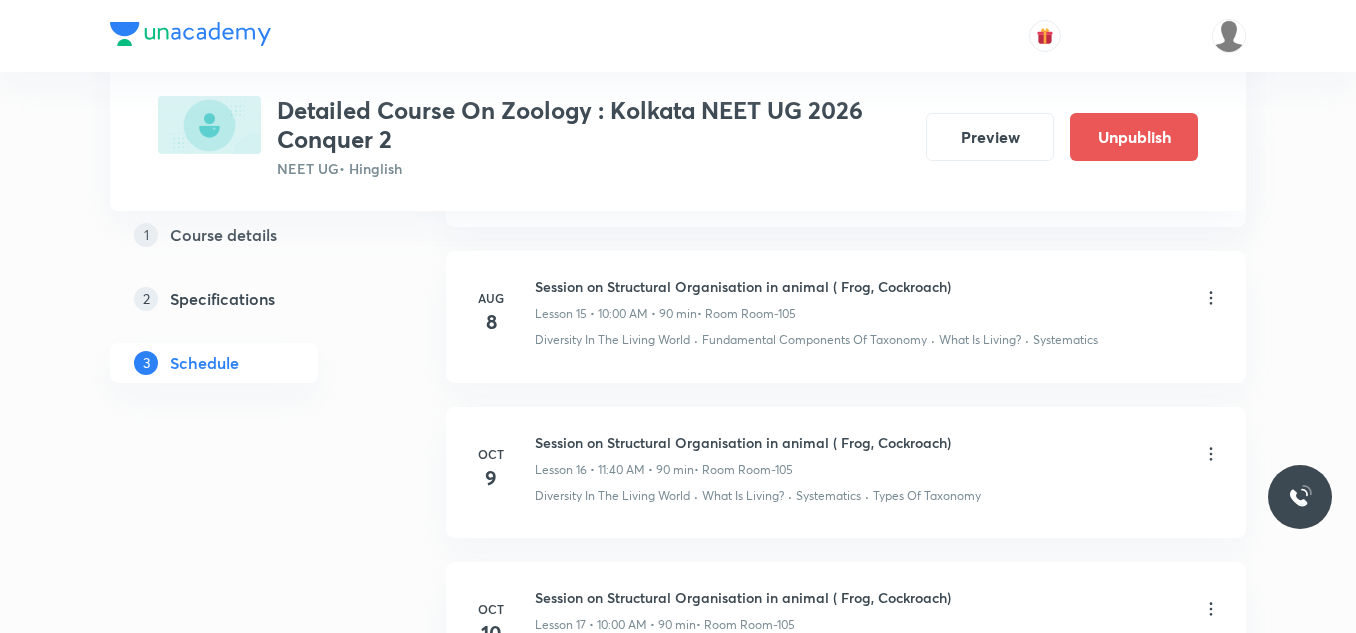 scroll, scrollTop: 2436, scrollLeft: 0, axis: vertical 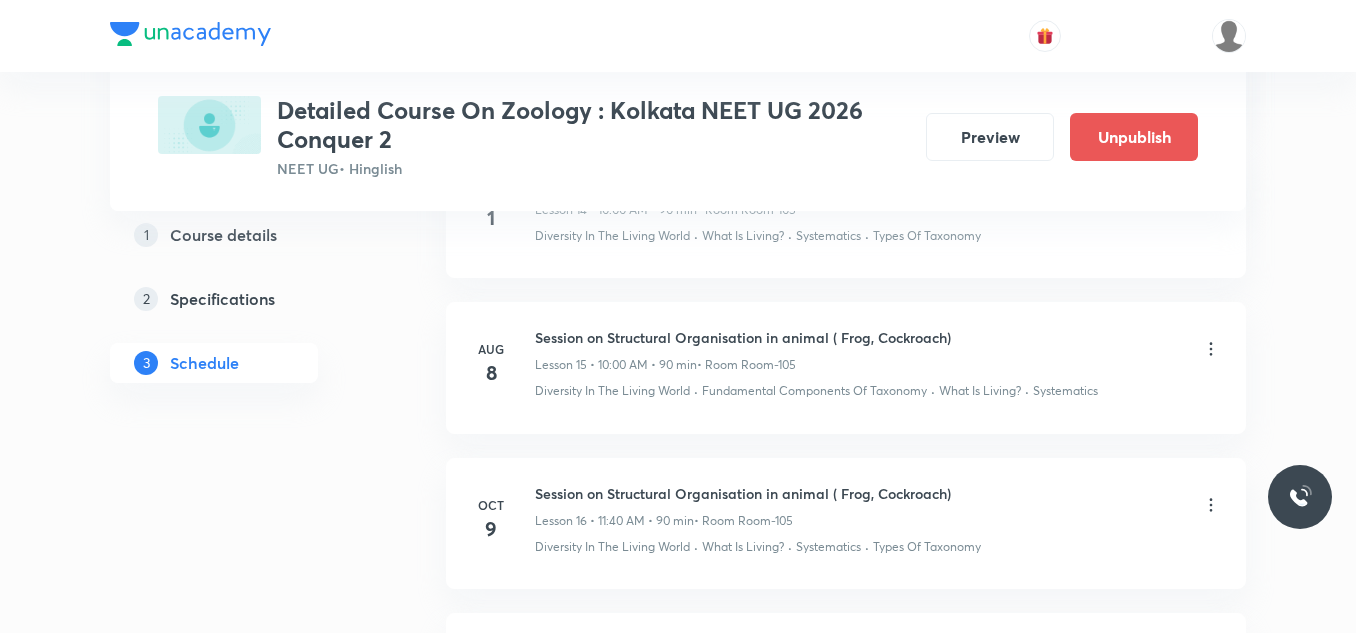 click 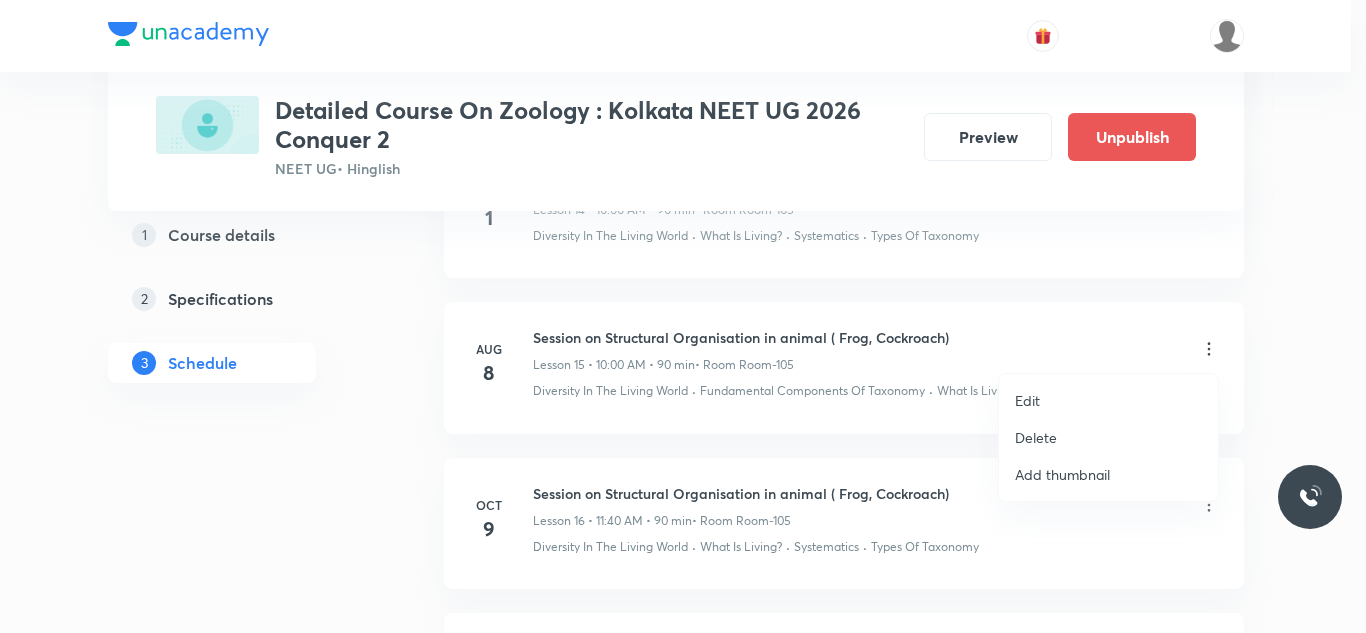 click on "Edit" at bounding box center [1027, 400] 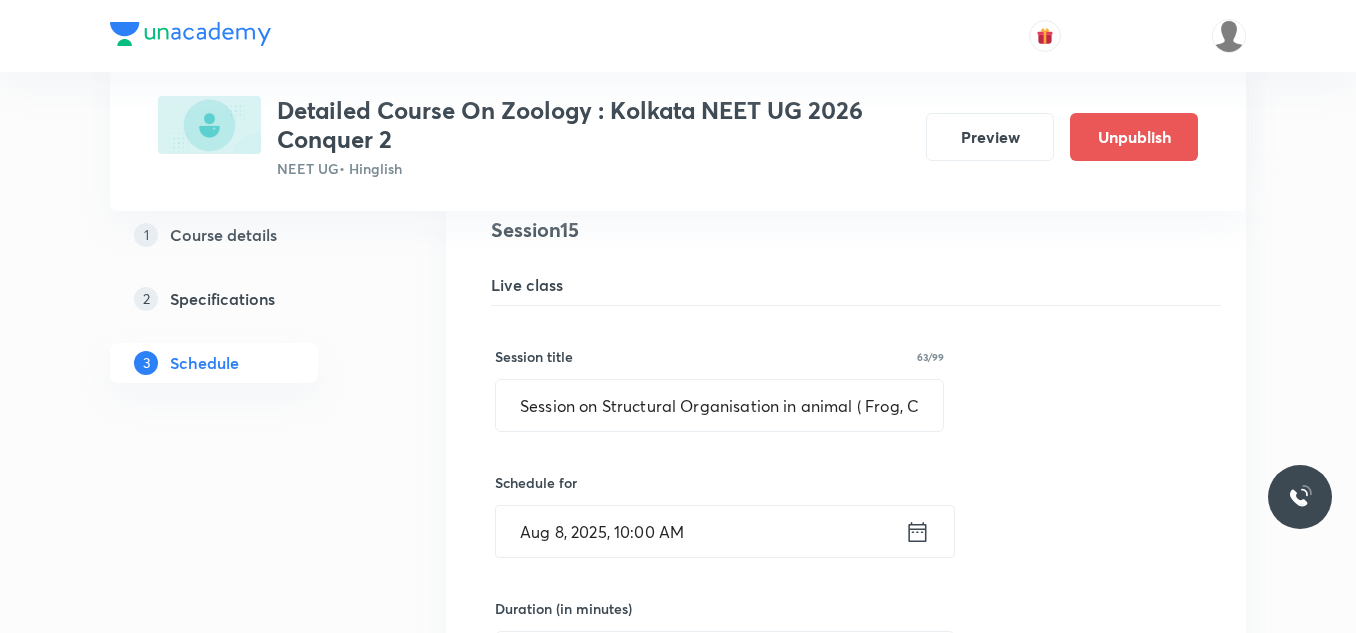 click on "Aug 8, 2025, 10:00 AM" at bounding box center (700, 531) 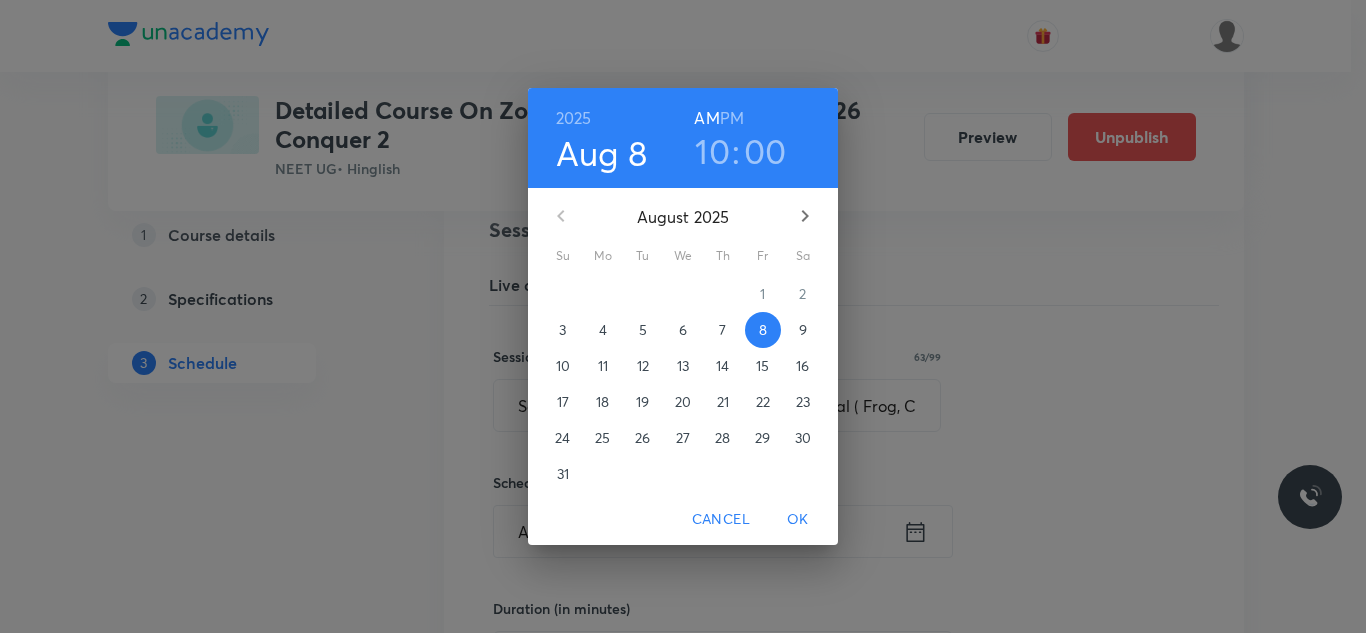 click 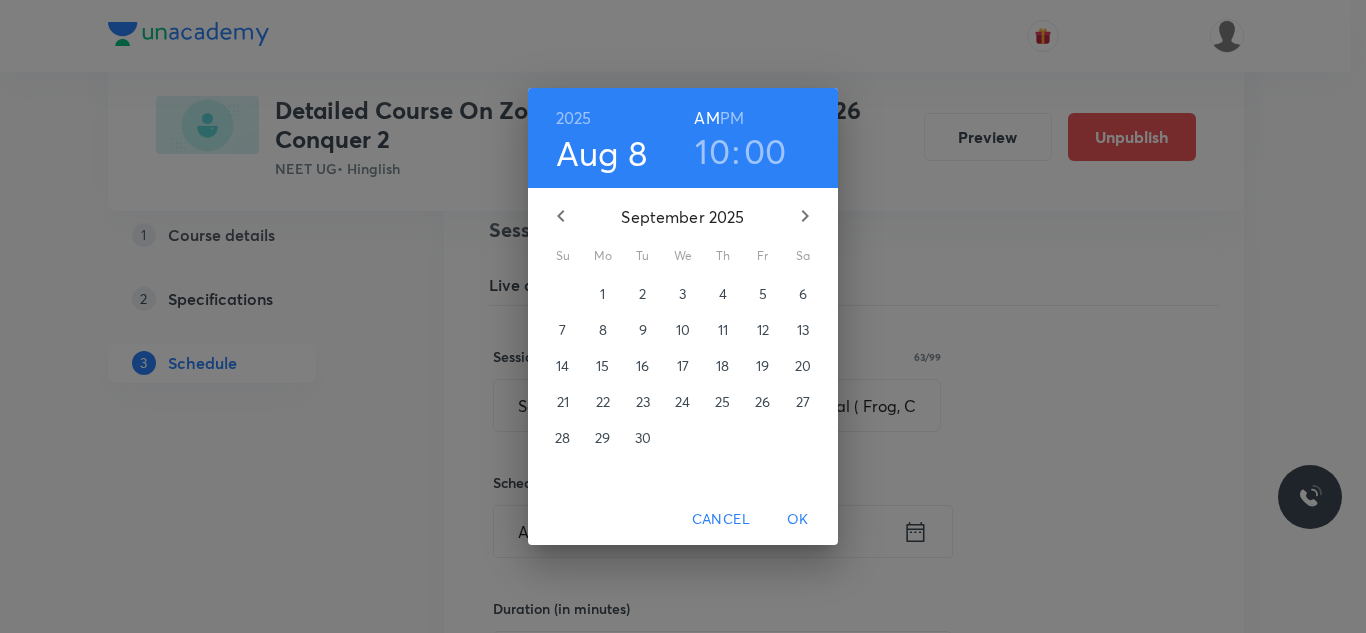 click 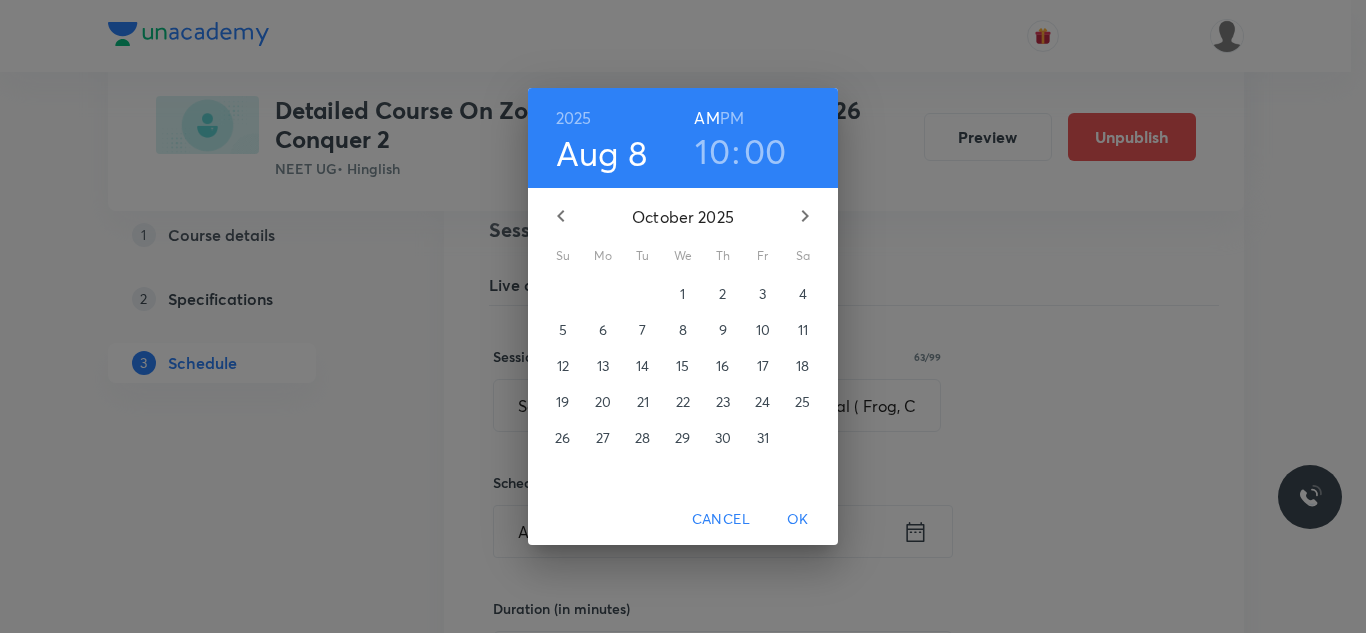 click 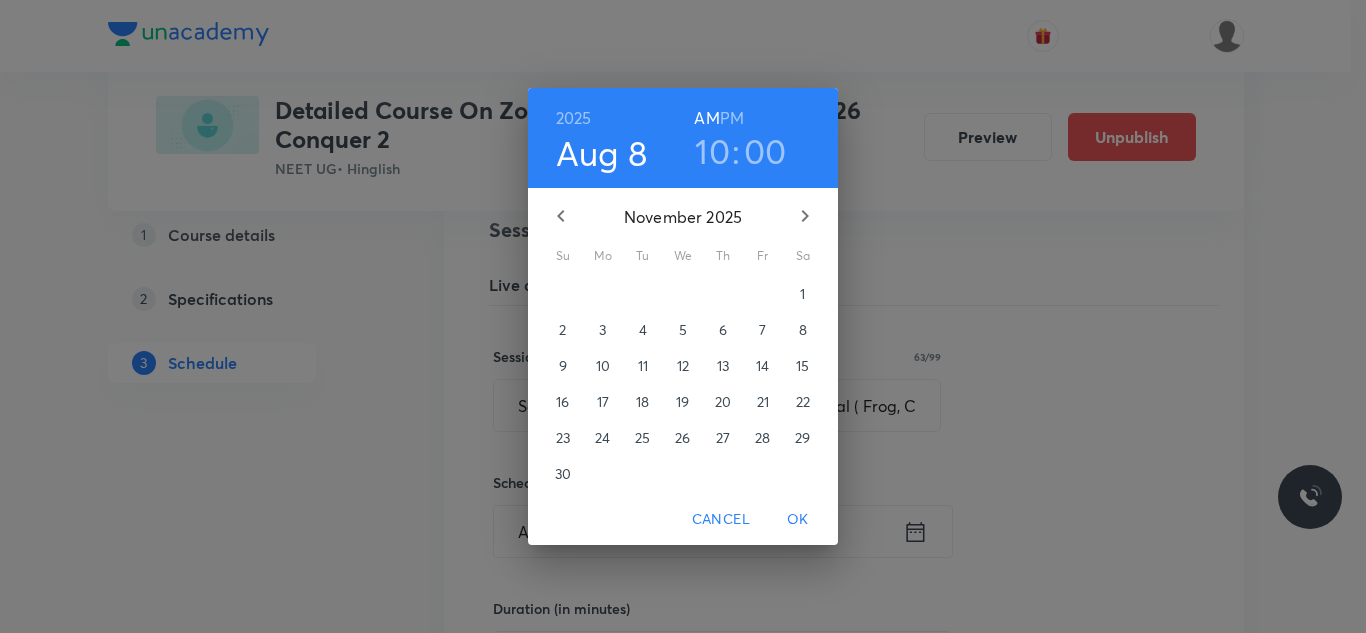 drag, startPoint x: 761, startPoint y: 327, endPoint x: 765, endPoint y: 346, distance: 19.416489 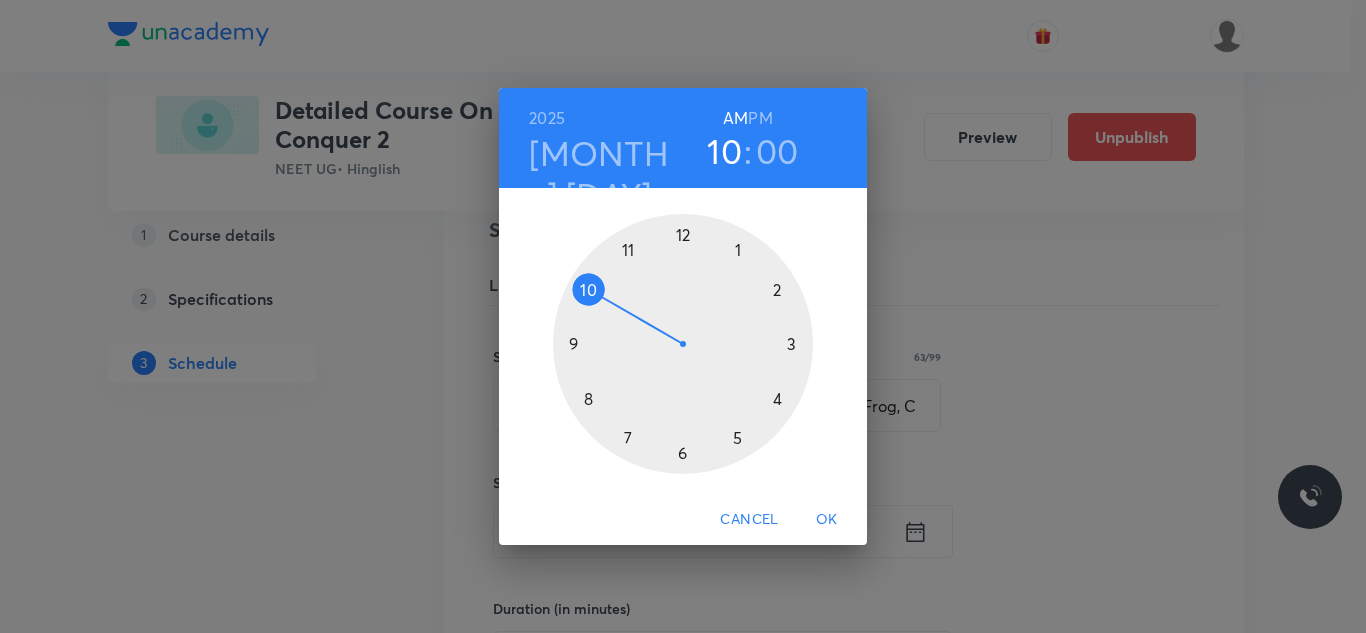 click on "OK" at bounding box center (827, 519) 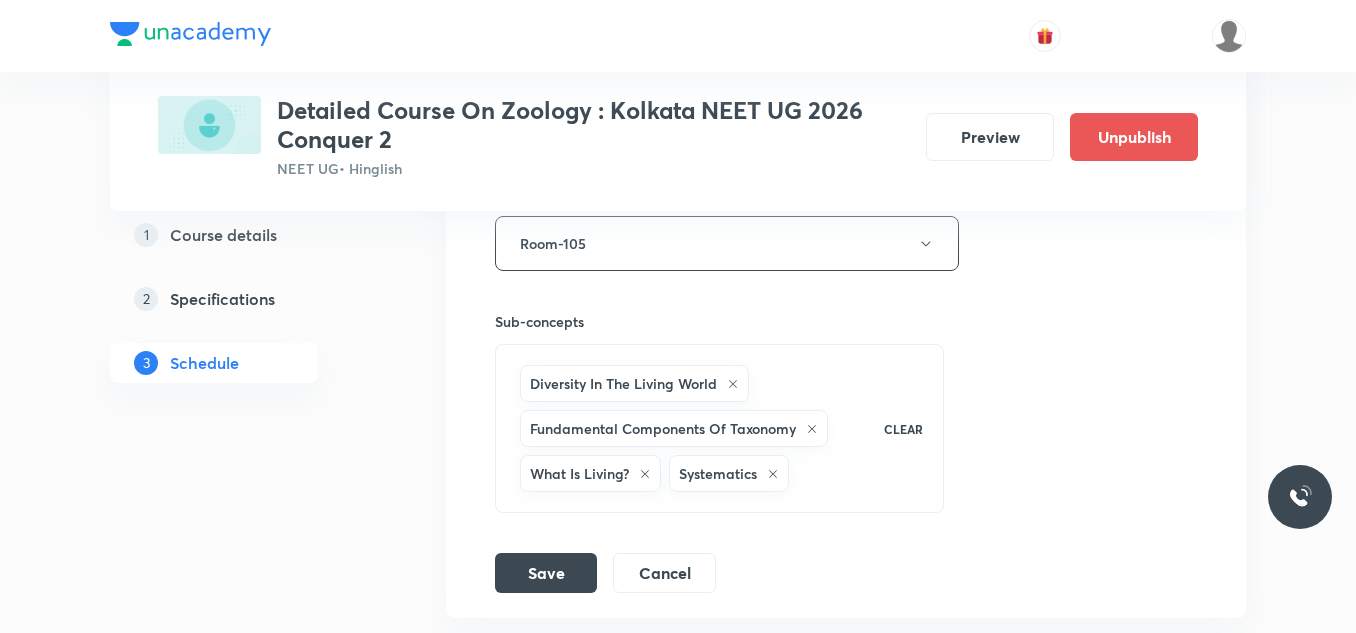 scroll, scrollTop: 3236, scrollLeft: 0, axis: vertical 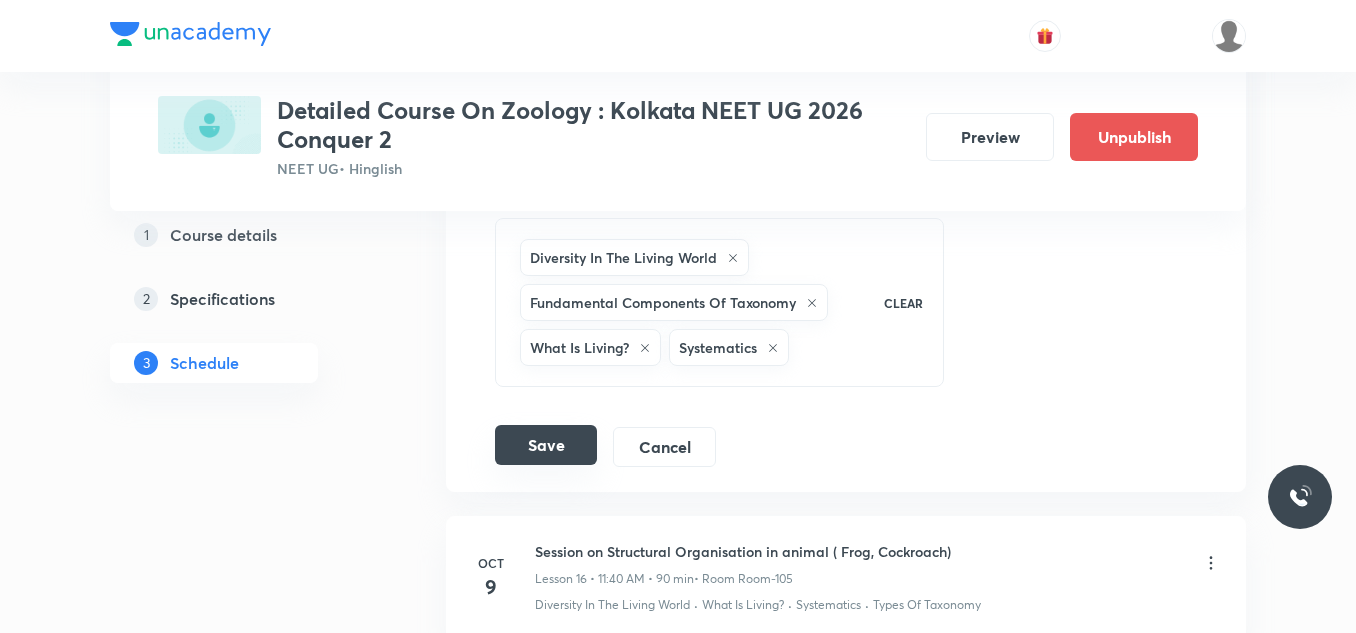 click on "Save" at bounding box center (546, 445) 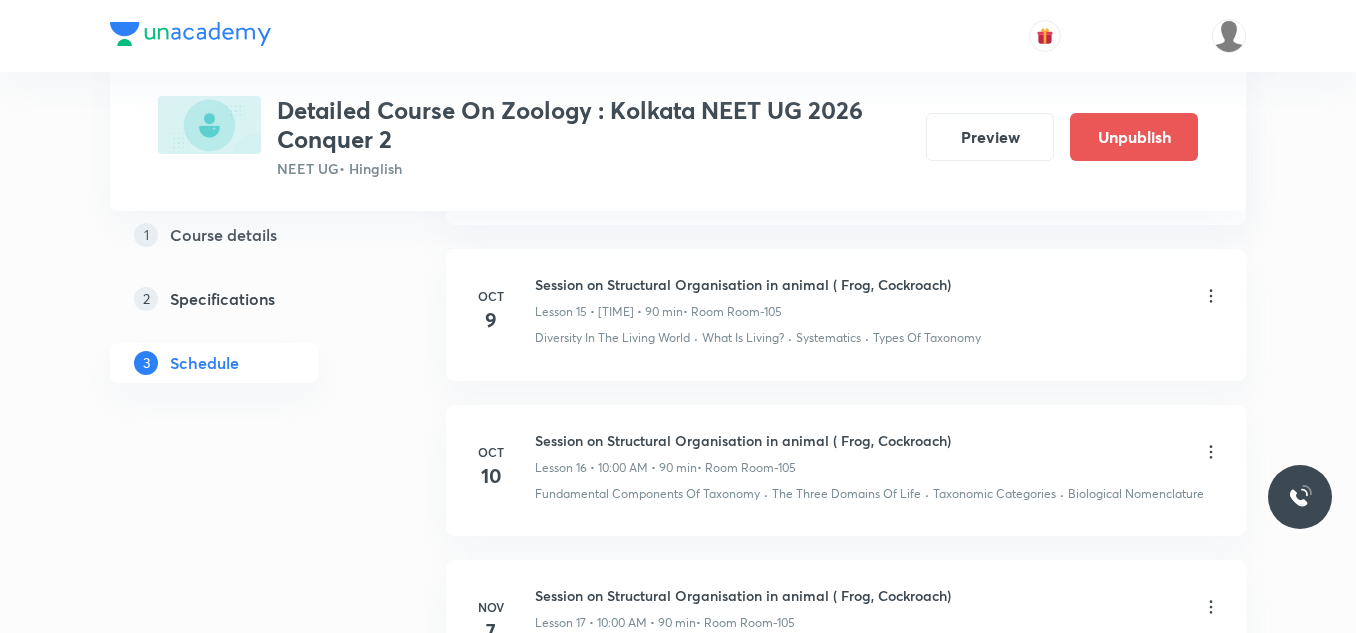 scroll, scrollTop: 2636, scrollLeft: 0, axis: vertical 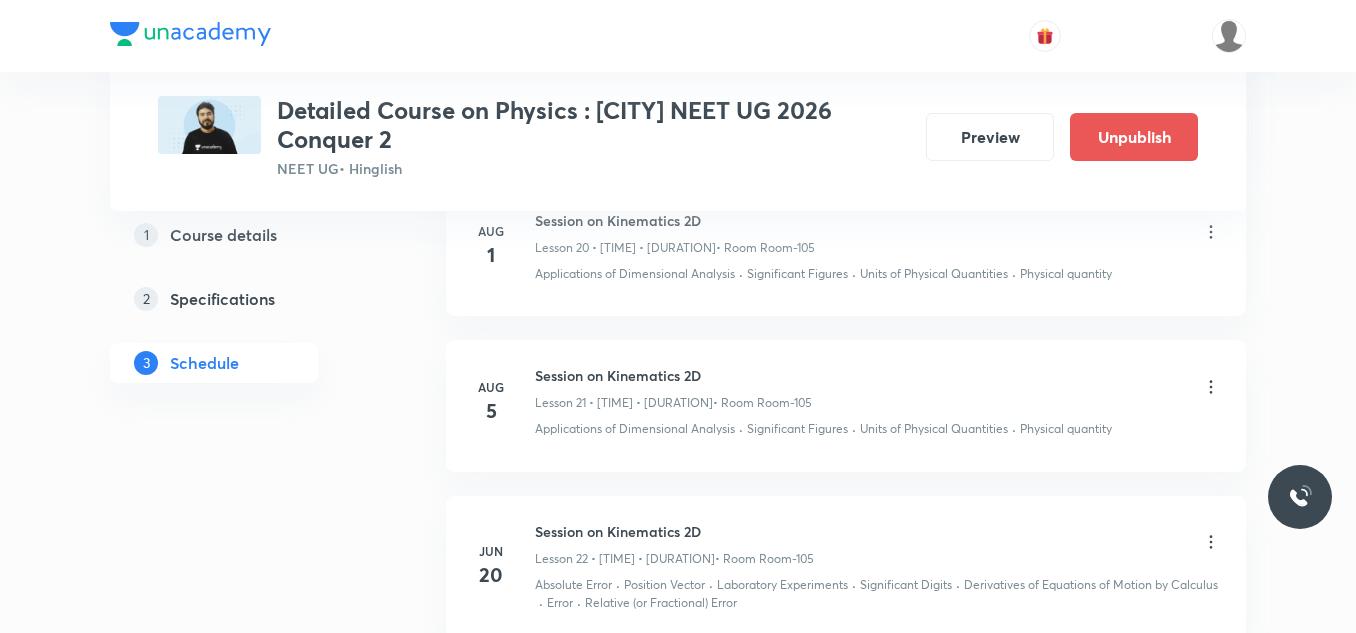 click 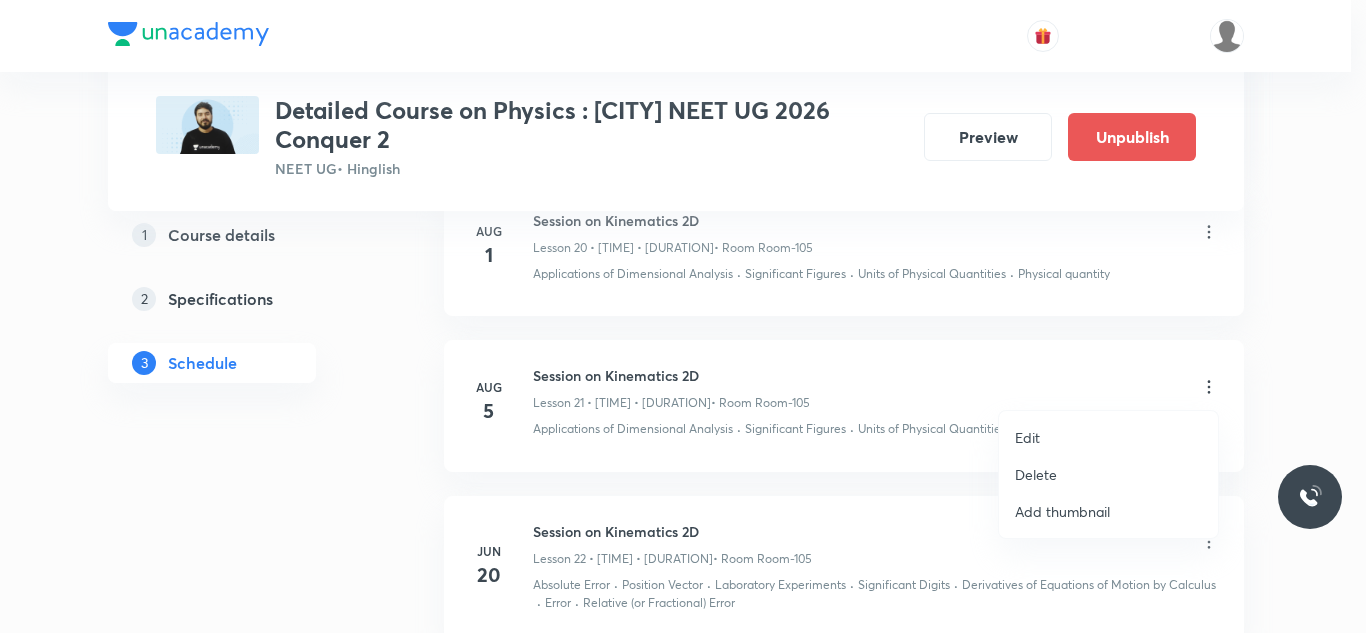 click on "Edit" at bounding box center (1108, 437) 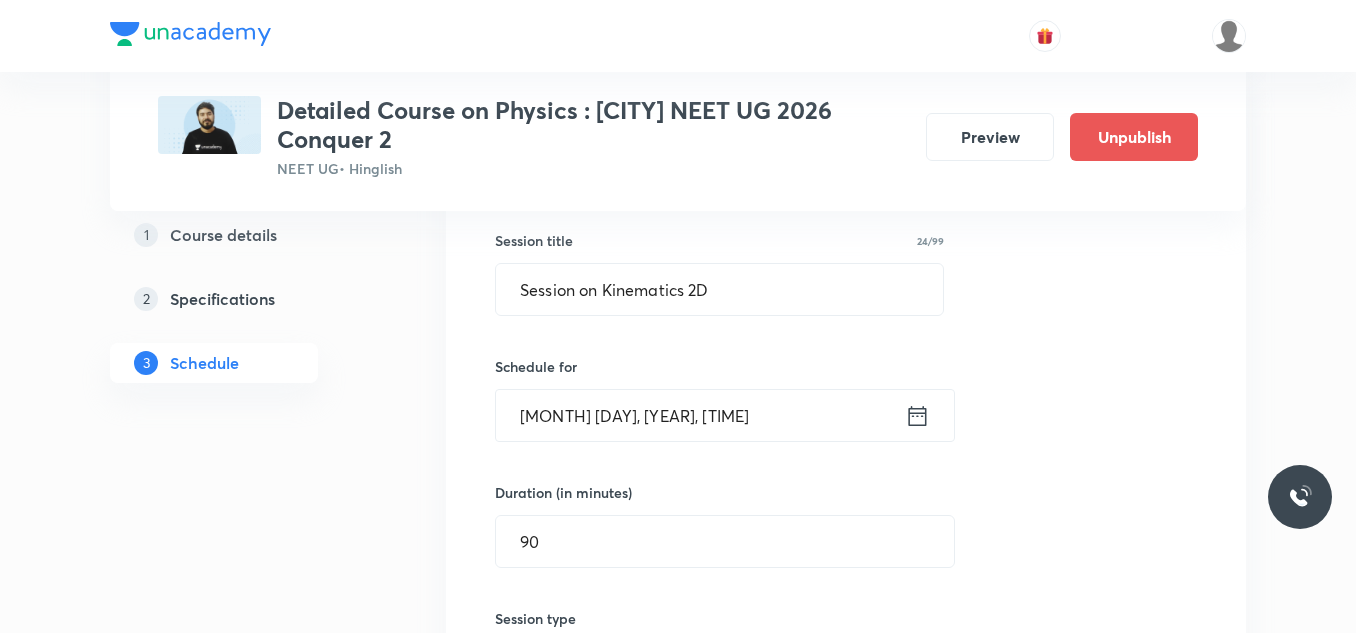 scroll, scrollTop: 3504, scrollLeft: 0, axis: vertical 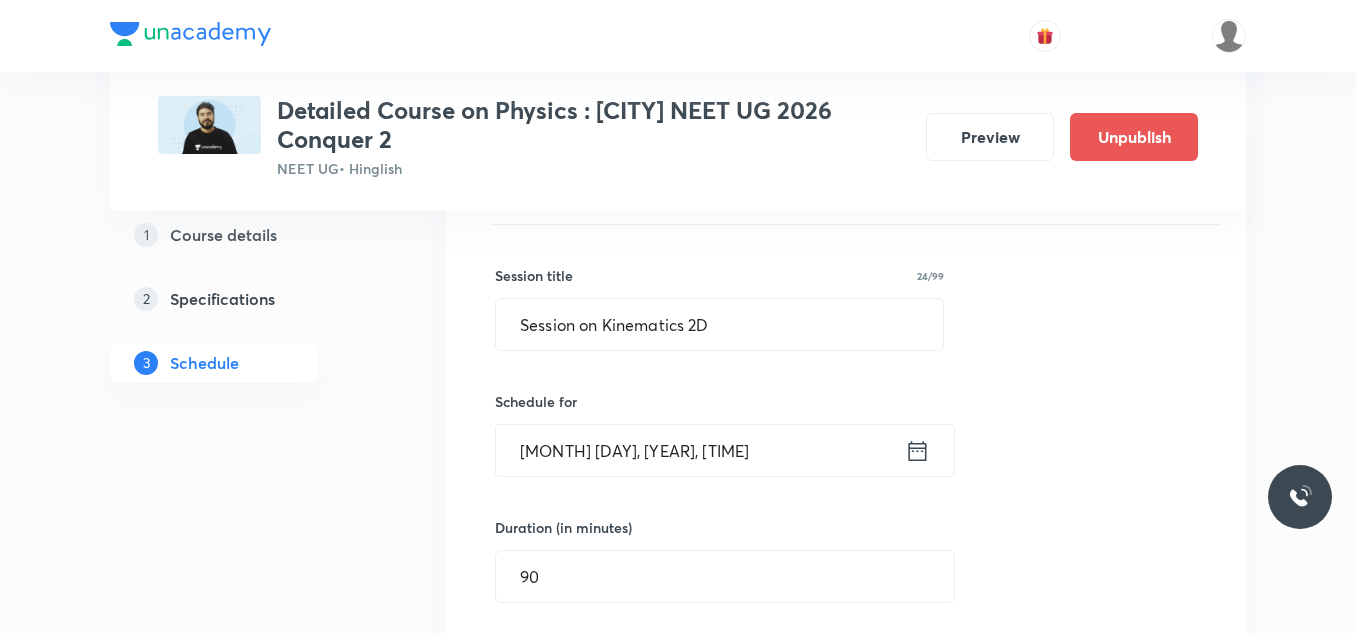 click on "Aug 5, 2025, 1:40 PM" at bounding box center (700, 450) 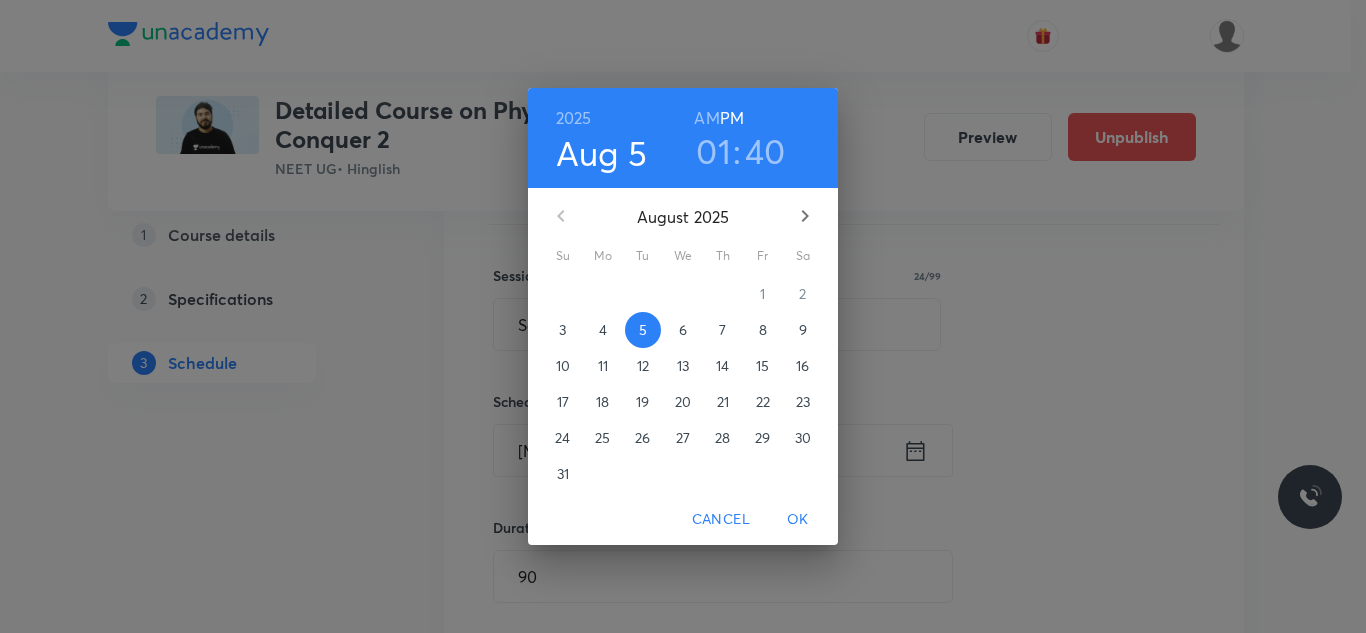 click at bounding box center [805, 216] 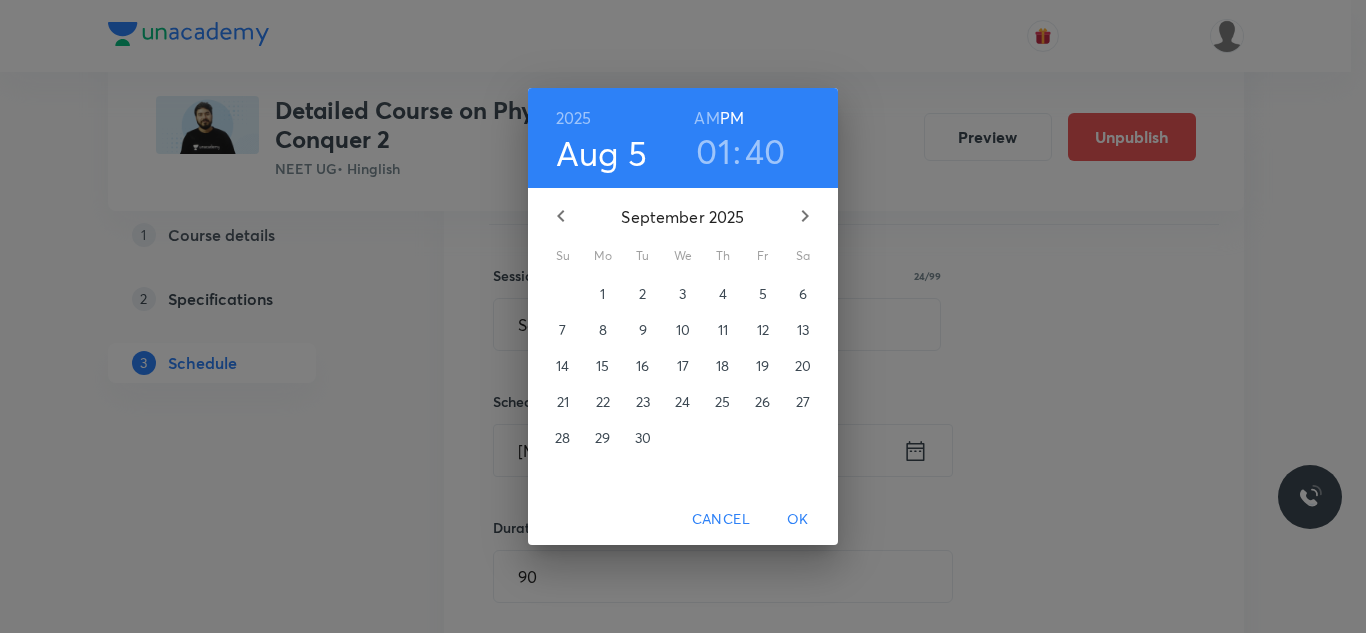 click at bounding box center (805, 216) 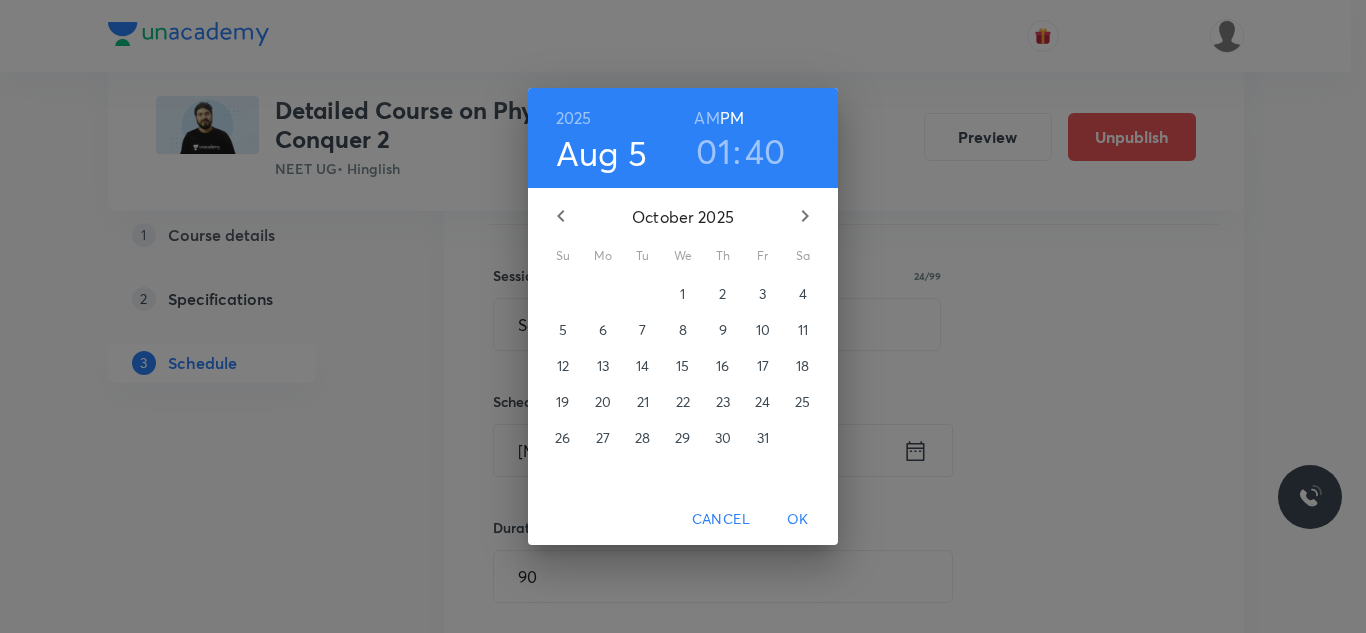 click at bounding box center [805, 216] 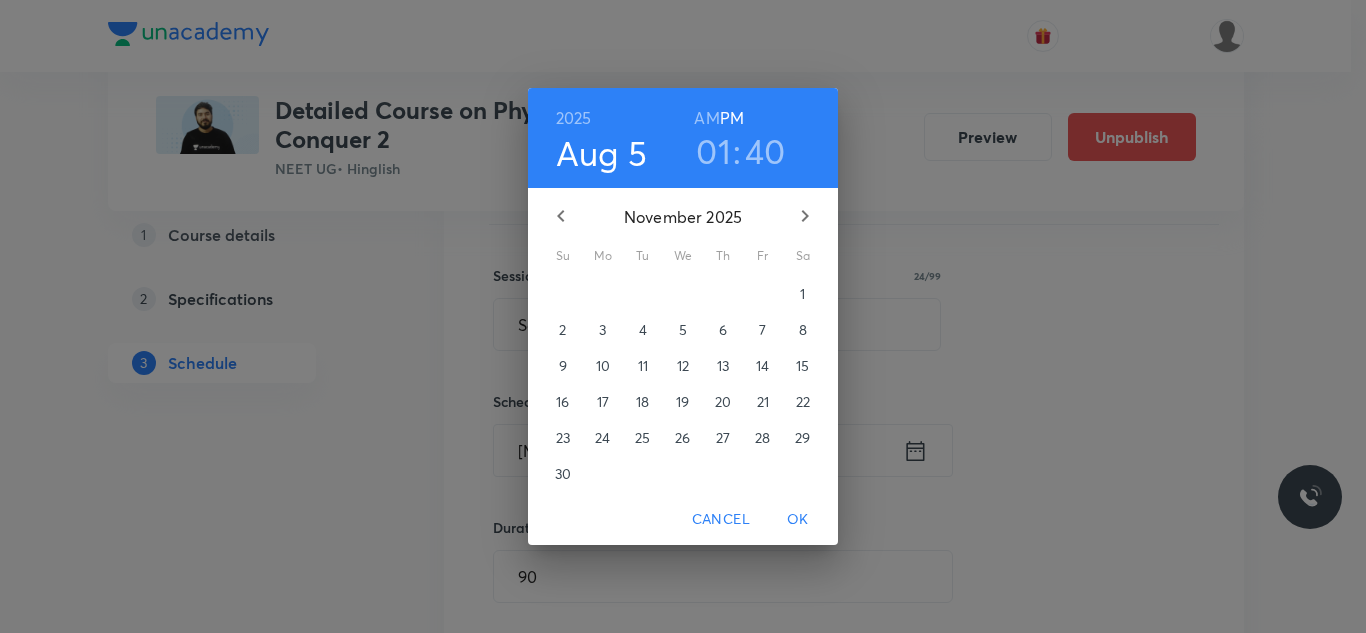 drag, startPoint x: 600, startPoint y: 398, endPoint x: 610, endPoint y: 414, distance: 18.867962 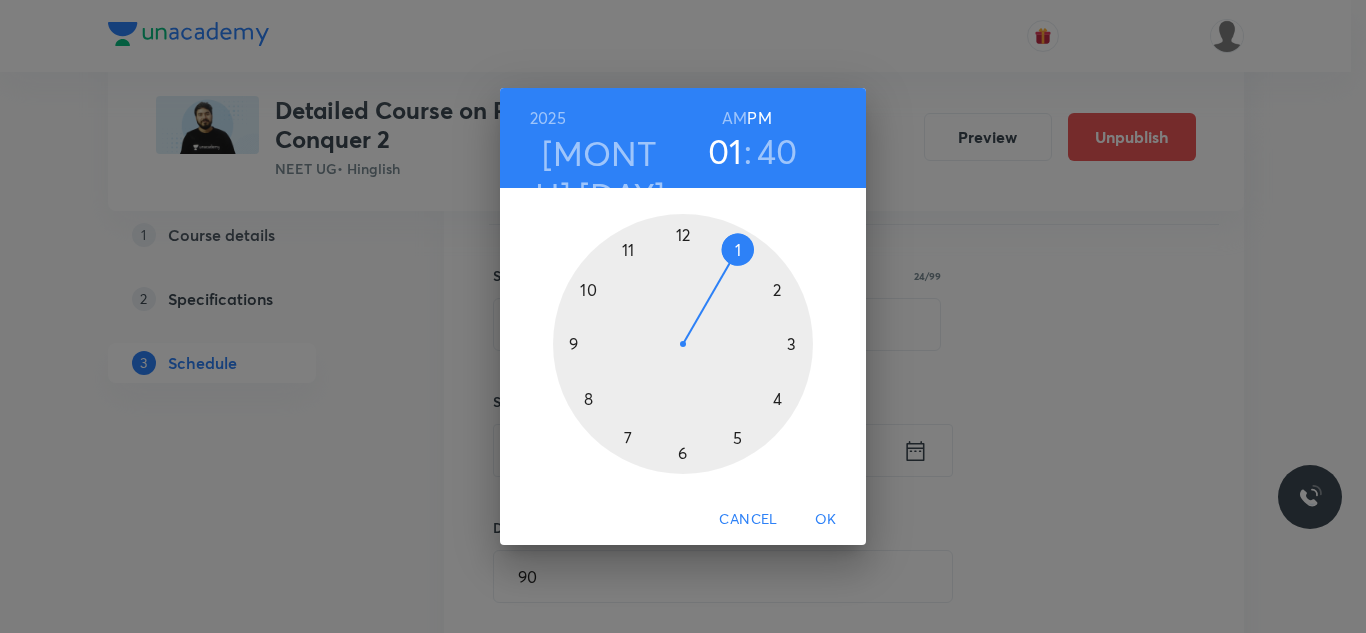 click on "OK" at bounding box center (826, 519) 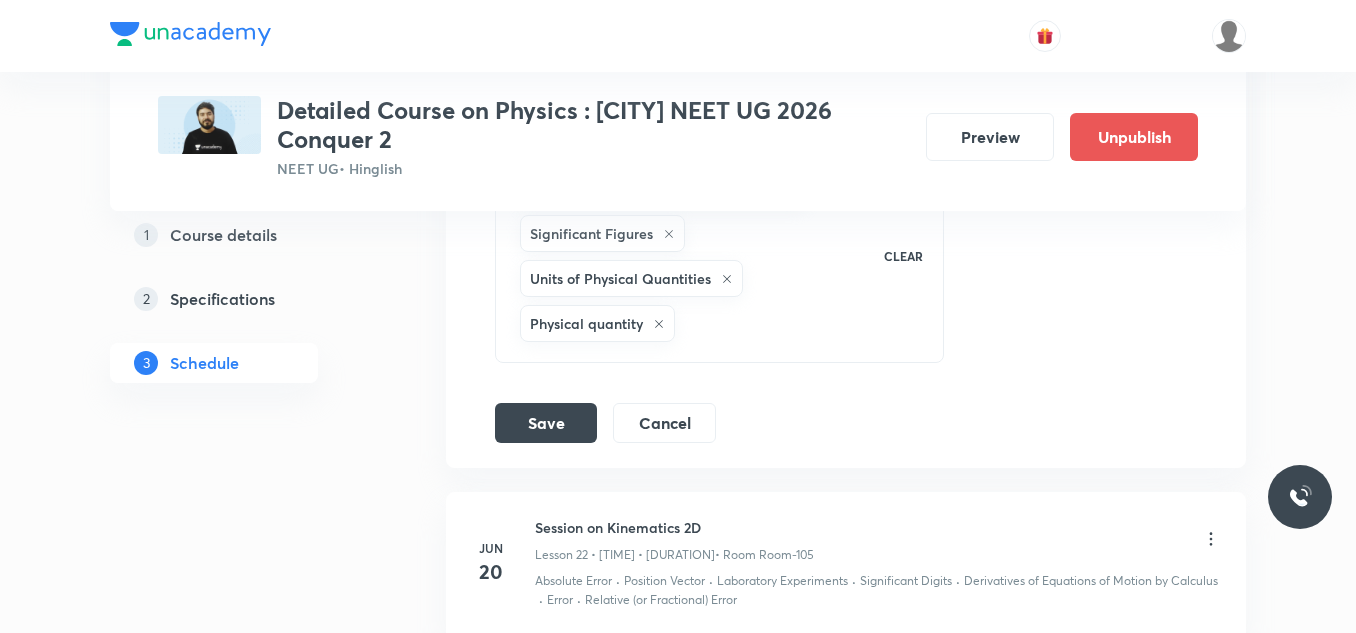 scroll, scrollTop: 4289, scrollLeft: 0, axis: vertical 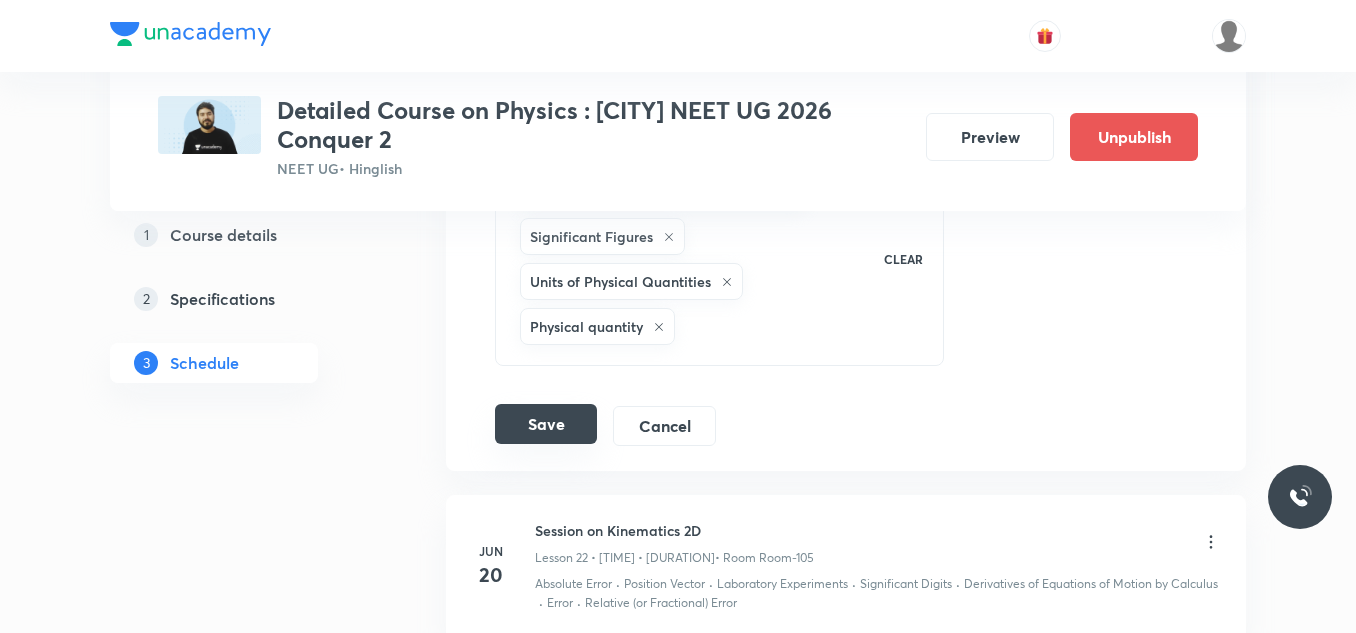 click on "Save" at bounding box center (546, 424) 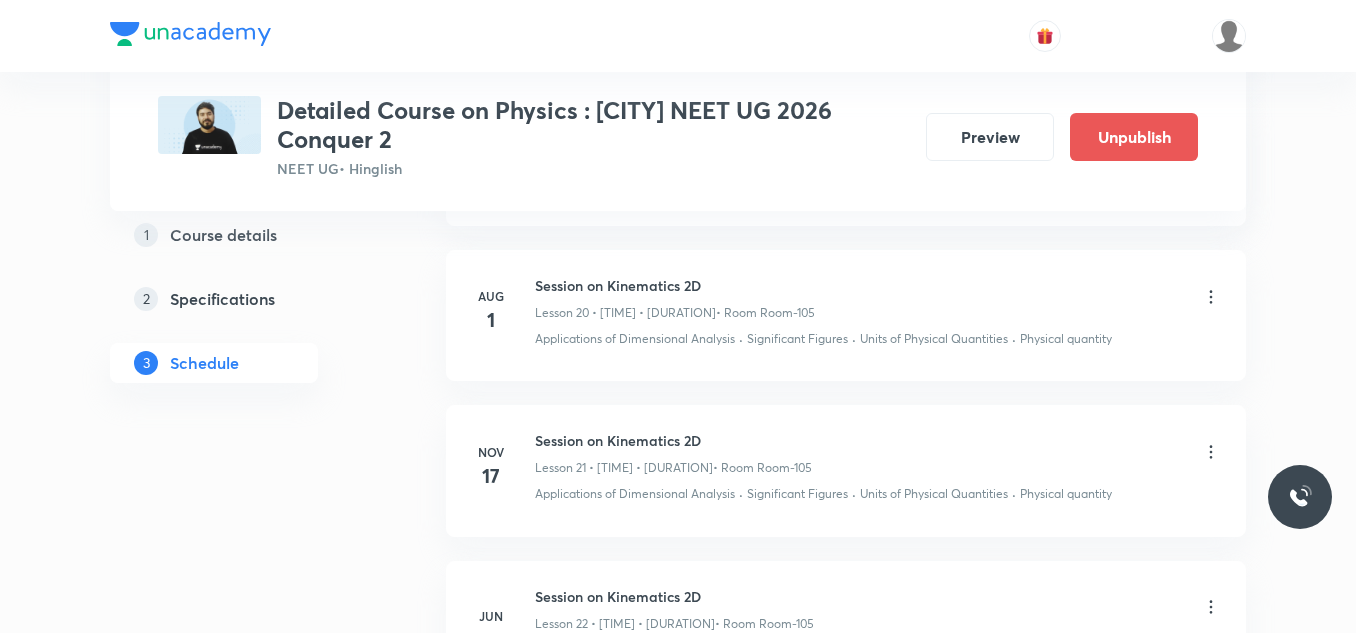 scroll, scrollTop: 3285, scrollLeft: 0, axis: vertical 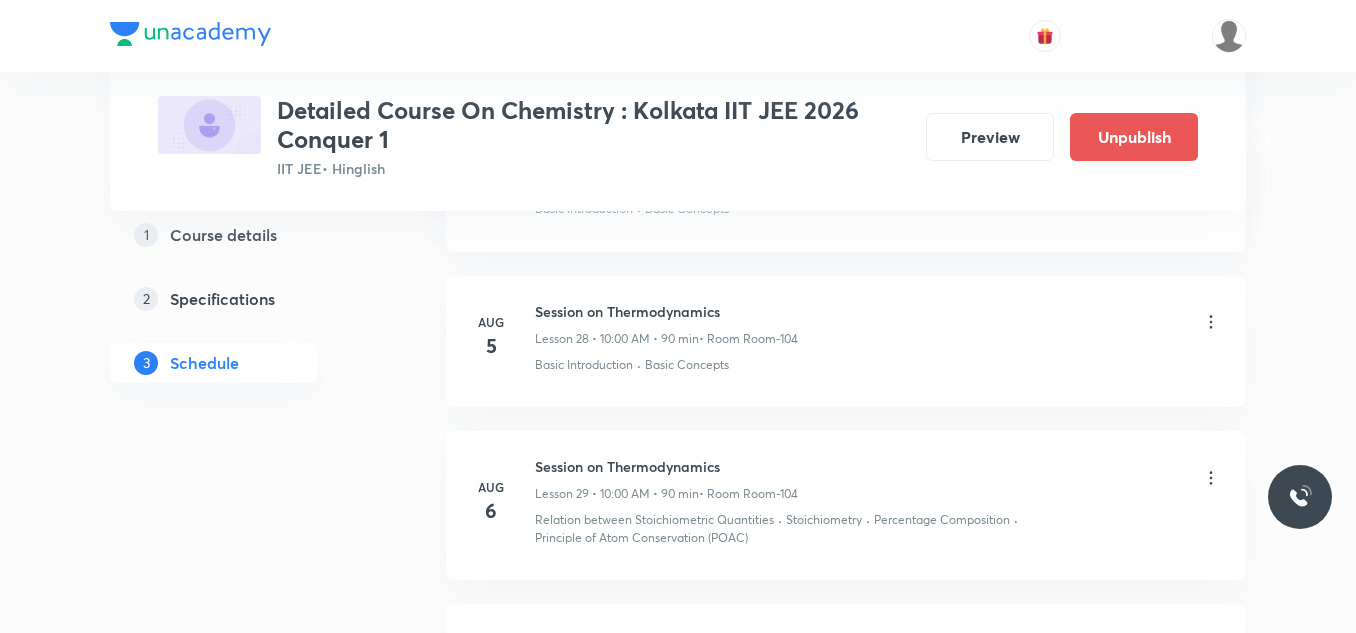 click 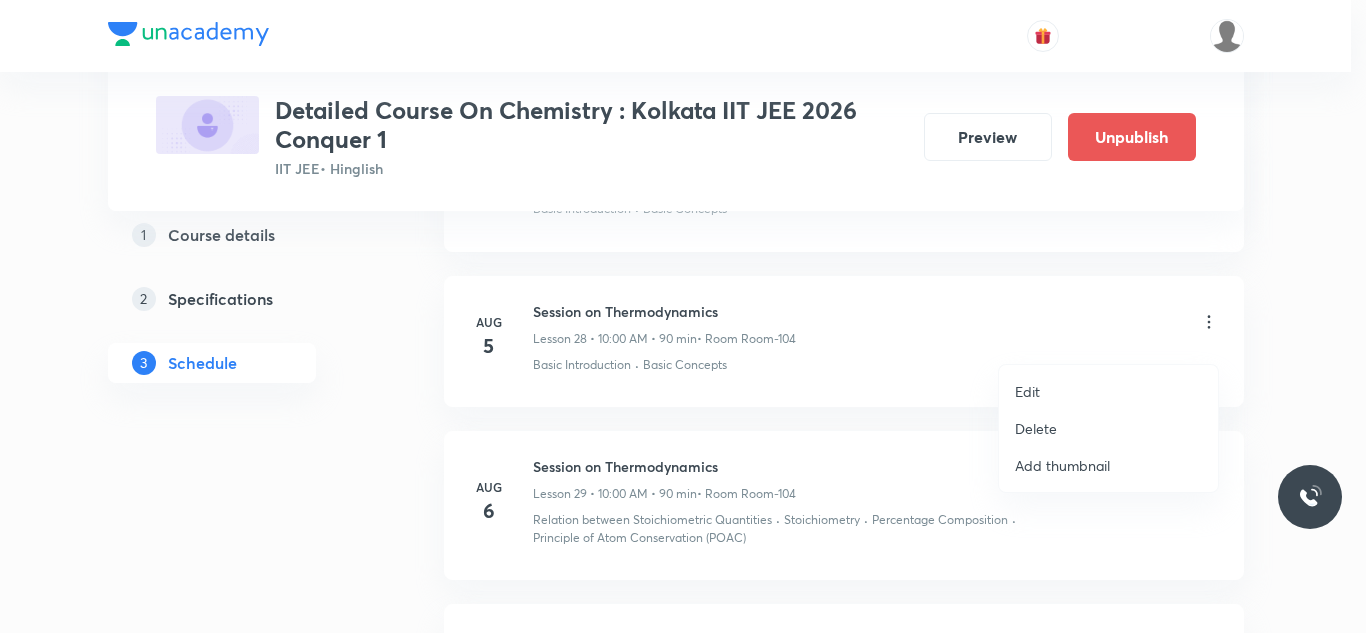 click on "Edit" at bounding box center (1108, 391) 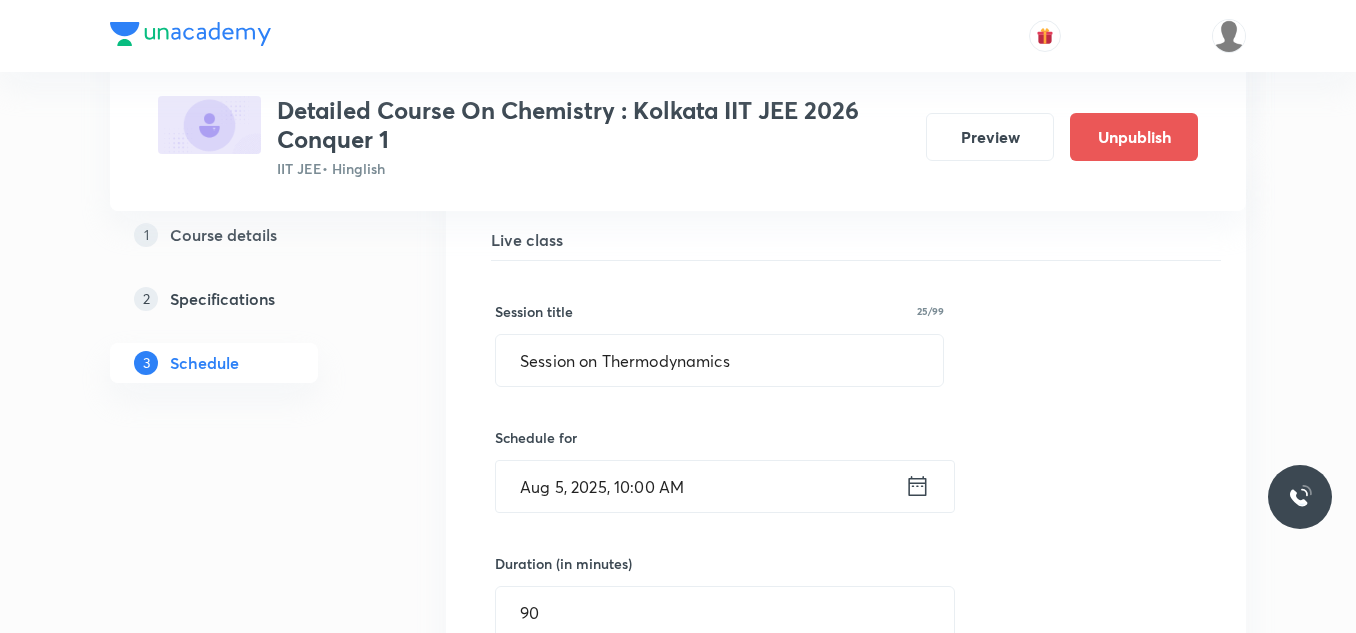 scroll, scrollTop: 4839, scrollLeft: 0, axis: vertical 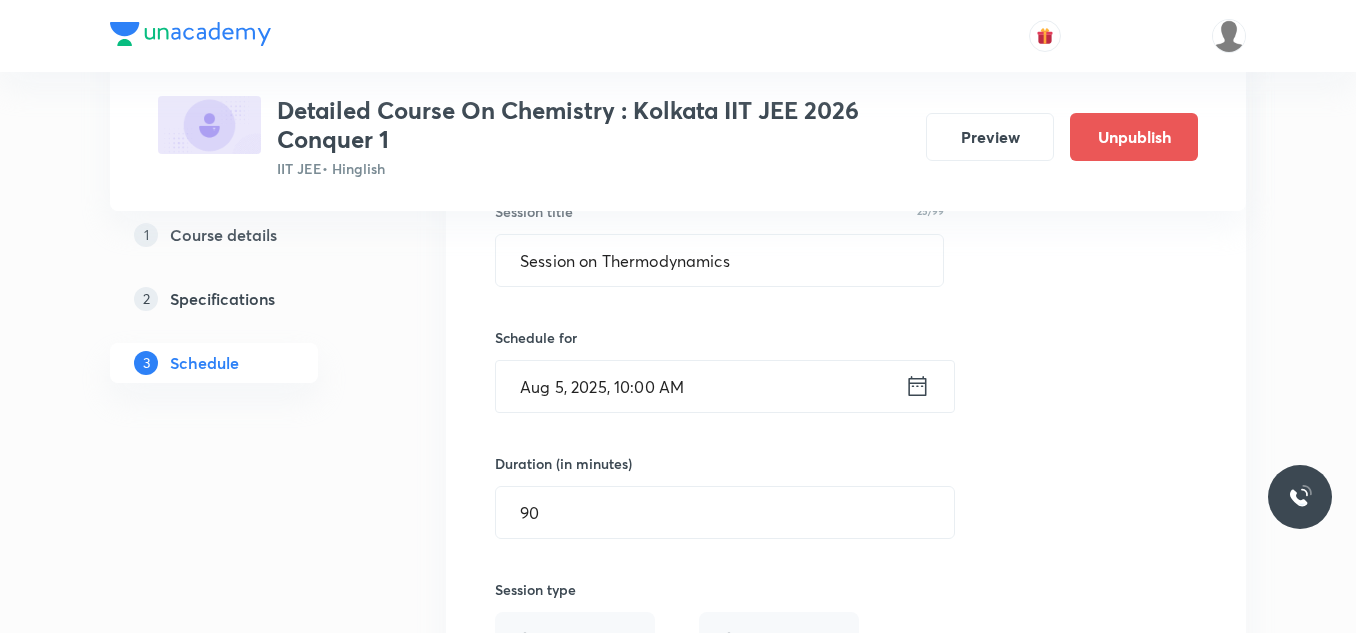 click on "Aug 5, 2025, 10:00 AM" at bounding box center (700, 386) 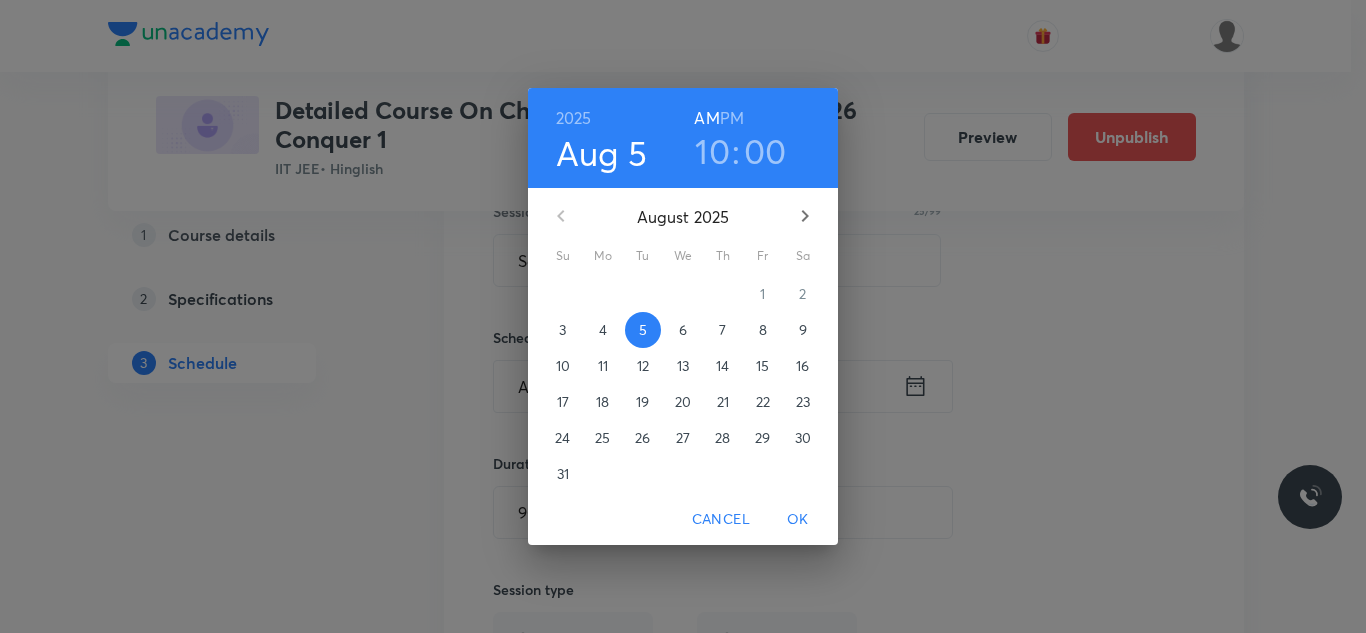 click 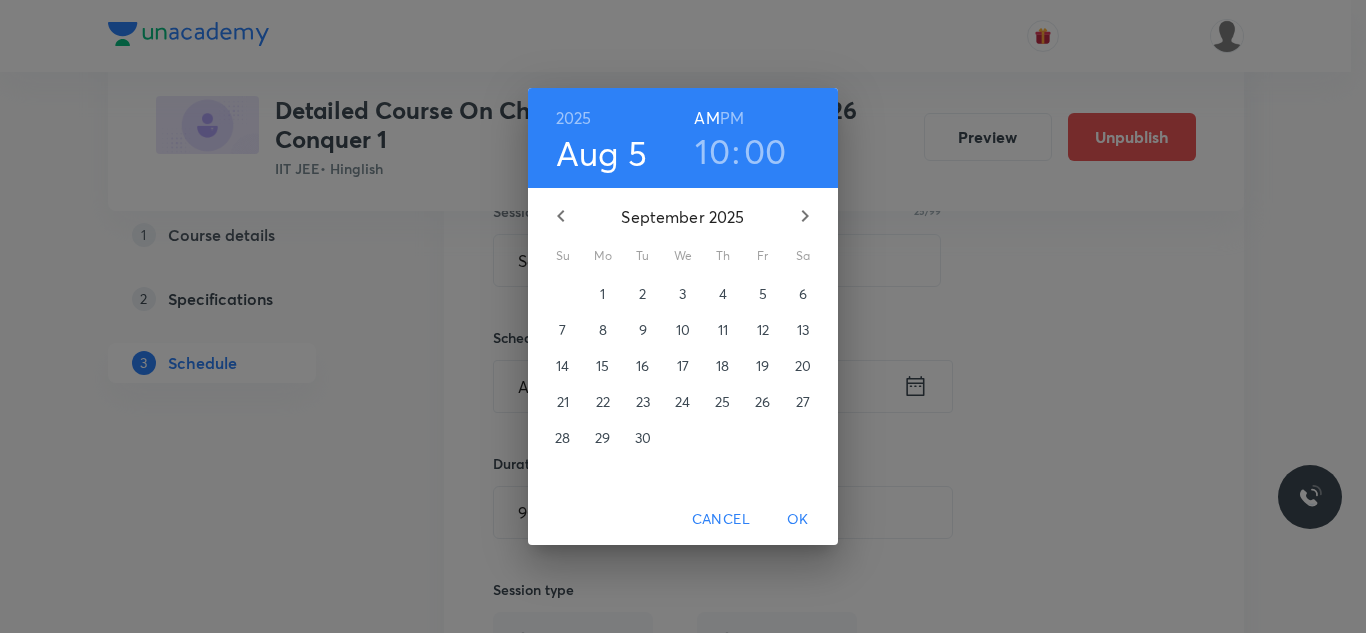 click 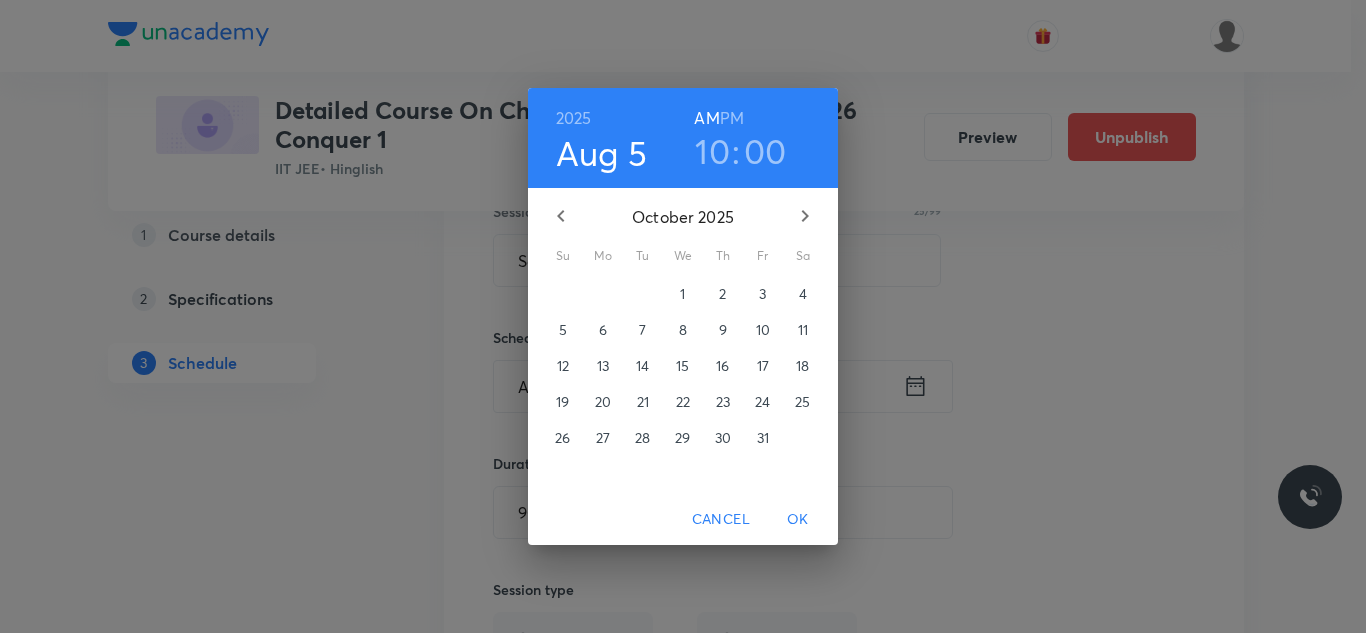 click 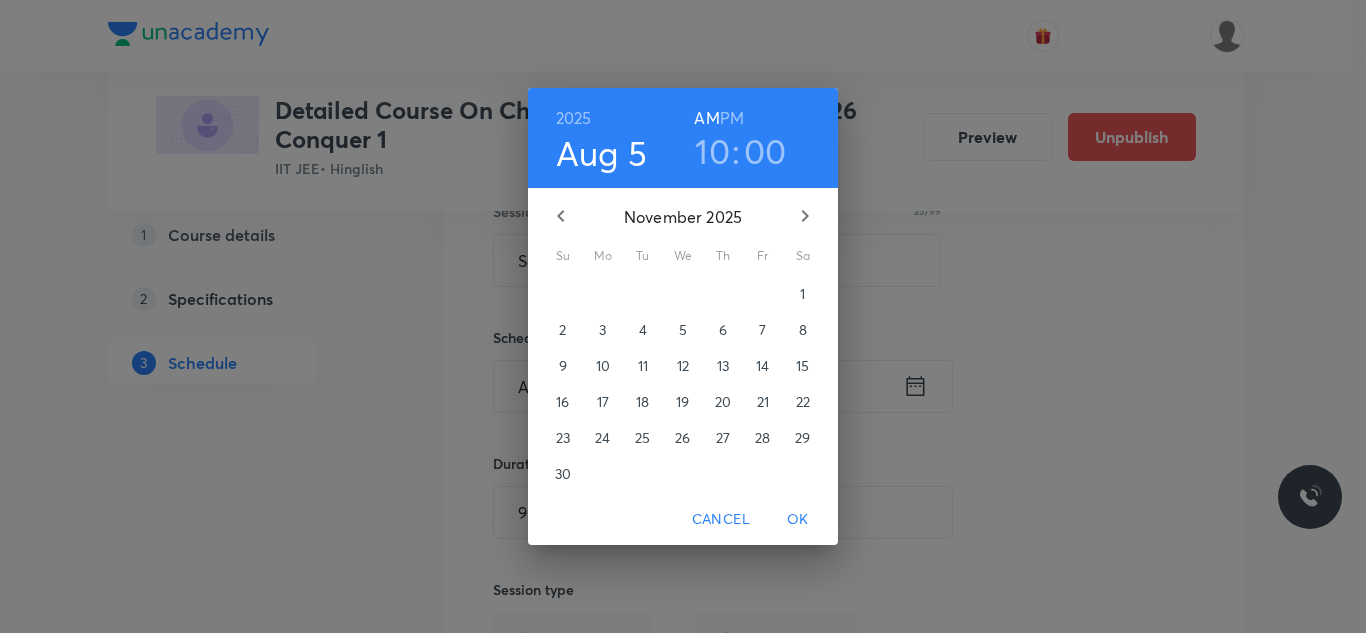 drag, startPoint x: 719, startPoint y: 336, endPoint x: 843, endPoint y: 495, distance: 201.6358 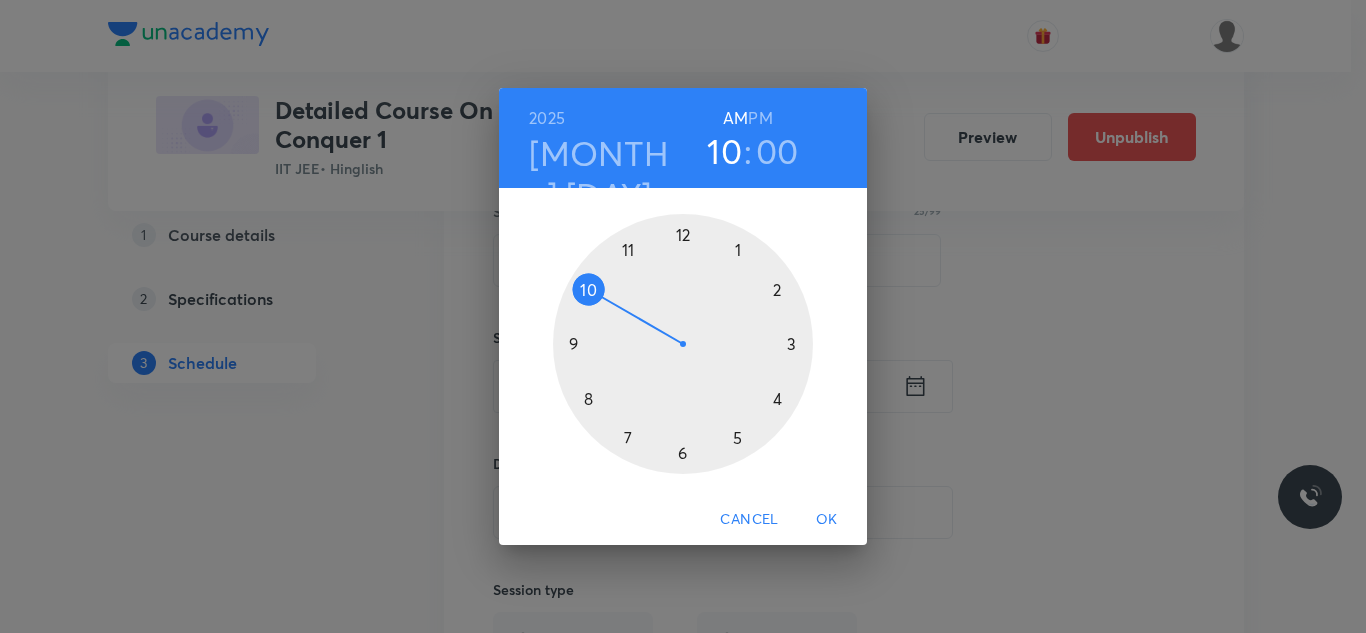 click on "OK" at bounding box center [827, 519] 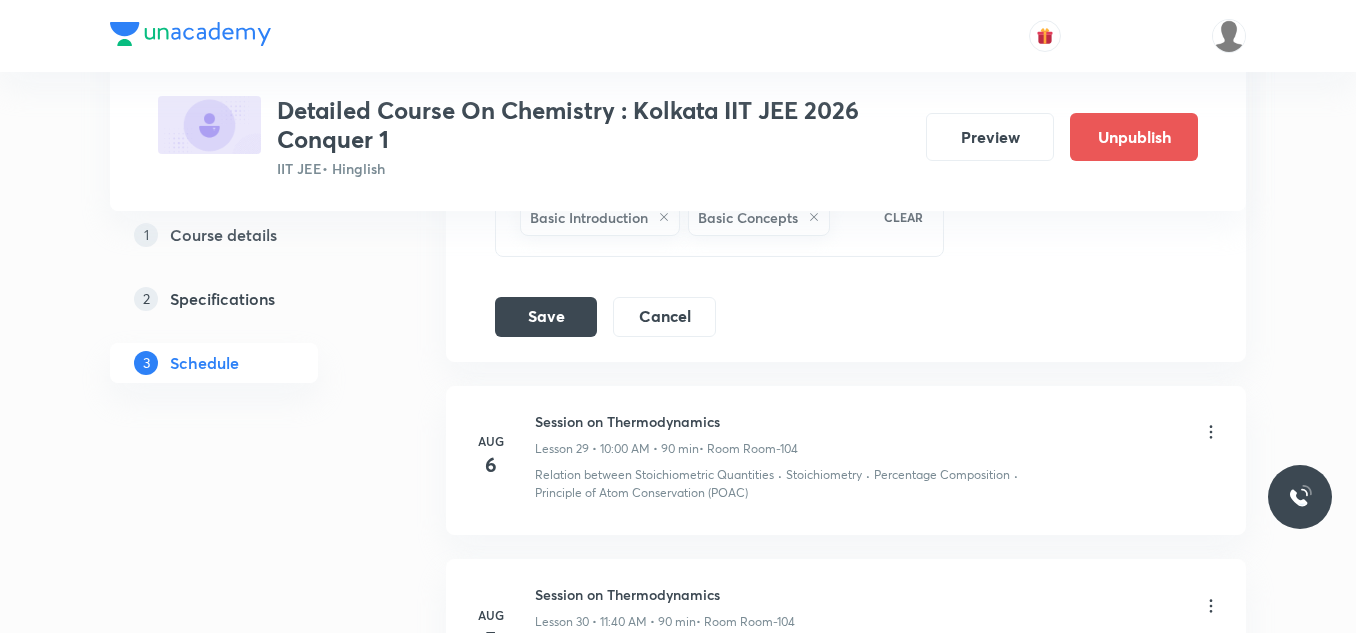 scroll, scrollTop: 5539, scrollLeft: 0, axis: vertical 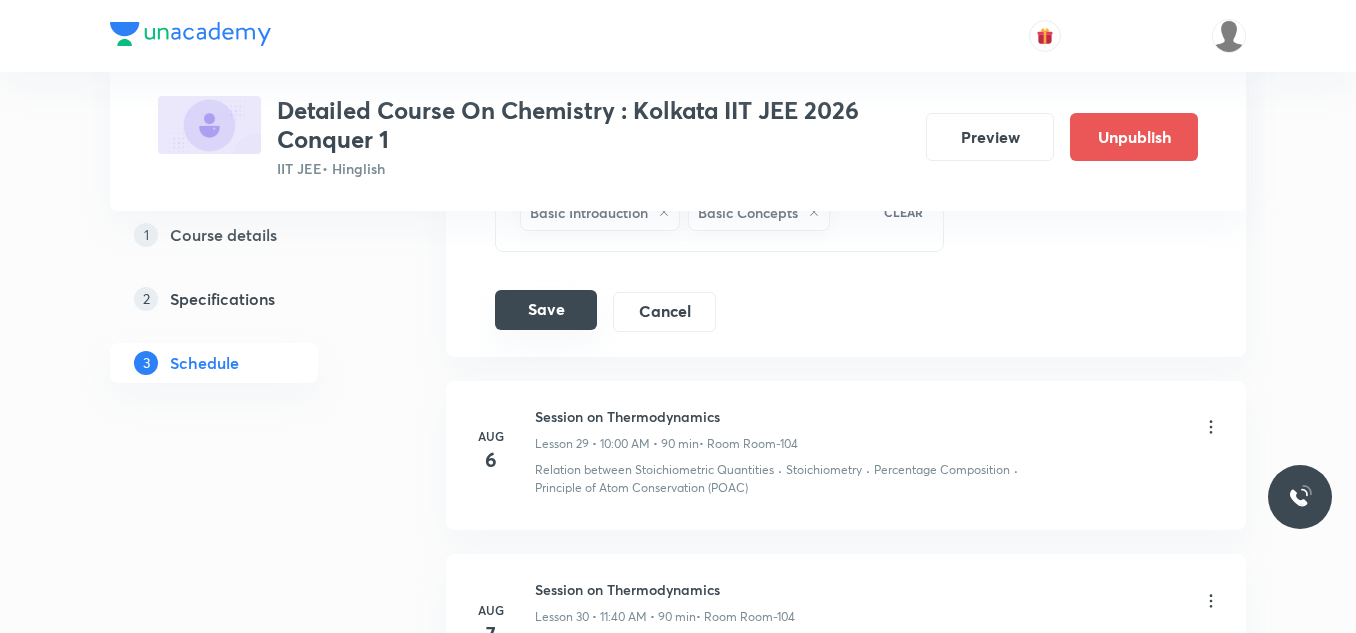 click on "Save" at bounding box center [546, 310] 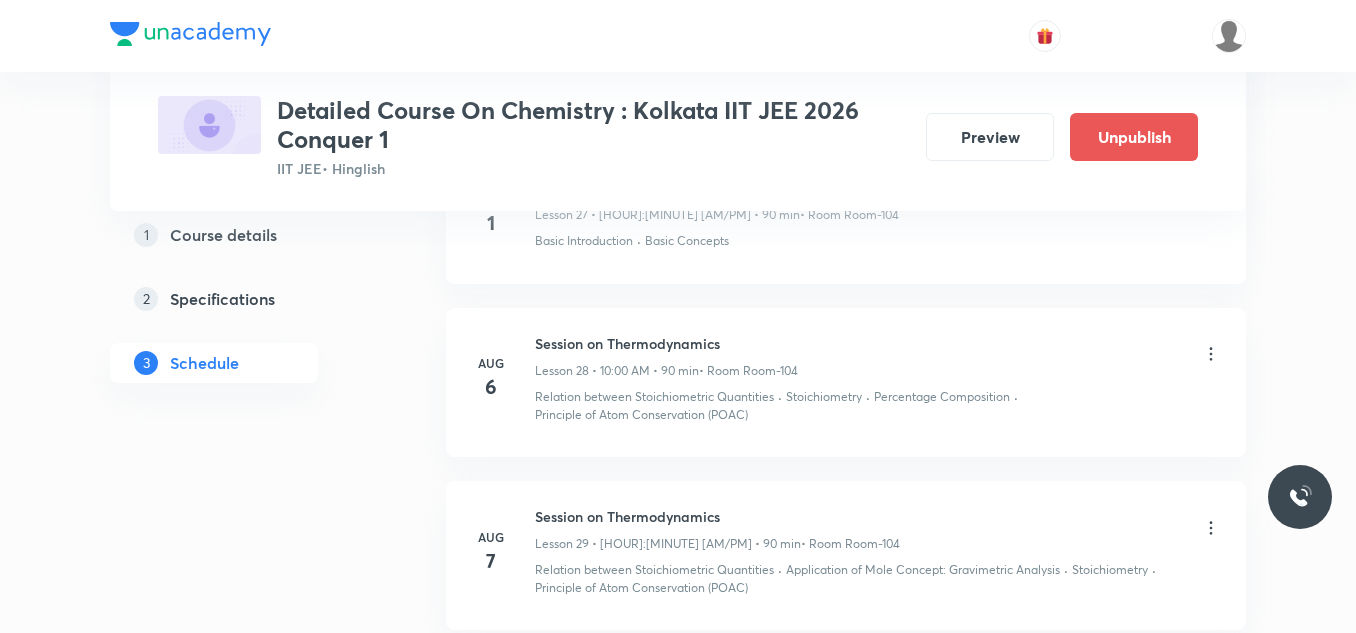 scroll, scrollTop: 4720, scrollLeft: 0, axis: vertical 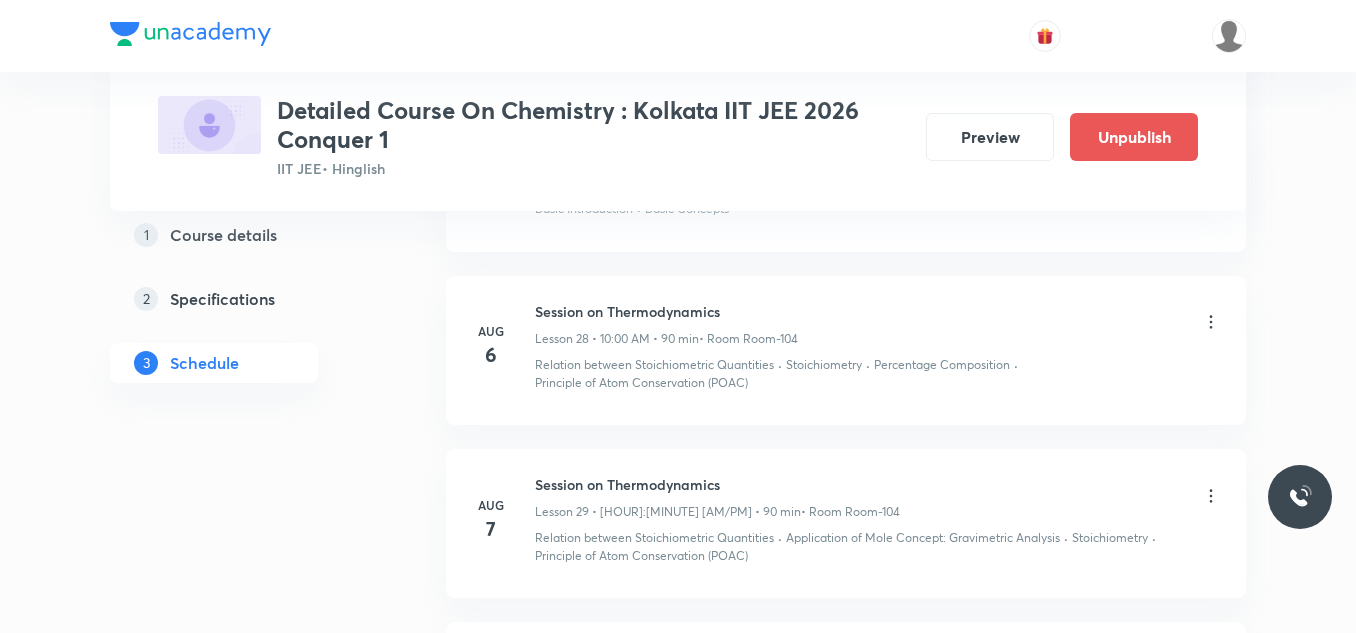 click 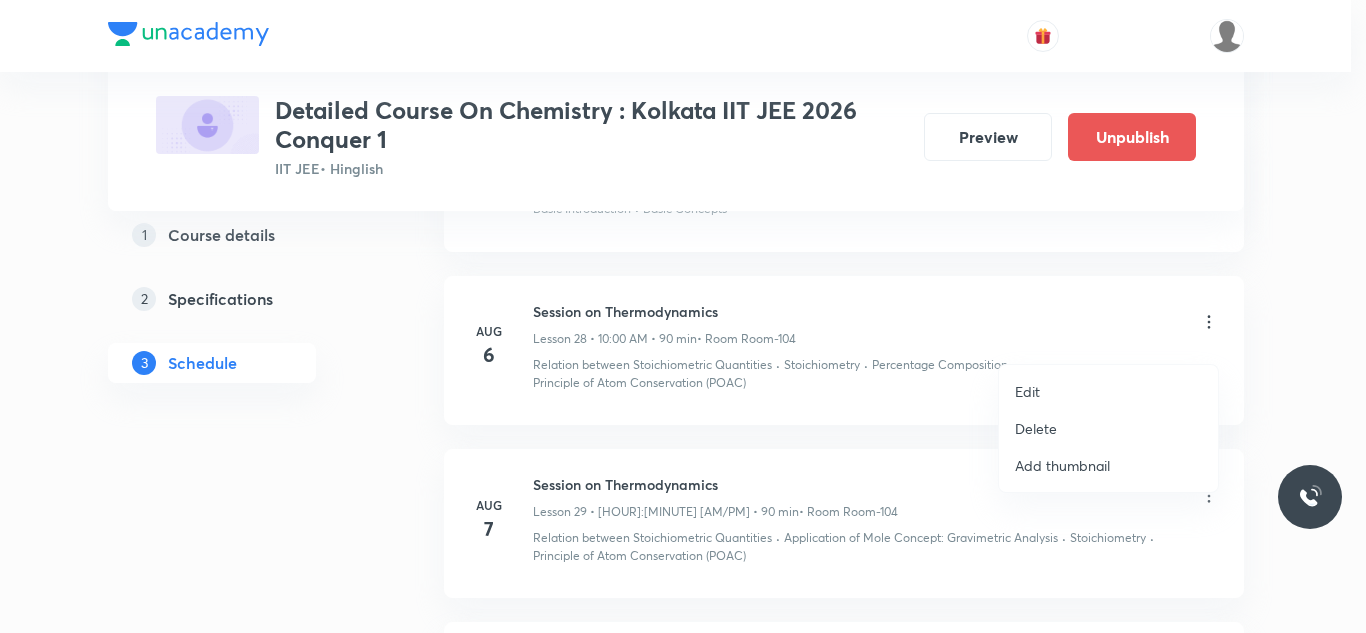 click on "Edit" at bounding box center (1027, 391) 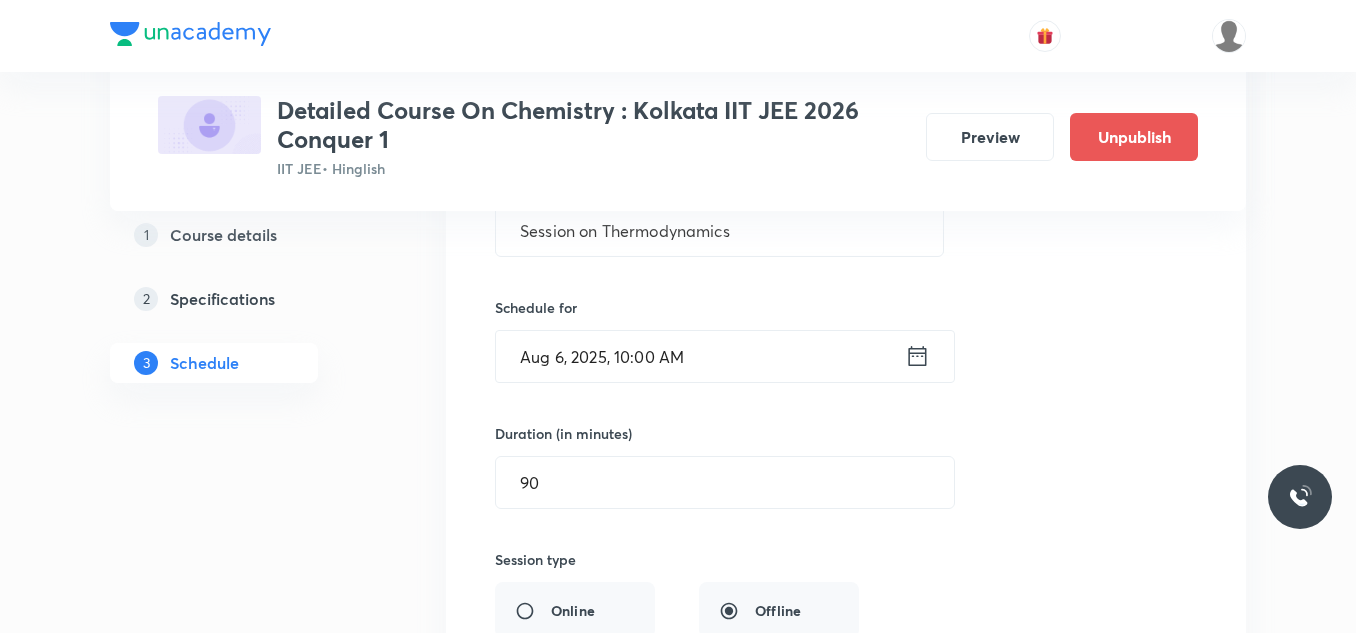 scroll, scrollTop: 4920, scrollLeft: 0, axis: vertical 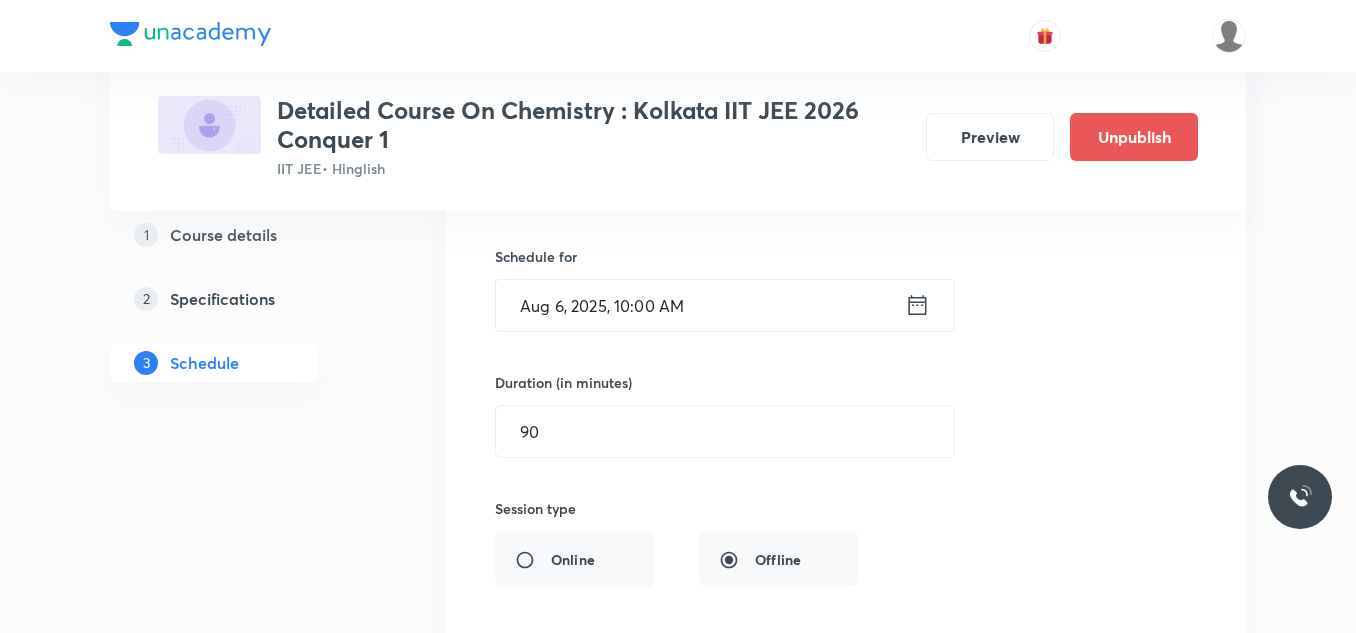 click on "Aug 6, 2025, 10:00 AM" at bounding box center [700, 305] 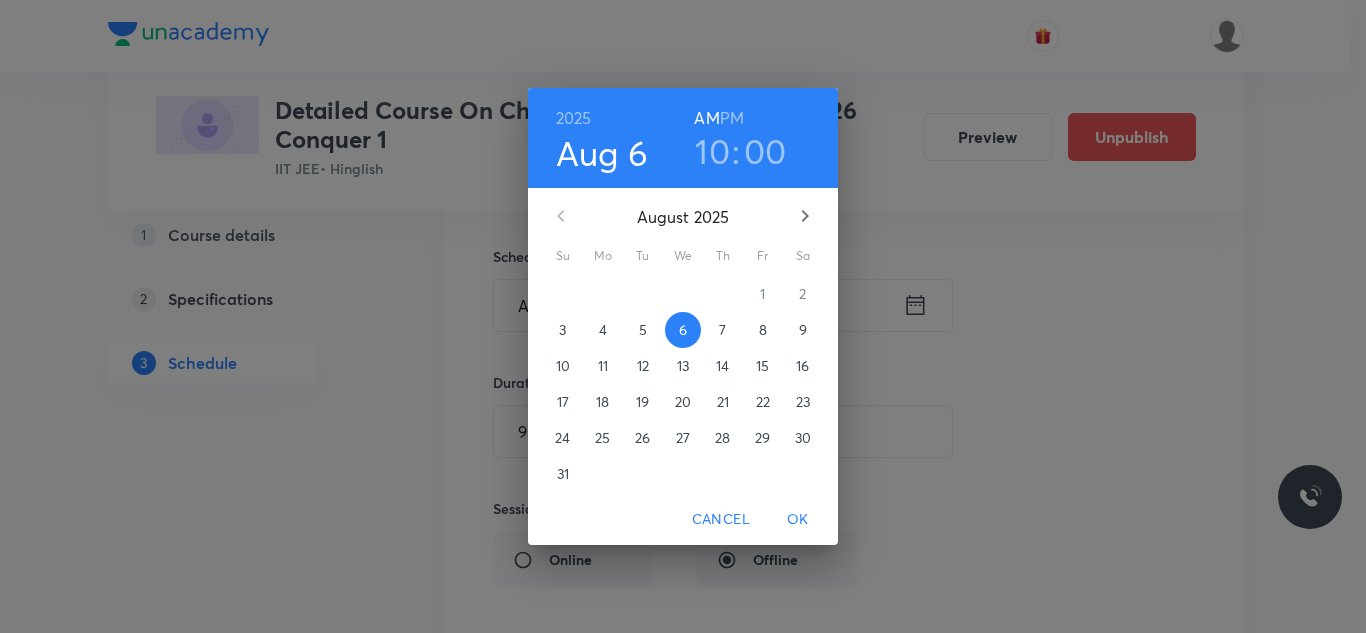 click 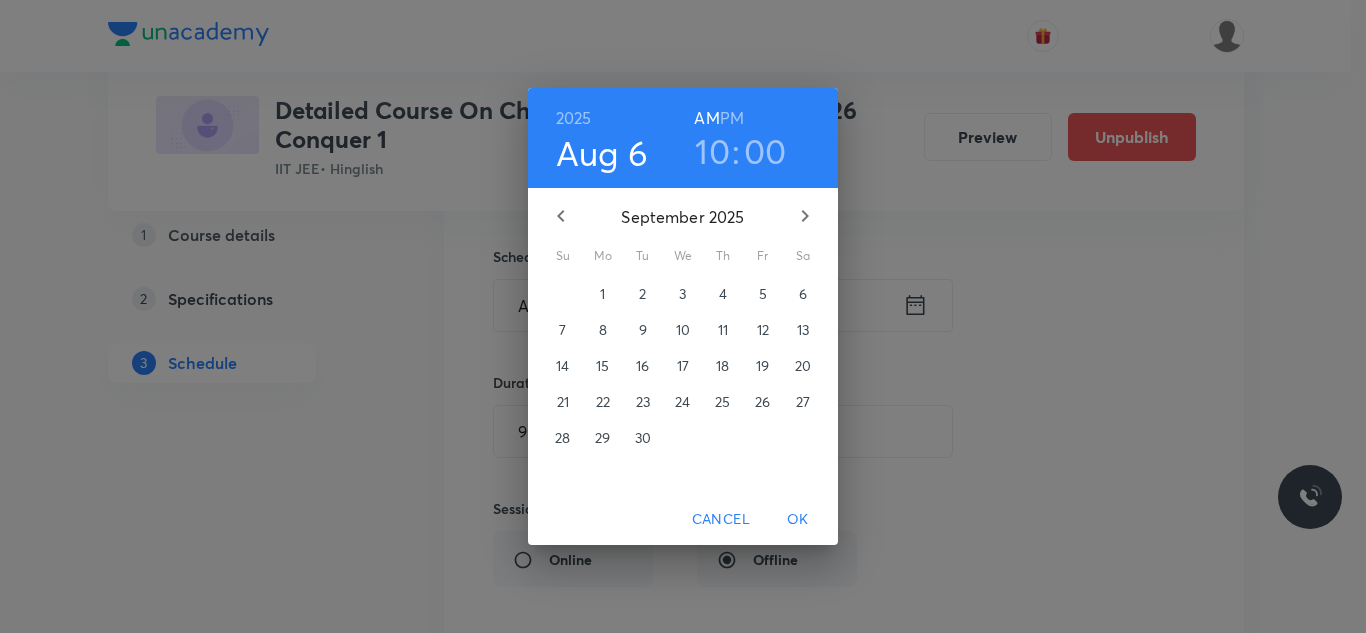 click 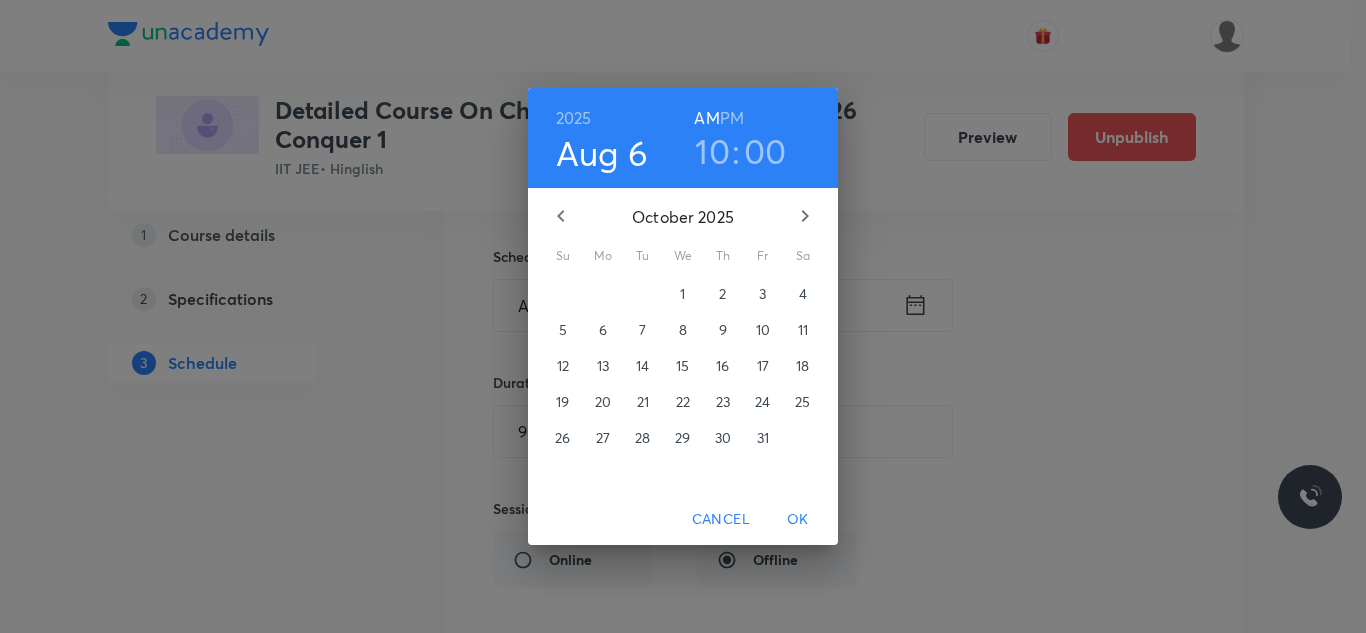 click on "9" at bounding box center [723, 330] 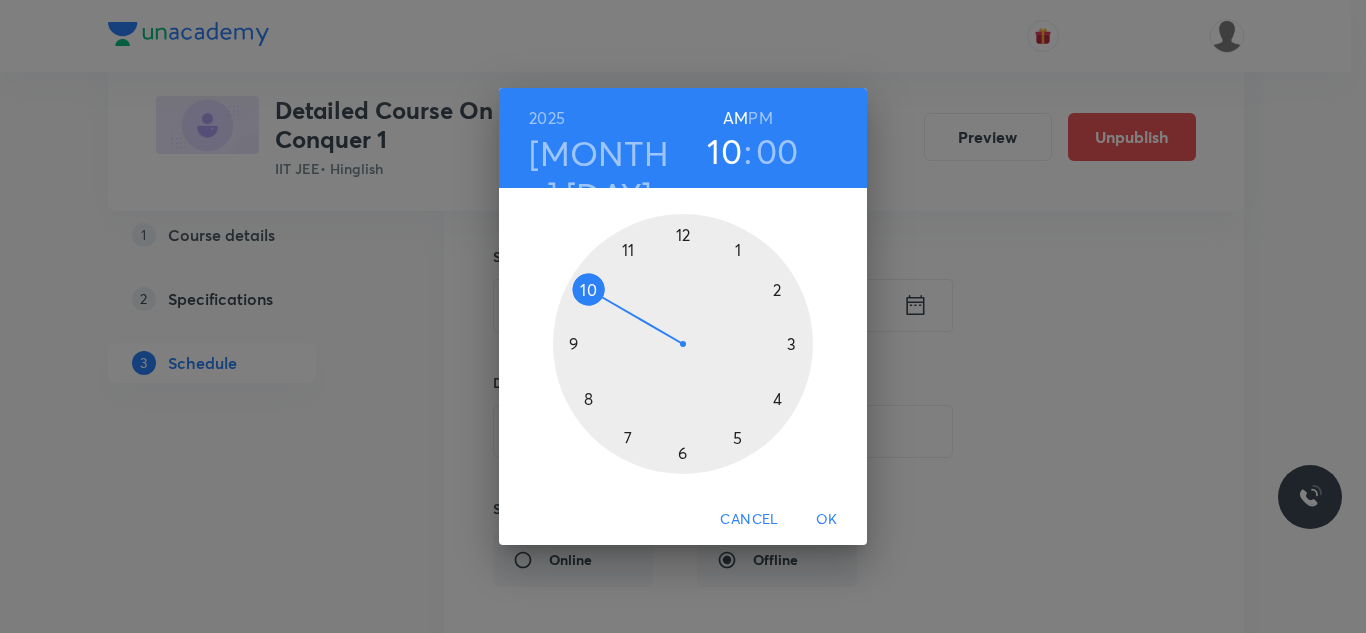 click on "OK" at bounding box center [827, 519] 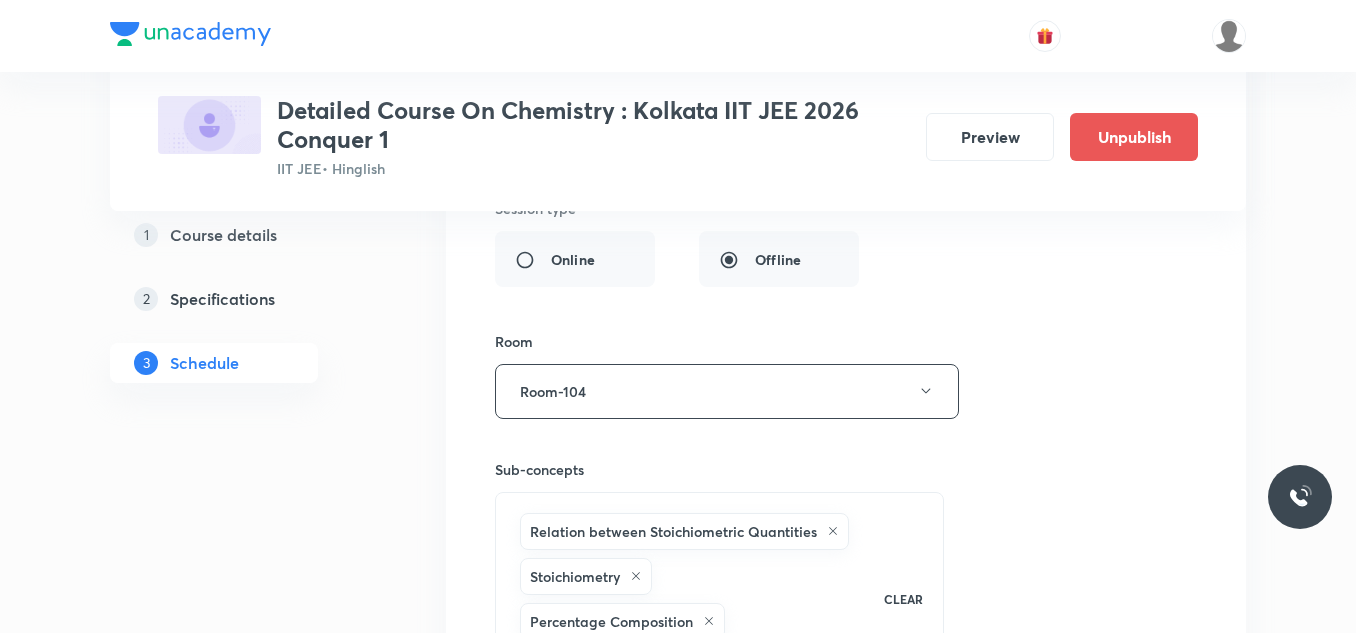 scroll, scrollTop: 5420, scrollLeft: 0, axis: vertical 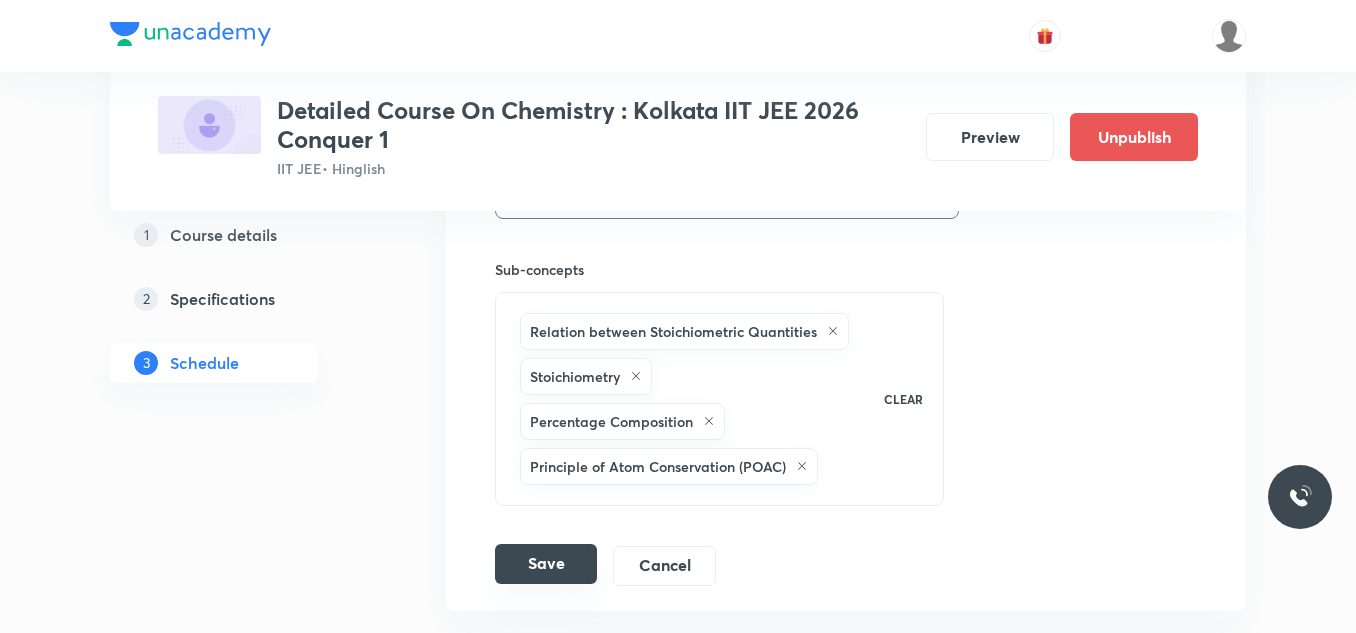 click on "Save" at bounding box center [546, 564] 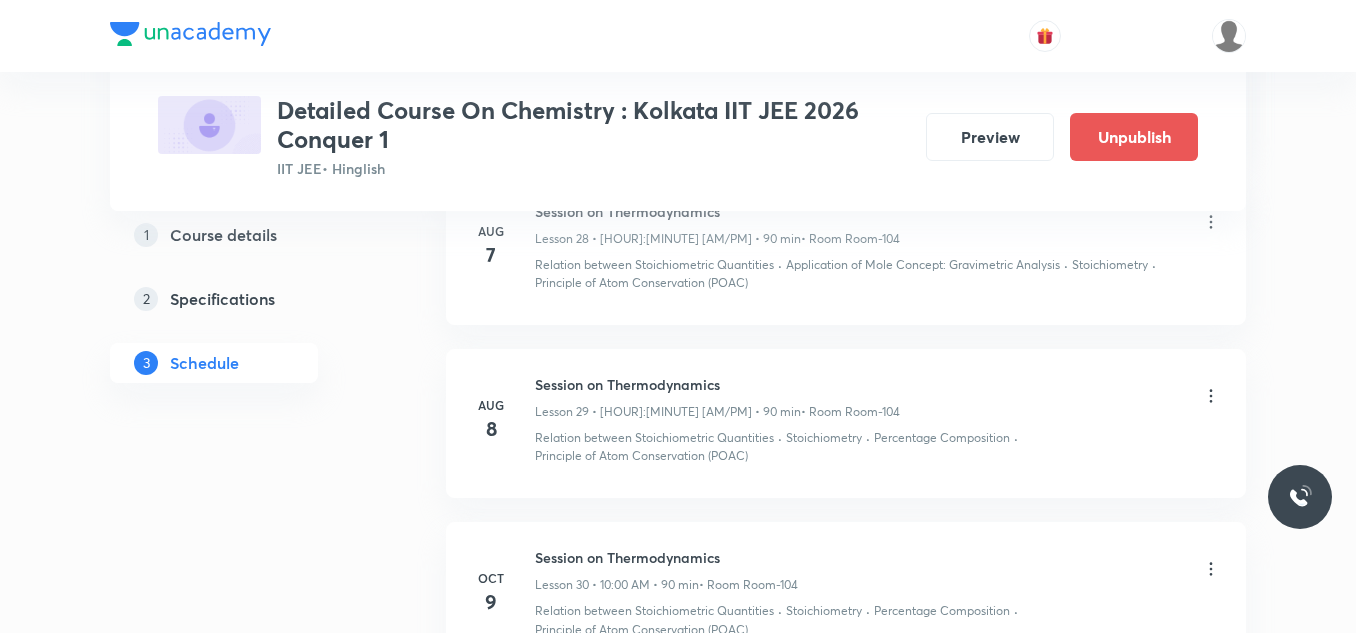 scroll, scrollTop: 4720, scrollLeft: 0, axis: vertical 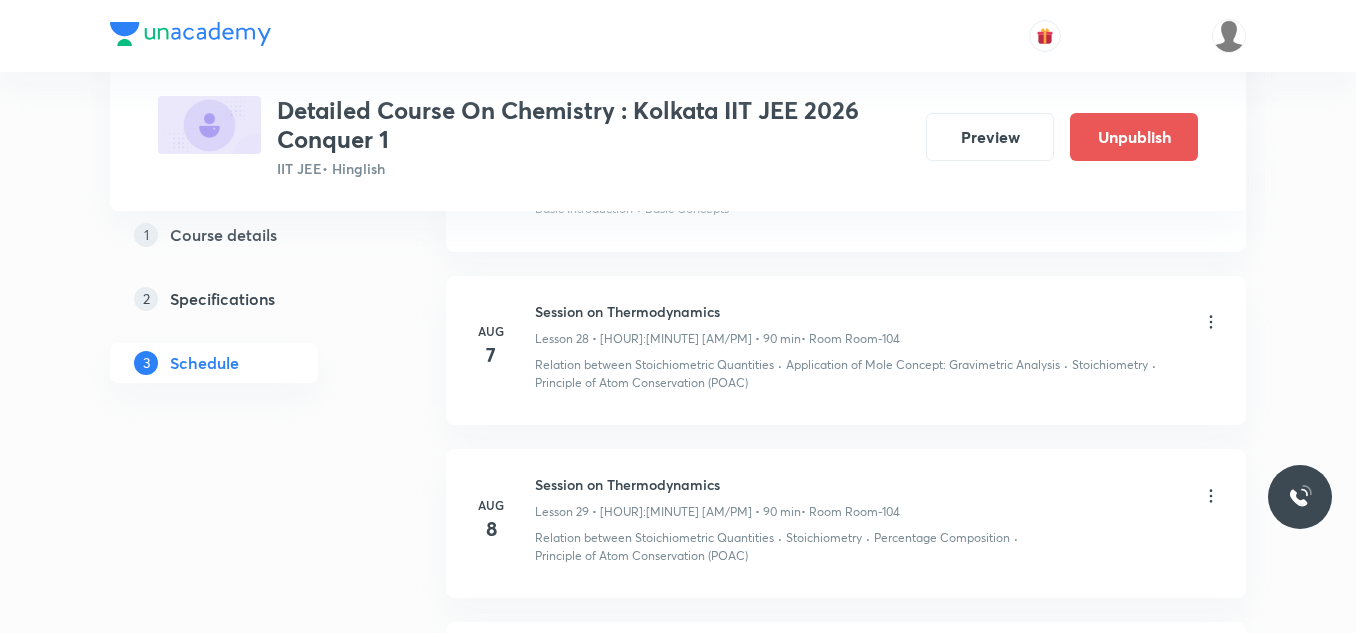 click 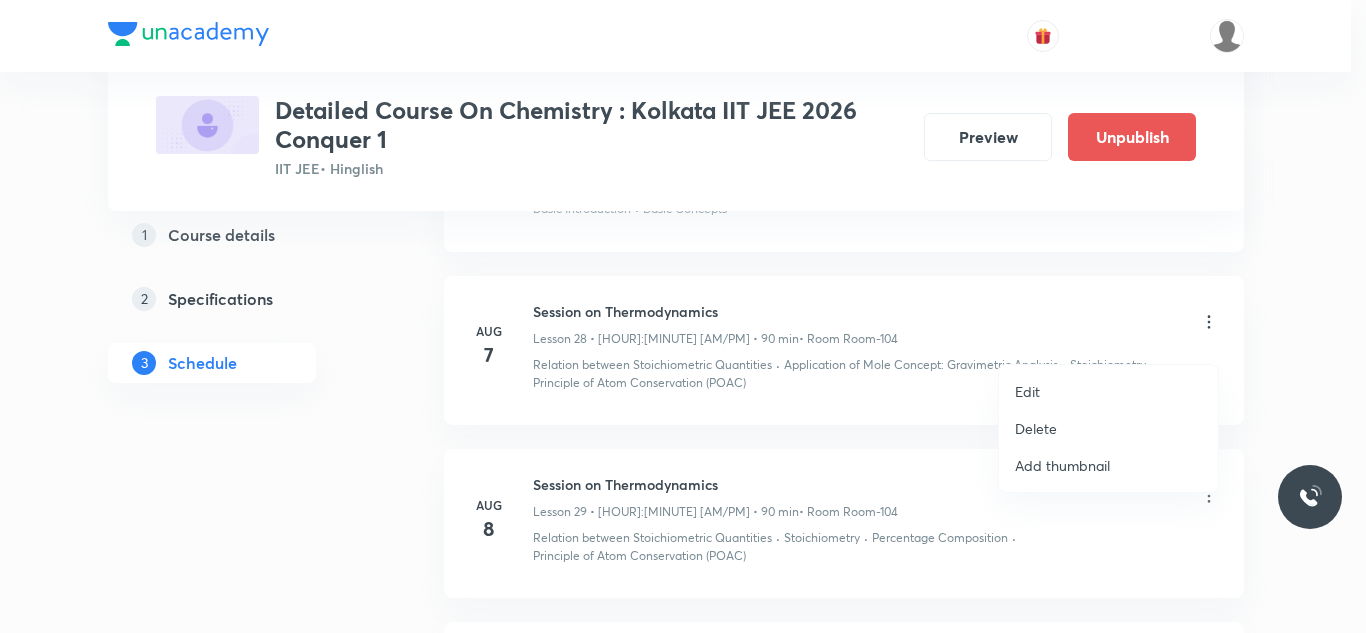 click on "Edit" at bounding box center (1027, 391) 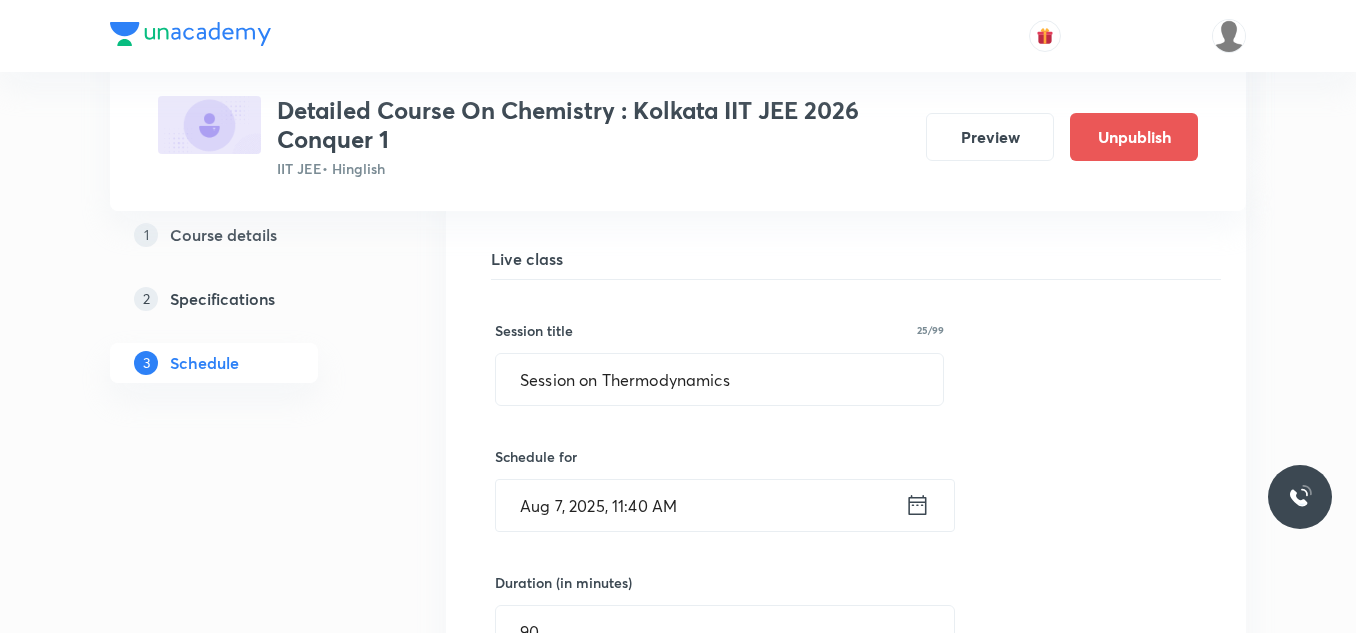 click on "Aug 7, 2025, 11:40 AM" at bounding box center [700, 505] 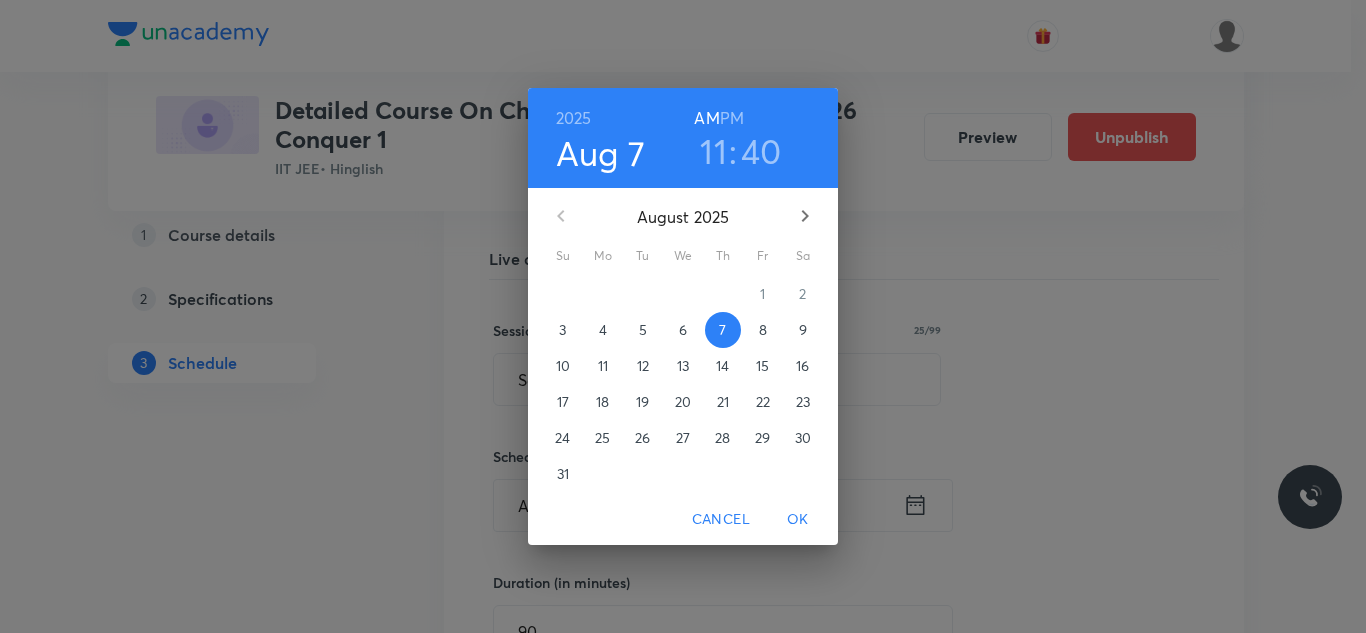 click 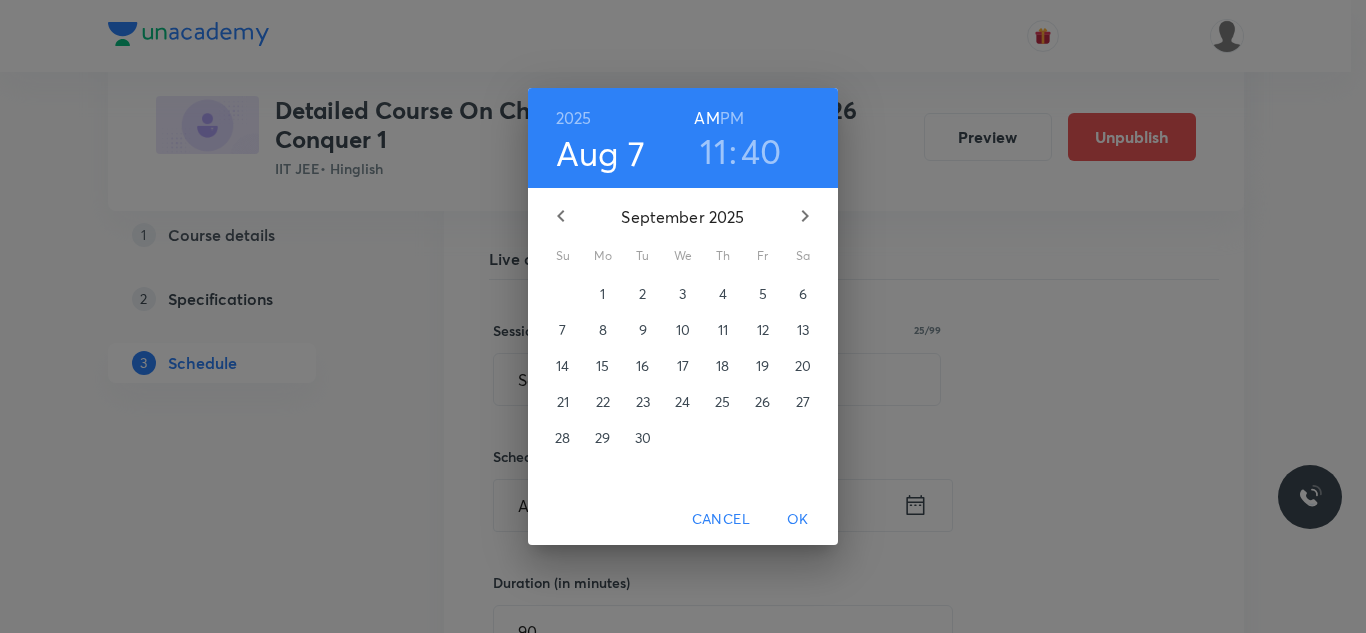 click 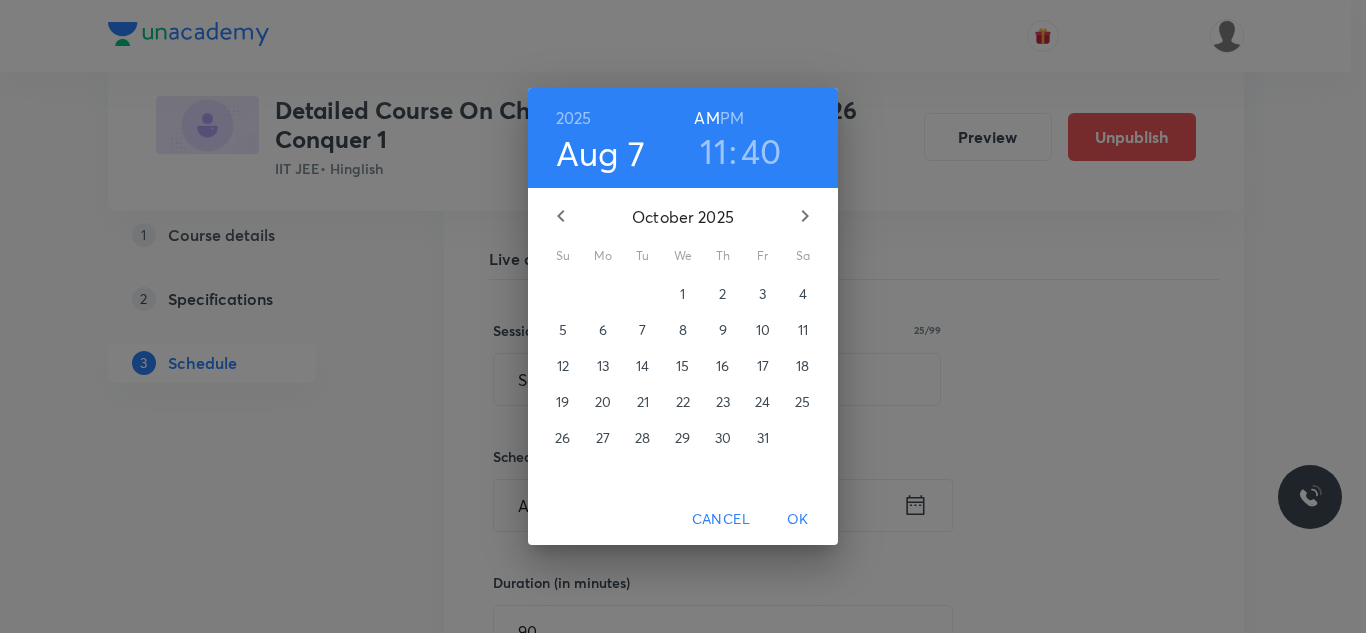 click 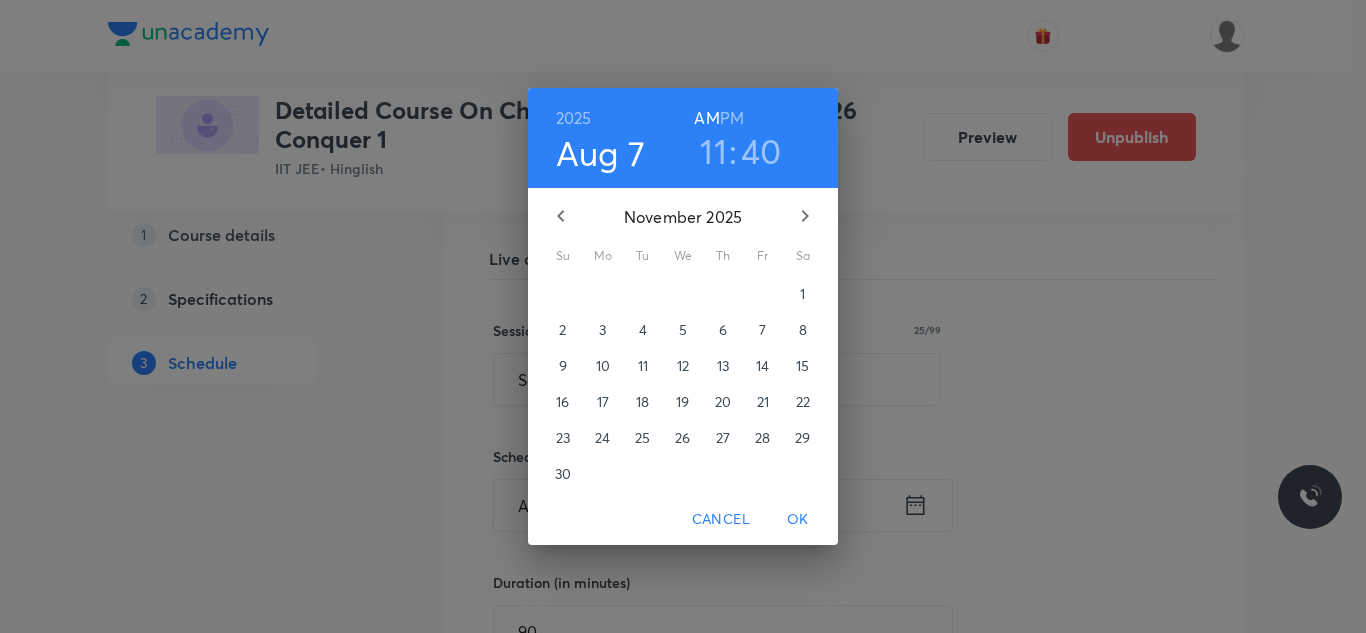click on "7" at bounding box center (763, 330) 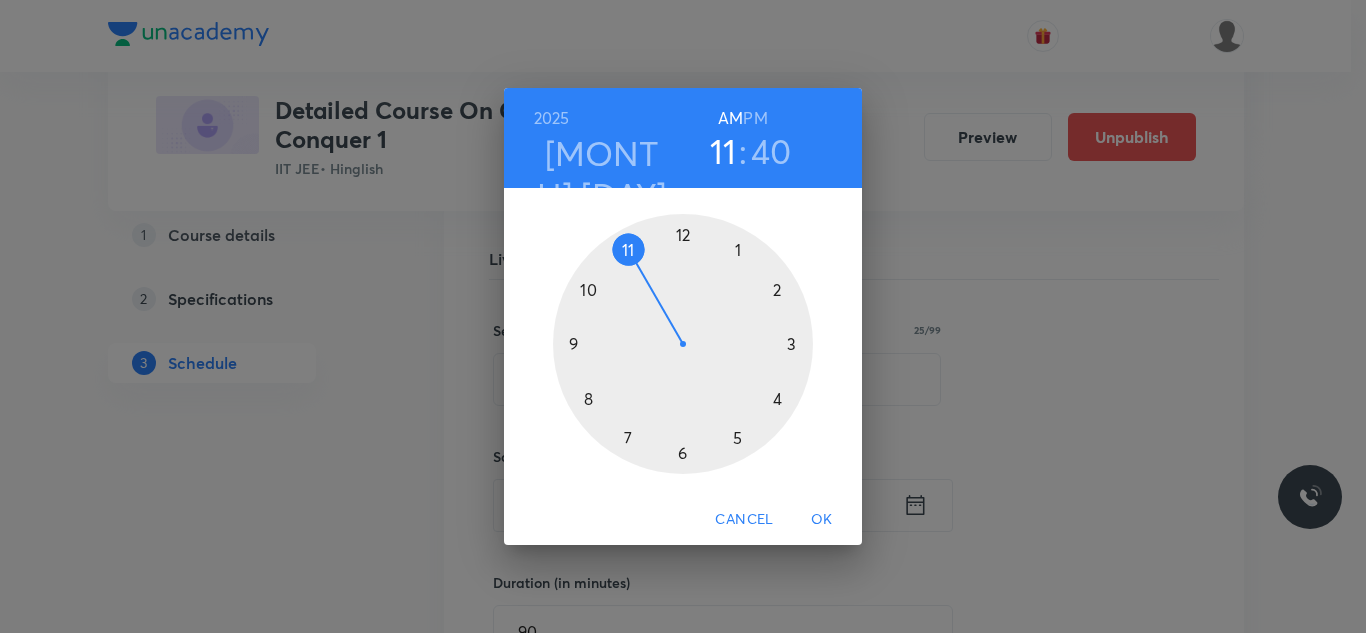 click on "OK" at bounding box center [822, 519] 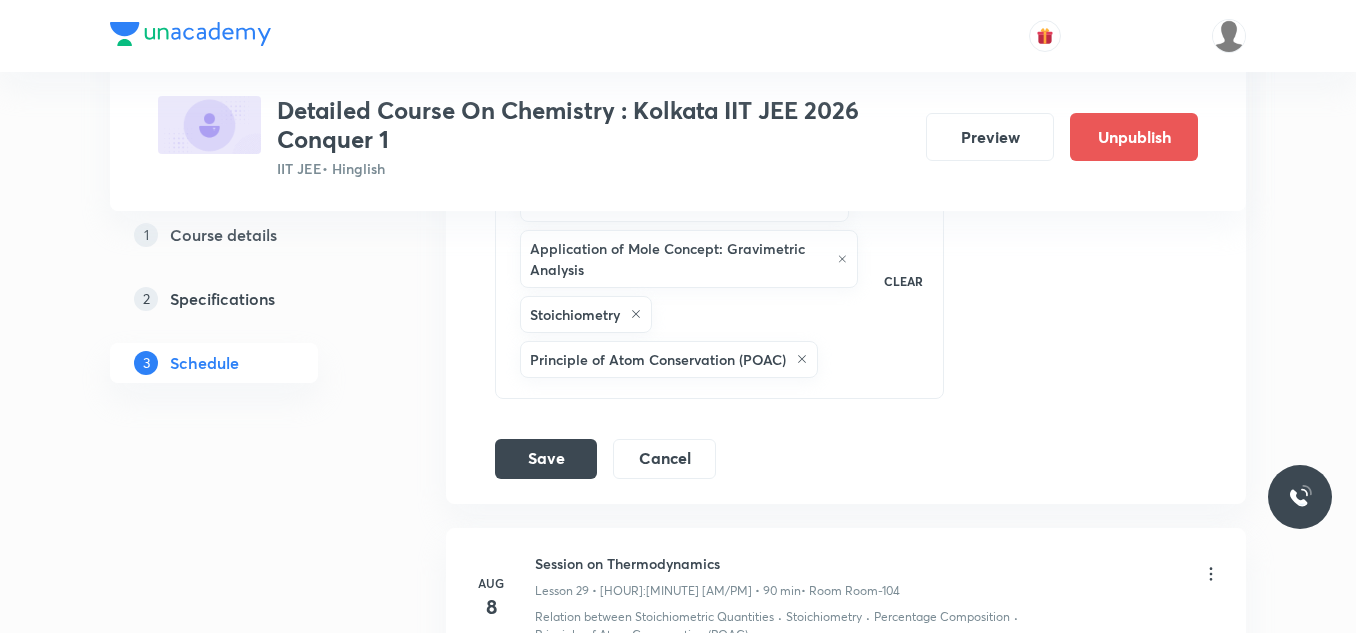 scroll, scrollTop: 5720, scrollLeft: 0, axis: vertical 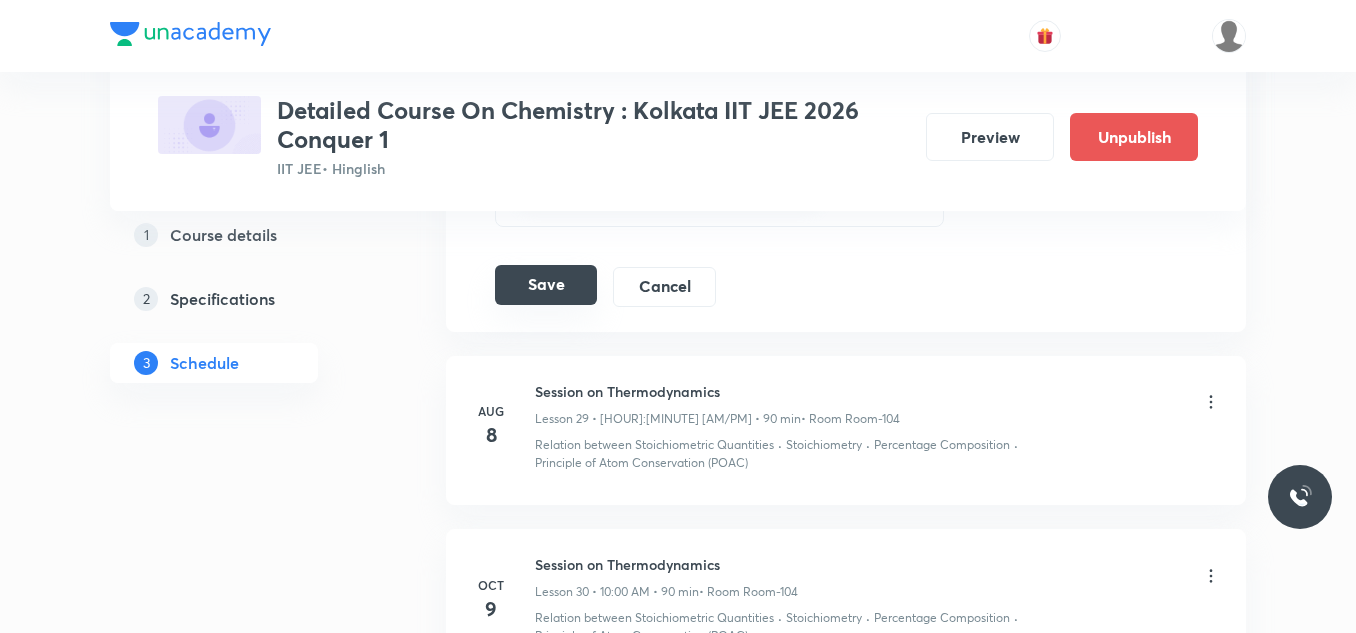 click on "Save" at bounding box center [546, 285] 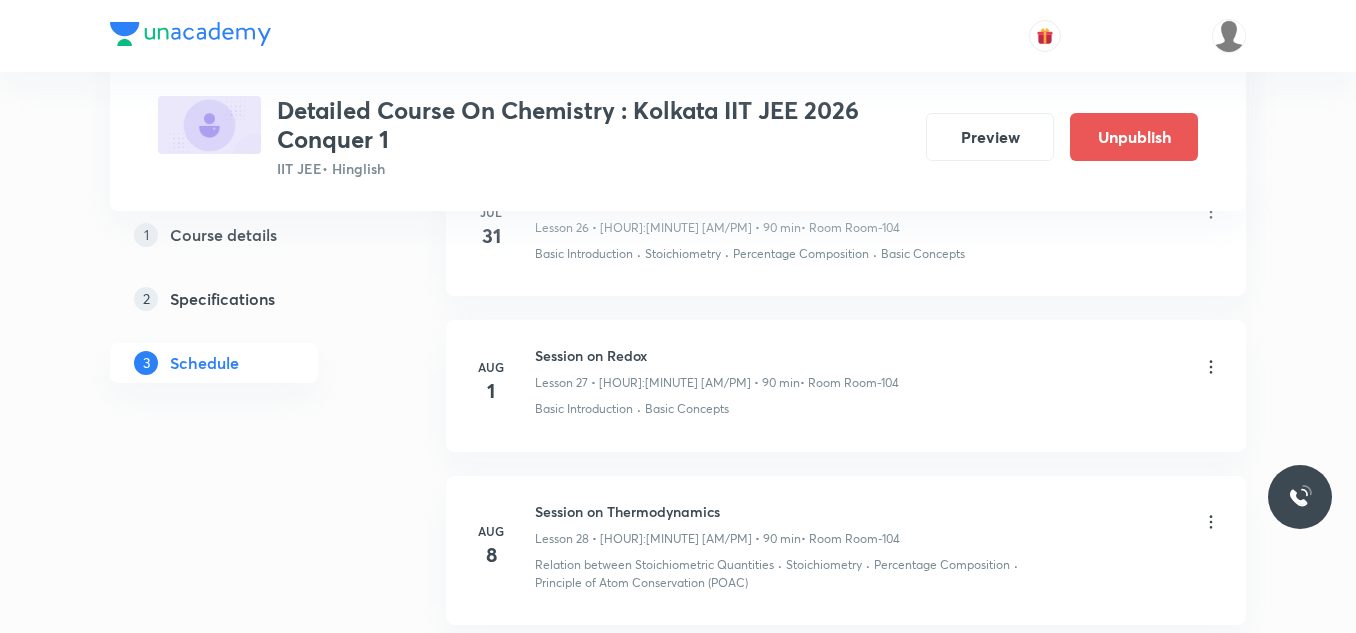 scroll, scrollTop: 4620, scrollLeft: 0, axis: vertical 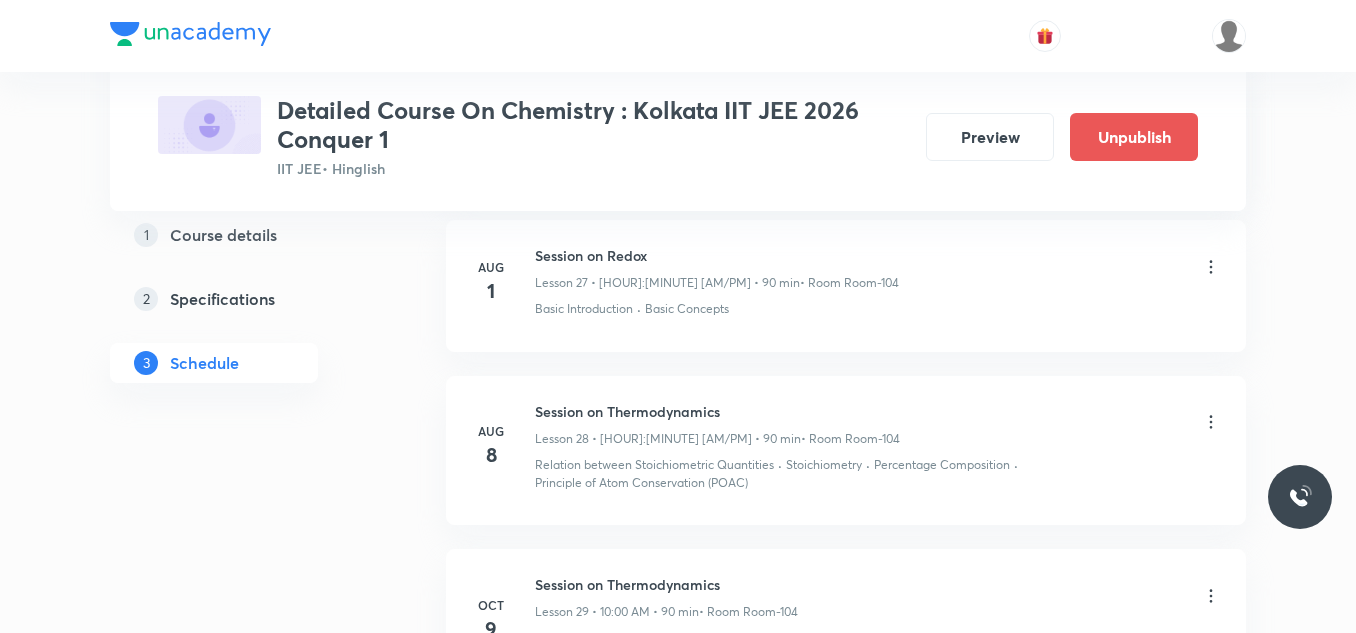 click 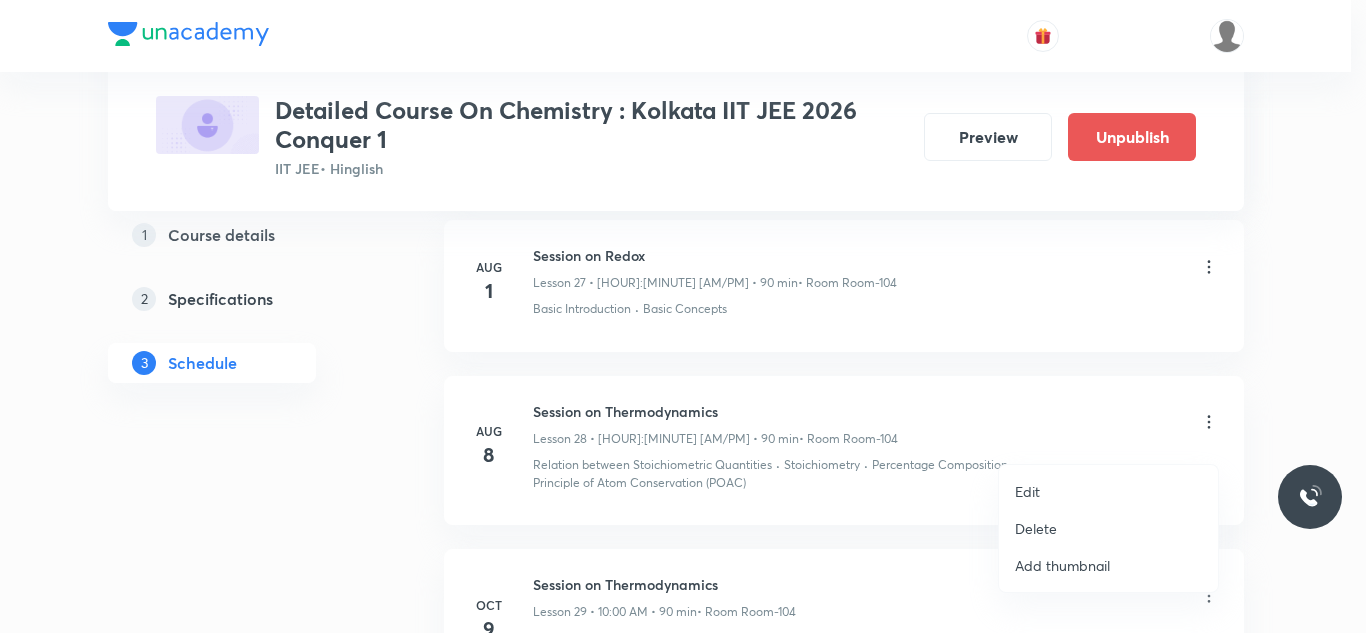 click on "Edit" at bounding box center (1027, 491) 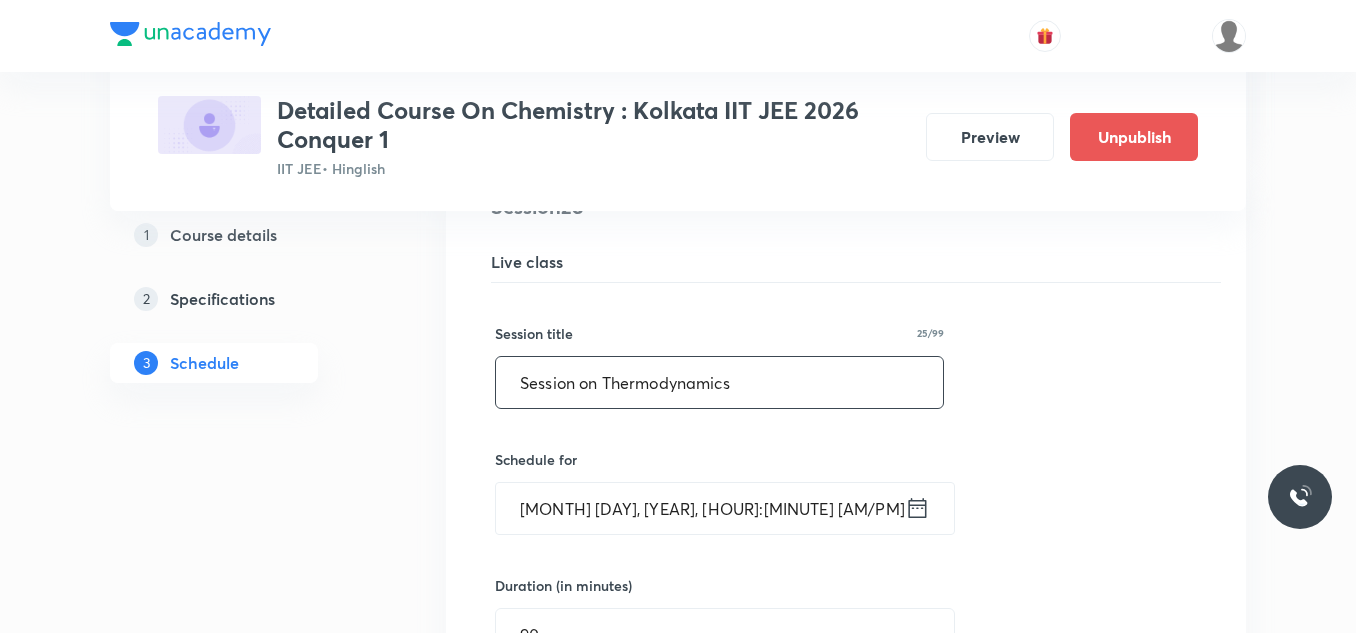scroll, scrollTop: 4720, scrollLeft: 0, axis: vertical 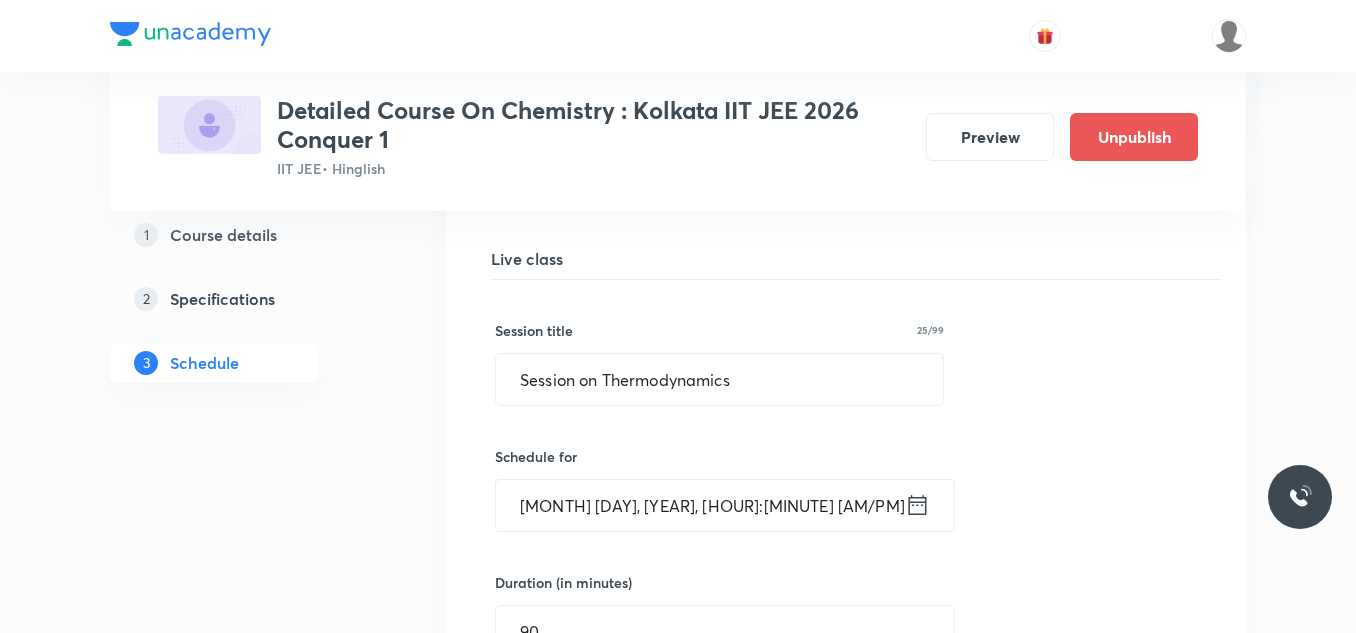 click on "[MONTH] [DAY], [YEAR], [HOUR]:[MINUTE] [AM/PM]" at bounding box center [700, 505] 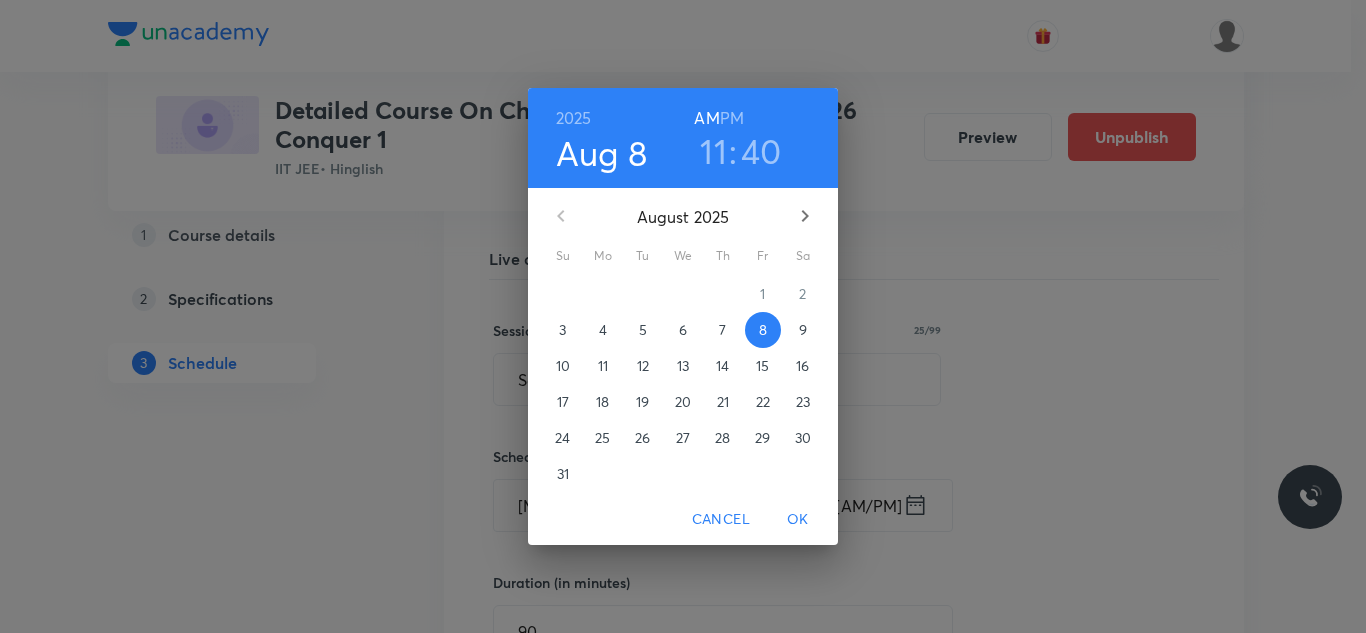 click 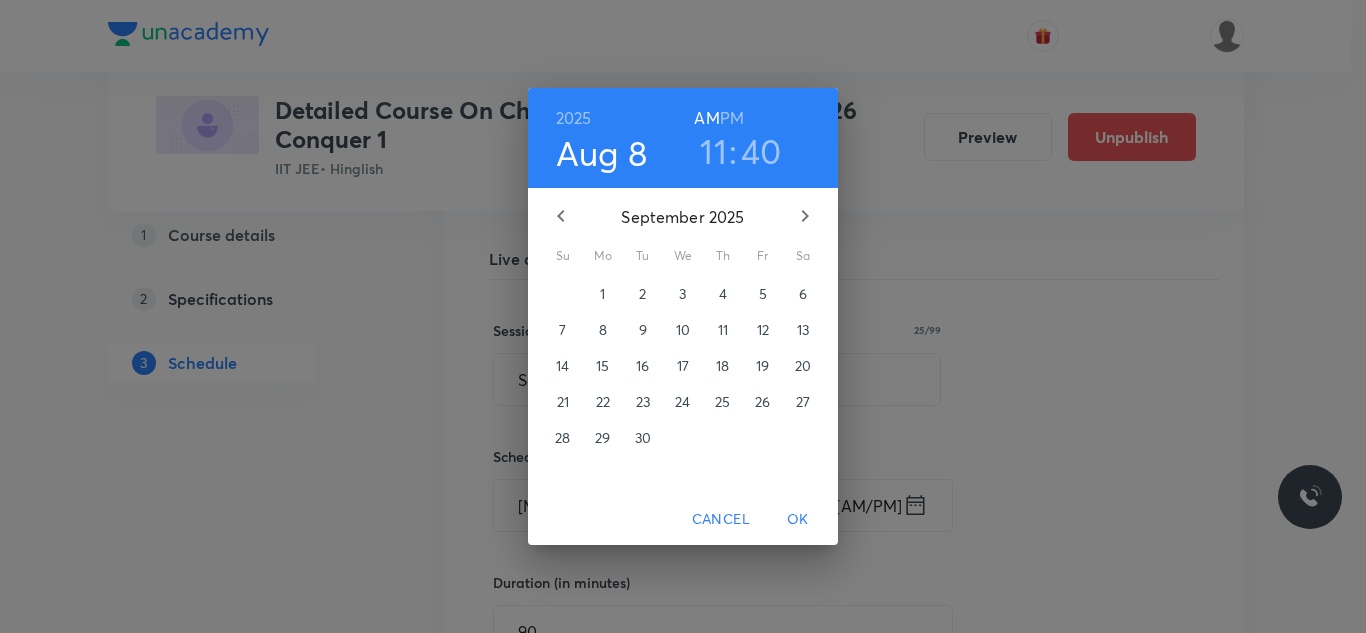click 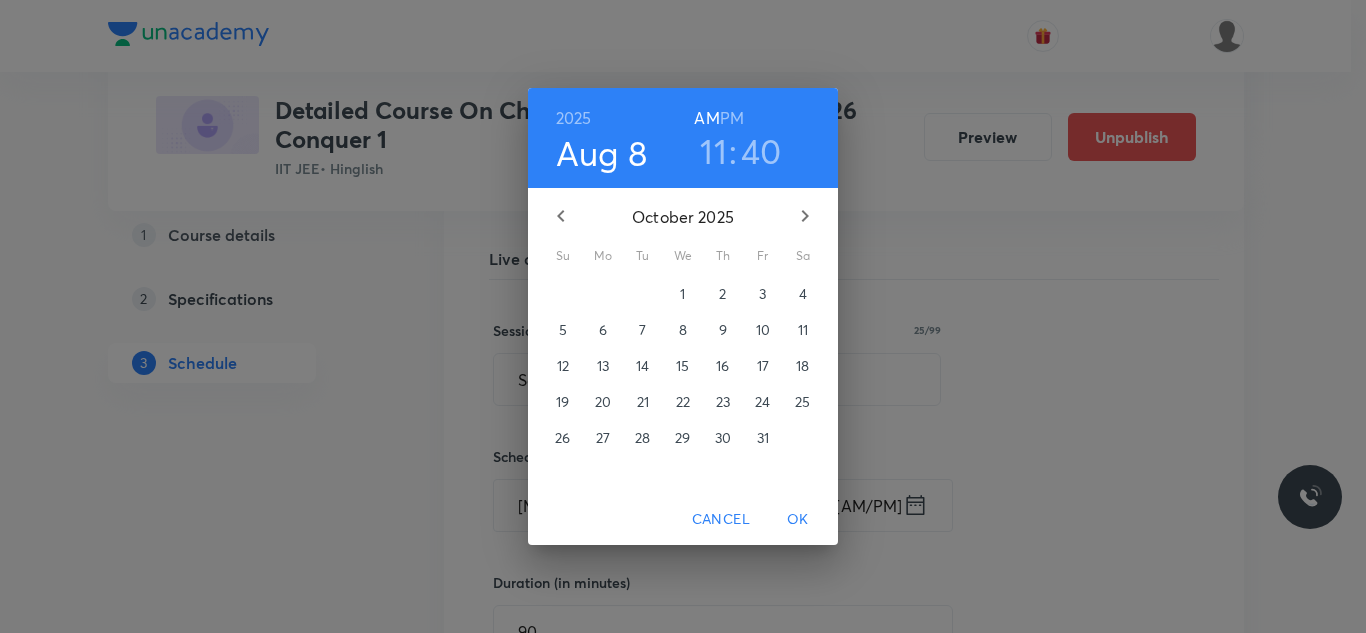 click on "9" at bounding box center (723, 330) 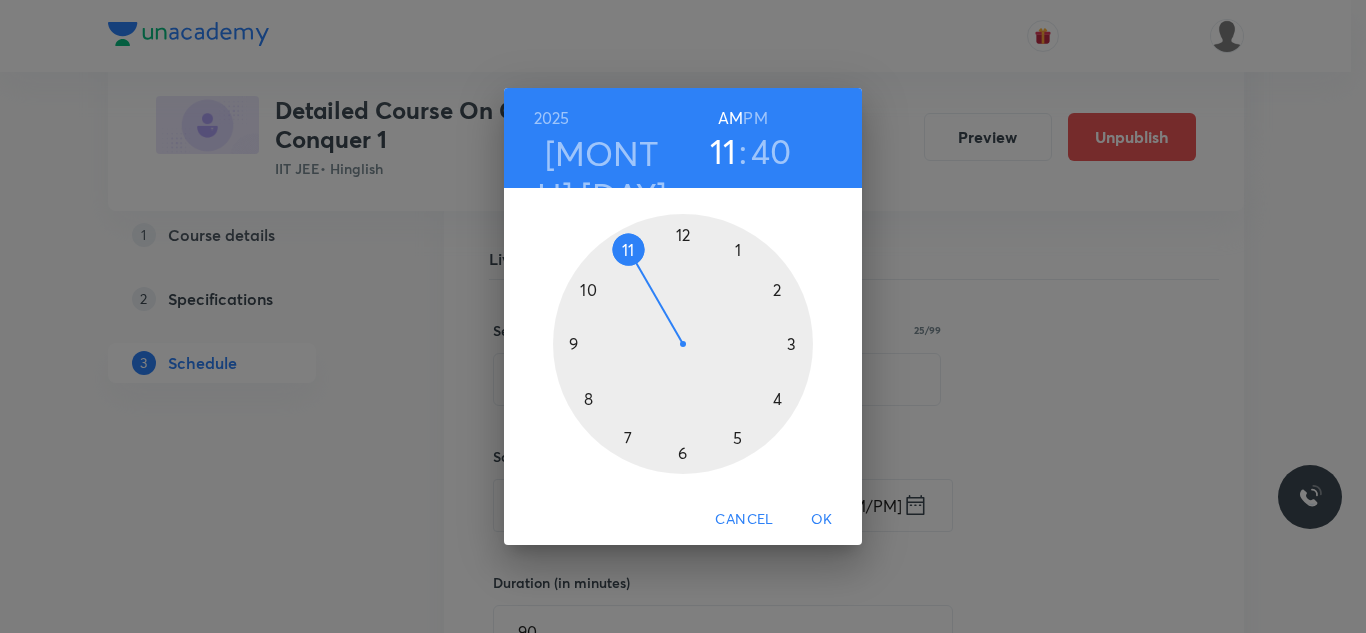 click on "OK" at bounding box center [822, 519] 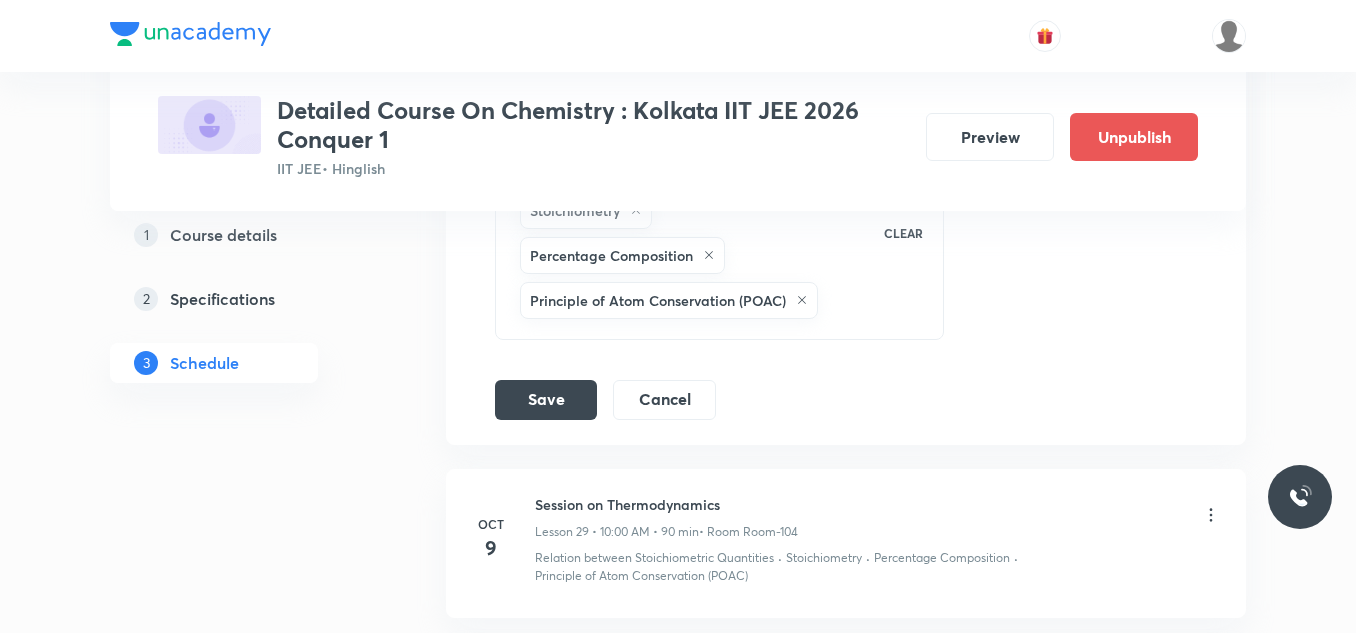 scroll, scrollTop: 5620, scrollLeft: 0, axis: vertical 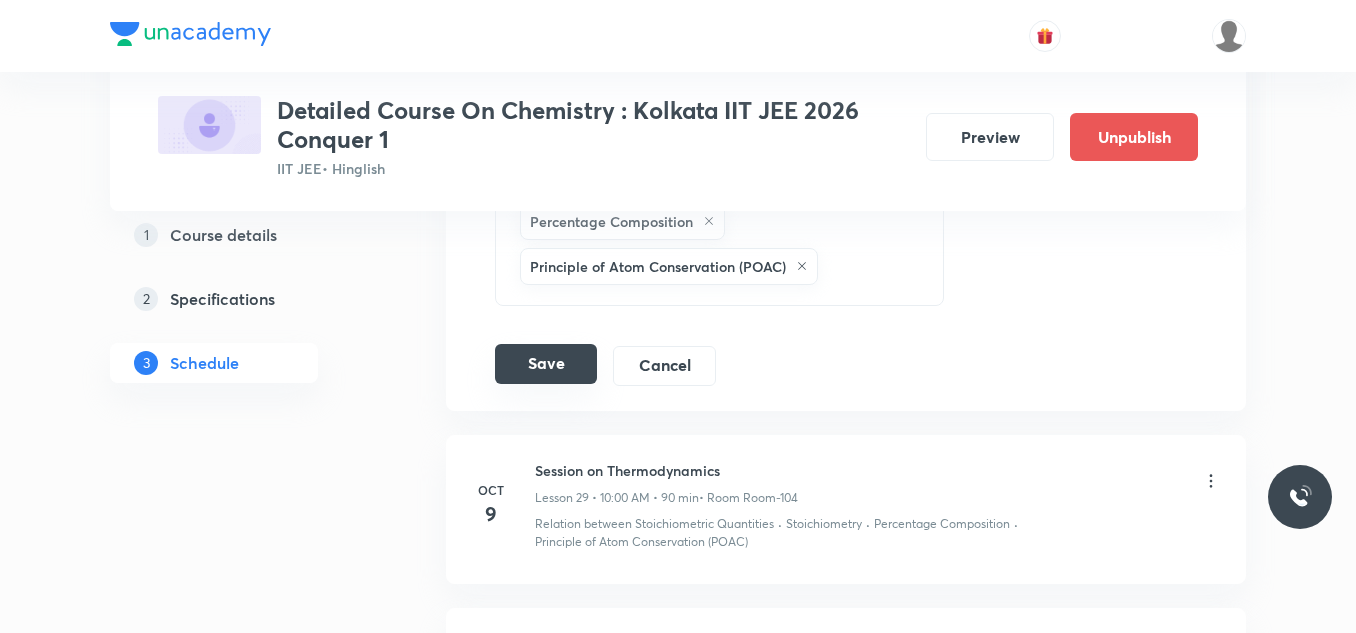 click on "Save" at bounding box center (546, 364) 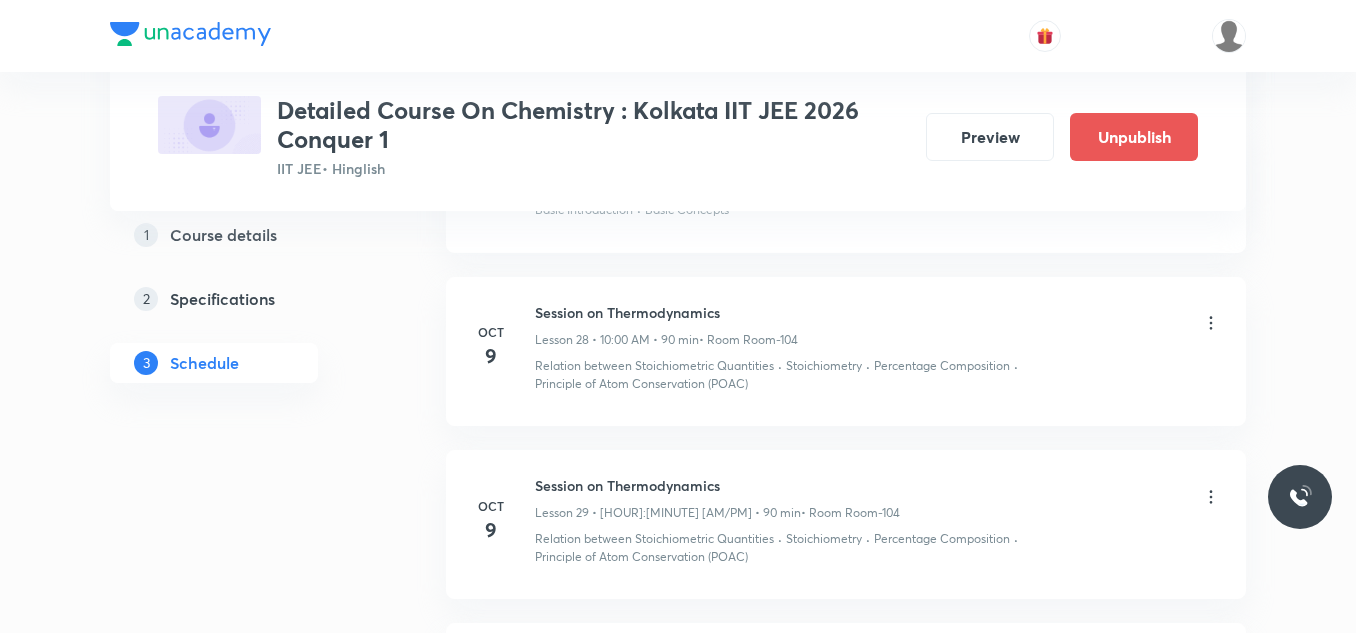 scroll, scrollTop: 4720, scrollLeft: 0, axis: vertical 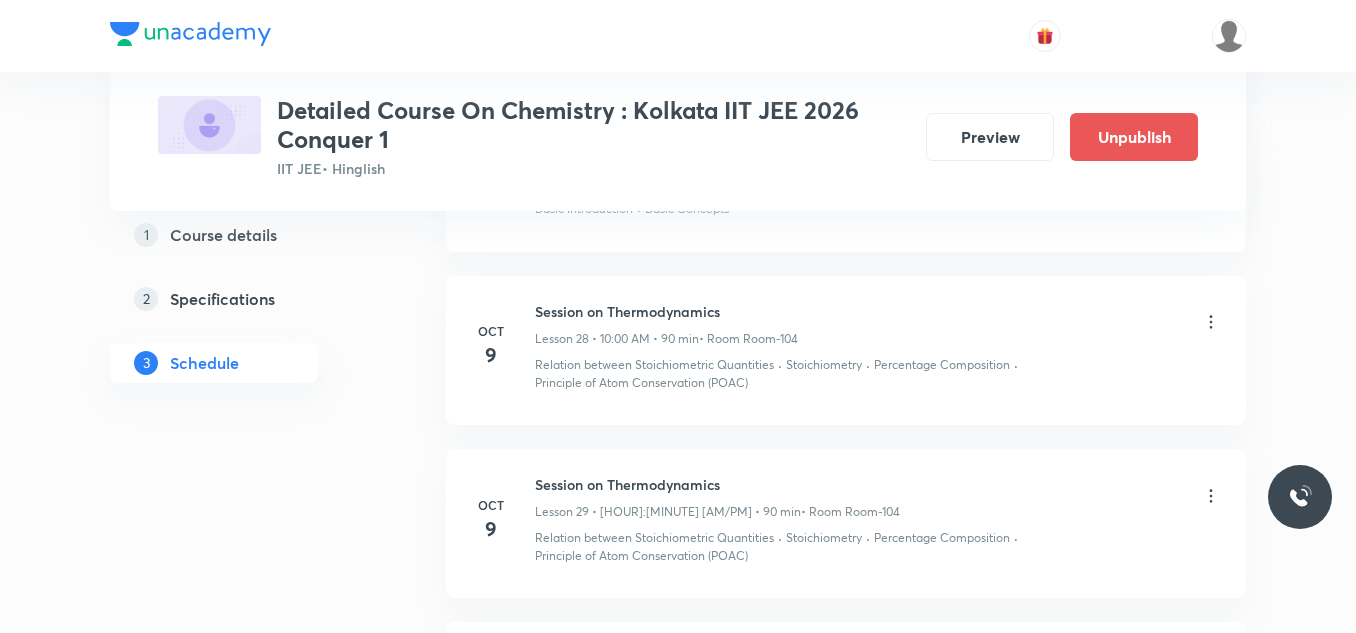 click 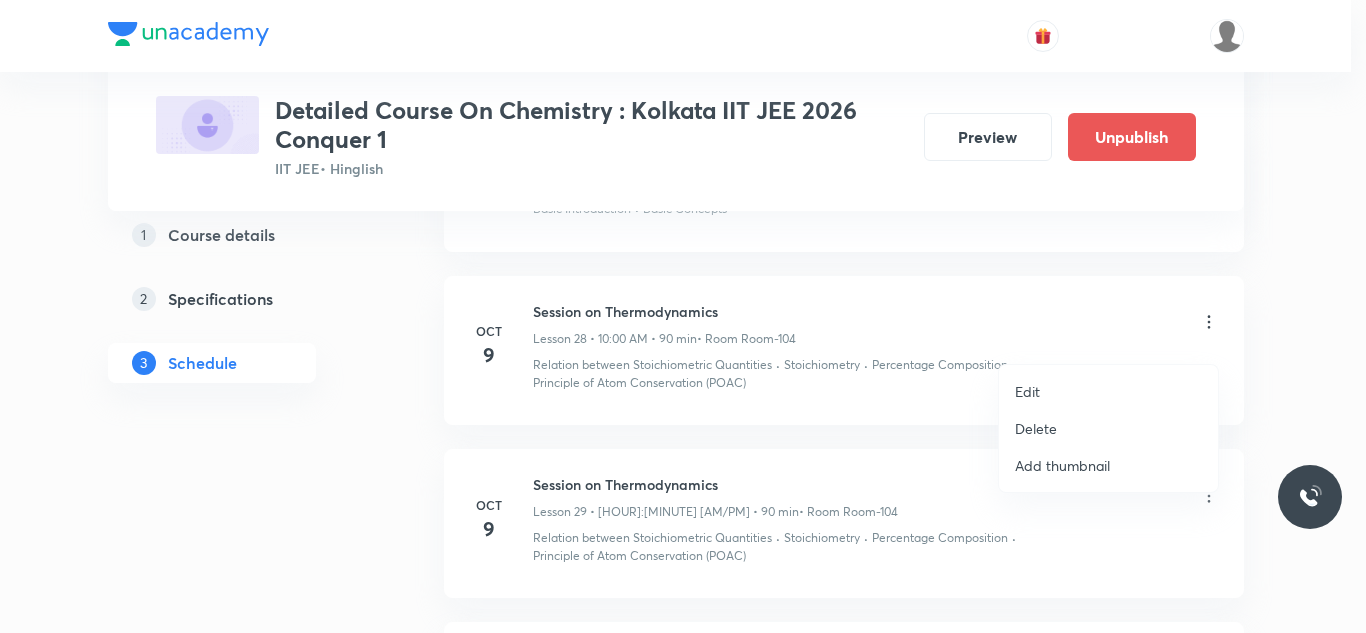click at bounding box center [683, 316] 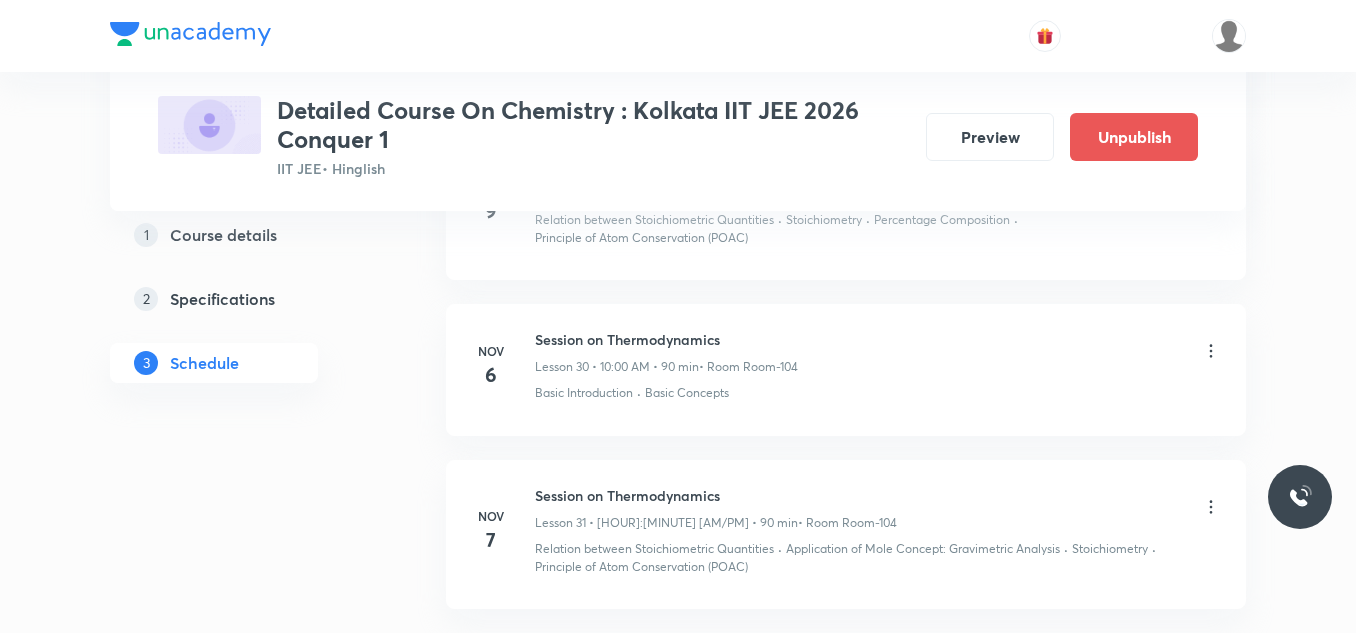 scroll, scrollTop: 5020, scrollLeft: 0, axis: vertical 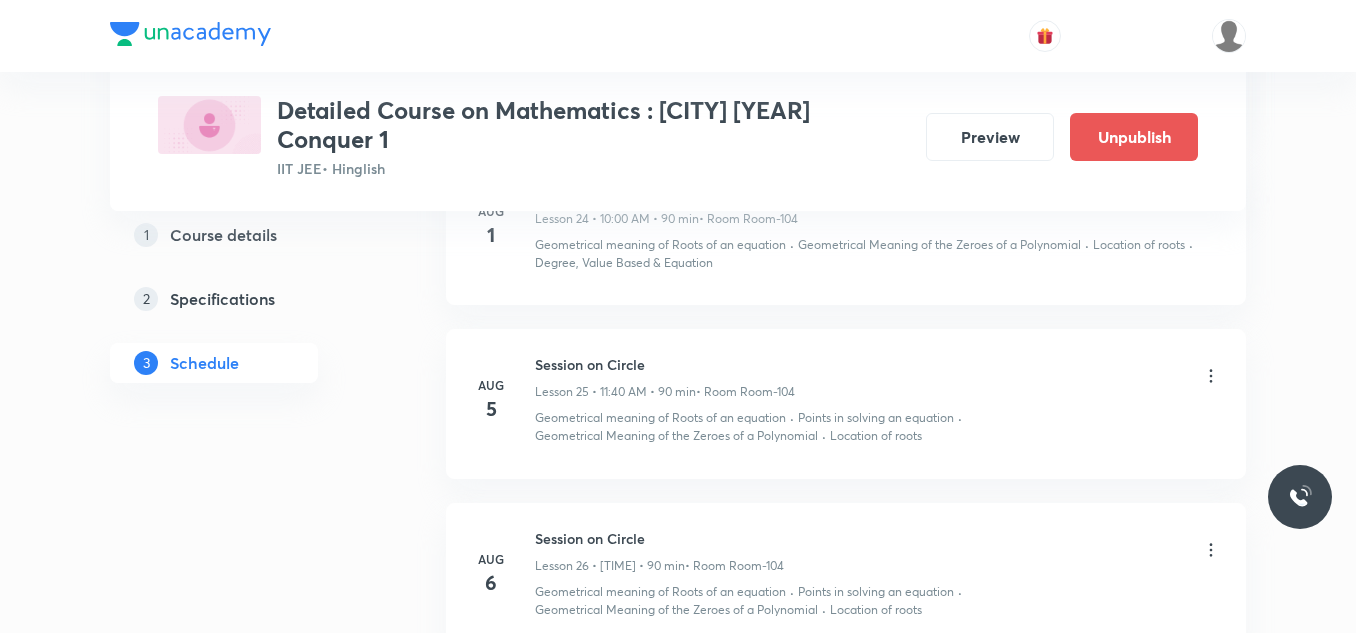 click 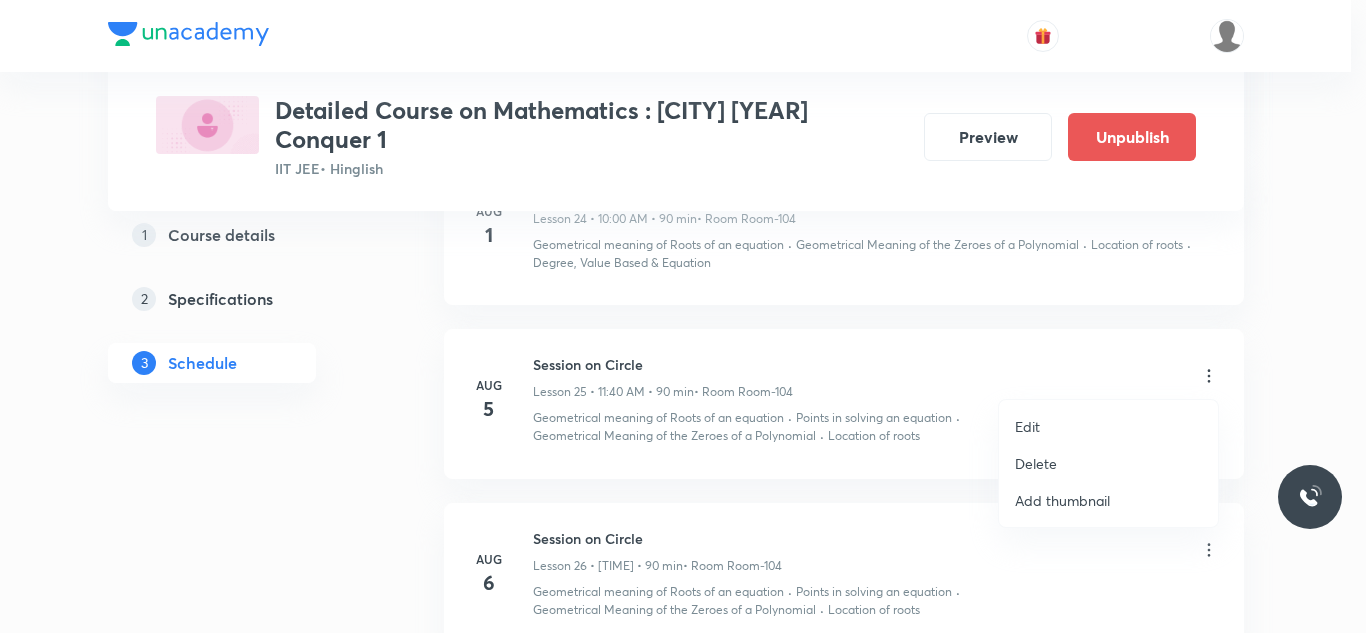 click on "Edit" at bounding box center [1027, 426] 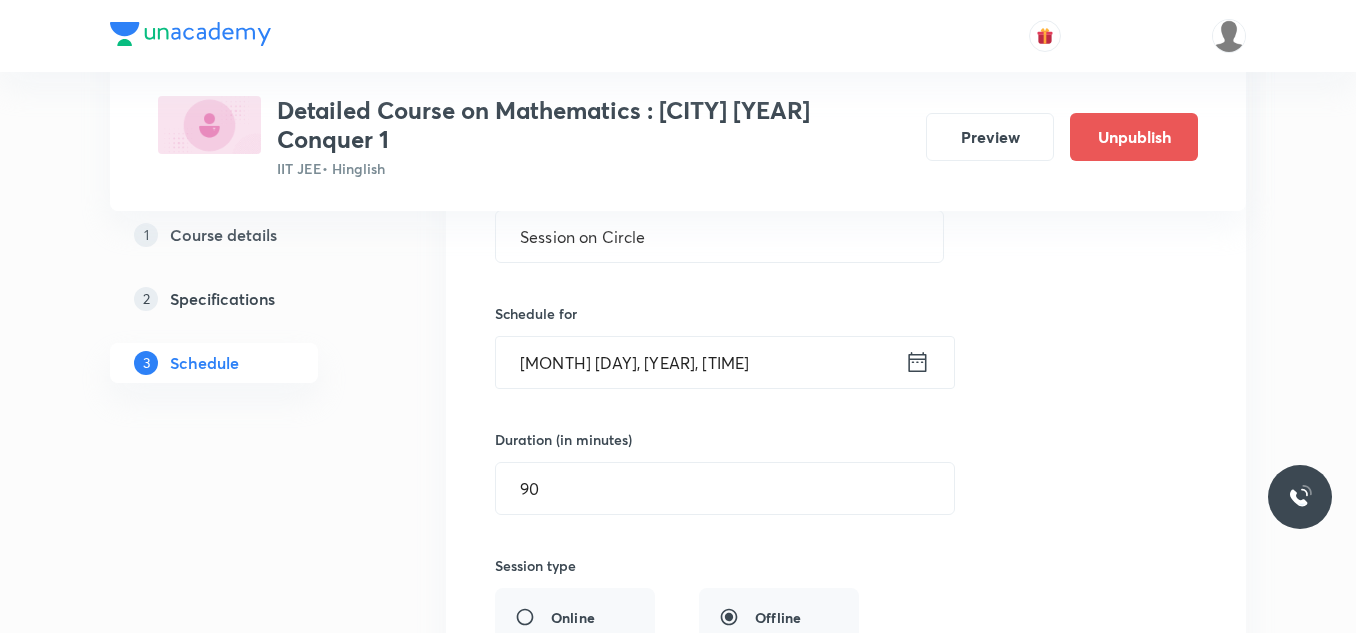 scroll, scrollTop: 4400, scrollLeft: 0, axis: vertical 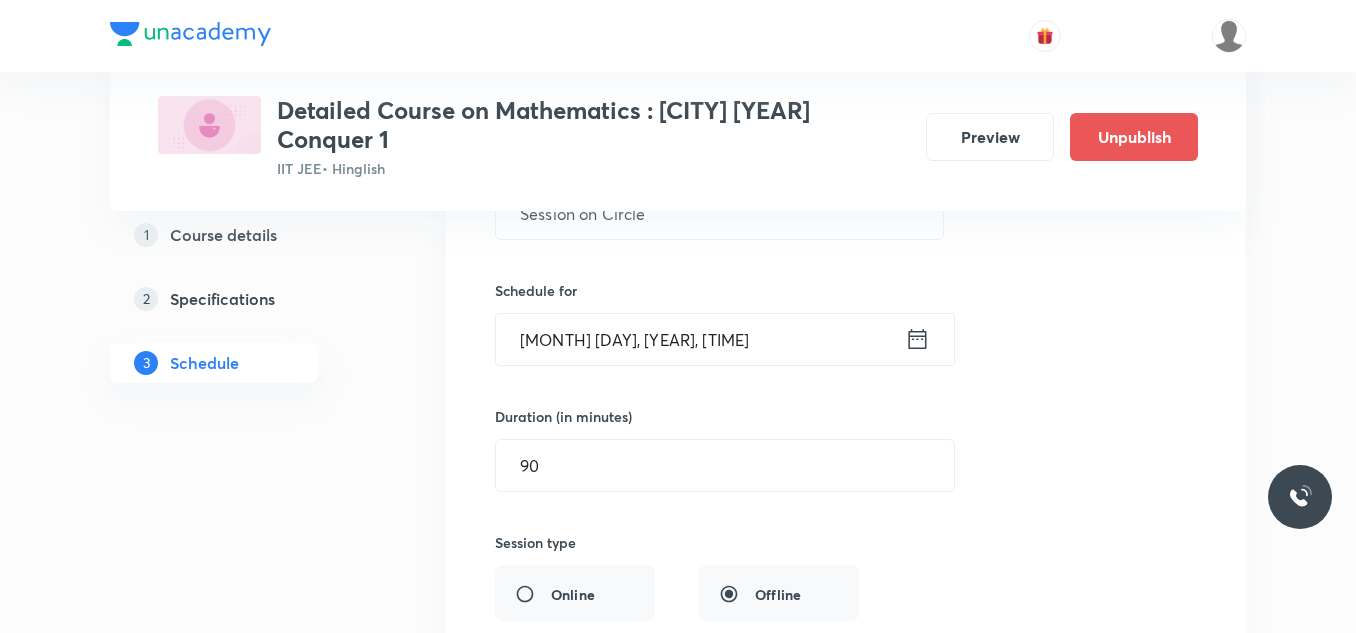 click on "[MONTH] [DAY], [YEAR], [TIME]" at bounding box center [700, 339] 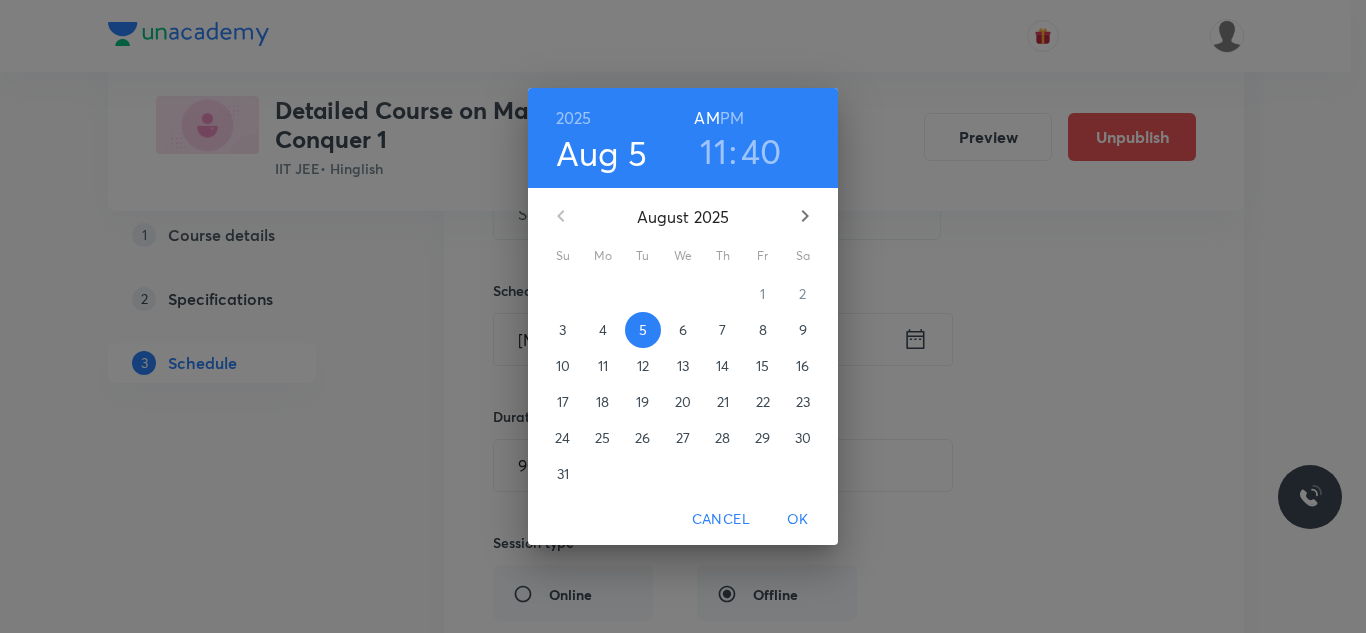 click at bounding box center (805, 216) 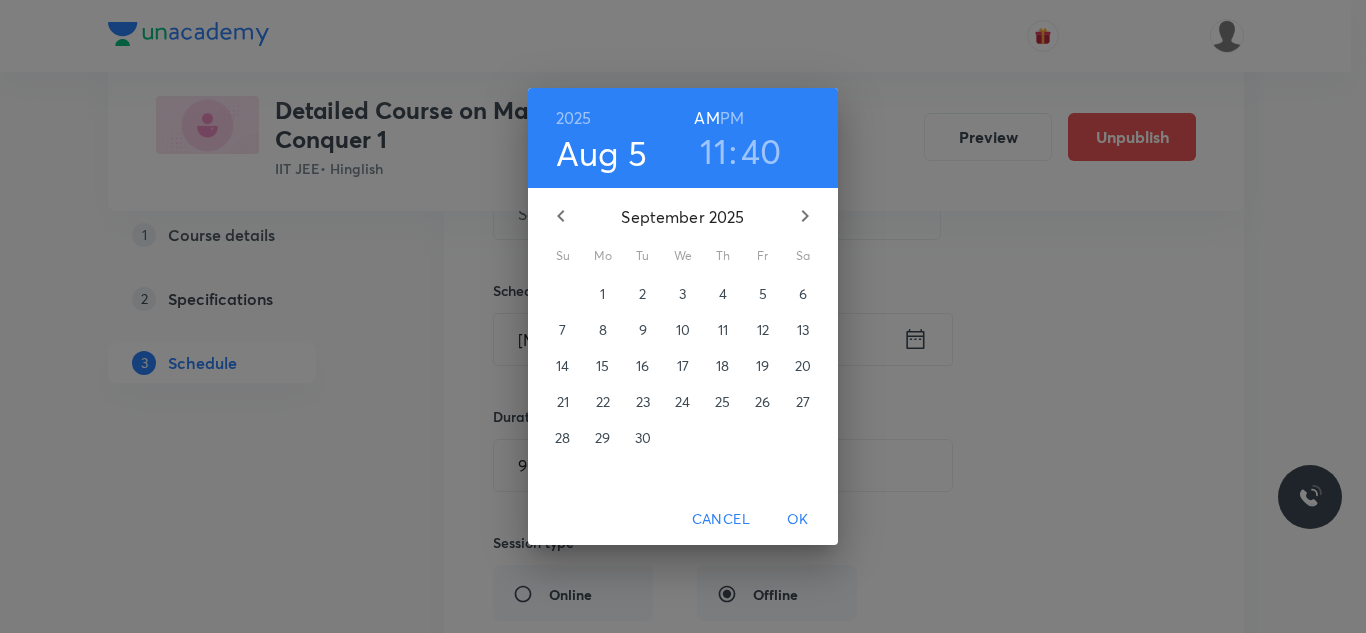 click at bounding box center [805, 216] 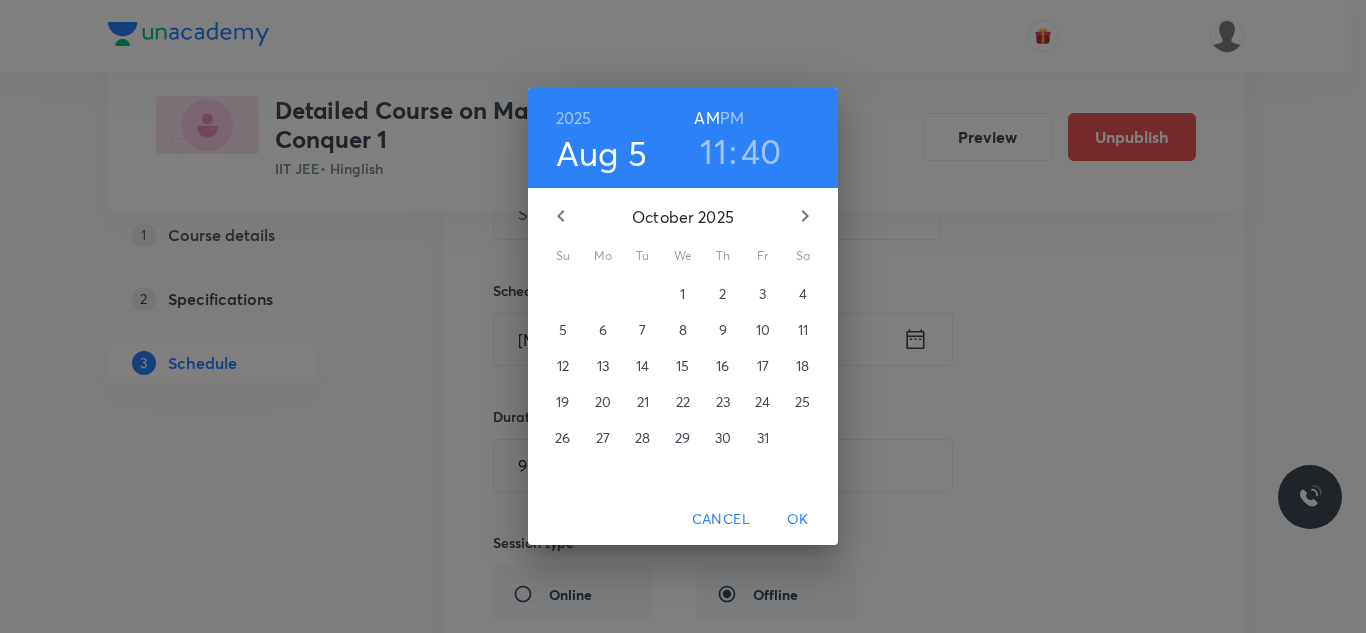 drag, startPoint x: 721, startPoint y: 373, endPoint x: 757, endPoint y: 499, distance: 131.04198 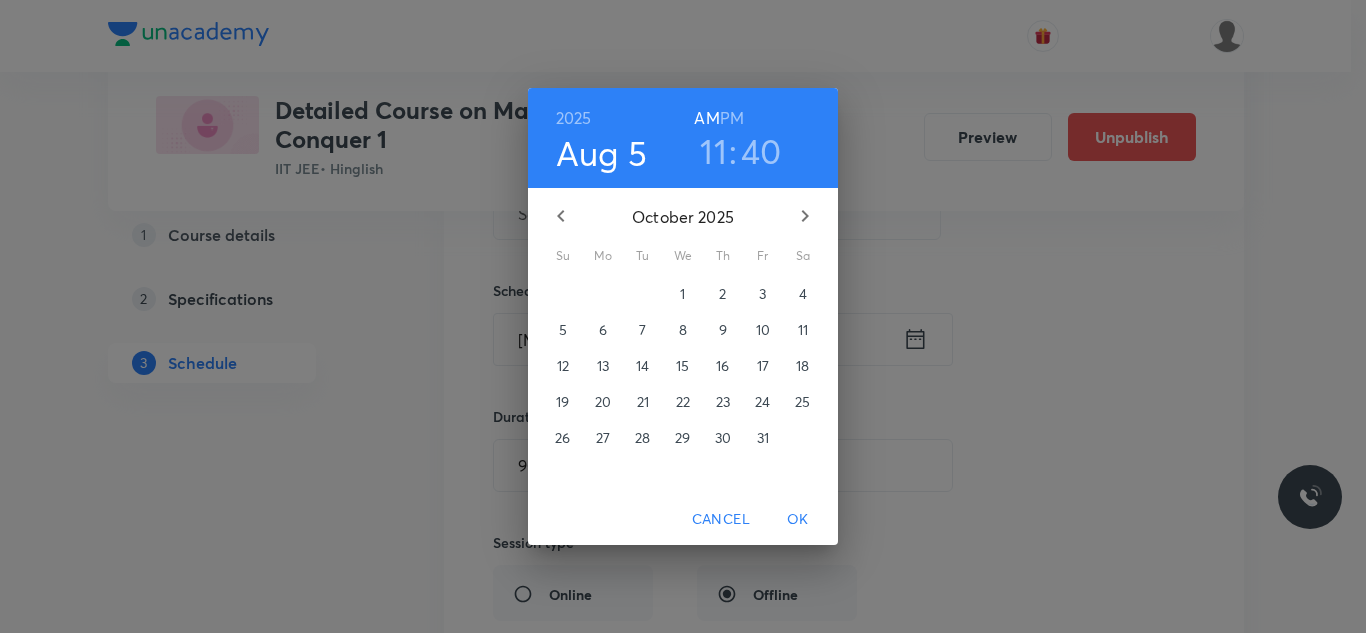 click on "9" at bounding box center (723, 330) 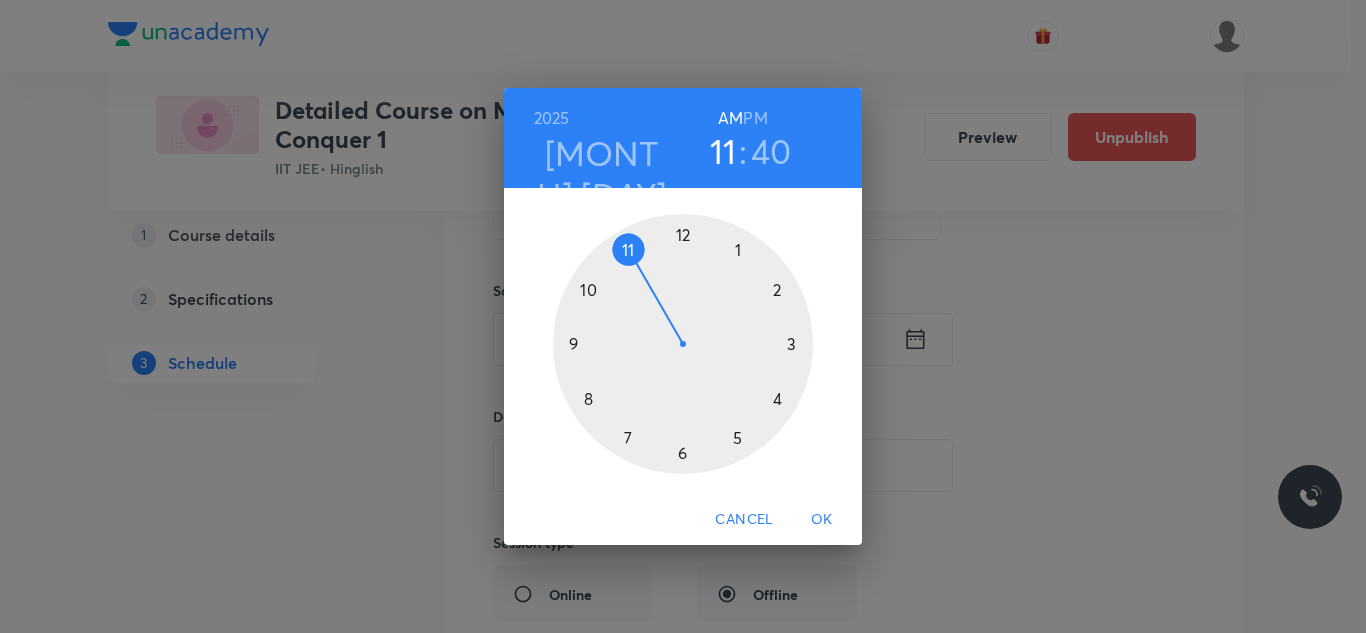 click on "OK" at bounding box center (822, 519) 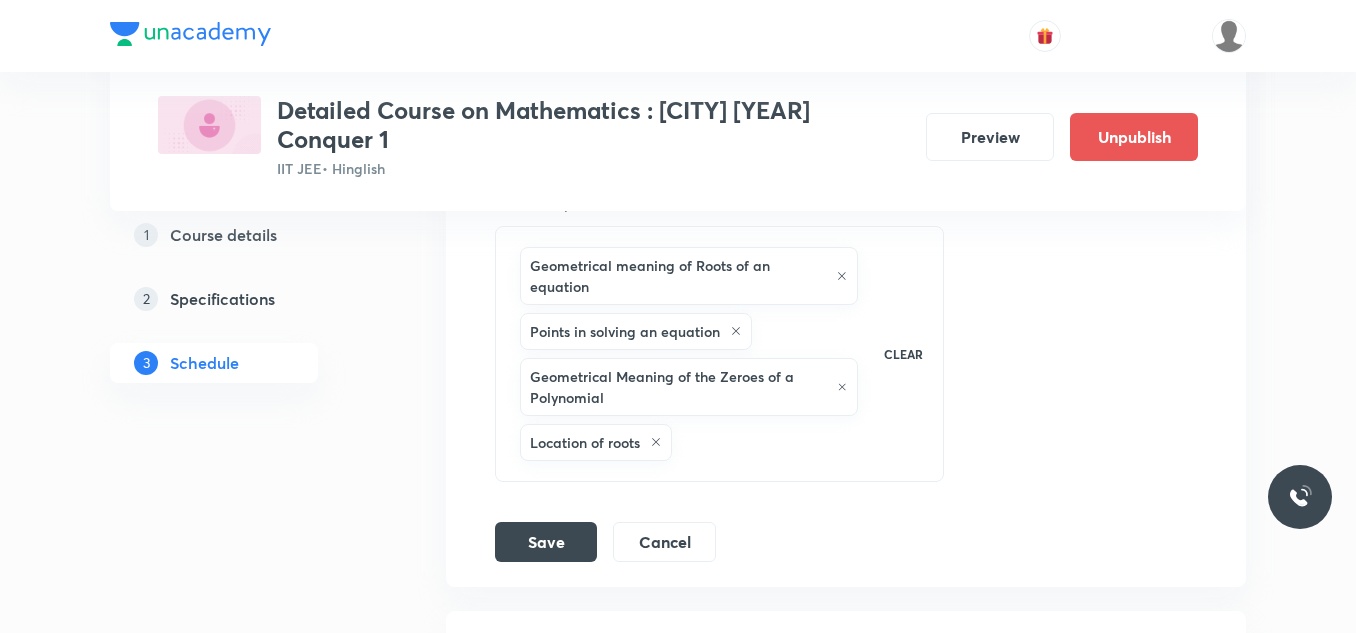 scroll, scrollTop: 5100, scrollLeft: 0, axis: vertical 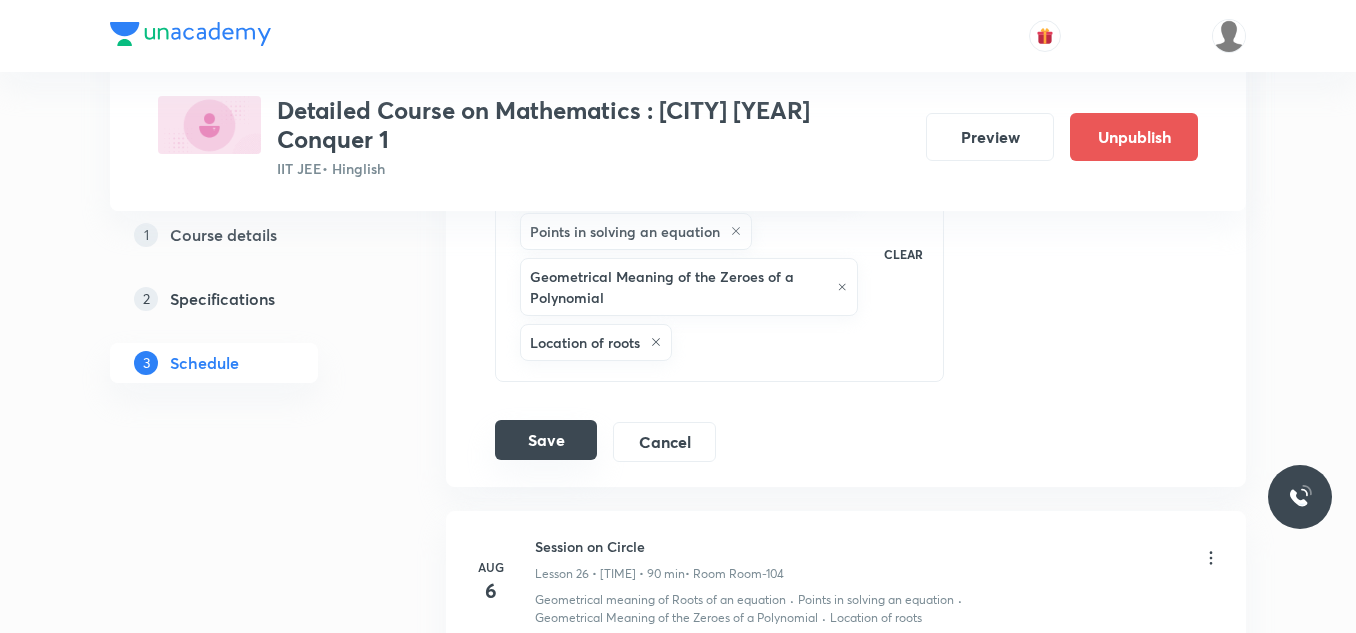 click on "Save" at bounding box center (546, 440) 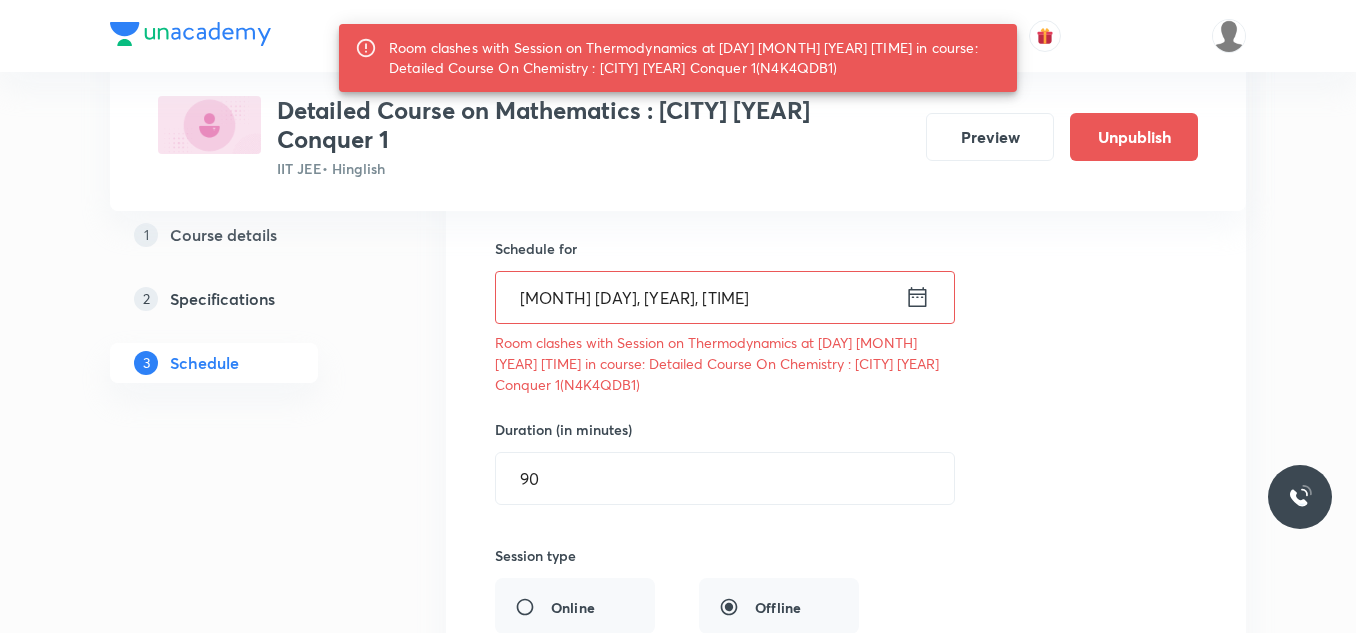 scroll, scrollTop: 4400, scrollLeft: 0, axis: vertical 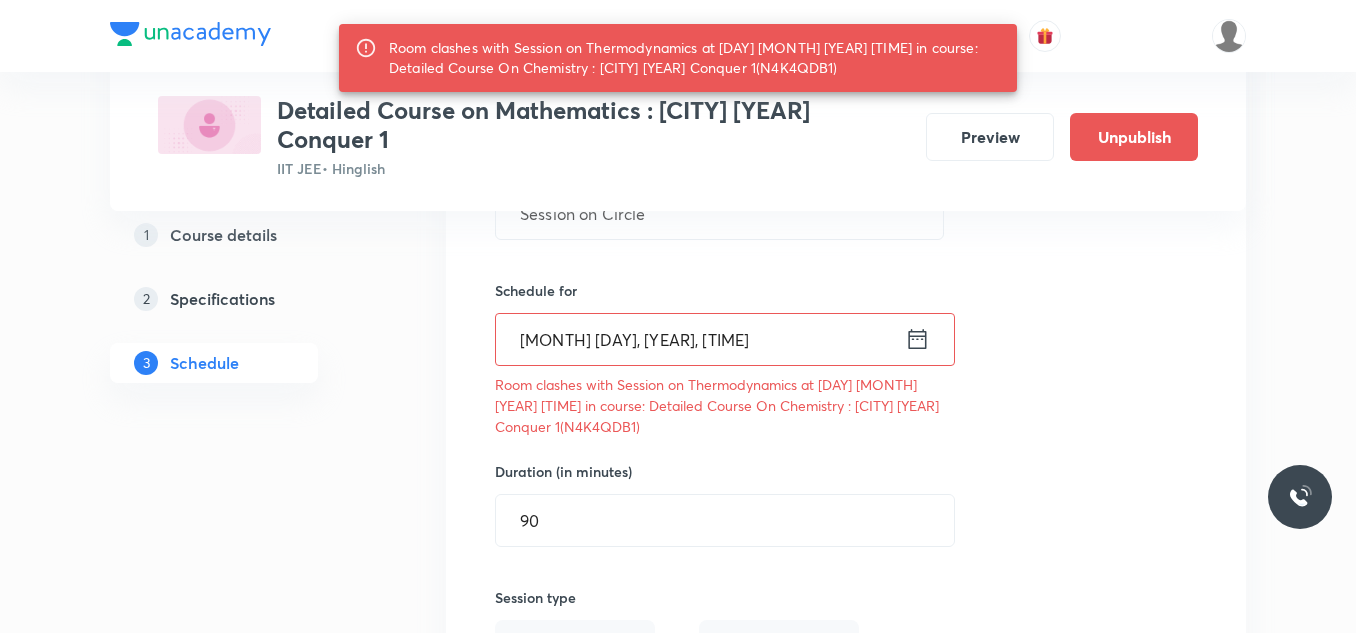 click on "[MONTH] [DAY], [YEAR], [TIME]" at bounding box center (700, 339) 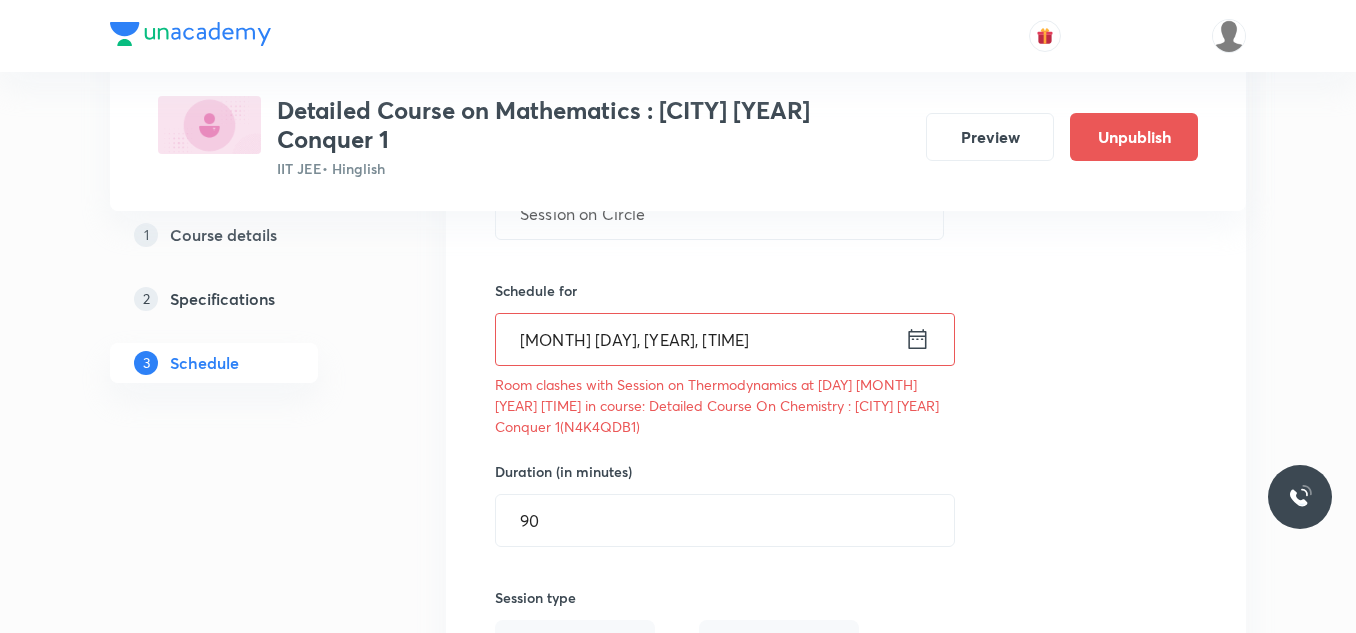 click on "[MONTH] [DAY], [YEAR], [TIME]" at bounding box center [700, 339] 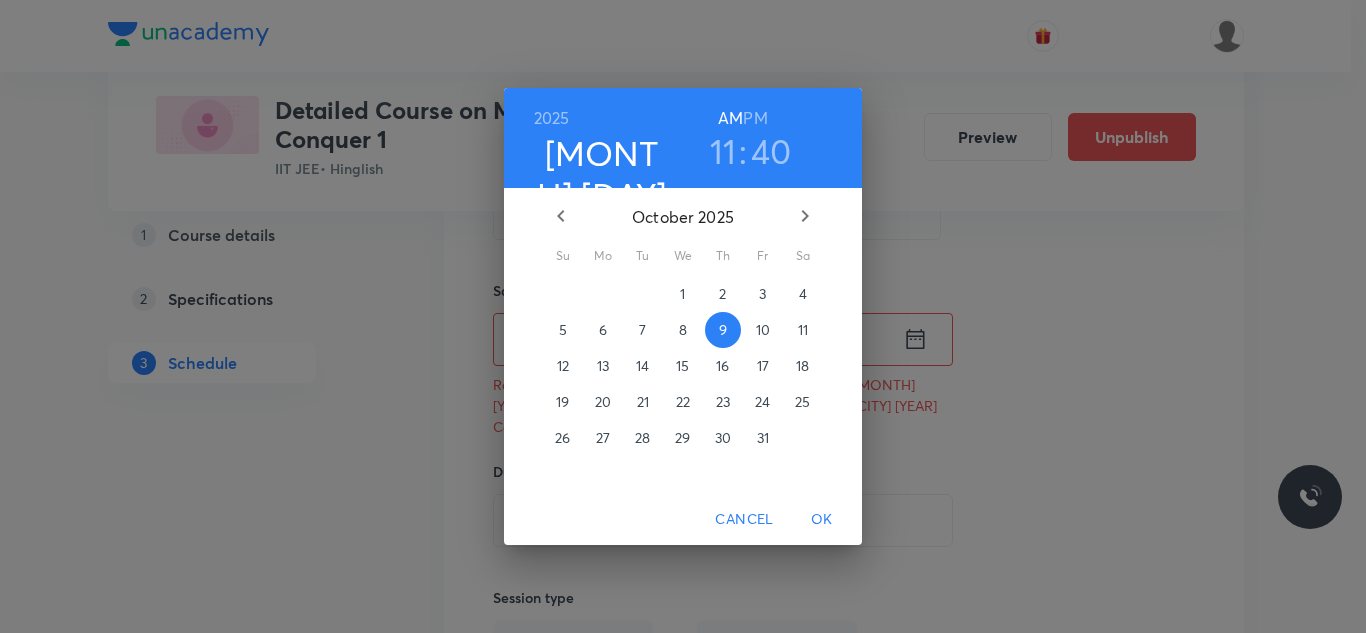 click on "PM" at bounding box center [755, 118] 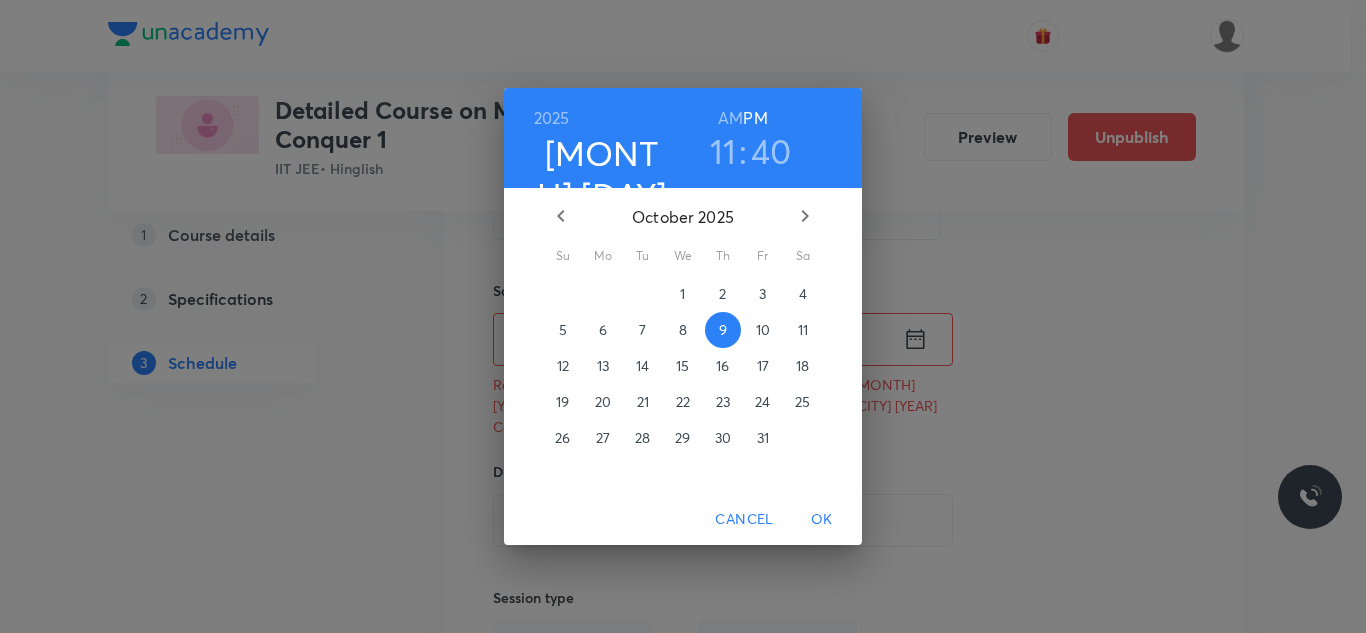 click on "OK" at bounding box center (822, 519) 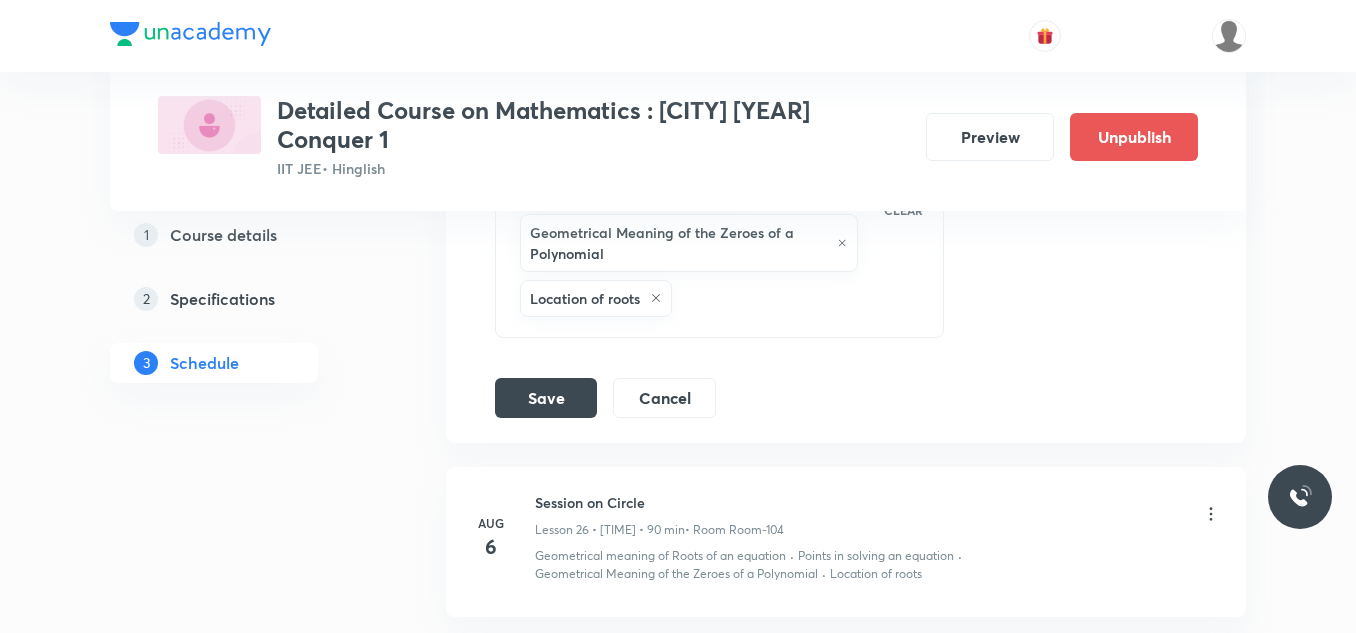 scroll, scrollTop: 5200, scrollLeft: 0, axis: vertical 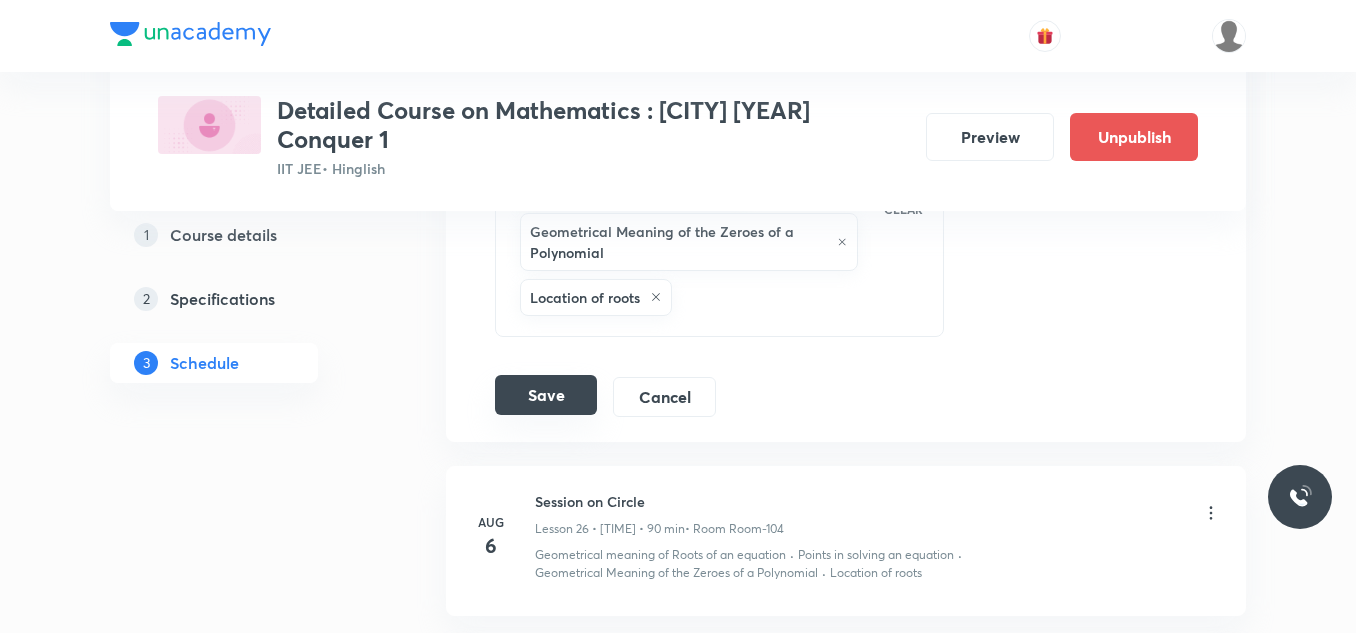 click on "Save" at bounding box center (546, 395) 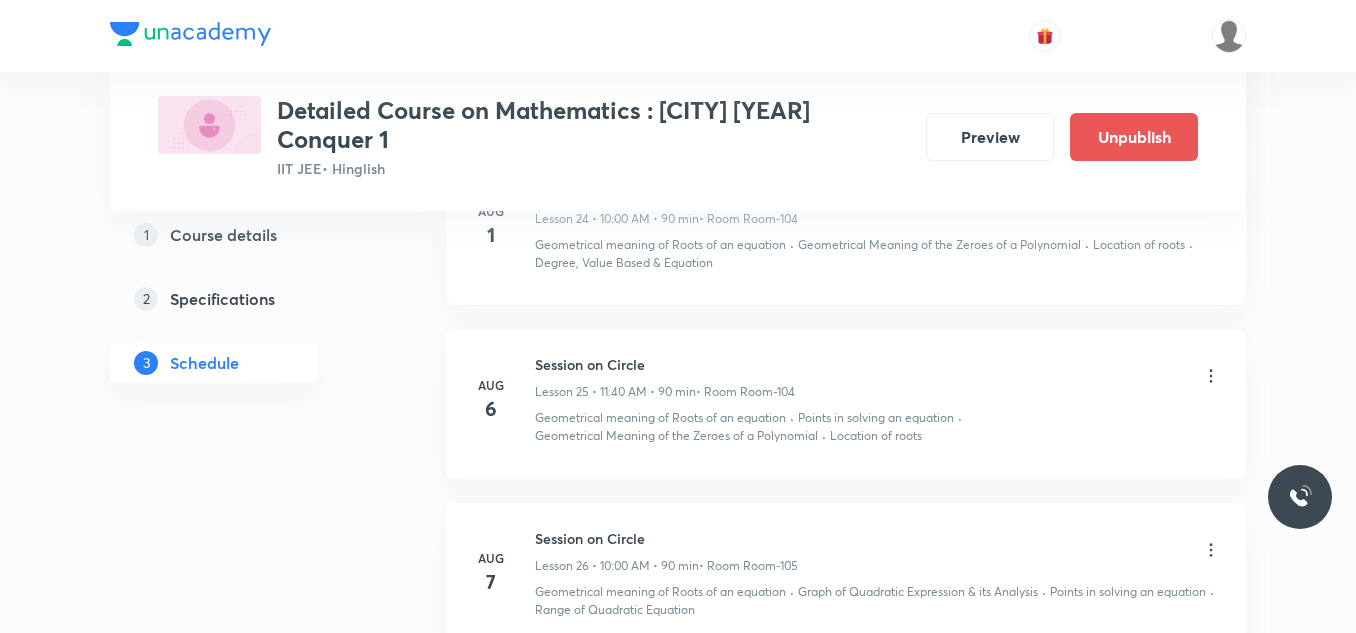 scroll, scrollTop: 4136, scrollLeft: 0, axis: vertical 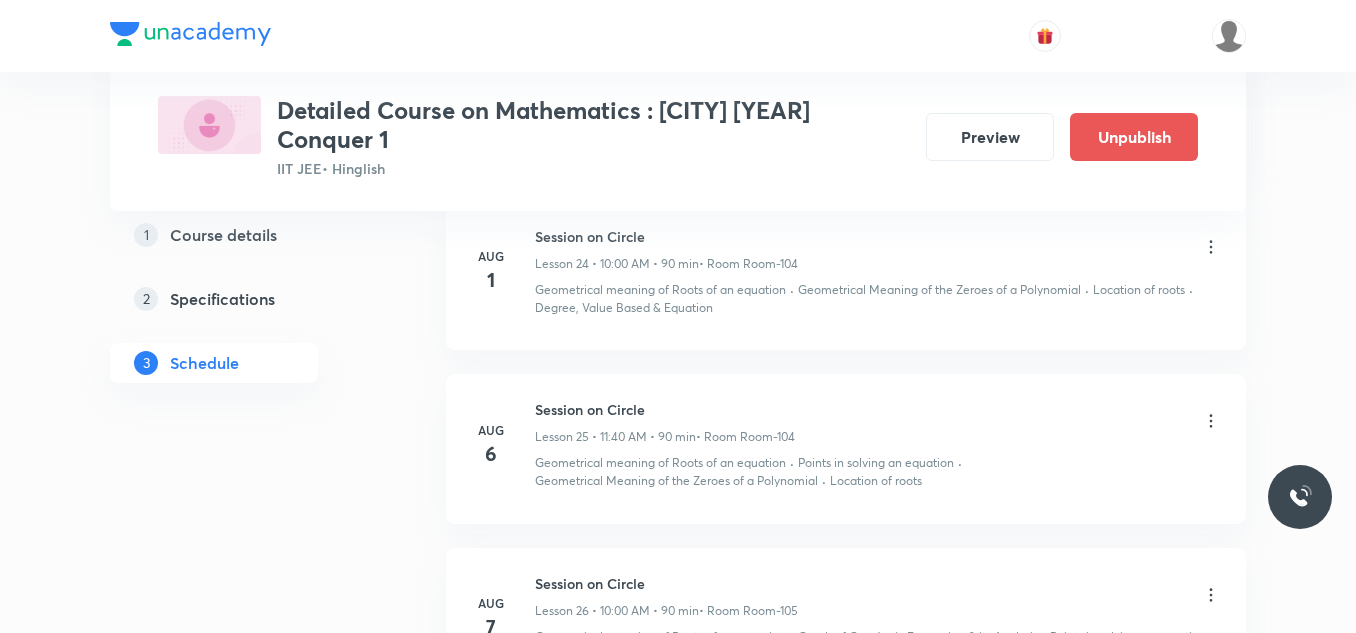 click 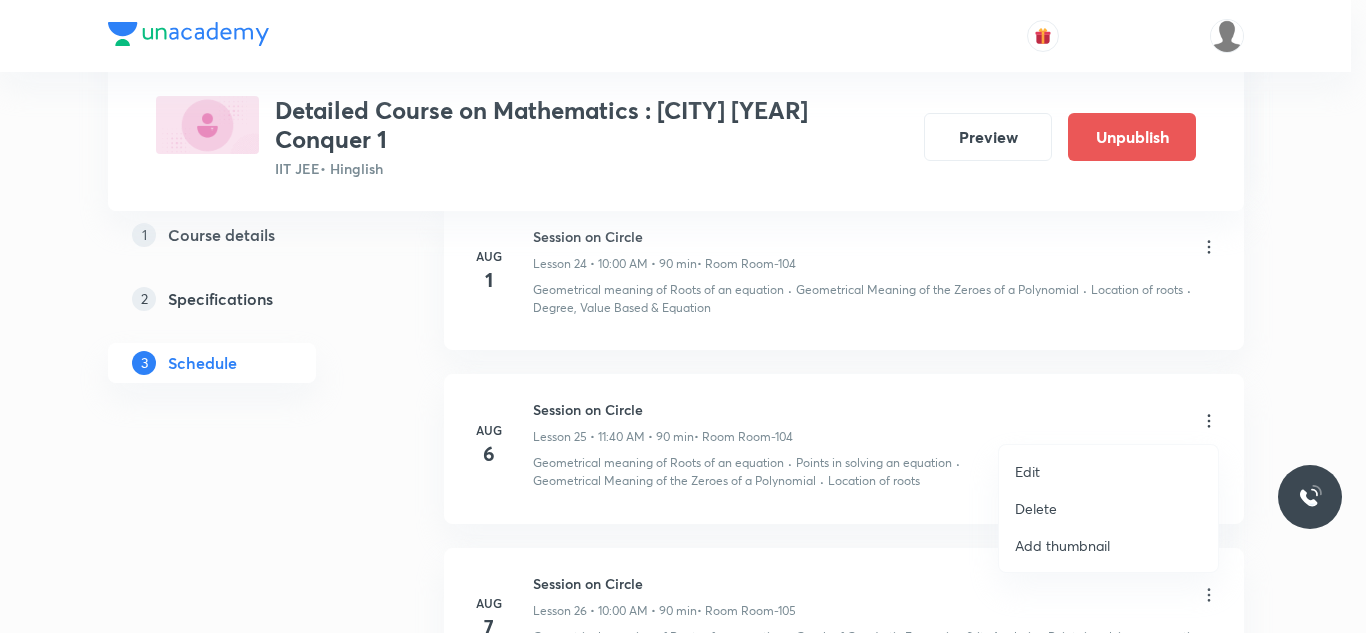click on "Edit" at bounding box center (1027, 471) 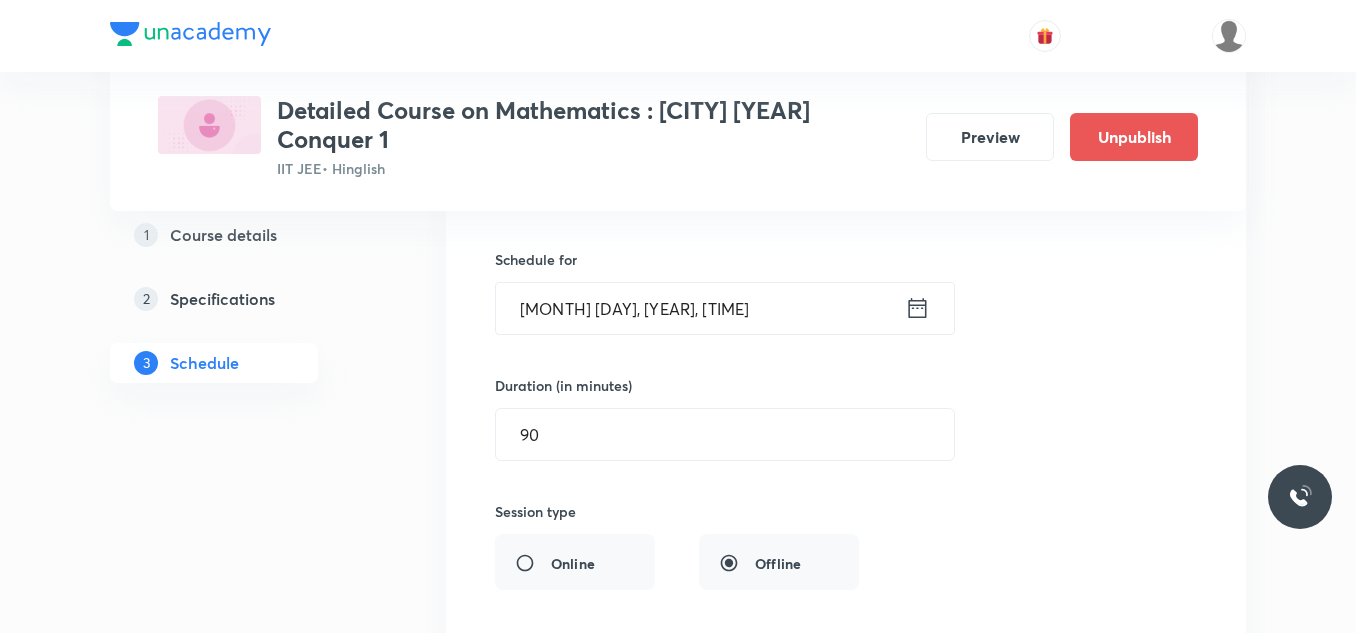 scroll, scrollTop: 4436, scrollLeft: 0, axis: vertical 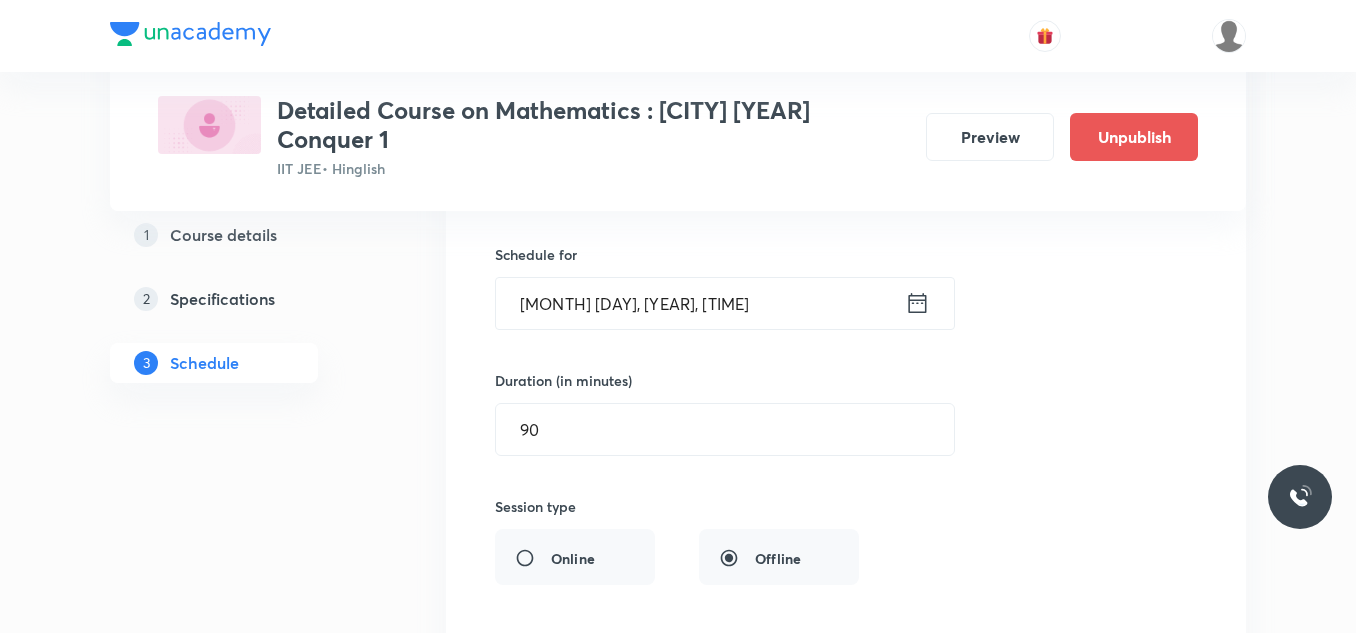 click on "[MONTH] [DAY], [YEAR], [TIME]" at bounding box center [700, 303] 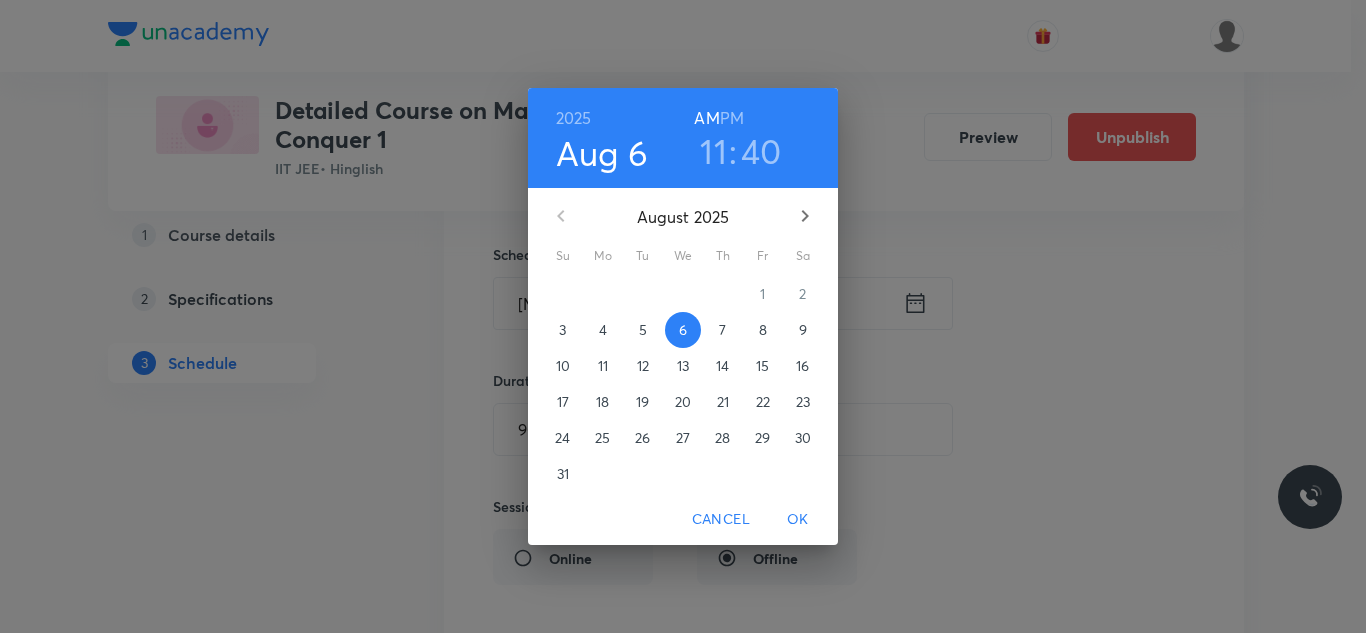 click 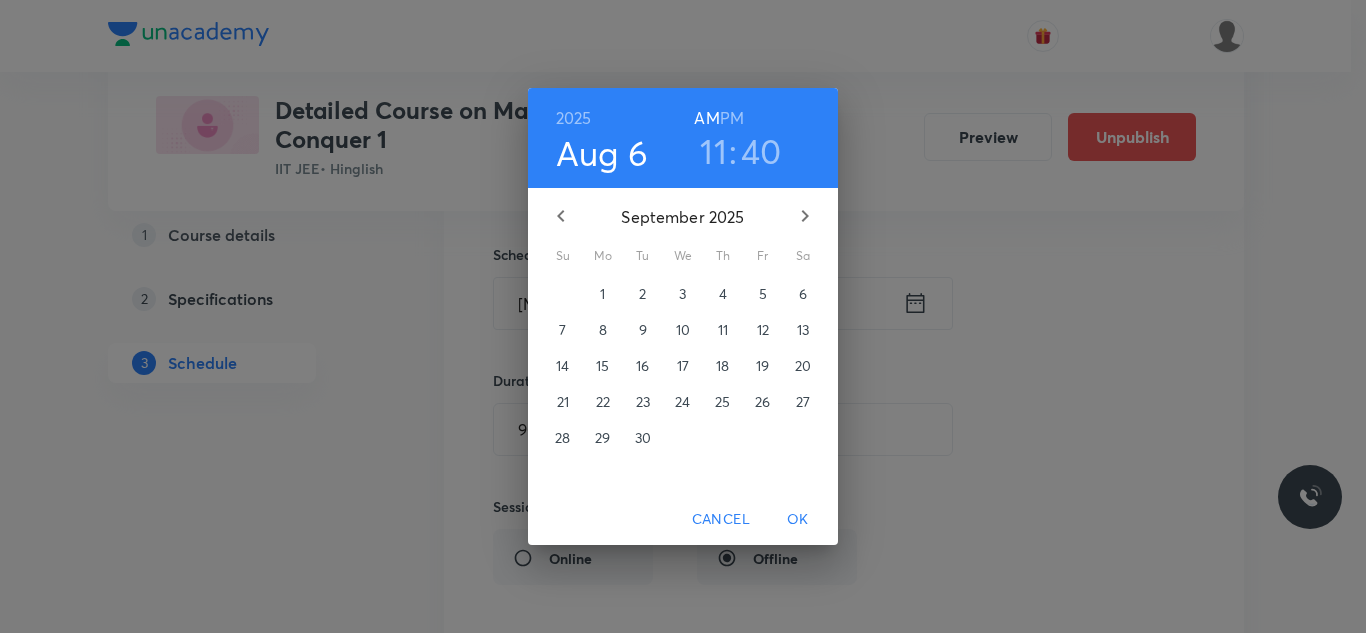 click 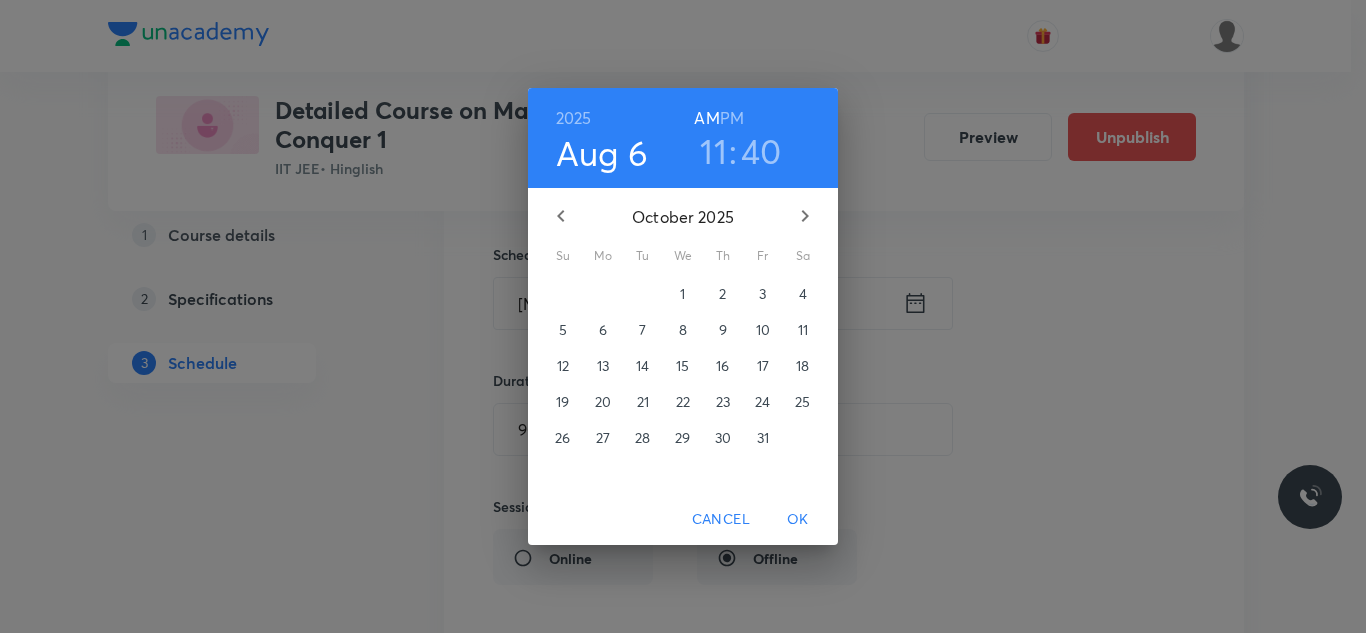 click 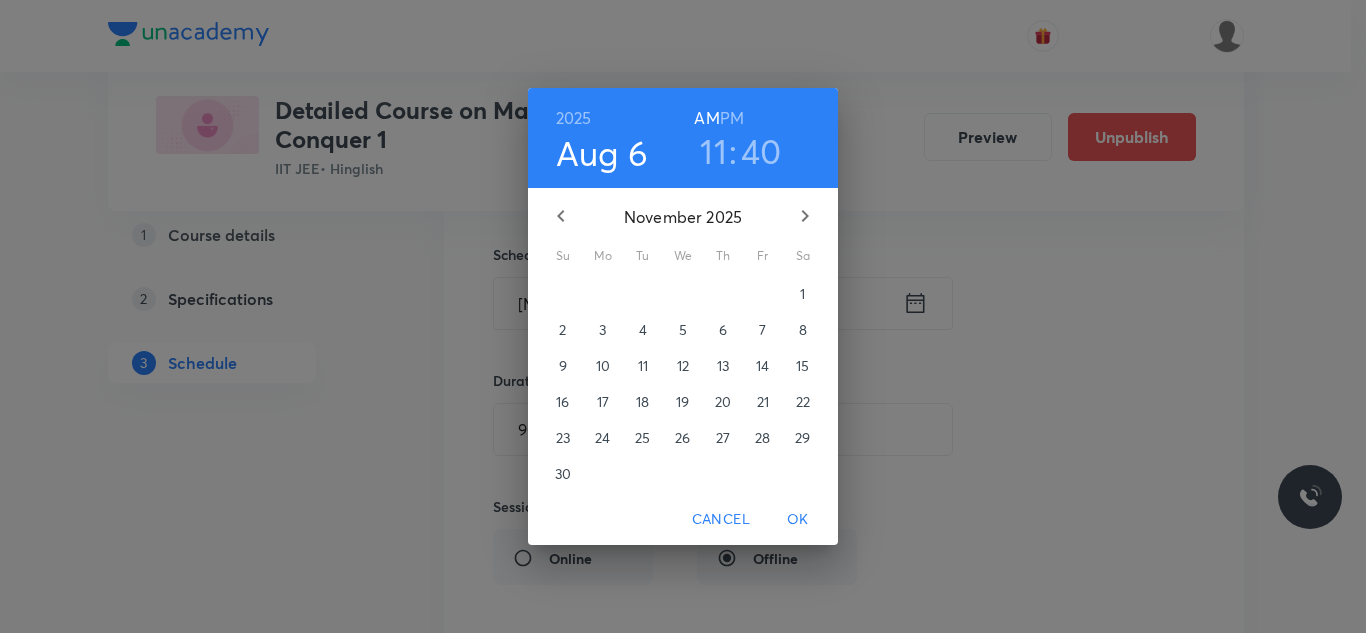 click on "8" at bounding box center [803, 330] 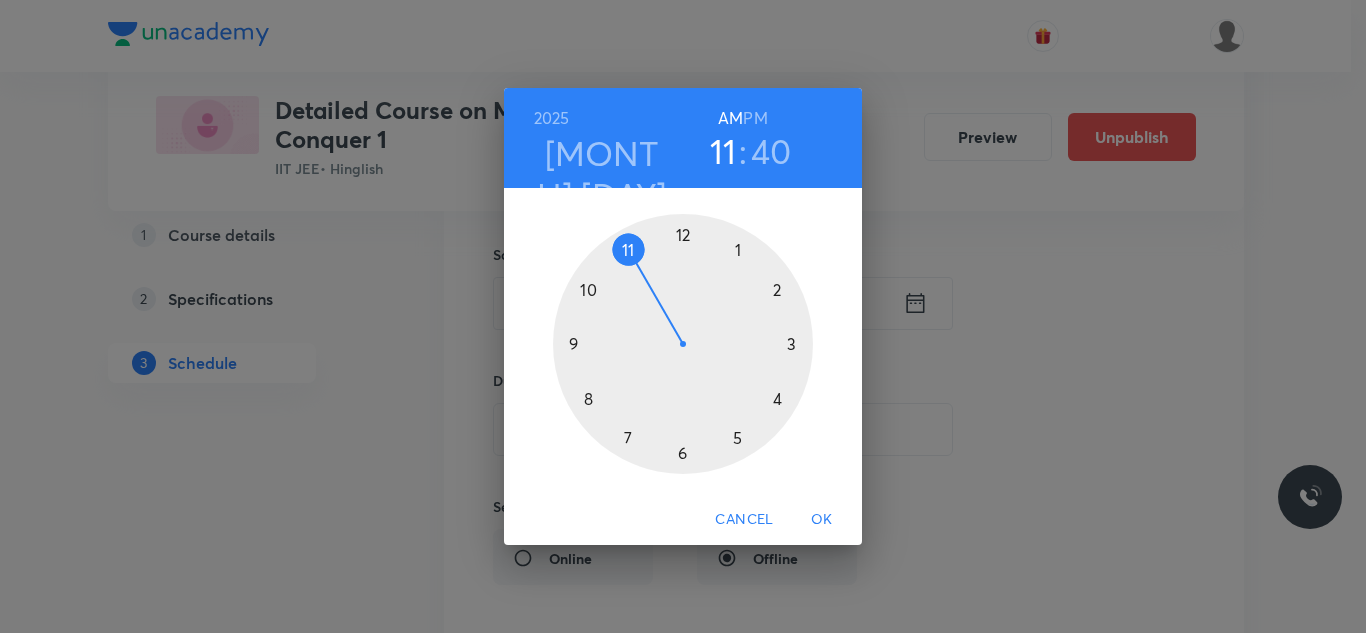 click on "OK" at bounding box center (822, 519) 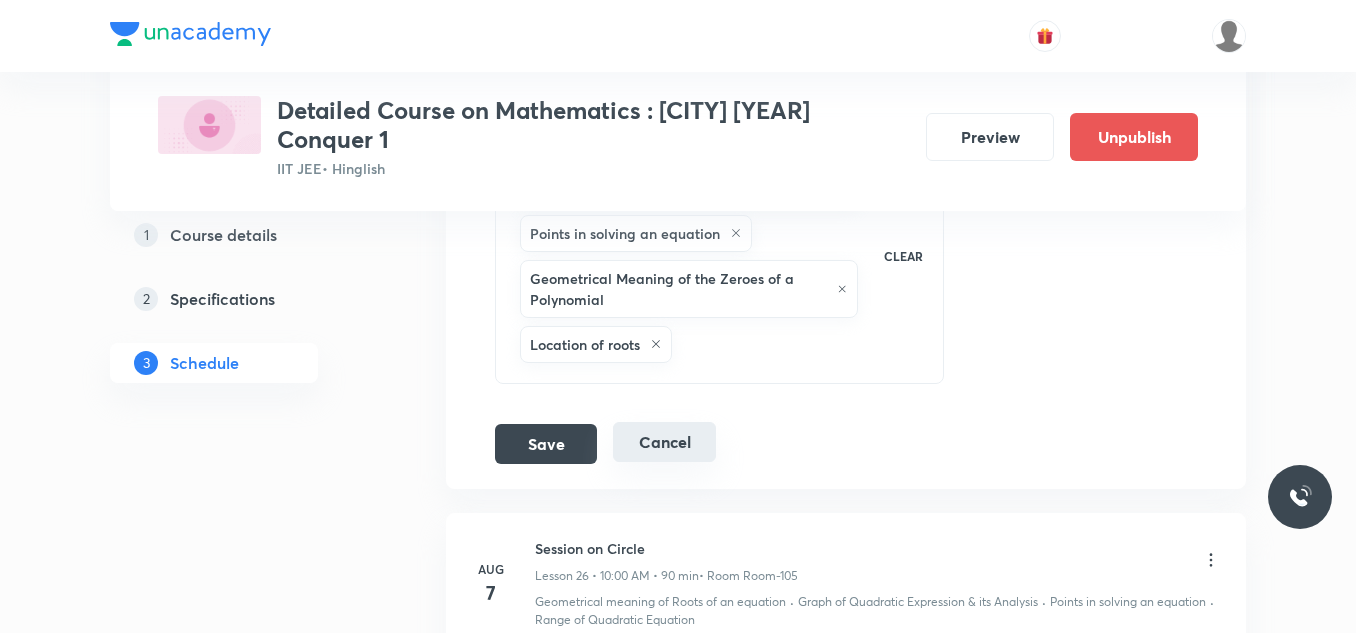 scroll, scrollTop: 5136, scrollLeft: 0, axis: vertical 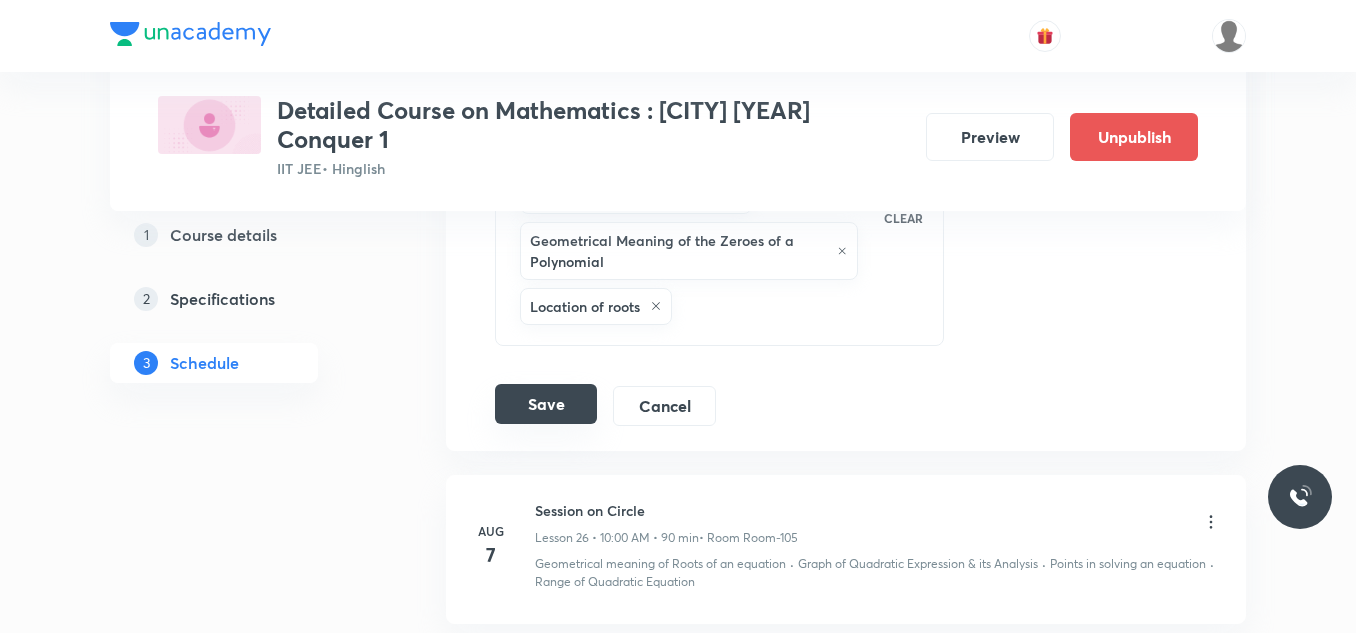 click on "Save" at bounding box center (546, 404) 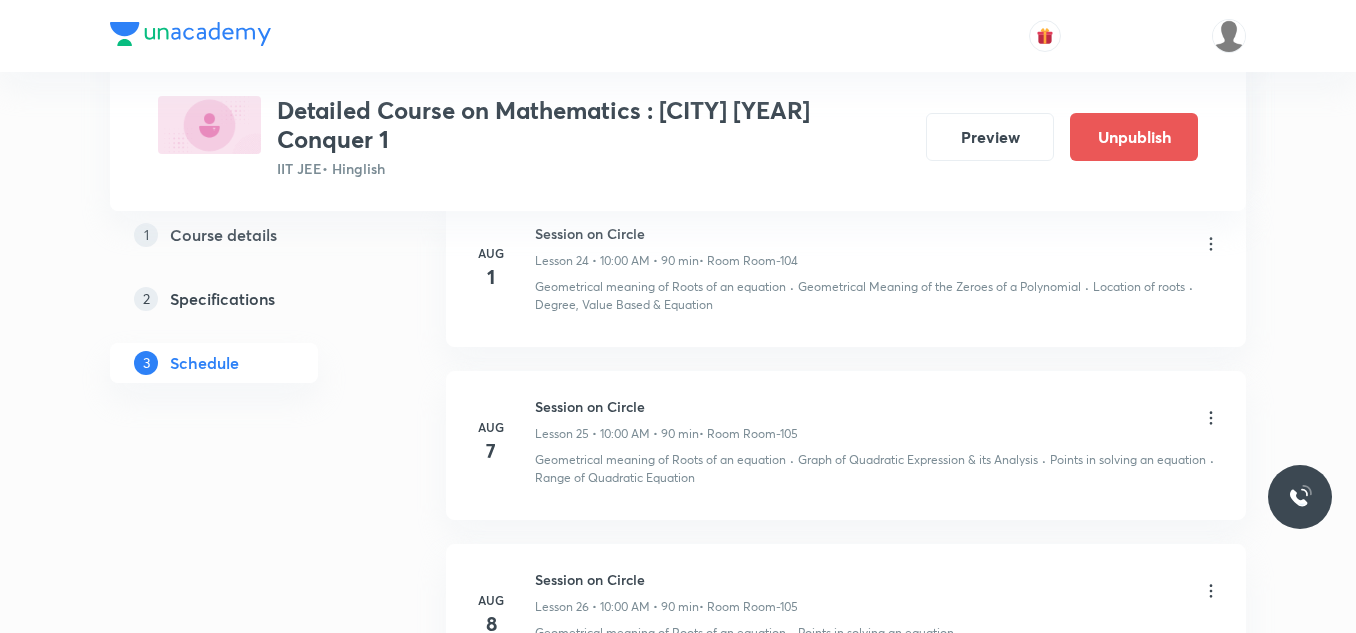 scroll, scrollTop: 4136, scrollLeft: 0, axis: vertical 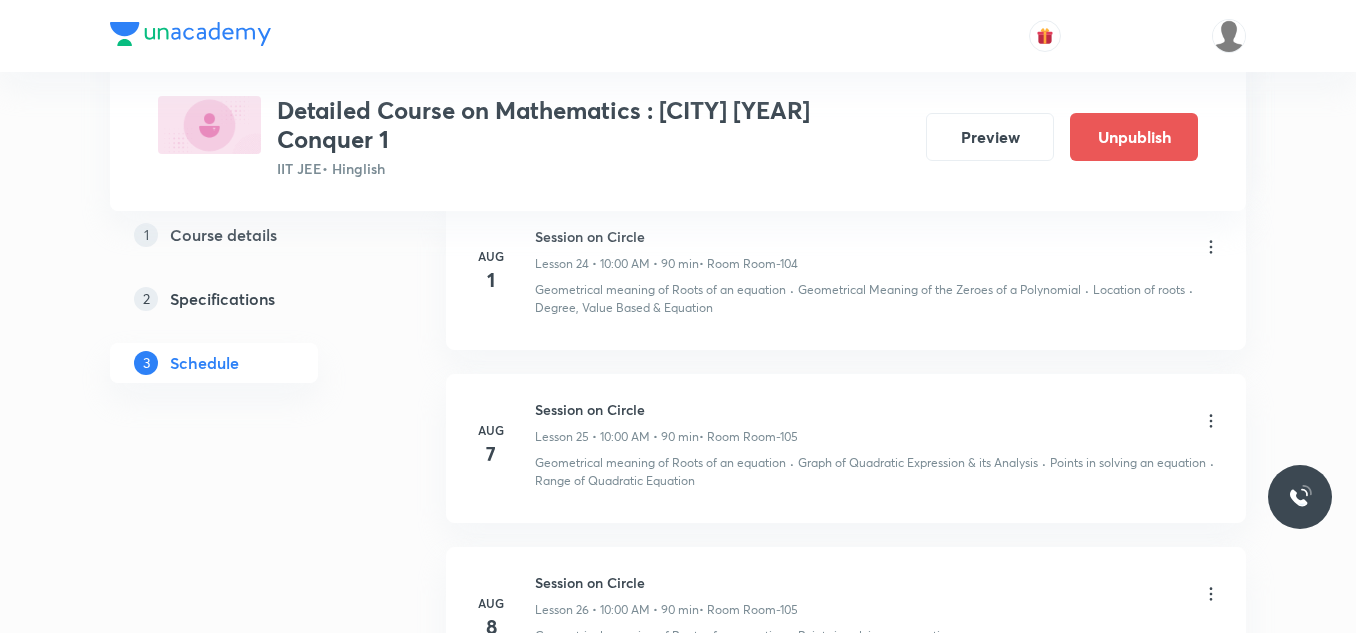 click 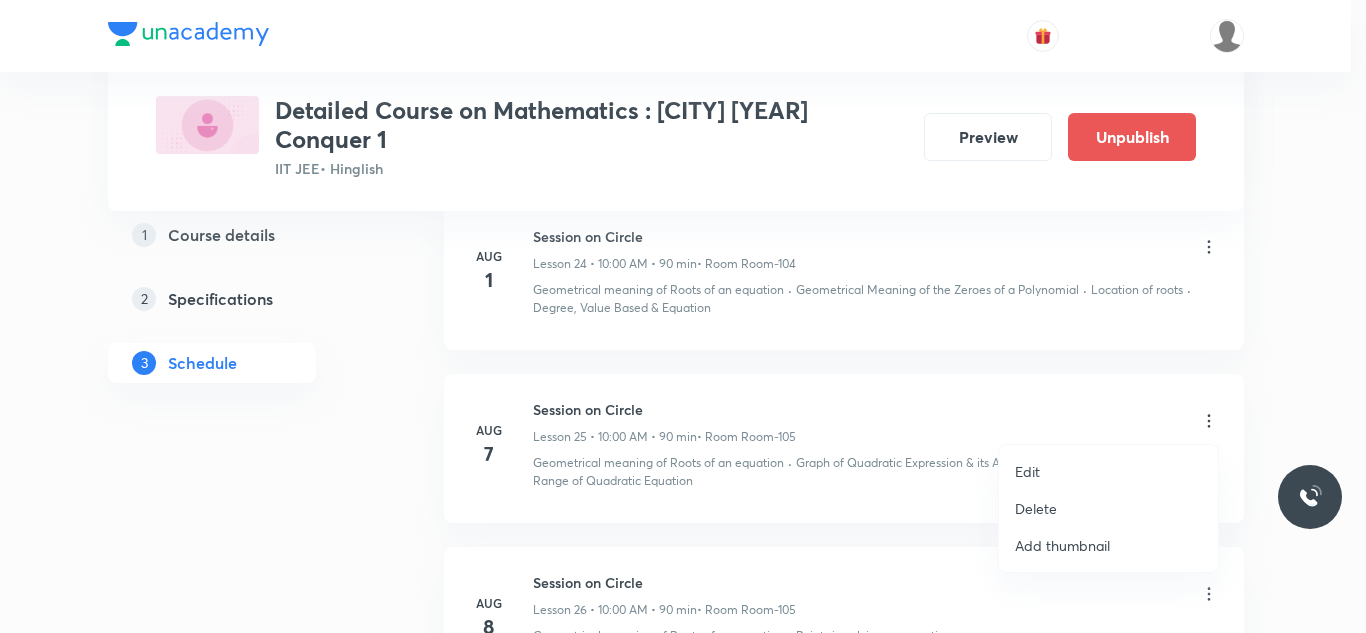 click on "Edit" at bounding box center (1027, 471) 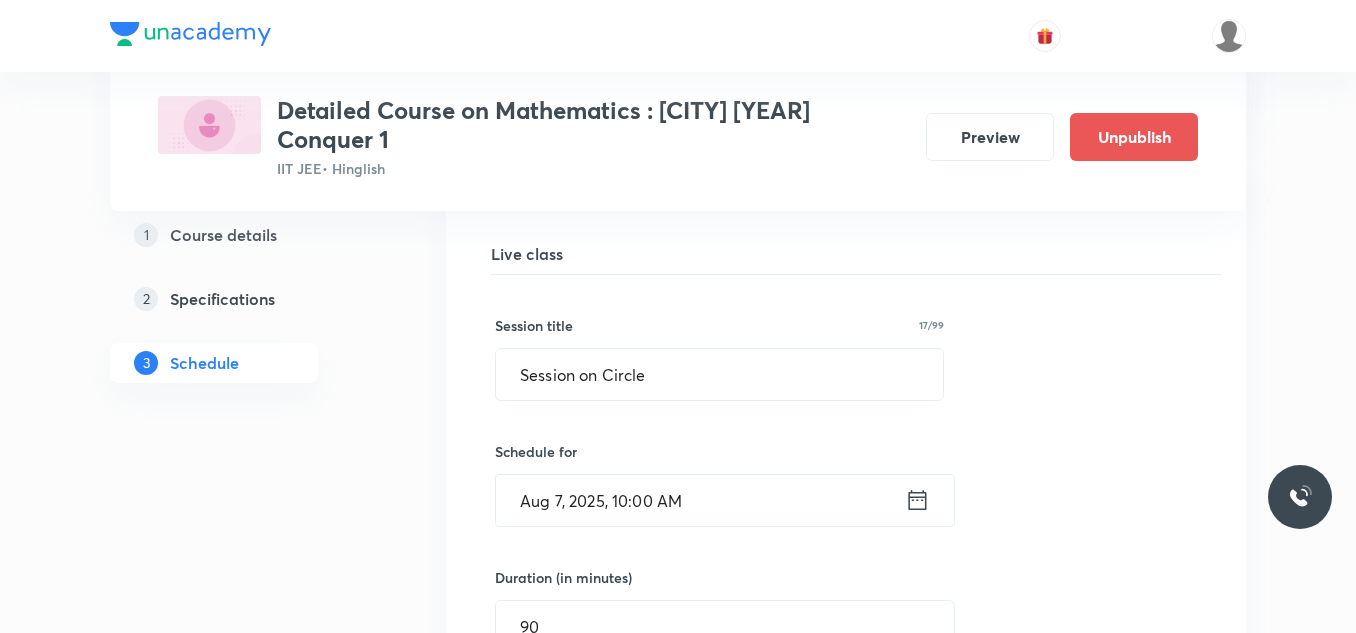 scroll, scrollTop: 4336, scrollLeft: 0, axis: vertical 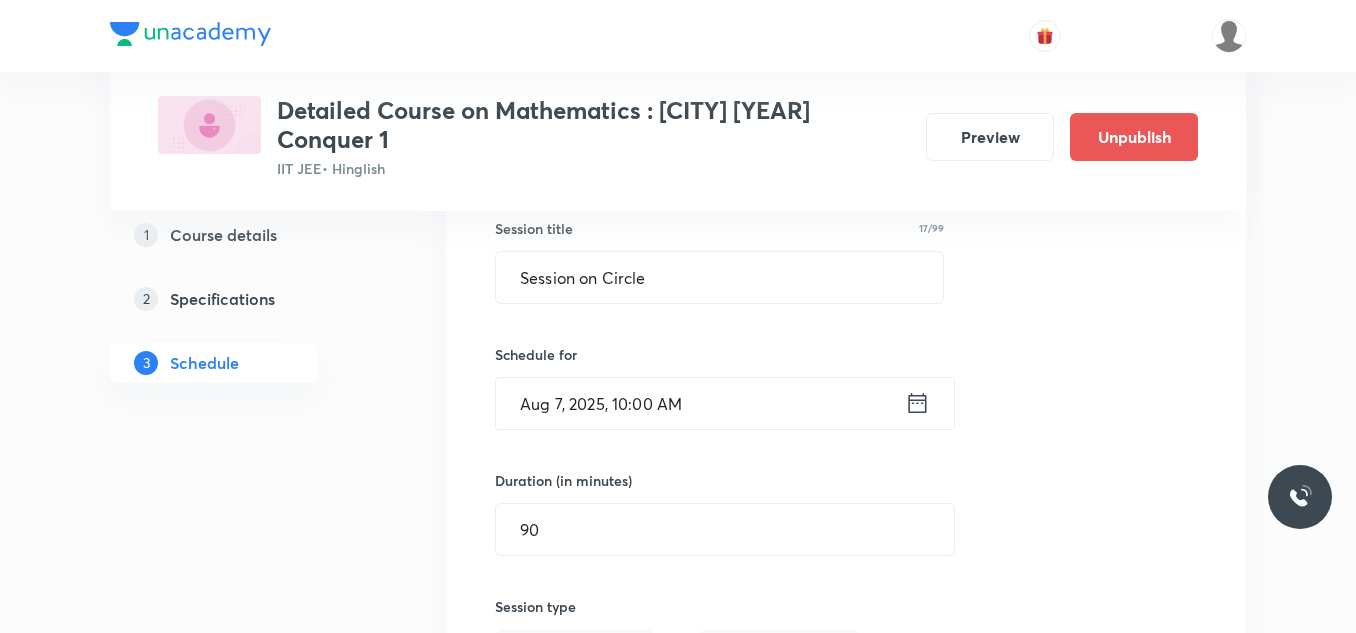 click on "Aug 7, 2025, 10:00 AM" at bounding box center [700, 403] 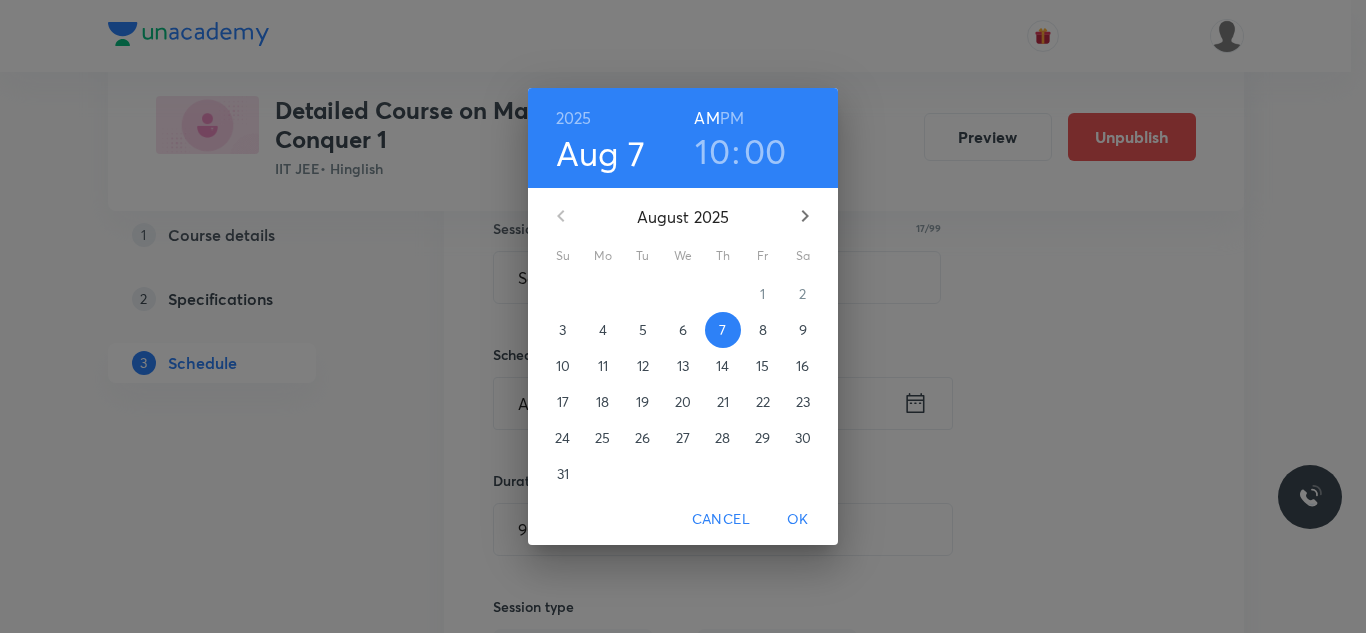 click 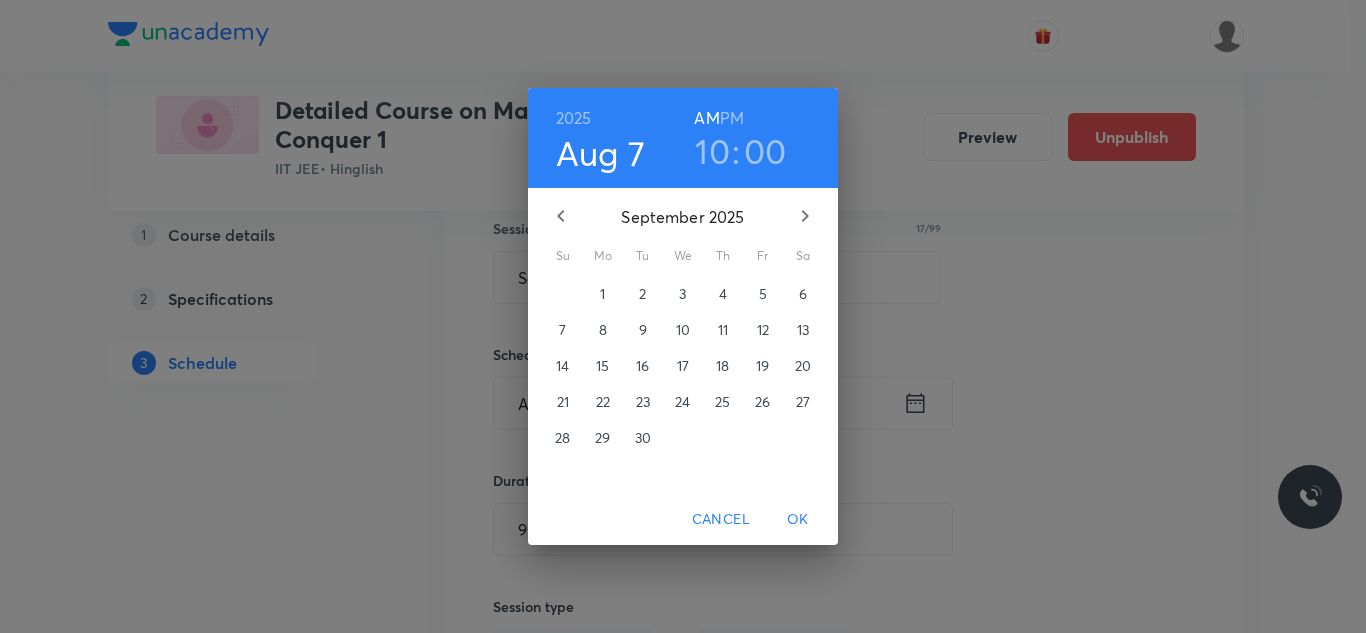 click 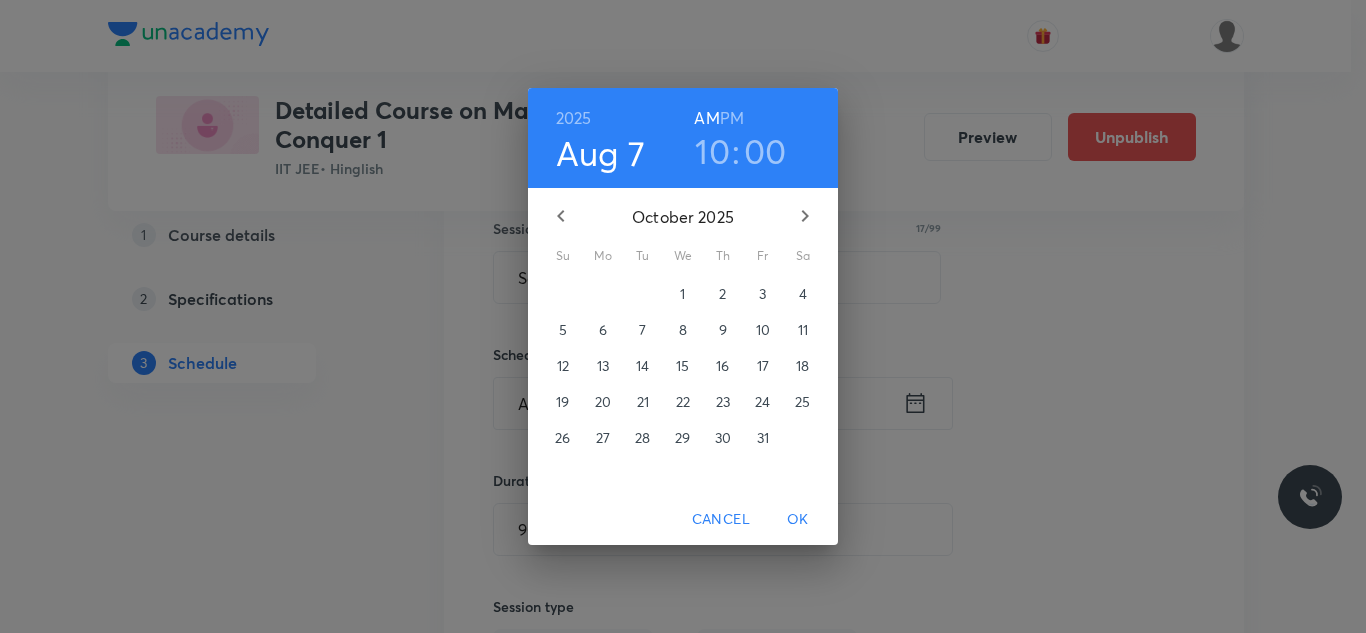 click 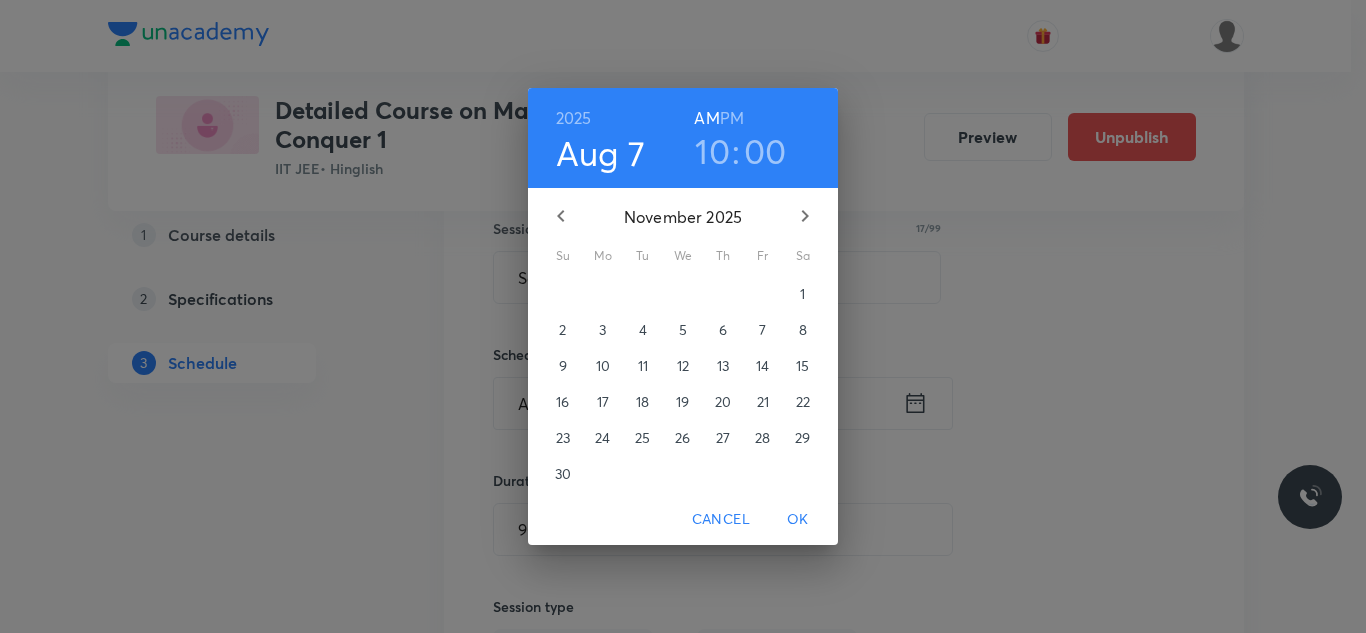 click 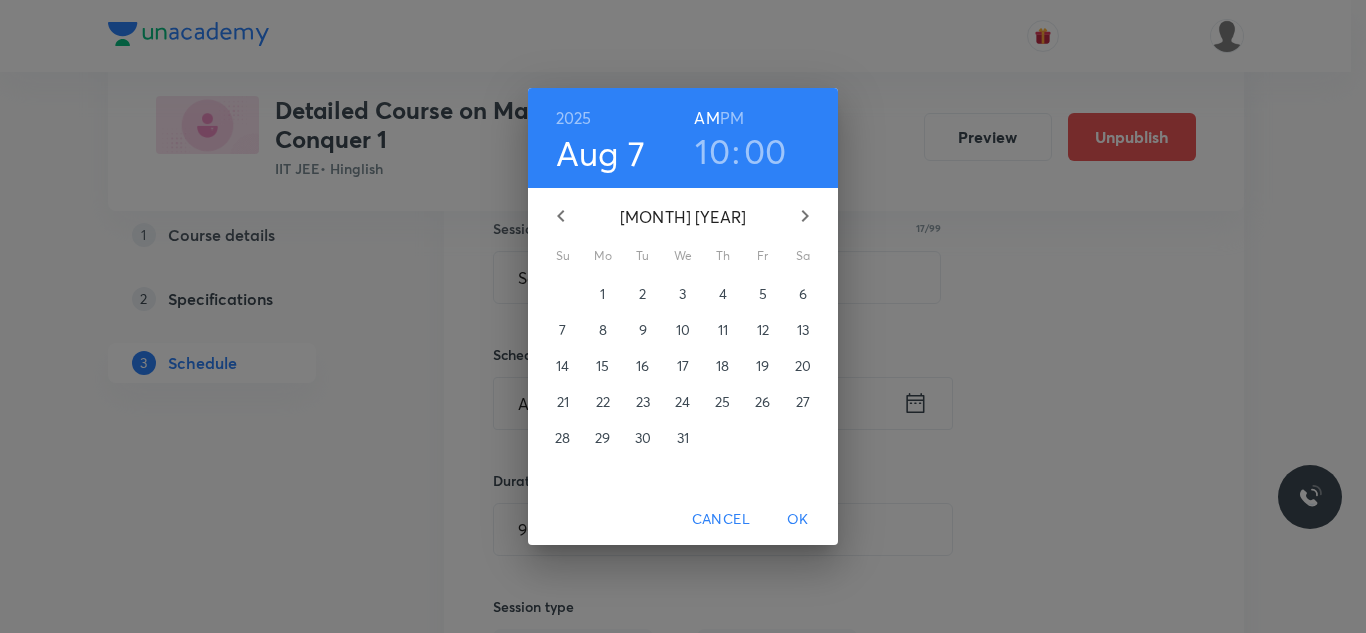 click on "[YEAR] [MONTH] [DAY] [TIME] [TIME]" at bounding box center [683, 138] 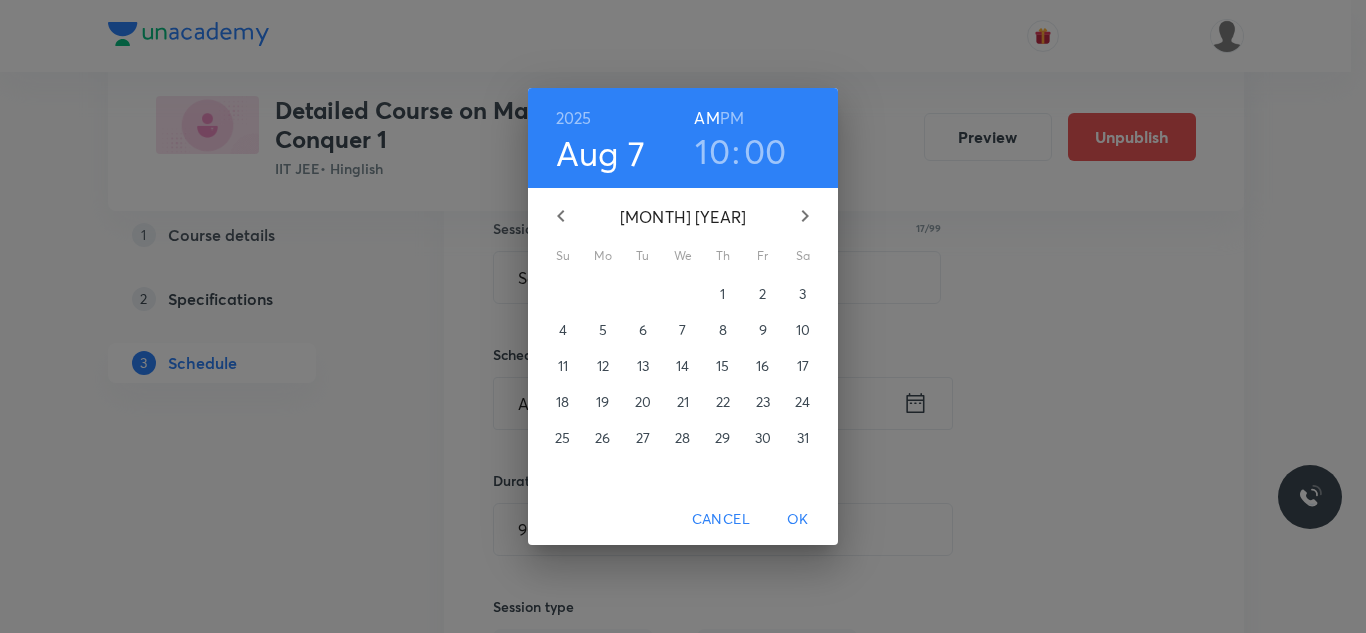 click 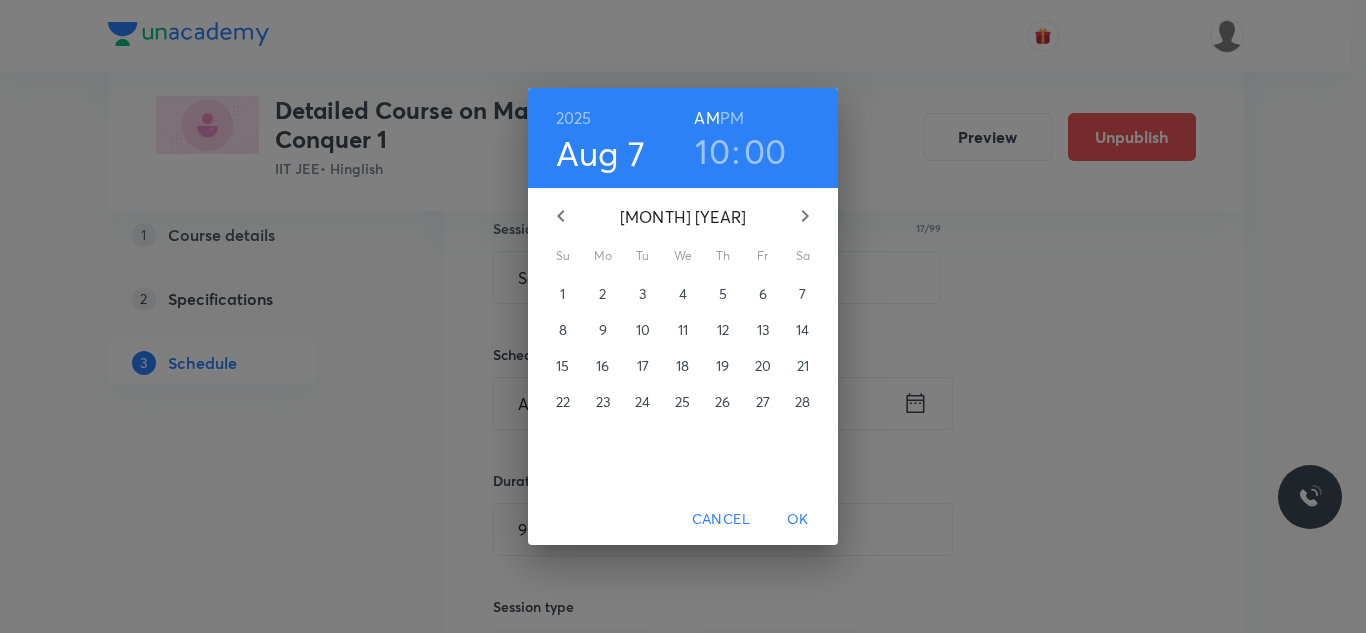 click on "14" at bounding box center (803, 330) 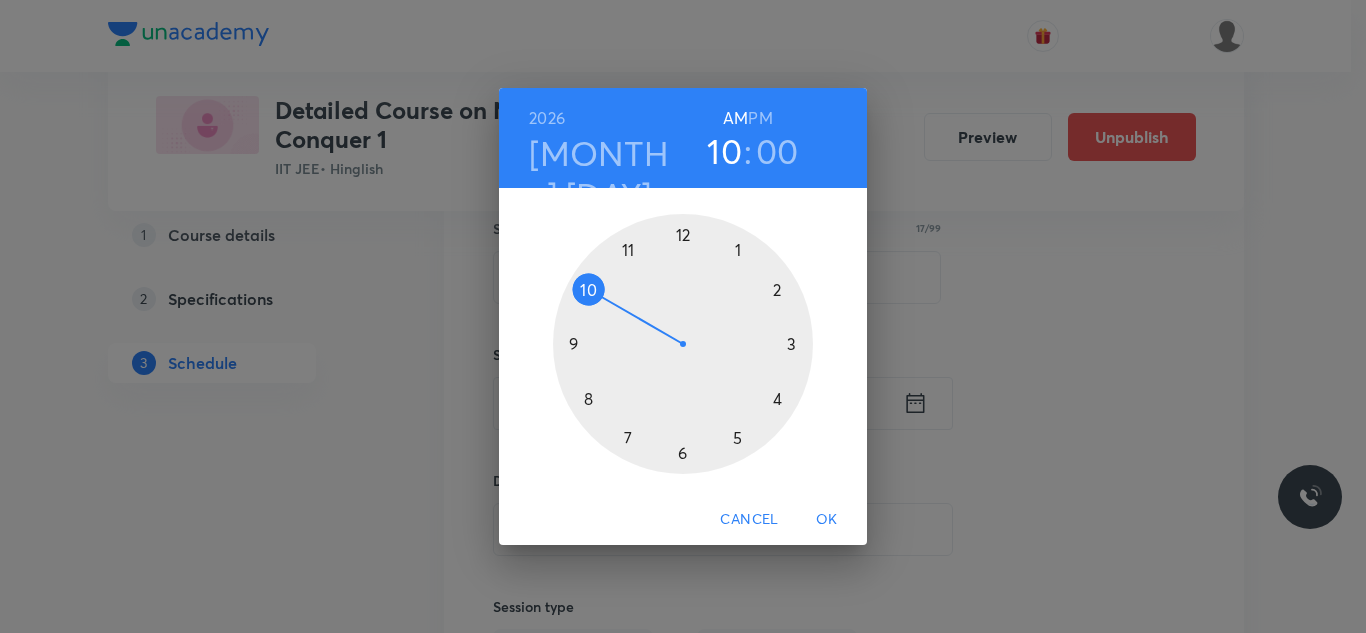 click on "OK" at bounding box center [827, 519] 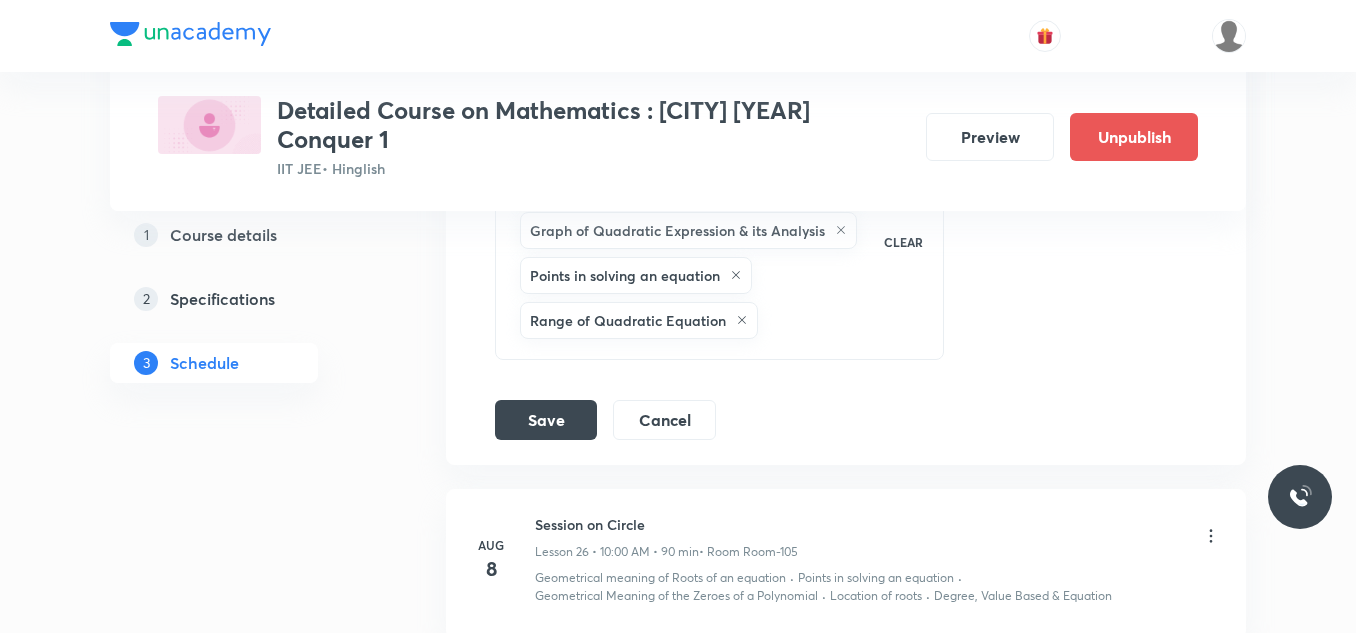 scroll, scrollTop: 5136, scrollLeft: 0, axis: vertical 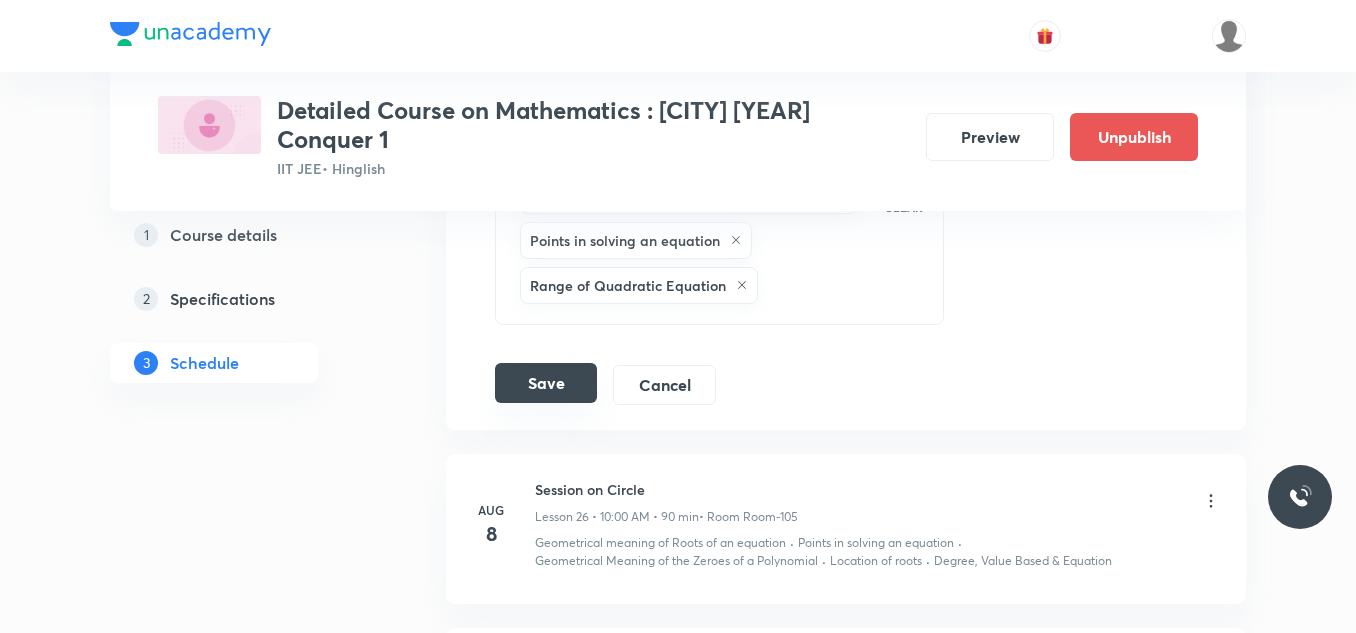 click on "Save" at bounding box center [546, 383] 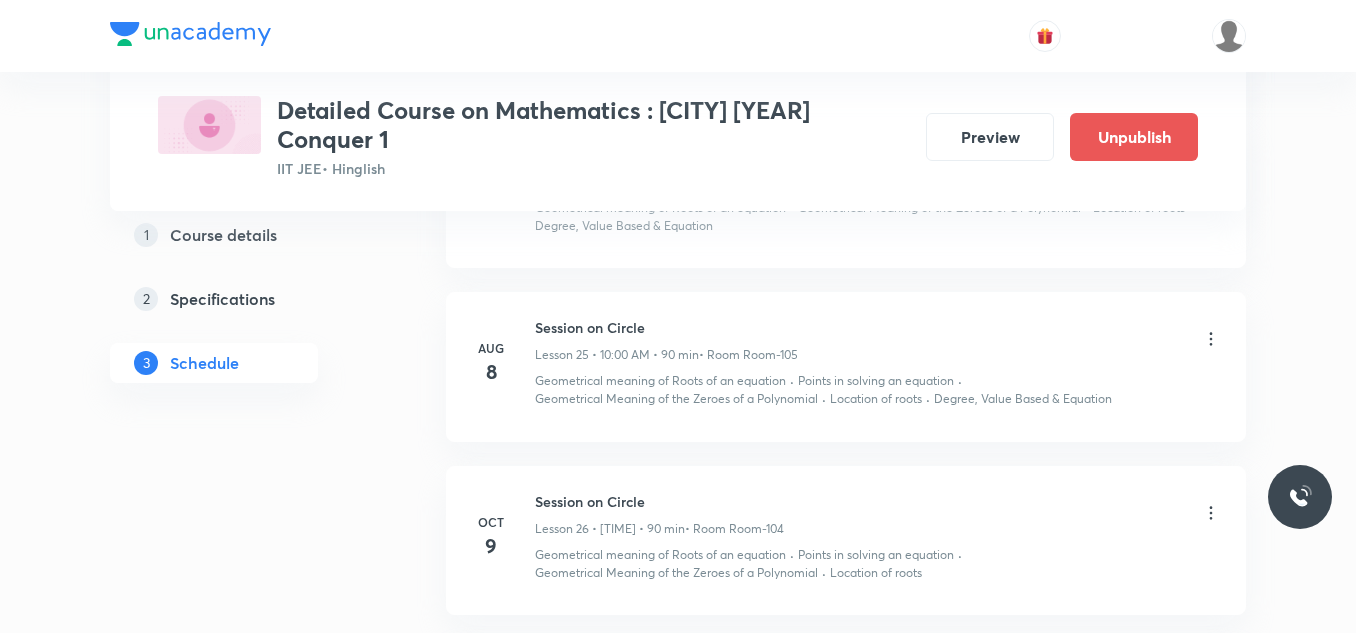 scroll, scrollTop: 4236, scrollLeft: 0, axis: vertical 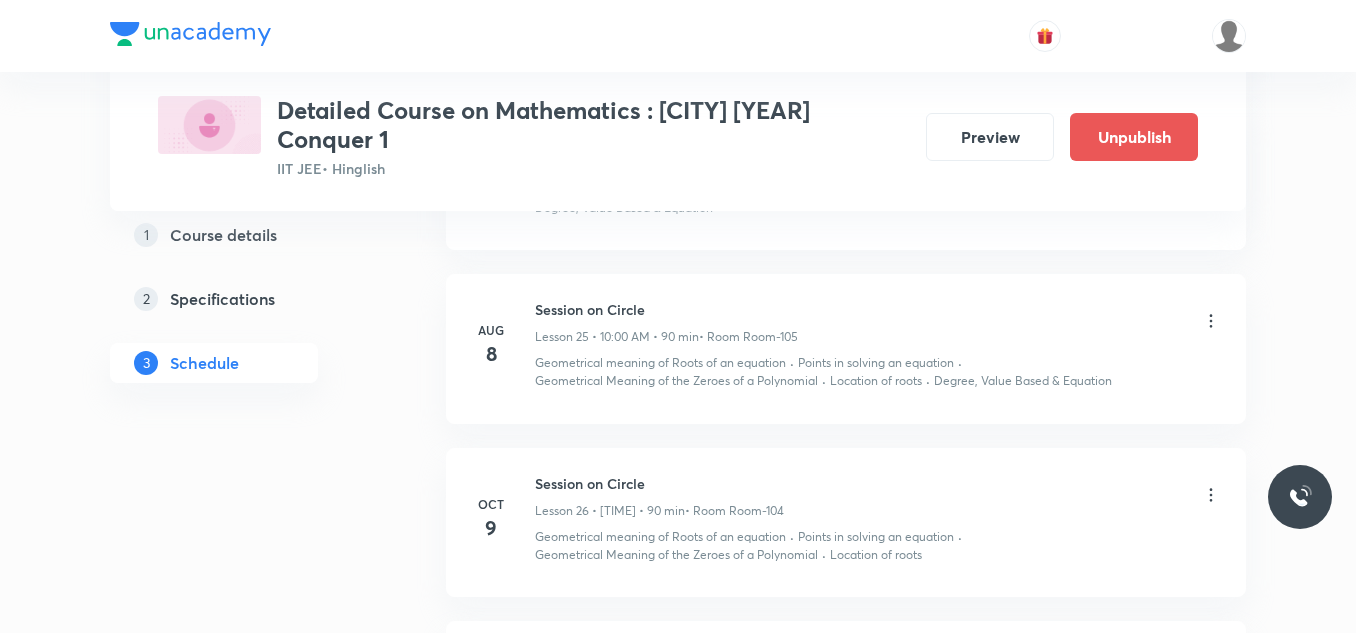 click 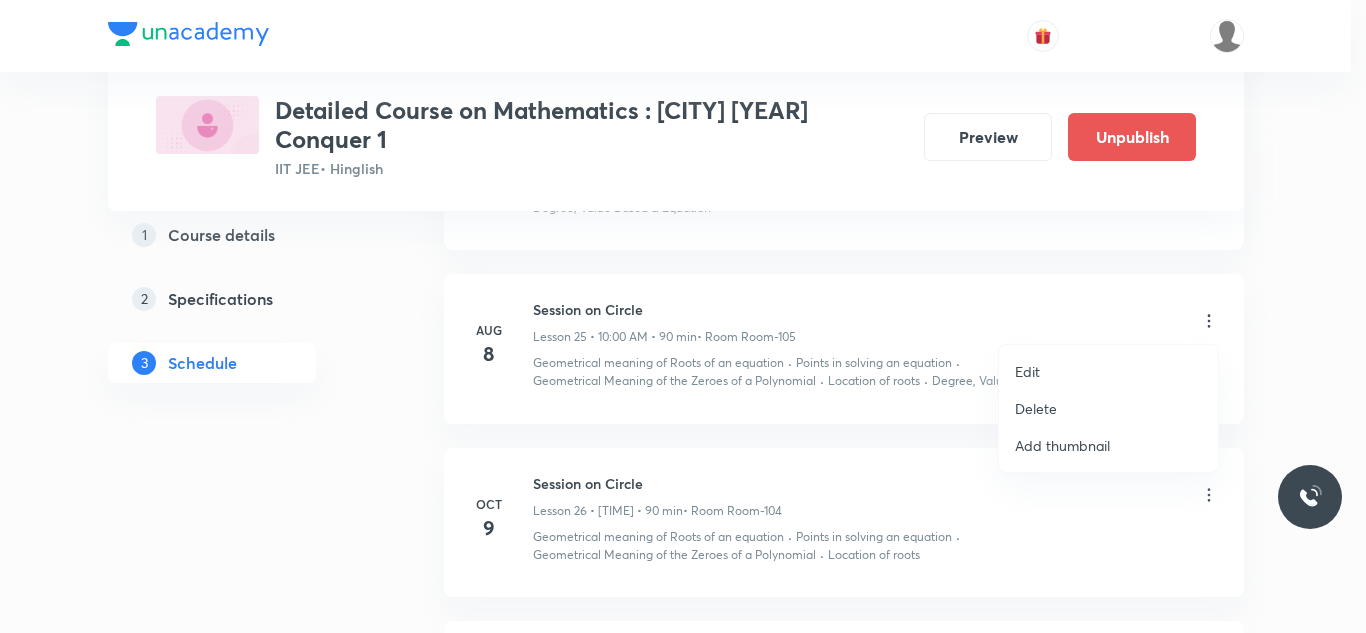 click on "Edit" at bounding box center (1108, 371) 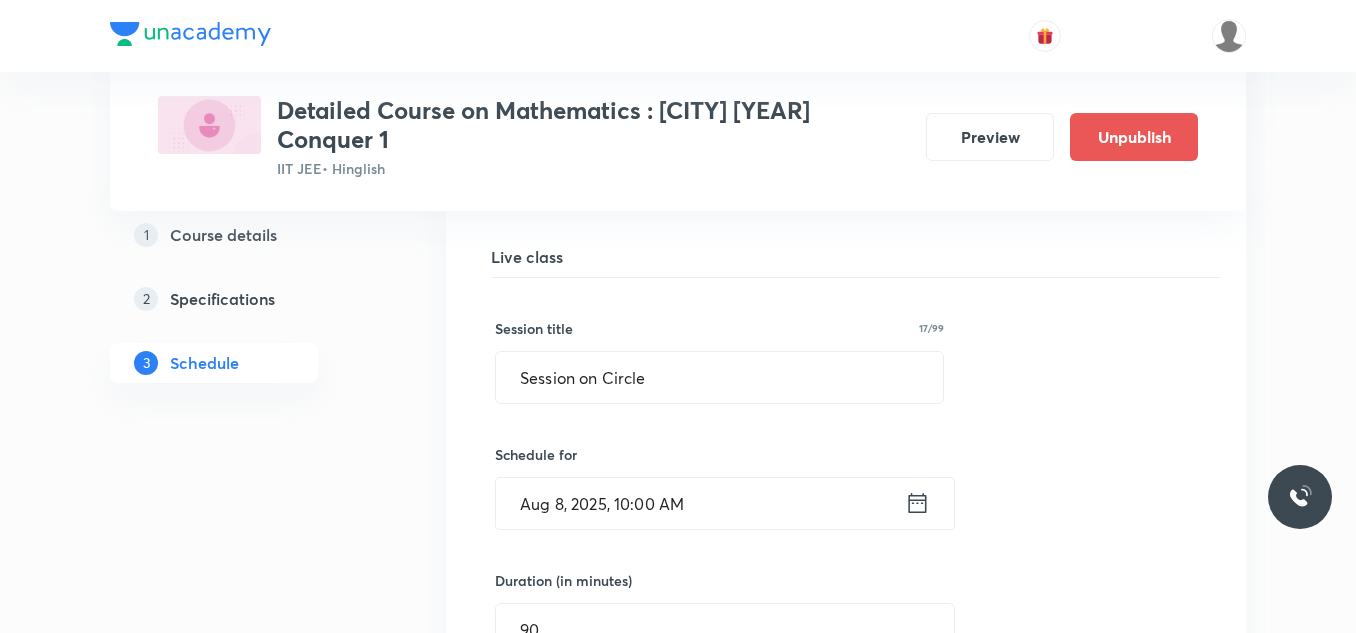 click on "Aug 8, 2025, 10:00 AM" at bounding box center [700, 503] 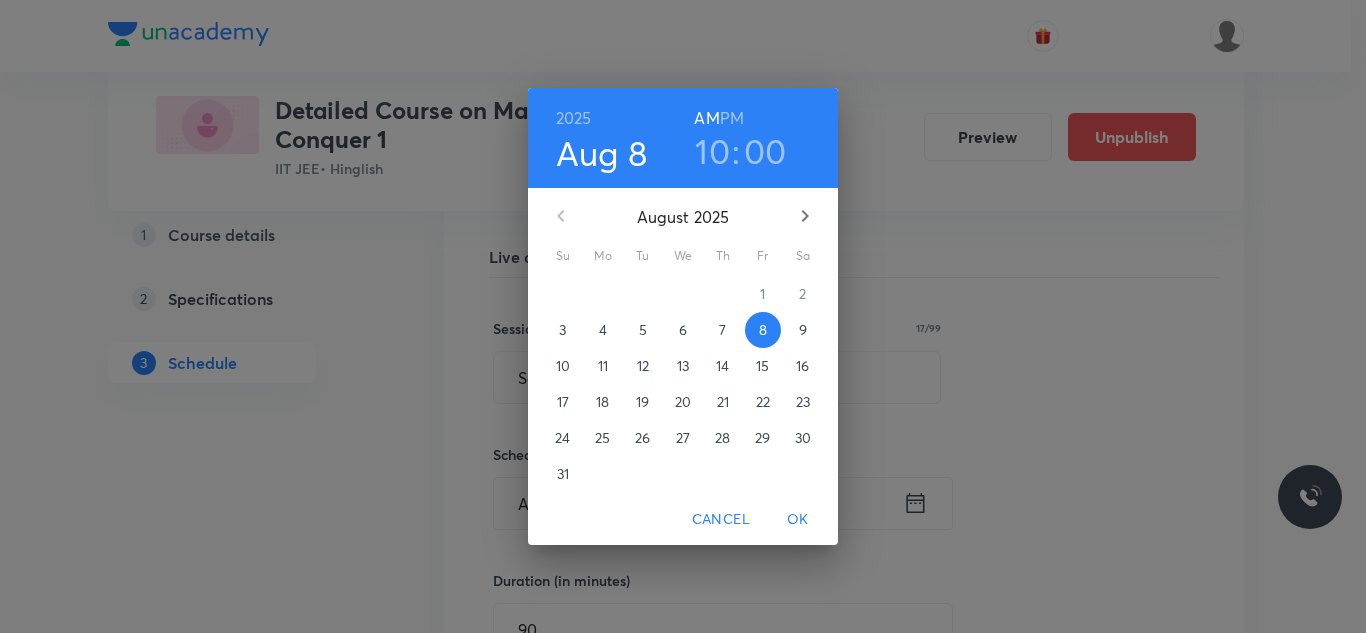 click 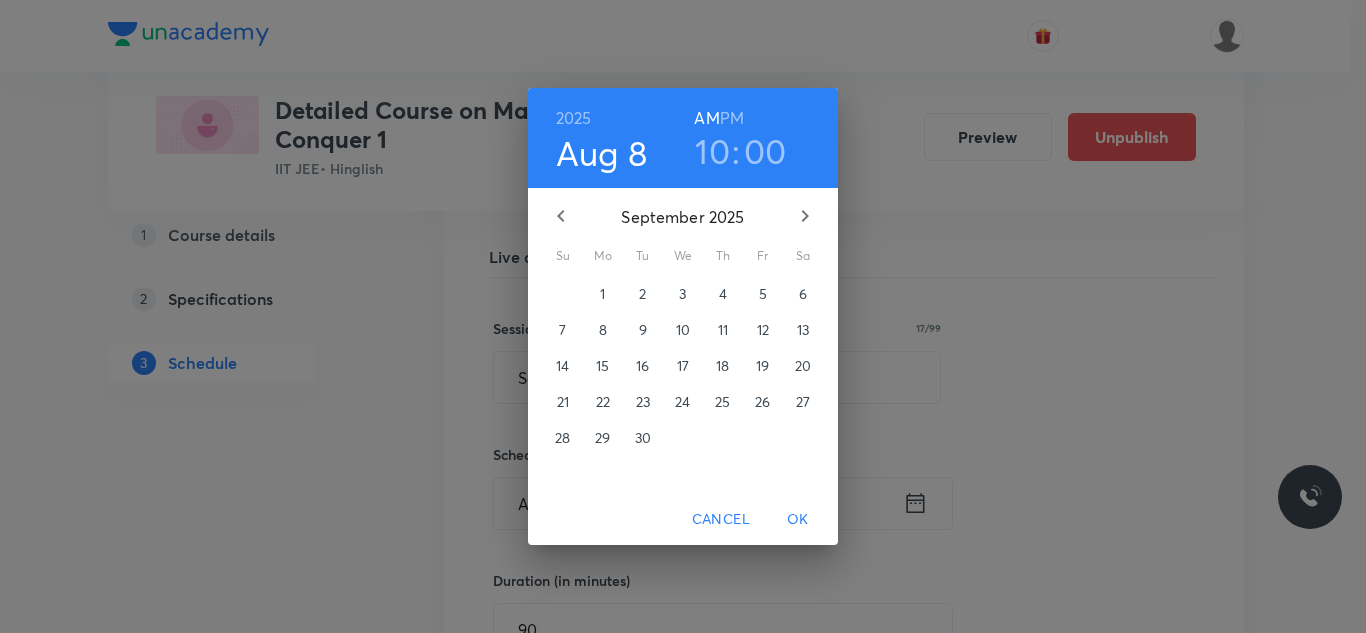click 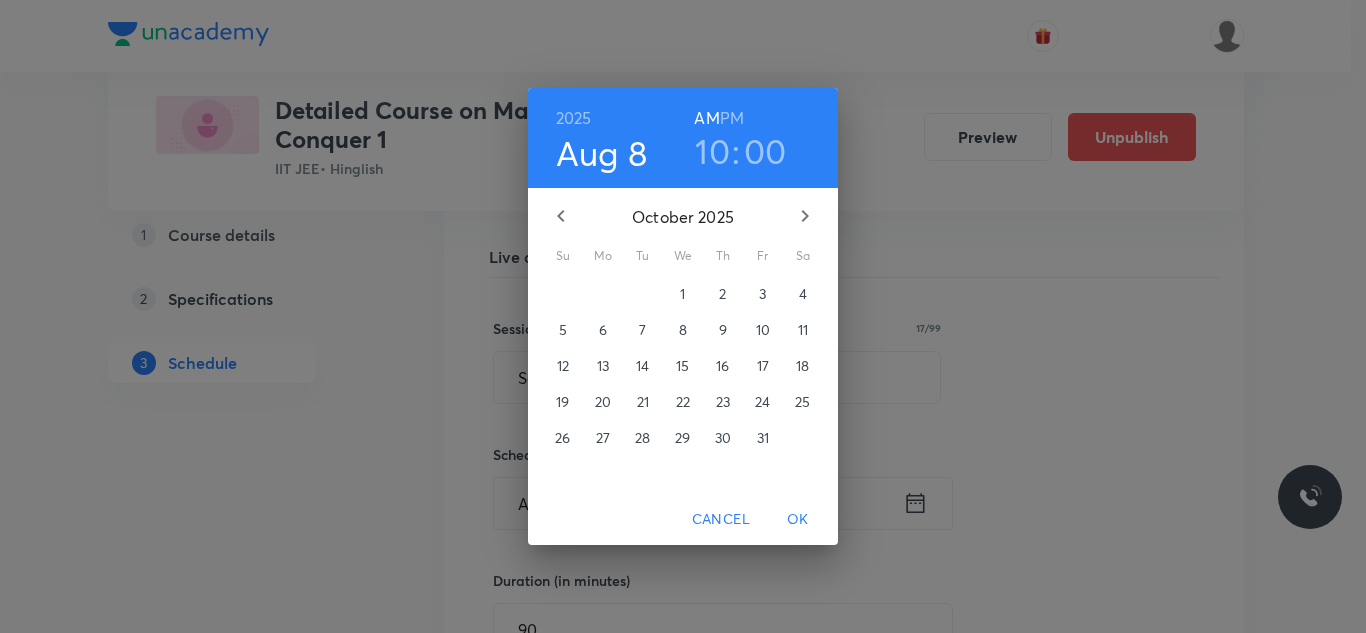 click 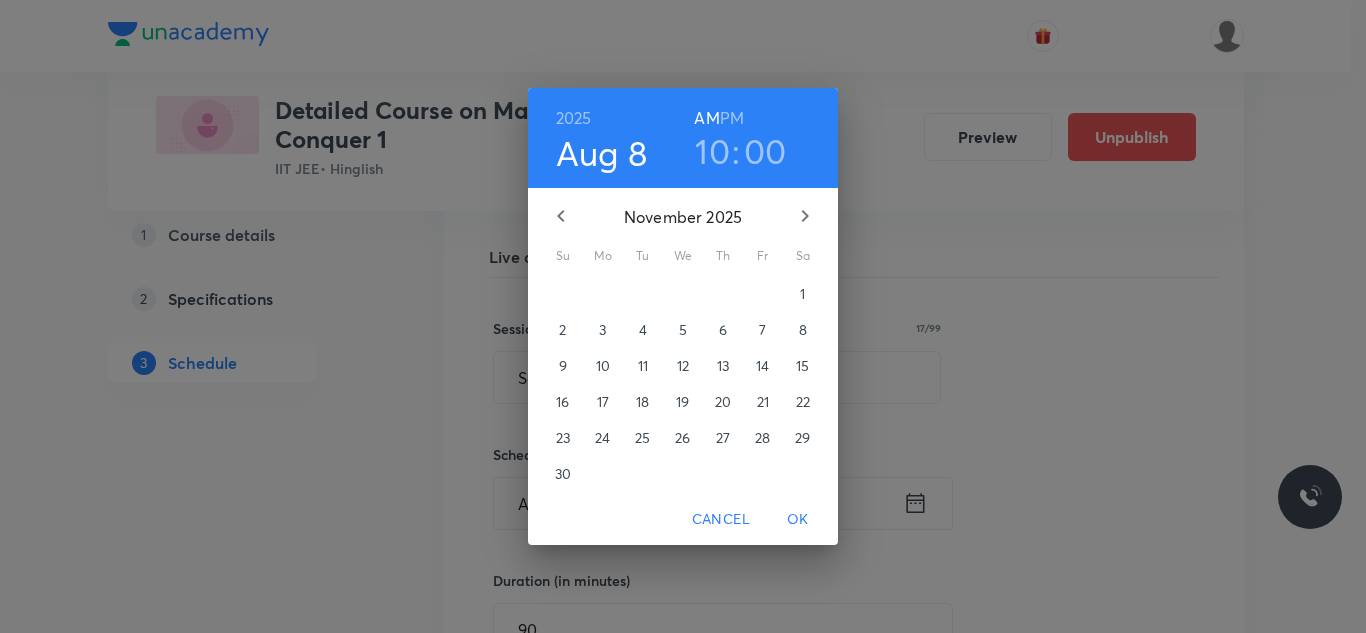 click 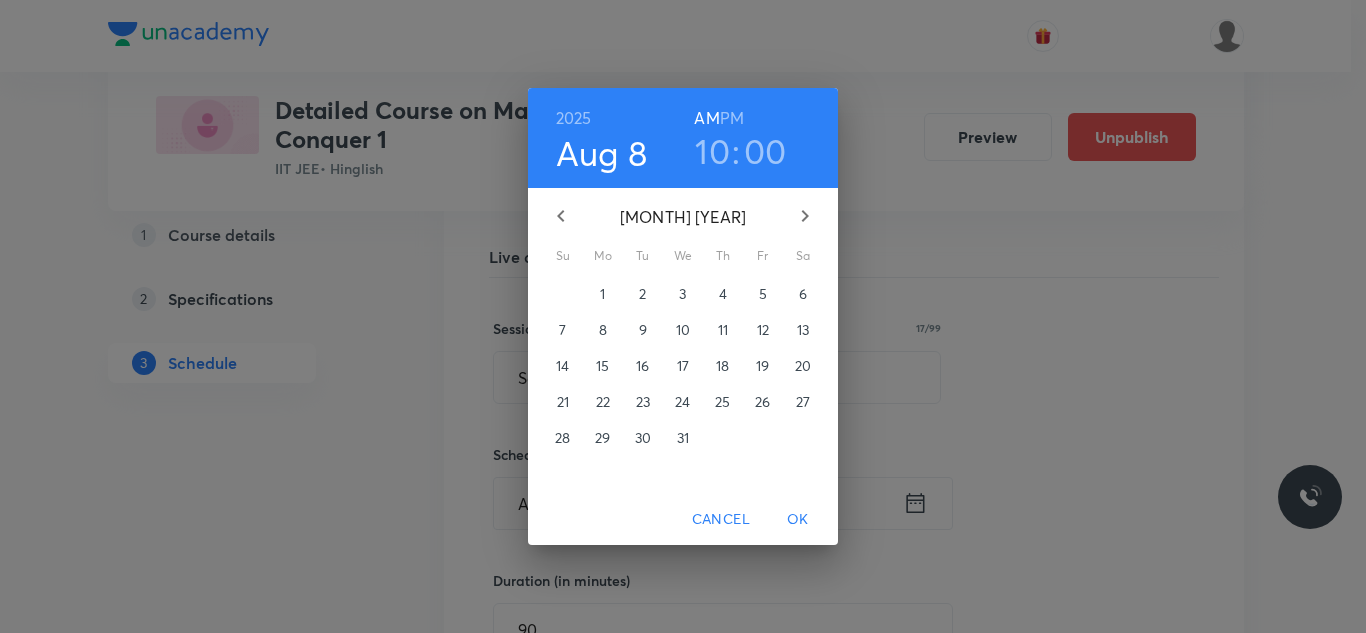 click 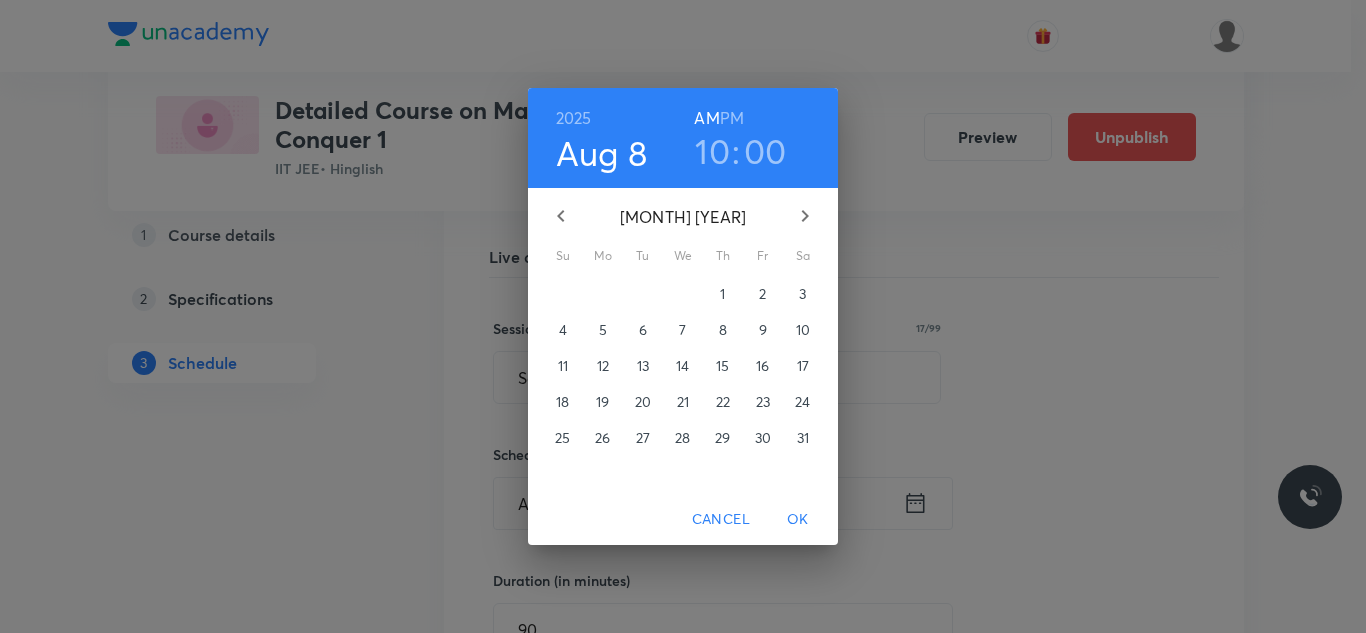 click 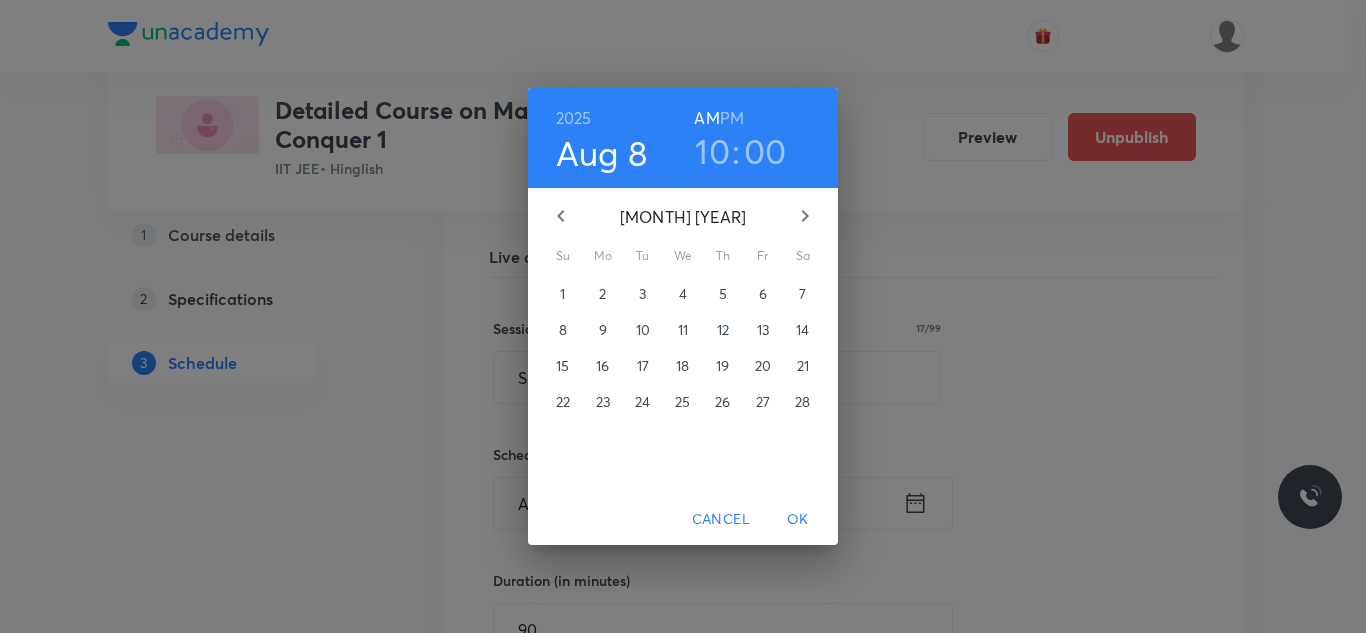 click 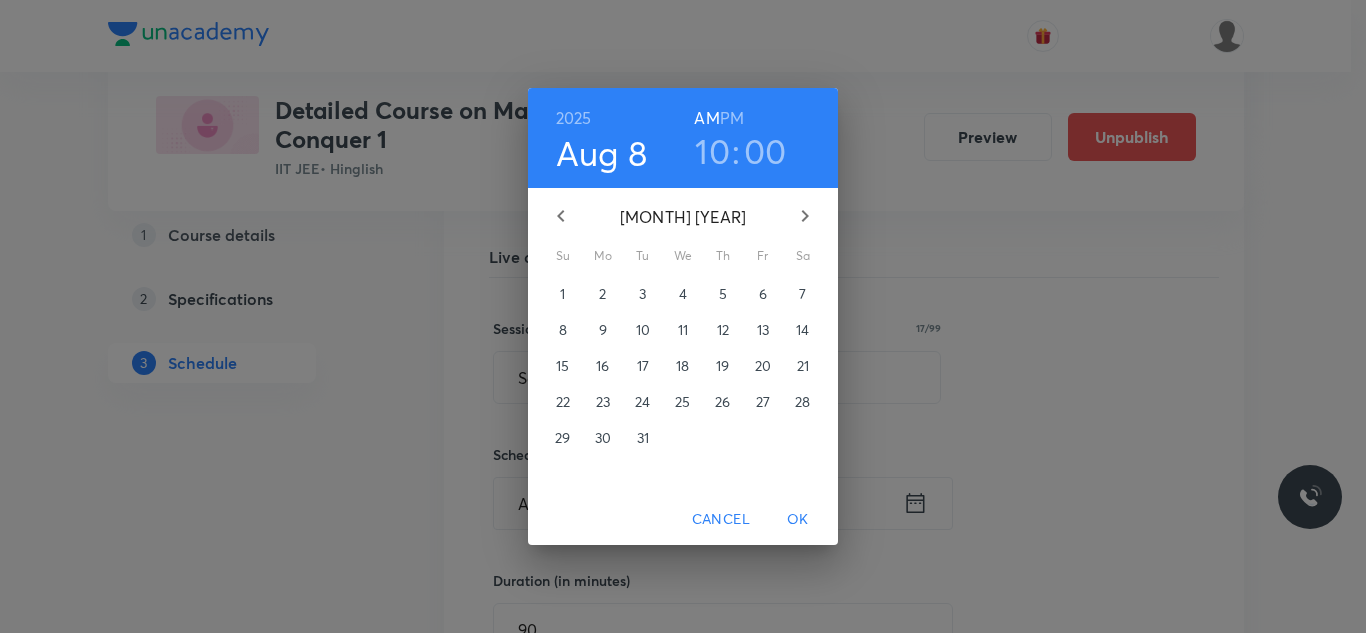click on "14" at bounding box center [803, 330] 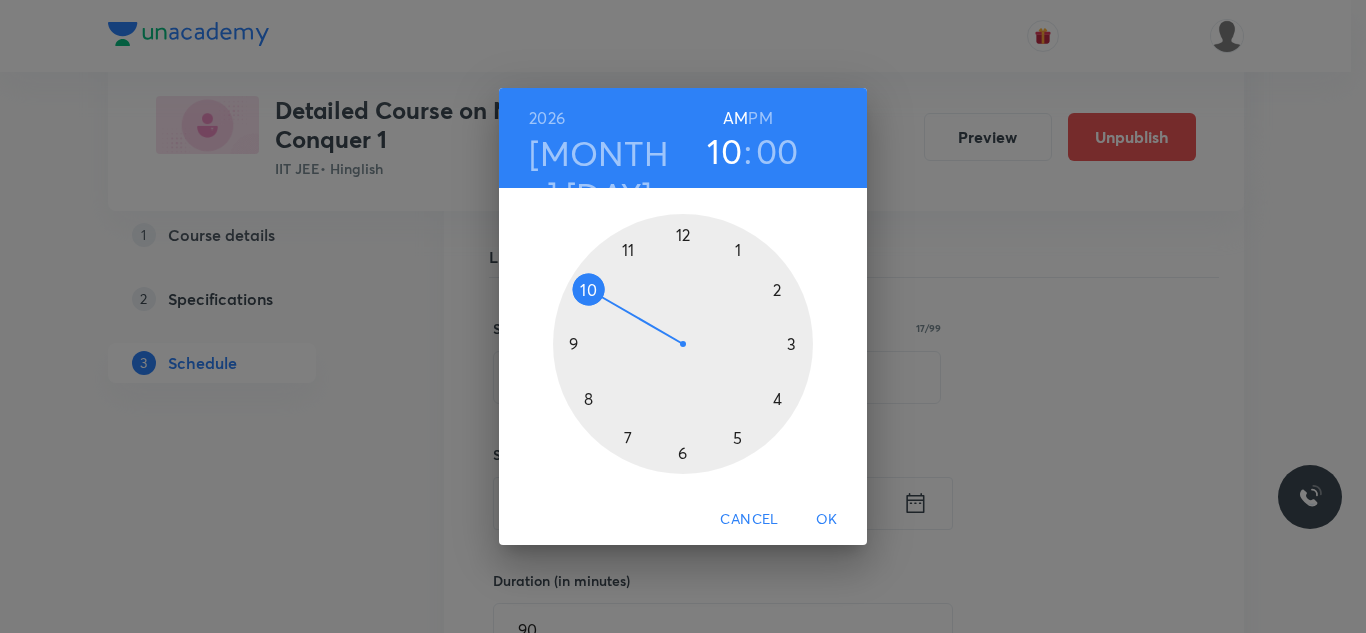 click on "OK" at bounding box center [827, 519] 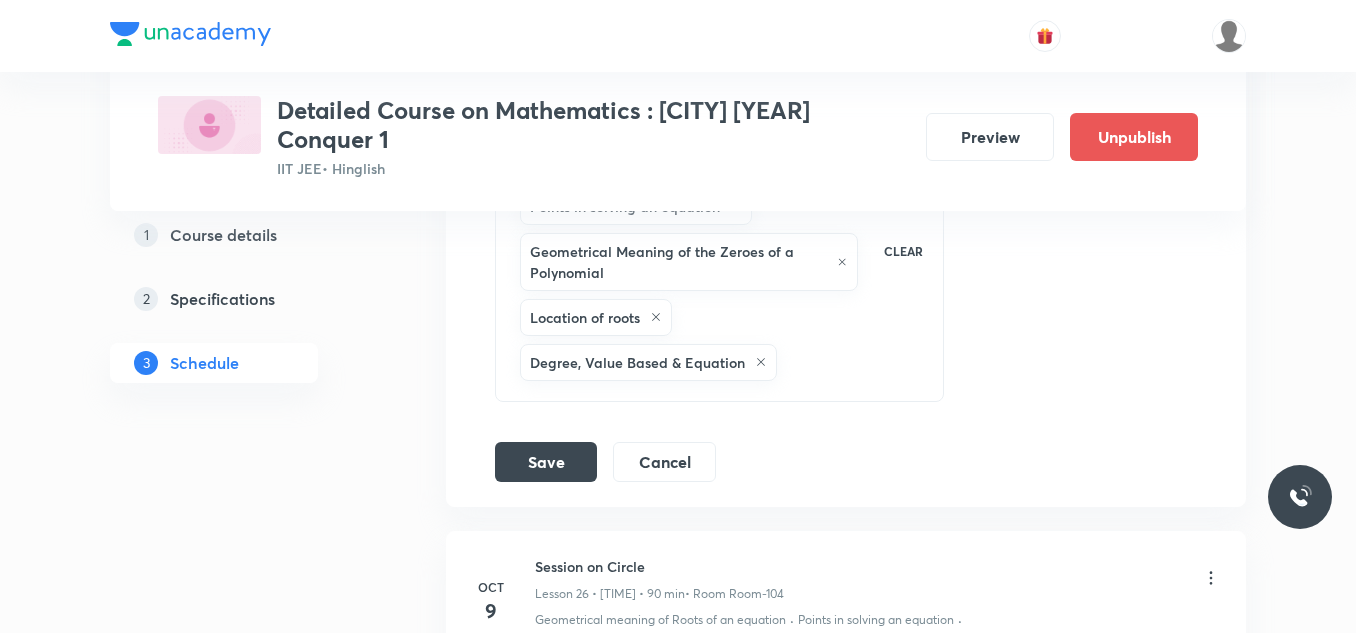 scroll, scrollTop: 5236, scrollLeft: 0, axis: vertical 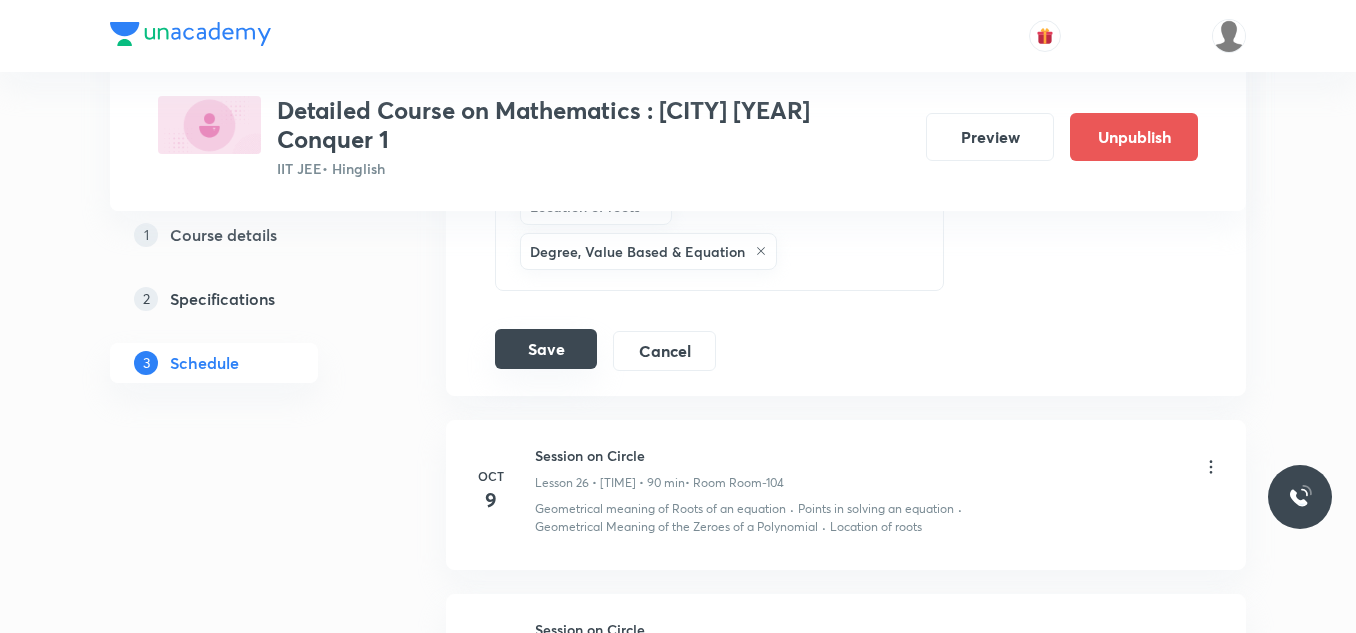 click on "Save" at bounding box center (546, 349) 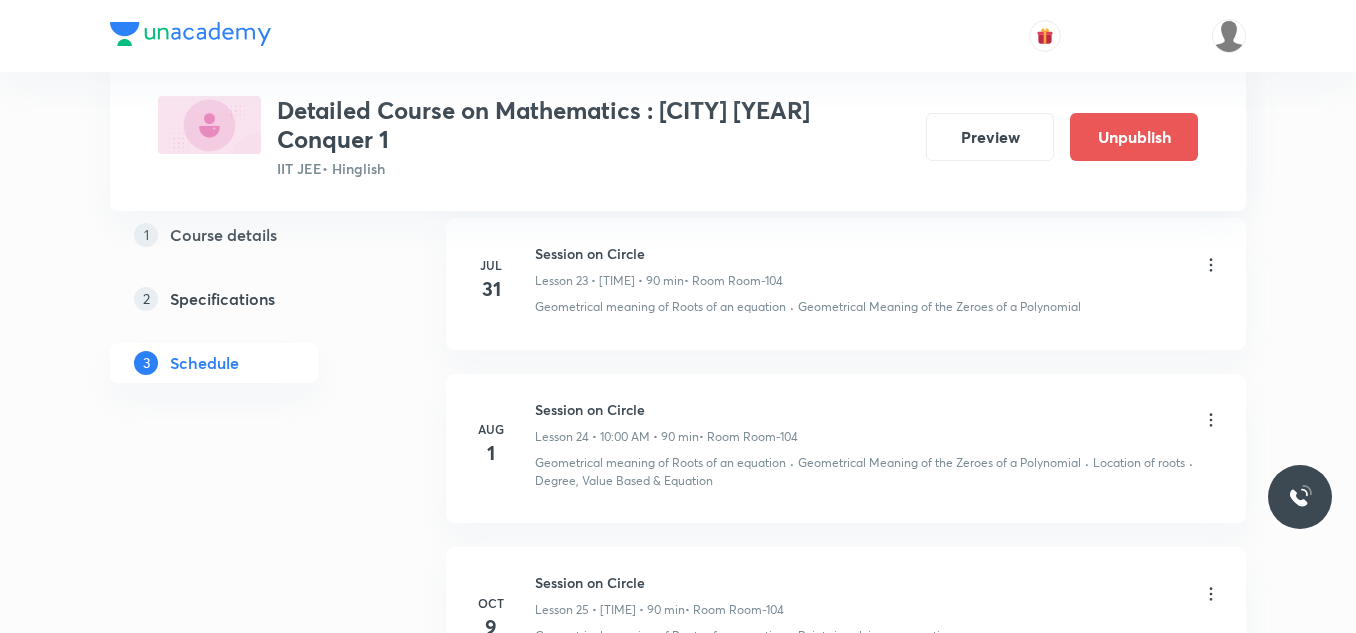 scroll, scrollTop: 3936, scrollLeft: 0, axis: vertical 